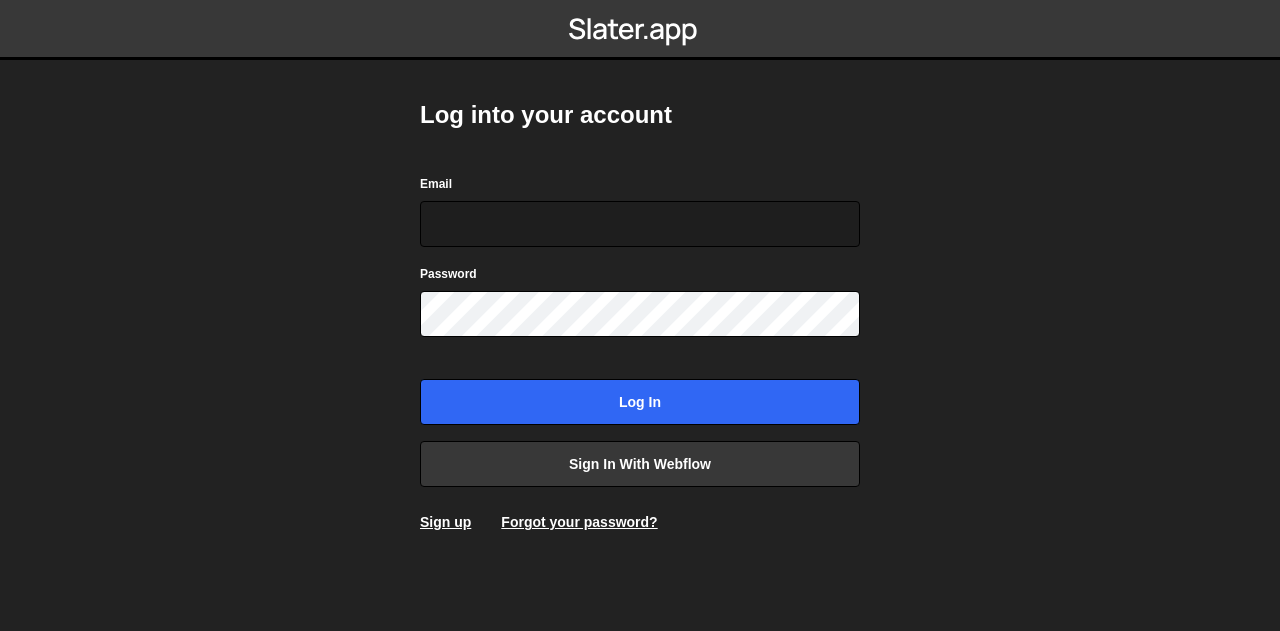 scroll, scrollTop: 0, scrollLeft: 0, axis: both 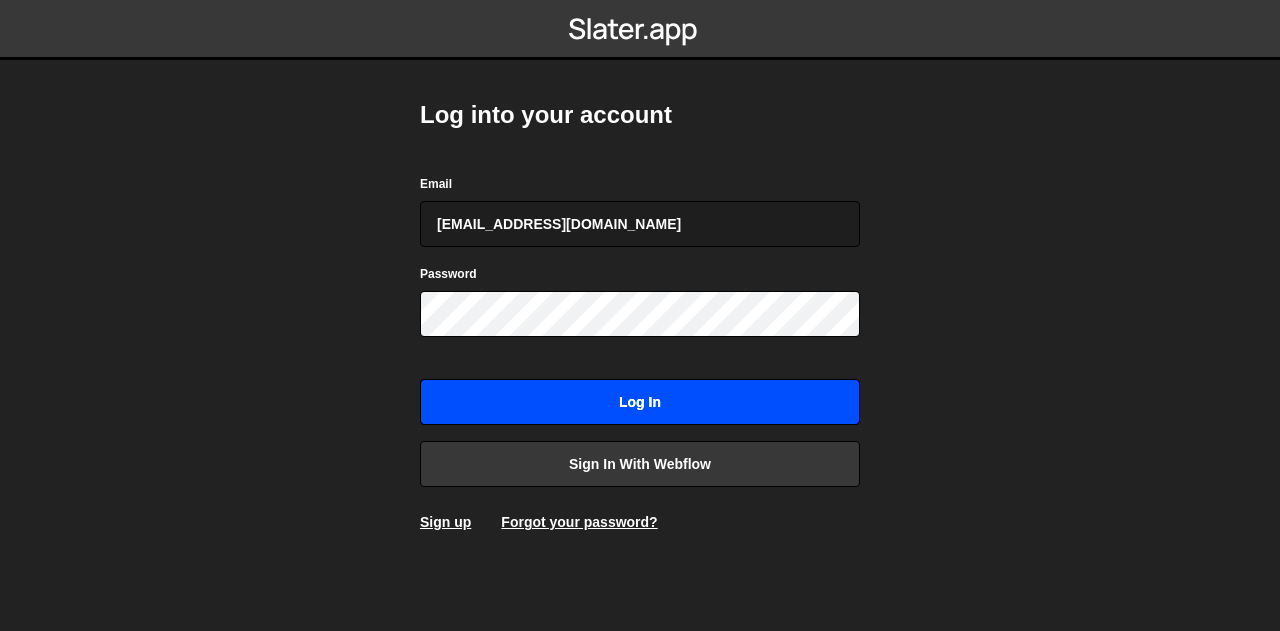 click on "Log in" at bounding box center [640, 402] 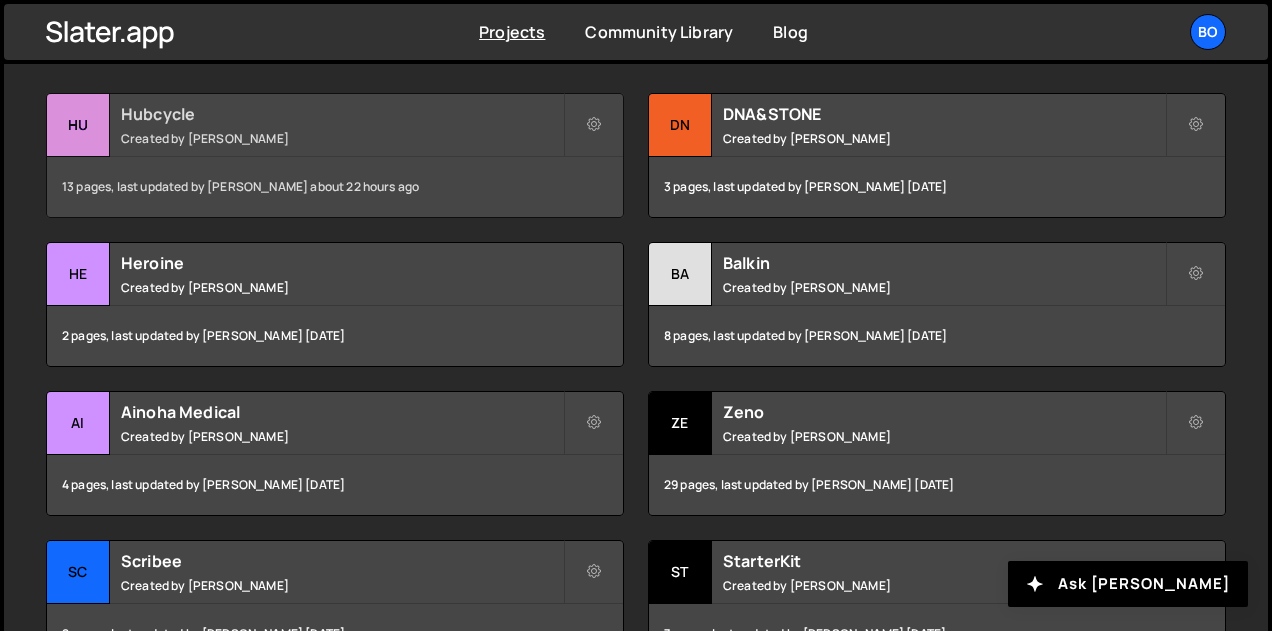 scroll, scrollTop: 714, scrollLeft: 0, axis: vertical 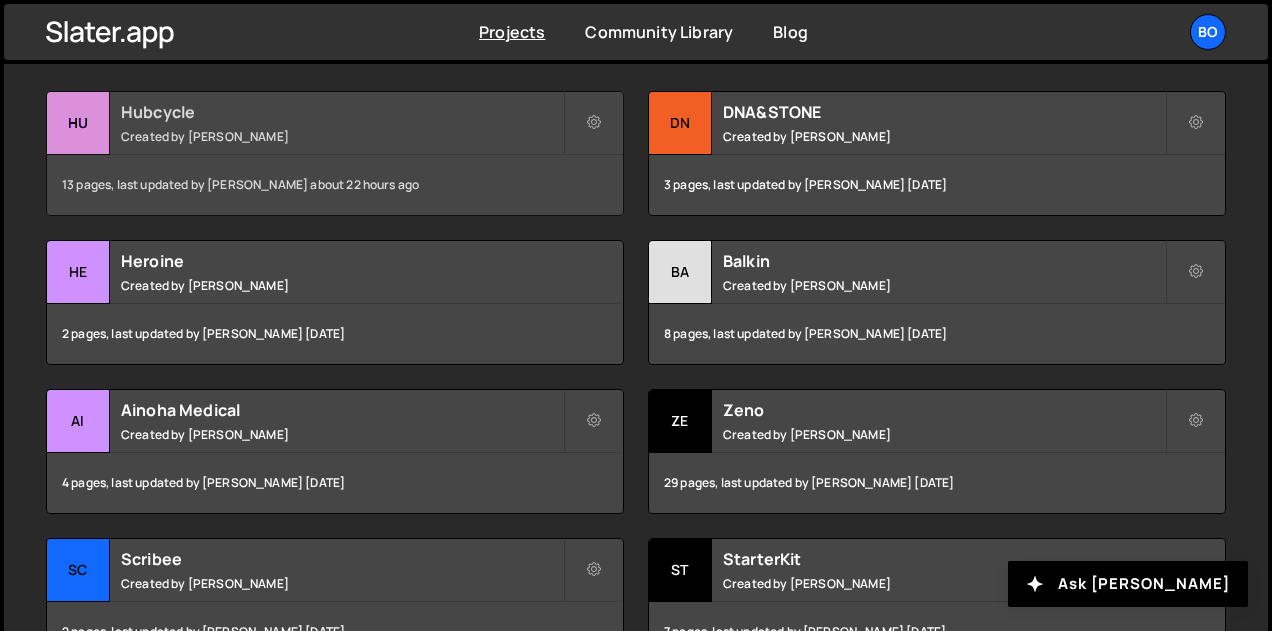 click on "Created by Pierre Vandekerckhove" at bounding box center (342, 136) 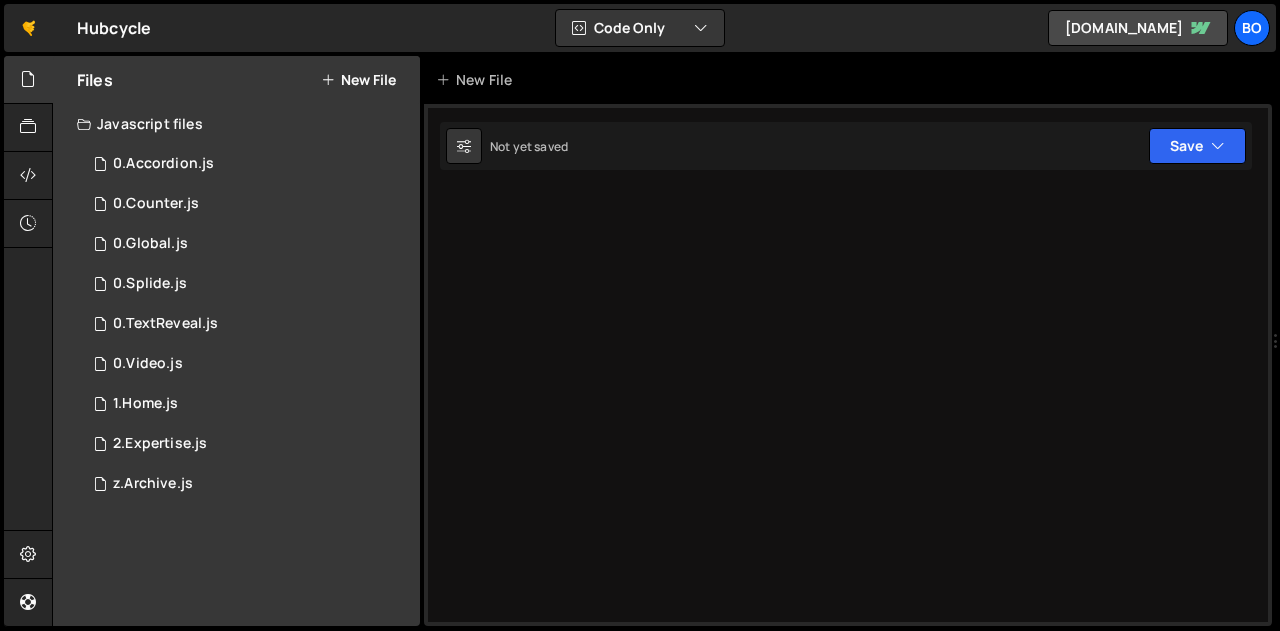scroll, scrollTop: 0, scrollLeft: 0, axis: both 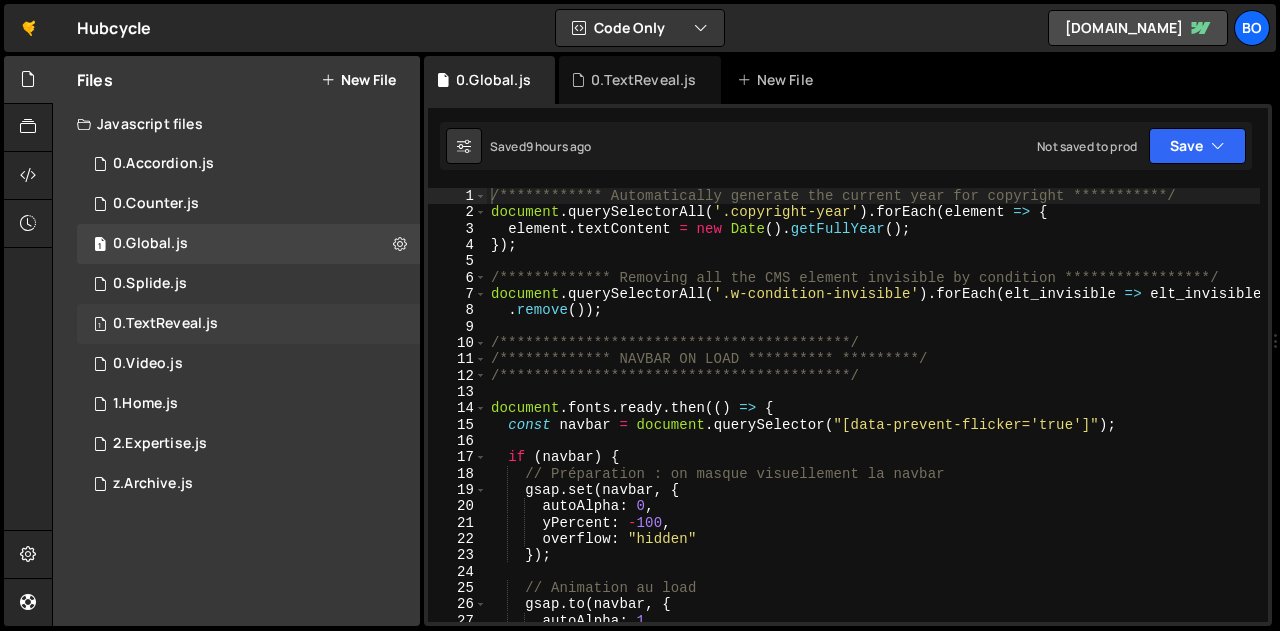 click on "0.TextReveal.js" at bounding box center [165, 324] 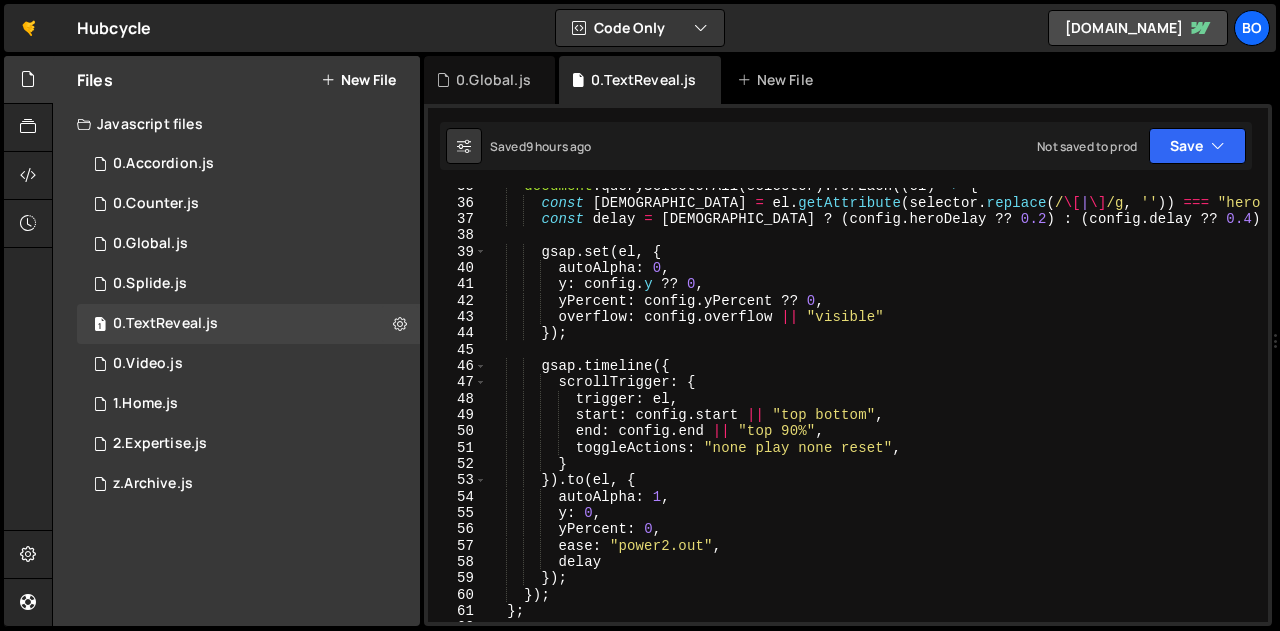scroll, scrollTop: 565, scrollLeft: 0, axis: vertical 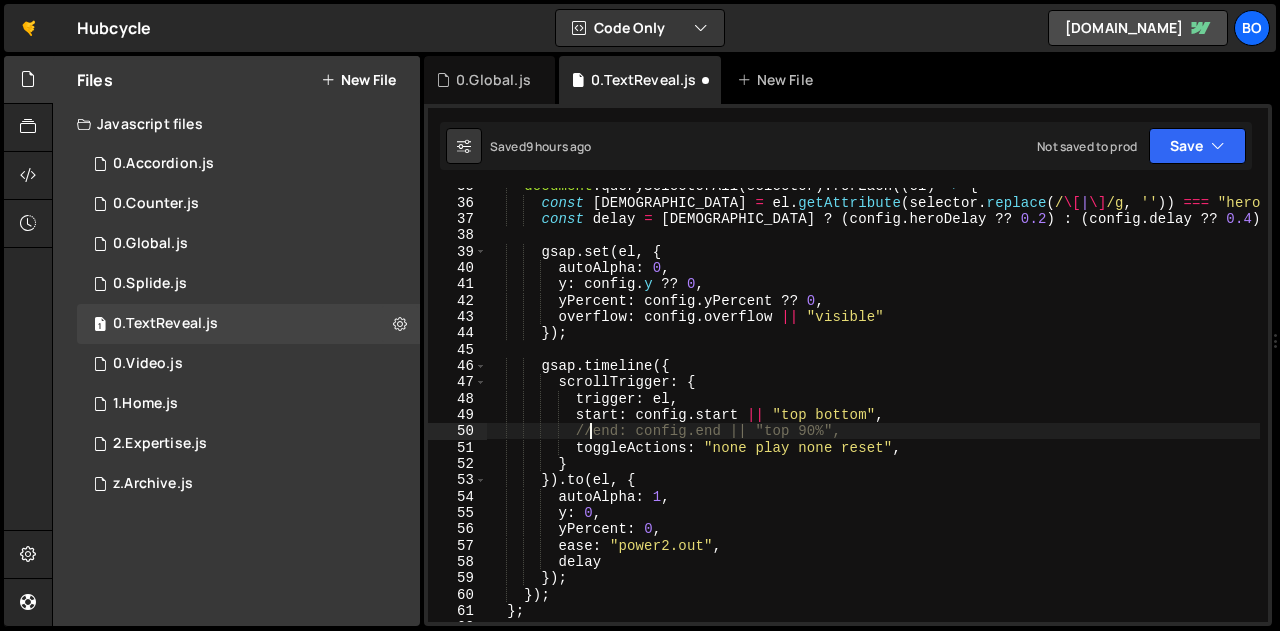 click on "document . querySelectorAll ( selector ) . forEach (( el )   =>   {          const   isHero   =   el . getAttribute ( selector . replace ( / \[ | \] /g ,   '' ))   ===   "hero" ;          const   delay   =   isHero   ?   ( config . heroDelay   ??   0.2 )   :   ( config . delay   ??   0.4 ) ;          gsap . set ( el ,   {             autoAlpha :   0 ,             y :   config . y   ??   0 ,             yPercent :   config . yPercent   ??   0 ,             overflow :   config . overflow   ||   "visible"          }) ;          gsap . timeline ({             scrollTrigger :   {                trigger :   el ,                start :   config . start   ||   "top bottom" ,                //end: config.end || "top 90%",                toggleActions :   "none play none reset" ,             }          }) . to ( el ,   {             autoAlpha :   1 ,             y :   0 ,             yPercent :   0 ,             ease :   "power2.out" ,             delay          }) ;       }) ;    } ;" at bounding box center (873, 411) 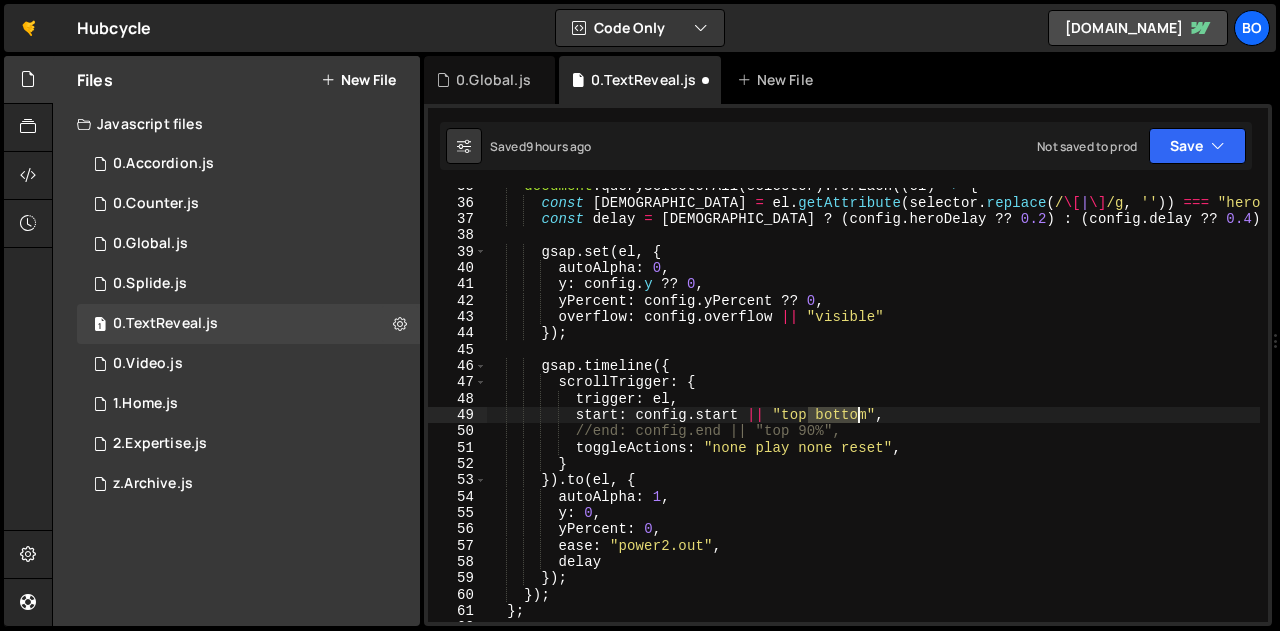 click on "document . querySelectorAll ( selector ) . forEach (( el )   =>   {          const   isHero   =   el . getAttribute ( selector . replace ( / \[ | \] /g ,   '' ))   ===   "hero" ;          const   delay   =   isHero   ?   ( config . heroDelay   ??   0.2 )   :   ( config . delay   ??   0.4 ) ;          gsap . set ( el ,   {             autoAlpha :   0 ,             y :   config . y   ??   0 ,             yPercent :   config . yPercent   ??   0 ,             overflow :   config . overflow   ||   "visible"          }) ;          gsap . timeline ({             scrollTrigger :   {                trigger :   el ,                start :   config . start   ||   "top bottom" ,                //end: config.end || "top 90%",                toggleActions :   "none play none reset" ,             }          }) . to ( el ,   {             autoAlpha :   1 ,             y :   0 ,             yPercent :   0 ,             ease :   "power2.out" ,             delay          }) ;       }) ;    } ;" at bounding box center (873, 411) 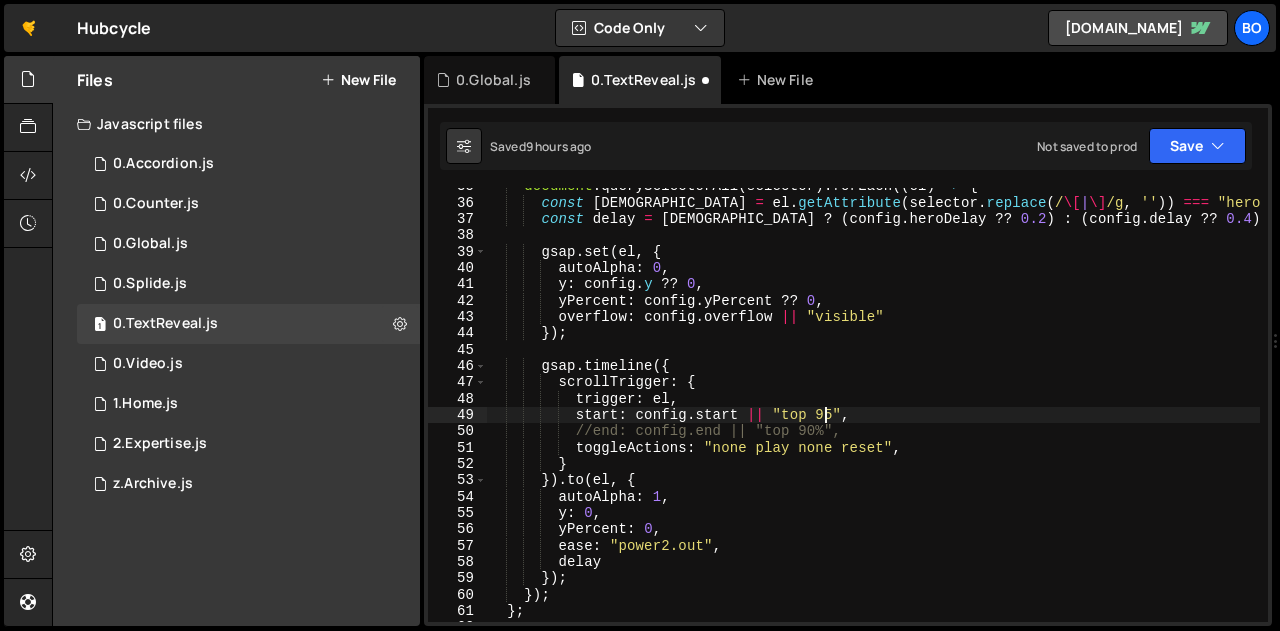 type on "start: config.start || "top 95%"," 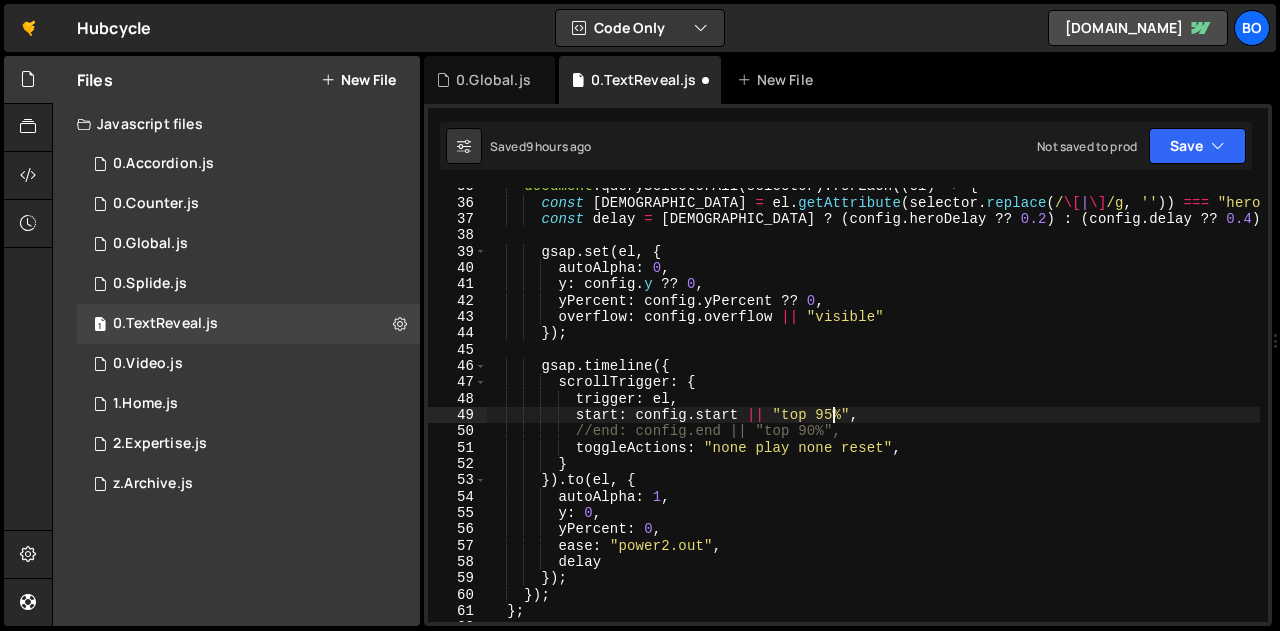 click on "document . querySelectorAll ( selector ) . forEach (( el )   =>   {          const   isHero   =   el . getAttribute ( selector . replace ( / \[ | \] /g ,   '' ))   ===   "hero" ;          const   delay   =   isHero   ?   ( config . heroDelay   ??   0.2 )   :   ( config . delay   ??   0.4 ) ;          gsap . set ( el ,   {             autoAlpha :   0 ,             y :   config . y   ??   0 ,             yPercent :   config . yPercent   ??   0 ,             overflow :   config . overflow   ||   "visible"          }) ;          gsap . timeline ({             scrollTrigger :   {                trigger :   el ,                start :   config . start   ||   "top 95%" ,                //end: config.end || "top 90%",                toggleActions :   "none play none reset" ,             }          }) . to ( el ,   {             autoAlpha :   1 ,             y :   0 ,             yPercent :   0 ,             ease :   "power2.out" ,             delay          }) ;       }) ;    } ;" at bounding box center (873, 411) 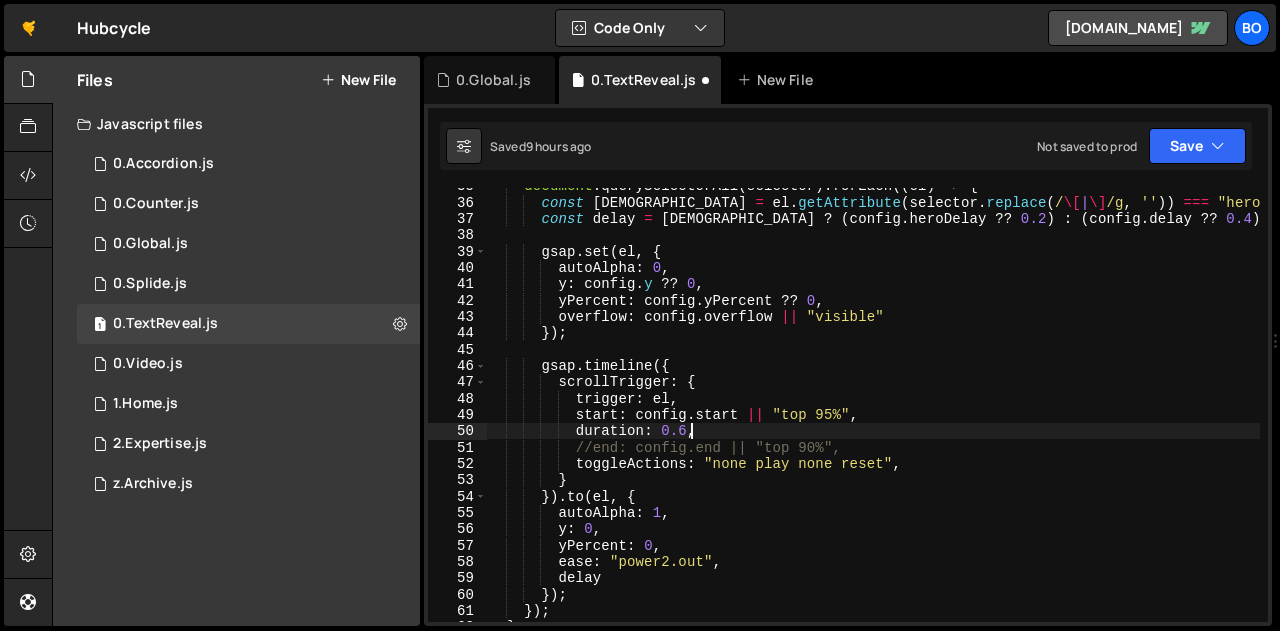 scroll, scrollTop: 0, scrollLeft: 13, axis: horizontal 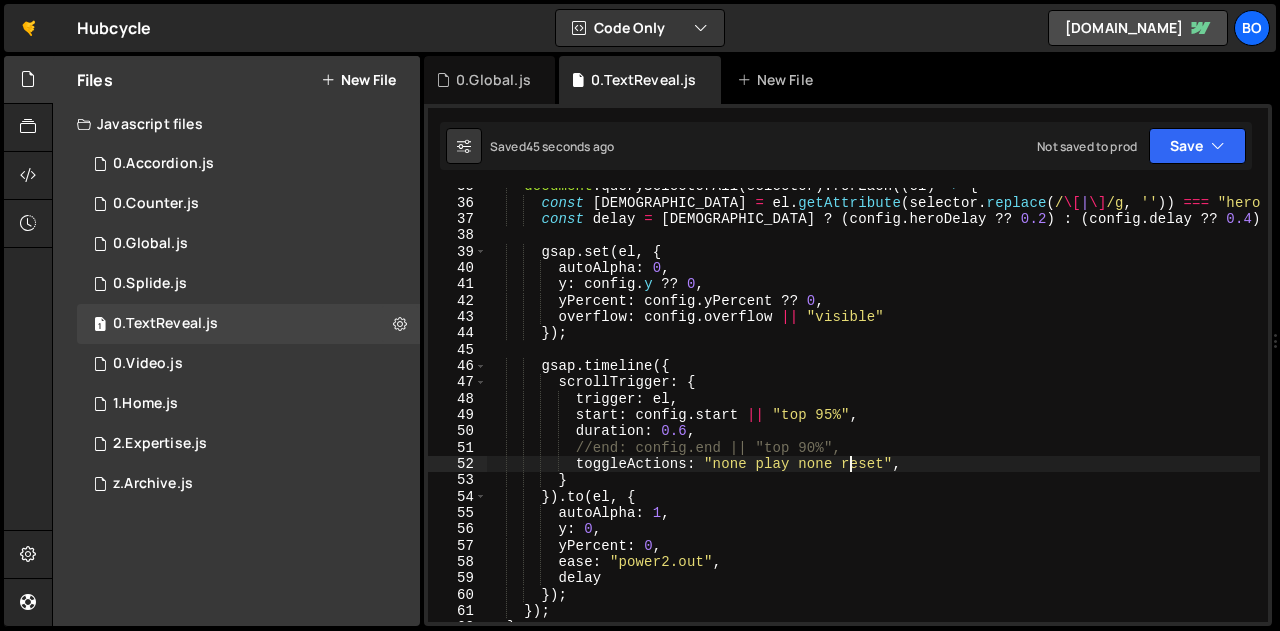 click on "document . querySelectorAll ( selector ) . forEach (( el )   =>   {          const   isHero   =   el . getAttribute ( selector . replace ( / \[ | \] /g ,   '' ))   ===   "hero" ;          const   delay   =   isHero   ?   ( config . heroDelay   ??   0.2 )   :   ( config . delay   ??   0.4 ) ;          gsap . set ( el ,   {             autoAlpha :   0 ,             y :   config . y   ??   0 ,             yPercent :   config . yPercent   ??   0 ,             overflow :   config . overflow   ||   "visible"          }) ;          gsap . timeline ({             scrollTrigger :   {                trigger :   el ,                start :   config . start   ||   "top 95%" ,                duration :   0.6 ,                //end: config.end || "top 90%",                toggleActions :   "none play none reset" ,             }          }) . to ( el ,   {             autoAlpha :   1 ,             y :   0 ,             yPercent :   0 ,             ease :   "power2.out" ,             delay          }) ;       }) ;    }" at bounding box center [873, 411] 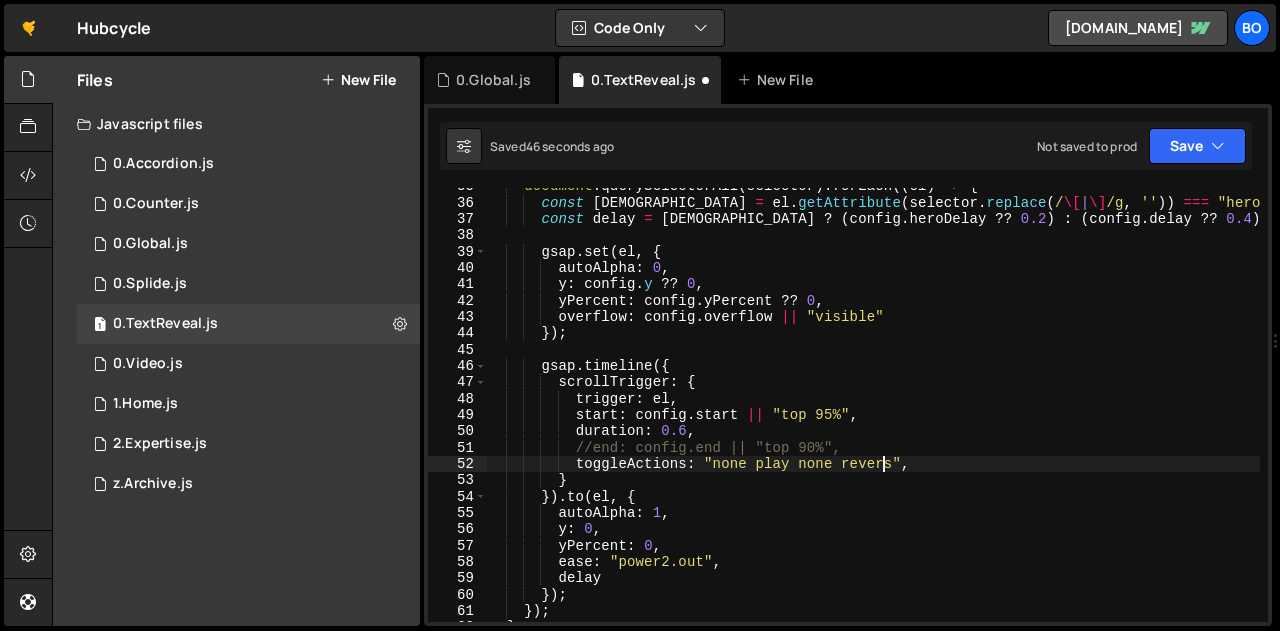 scroll, scrollTop: 0, scrollLeft: 27, axis: horizontal 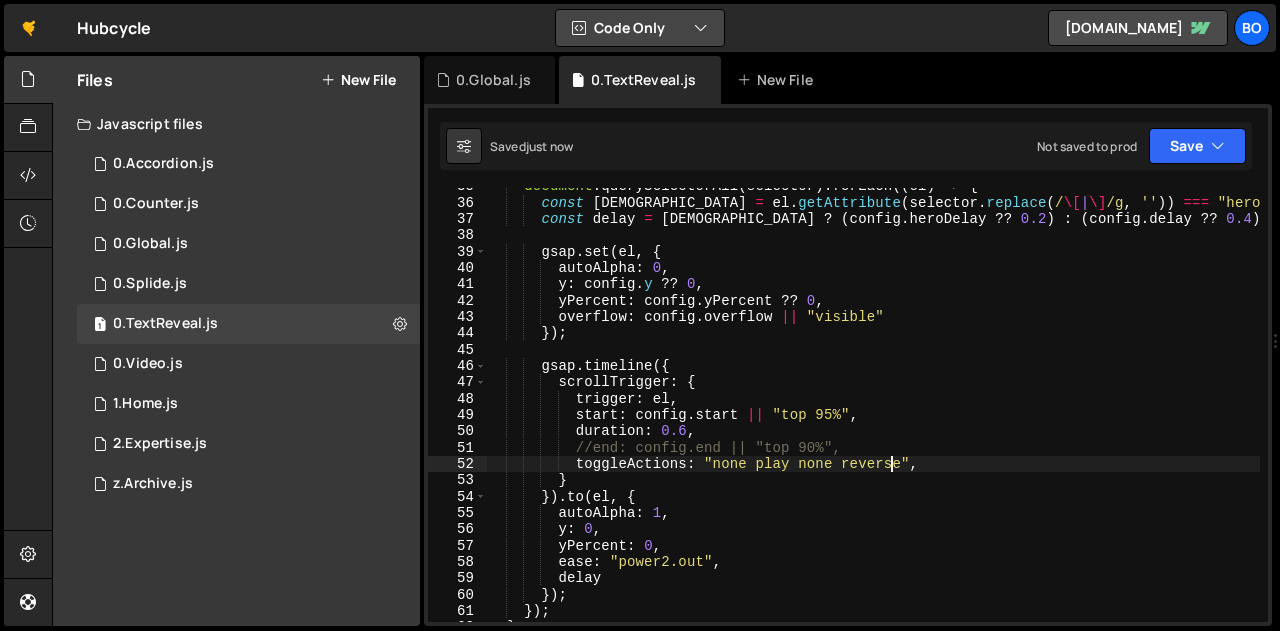 type on "toggleActions: "none play none reverse"," 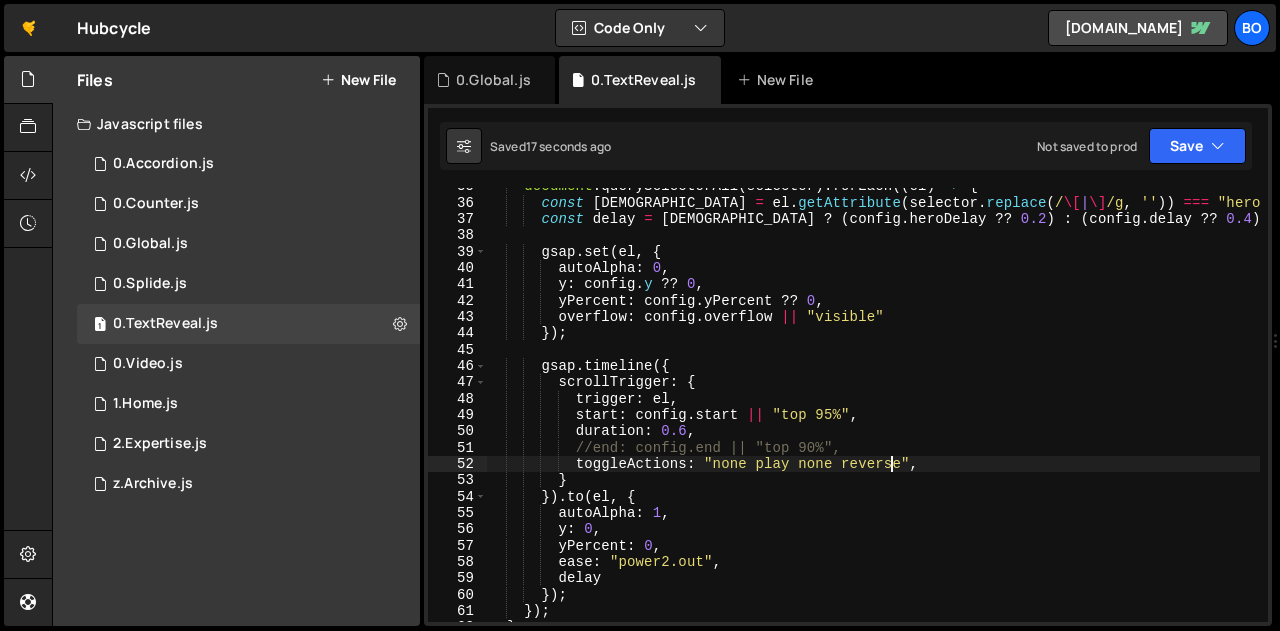 scroll, scrollTop: 565, scrollLeft: 0, axis: vertical 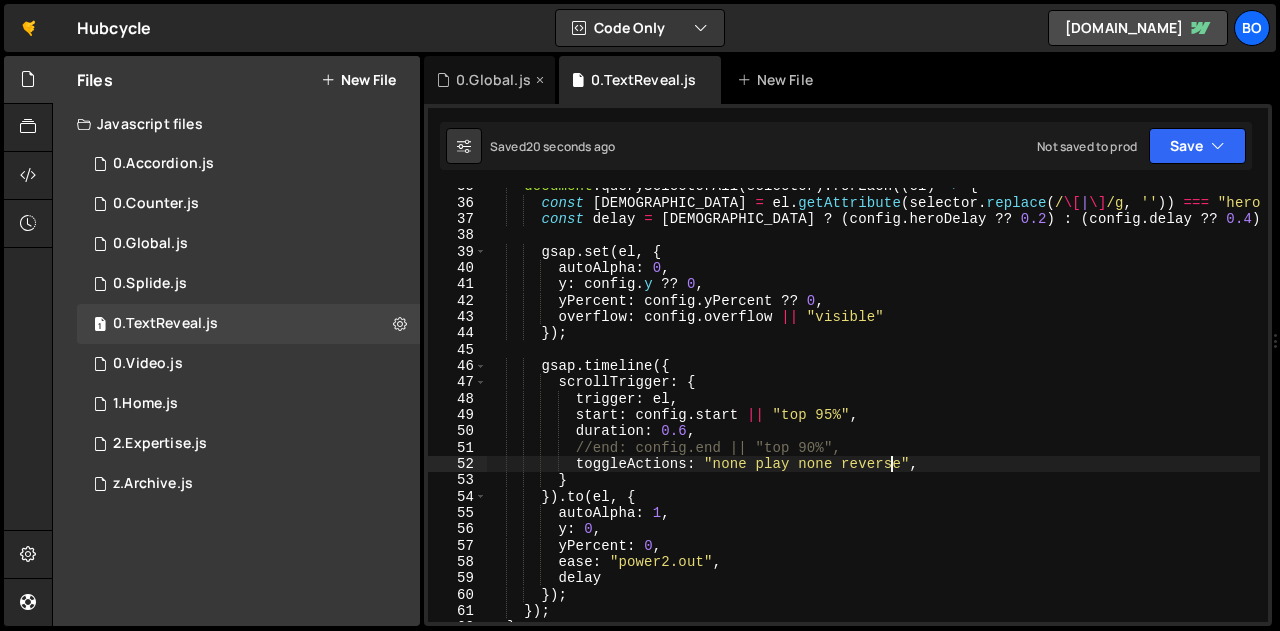 click on "0.Global.js" at bounding box center (493, 80) 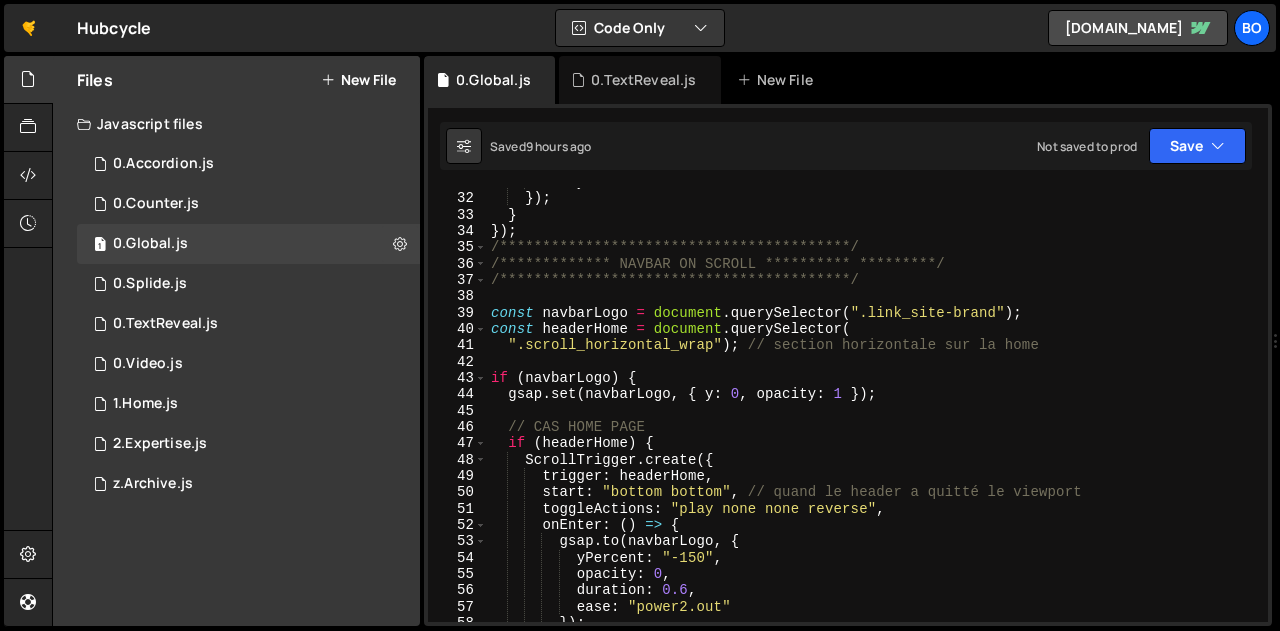 scroll, scrollTop: 505, scrollLeft: 0, axis: vertical 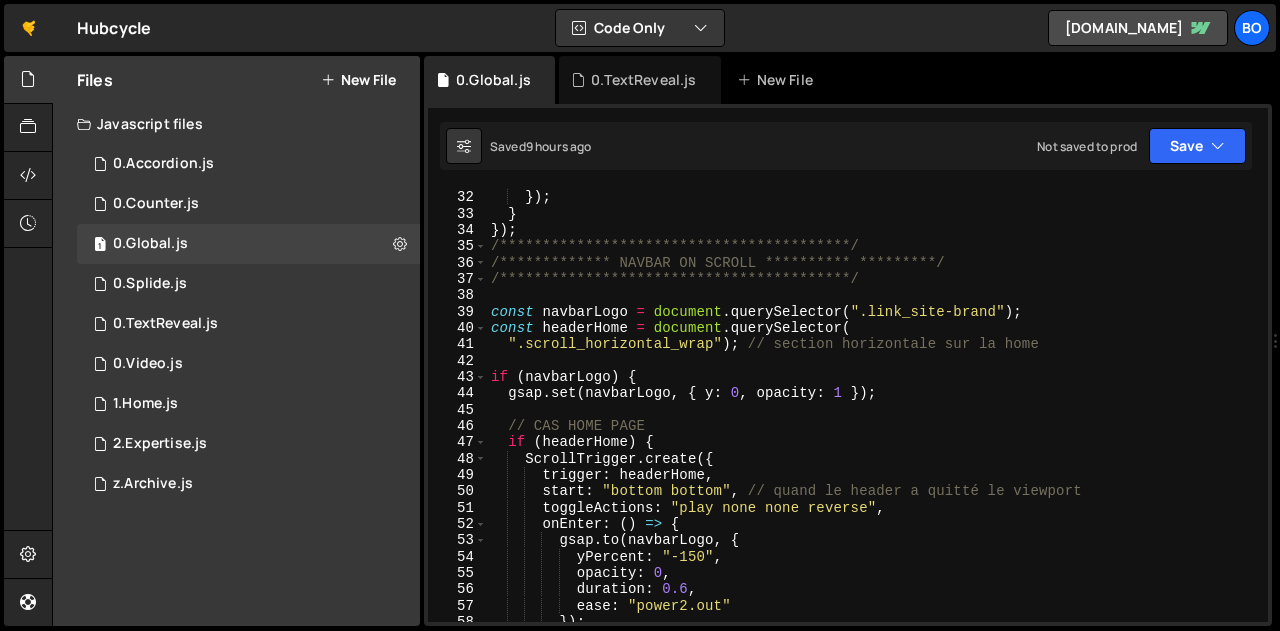 type on "toggleActions: "play none none reverse"," 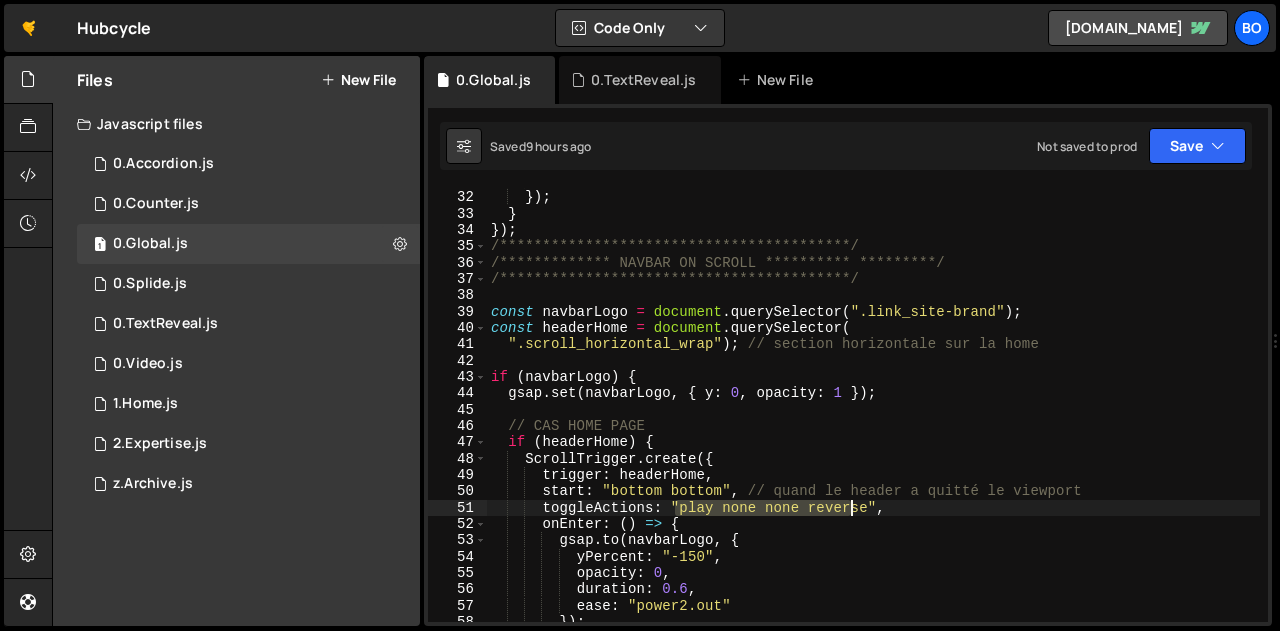drag, startPoint x: 676, startPoint y: 505, endPoint x: 855, endPoint y: 510, distance: 179.06982 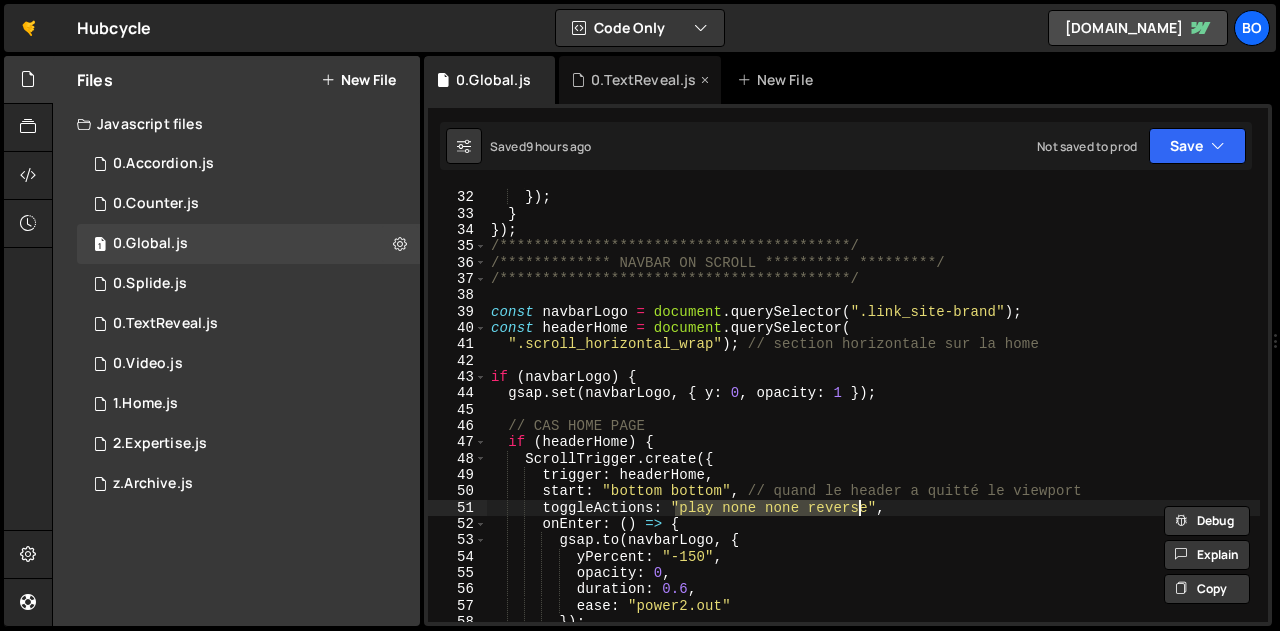click on "0.TextReveal.js" at bounding box center [643, 80] 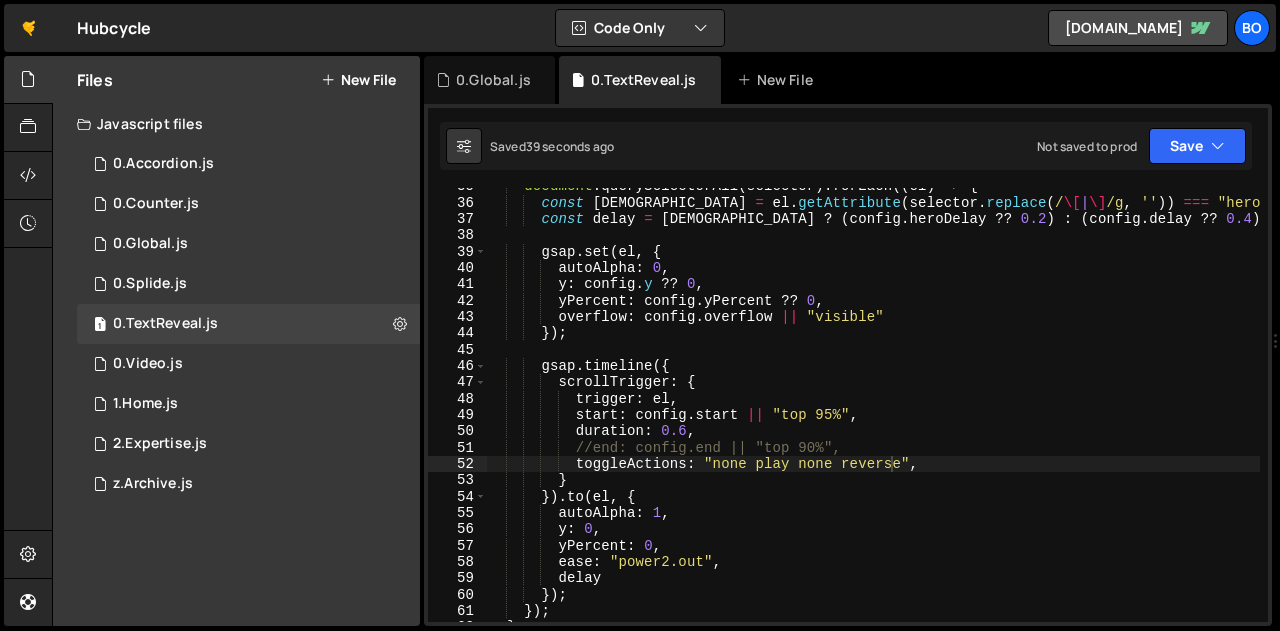 click on "document . querySelectorAll ( selector ) . forEach (( el )   =>   {          const   isHero   =   el . getAttribute ( selector . replace ( / \[ | \] /g ,   '' ))   ===   "hero" ;          const   delay   =   isHero   ?   ( config . heroDelay   ??   0.2 )   :   ( config . delay   ??   0.4 ) ;          gsap . set ( el ,   {             autoAlpha :   0 ,             y :   config . y   ??   0 ,             yPercent :   config . yPercent   ??   0 ,             overflow :   config . overflow   ||   "visible"          }) ;          gsap . timeline ({             scrollTrigger :   {                trigger :   el ,                start :   config . start   ||   "top 95%" ,                duration :   0.6 ,                //end: config.end || "top 90%",                toggleActions :   "none play none reverse" ,             }          }) . to ( el ,   {             autoAlpha :   1 ,             y :   0 ,             yPercent :   0 ,             ease :   "power2.out" ,             delay          }) ;       }) ;" at bounding box center (873, 411) 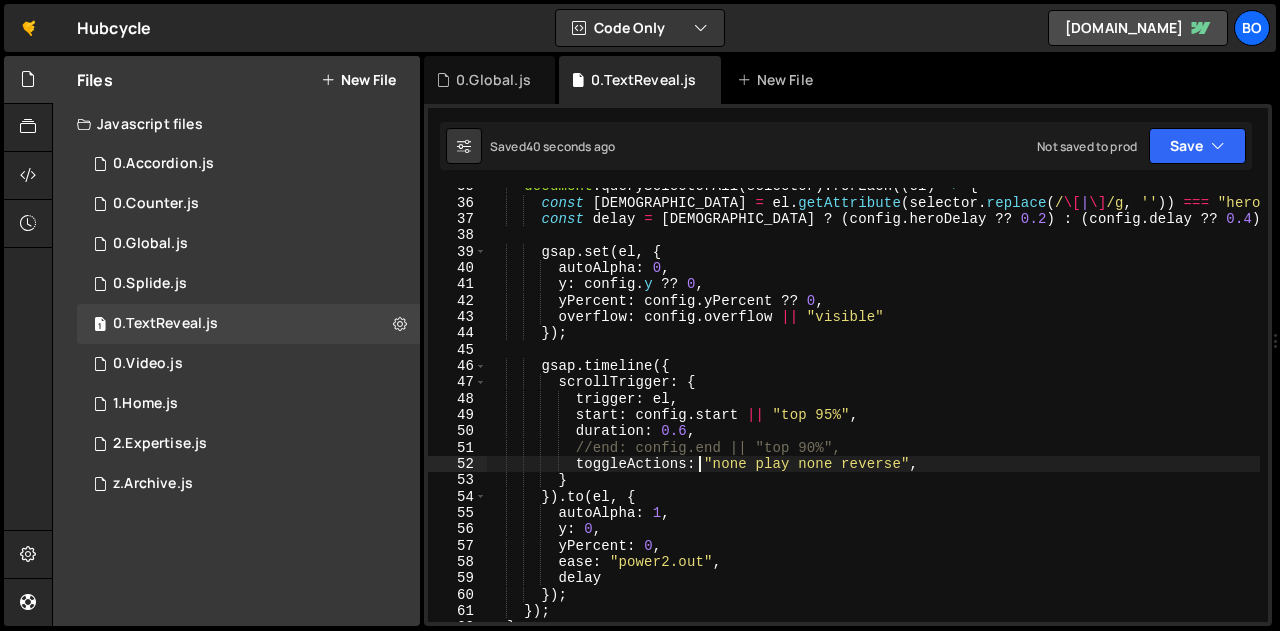 scroll, scrollTop: 0, scrollLeft: 15, axis: horizontal 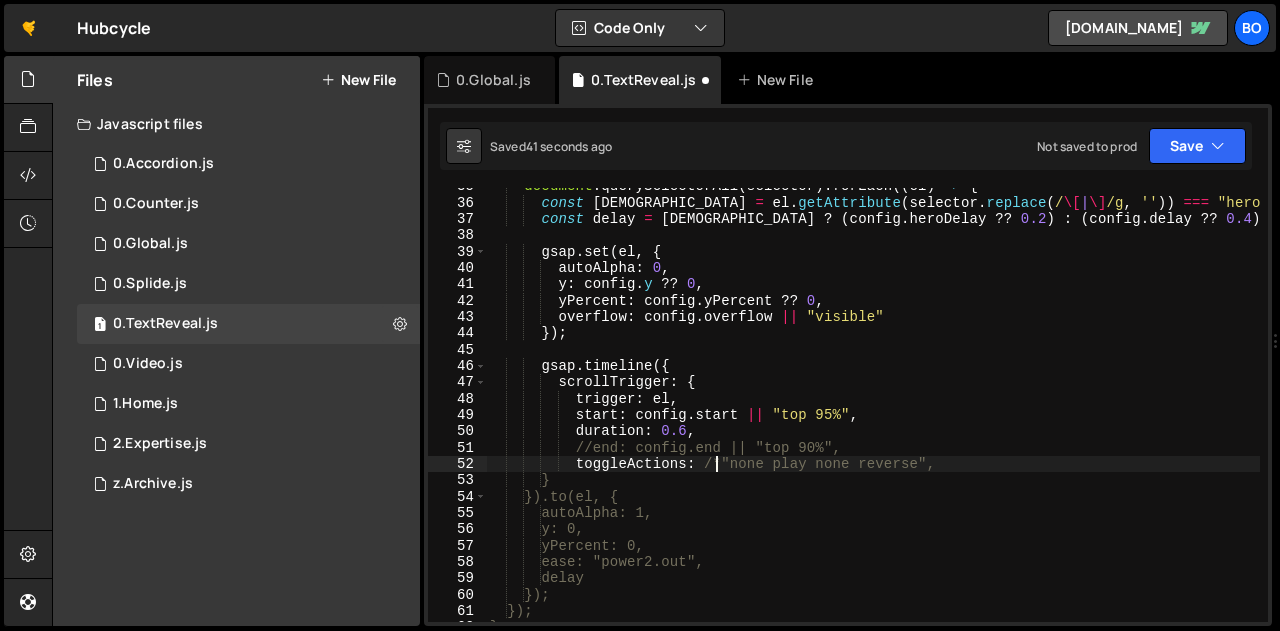 click on "document . querySelectorAll ( selector ) . forEach (( el )   =>   {          const   isHero   =   el . getAttribute ( selector . replace ( / \[ | \] /g ,   '' ))   ===   "hero" ;          const   delay   =   isHero   ?   ( config . heroDelay   ??   0.2 )   :   ( config . delay   ??   0.4 ) ;          gsap . set ( el ,   {             autoAlpha :   0 ,             y :   config . y   ??   0 ,             yPercent :   config . yPercent   ??   0 ,             overflow :   config . overflow   ||   "visible"          }) ;          gsap . timeline ({             scrollTrigger :   {                trigger :   el ,                start :   config . start   ||   "top 95%" ,                duration :   0.6 ,                //end: config.end || "top 90%",                toggleActions :   /*"none play none reverse",            }         }).to(el, {            autoAlpha: 1,            y: 0,            yPercent: 0,            ease: "power2.out",            delay         });      });   };" at bounding box center [873, 411] 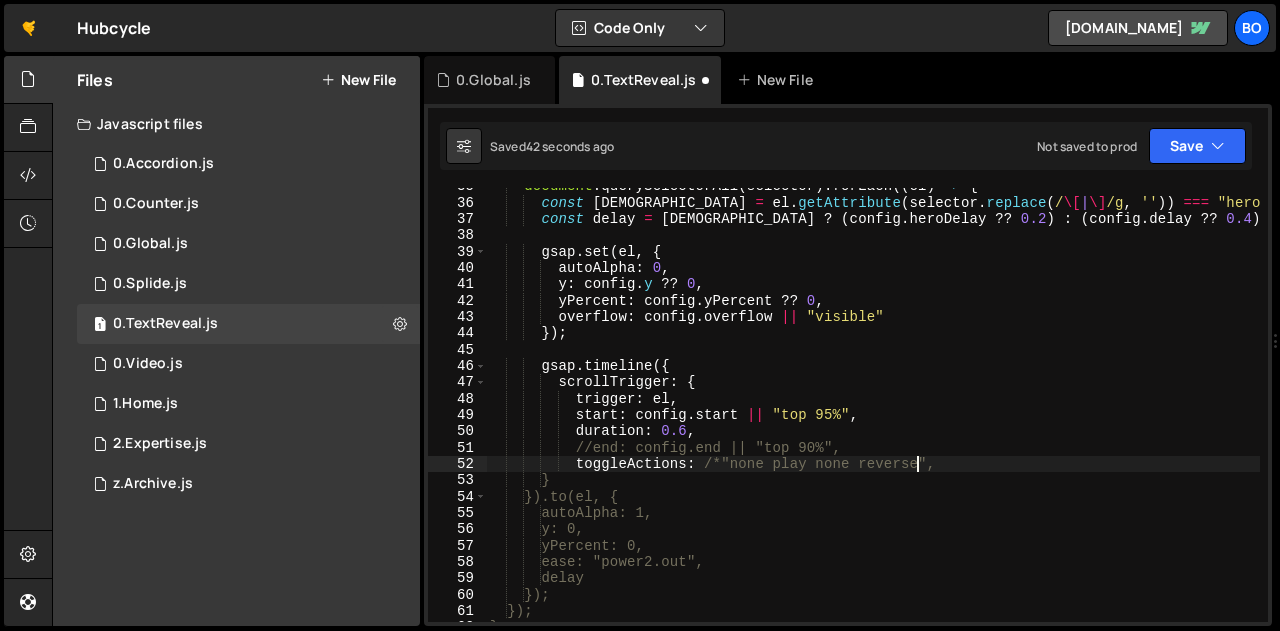 scroll, scrollTop: 0, scrollLeft: 30, axis: horizontal 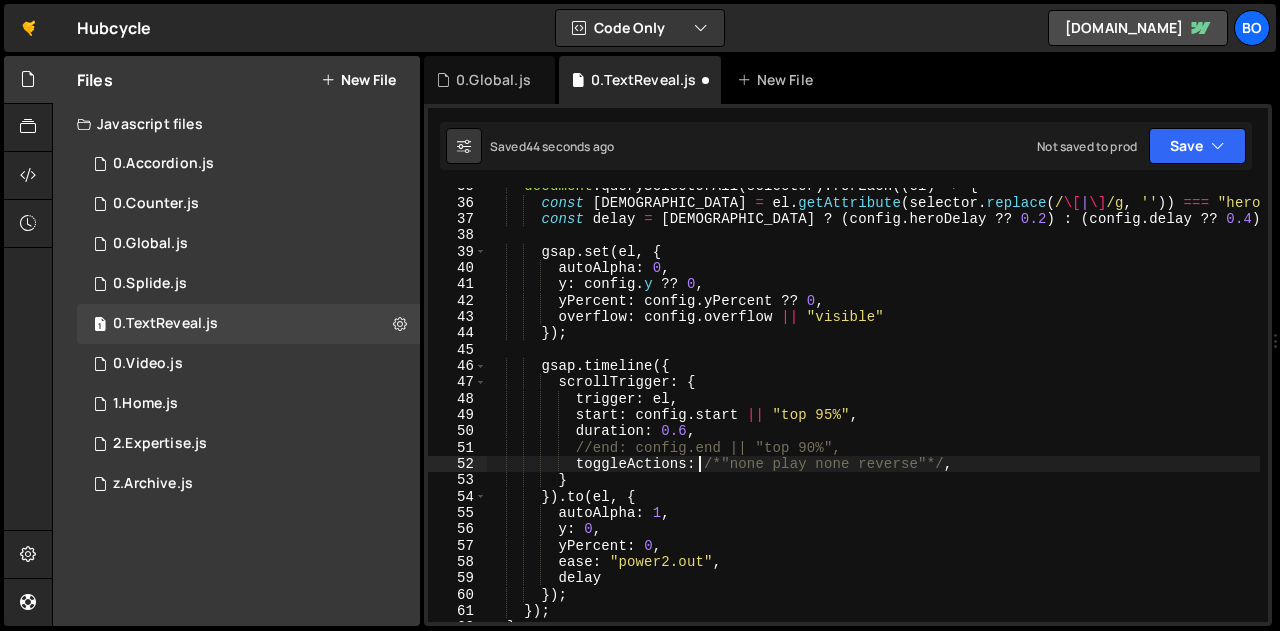 click on "document . querySelectorAll ( selector ) . forEach (( el )   =>   {          const   isHero   =   el . getAttribute ( selector . replace ( / \[ | \] /g ,   '' ))   ===   "hero" ;          const   delay   =   isHero   ?   ( config . heroDelay   ??   0.2 )   :   ( config . delay   ??   0.4 ) ;          gsap . set ( el ,   {             autoAlpha :   0 ,             y :   config . y   ??   0 ,             yPercent :   config . yPercent   ??   0 ,             overflow :   config . overflow   ||   "visible"          }) ;          gsap . timeline ({             scrollTrigger :   {                trigger :   el ,                start :   config . start   ||   "top 95%" ,                duration :   0.6 ,                //end: config.end || "top 90%",                toggleActions :   /*"none play none reverse"*/ ,             }          }) . to ( el ,   {             autoAlpha :   1 ,             y :   0 ,             yPercent :   0 ,             ease :   "power2.out" ,             delay          }) ;       })" at bounding box center (873, 411) 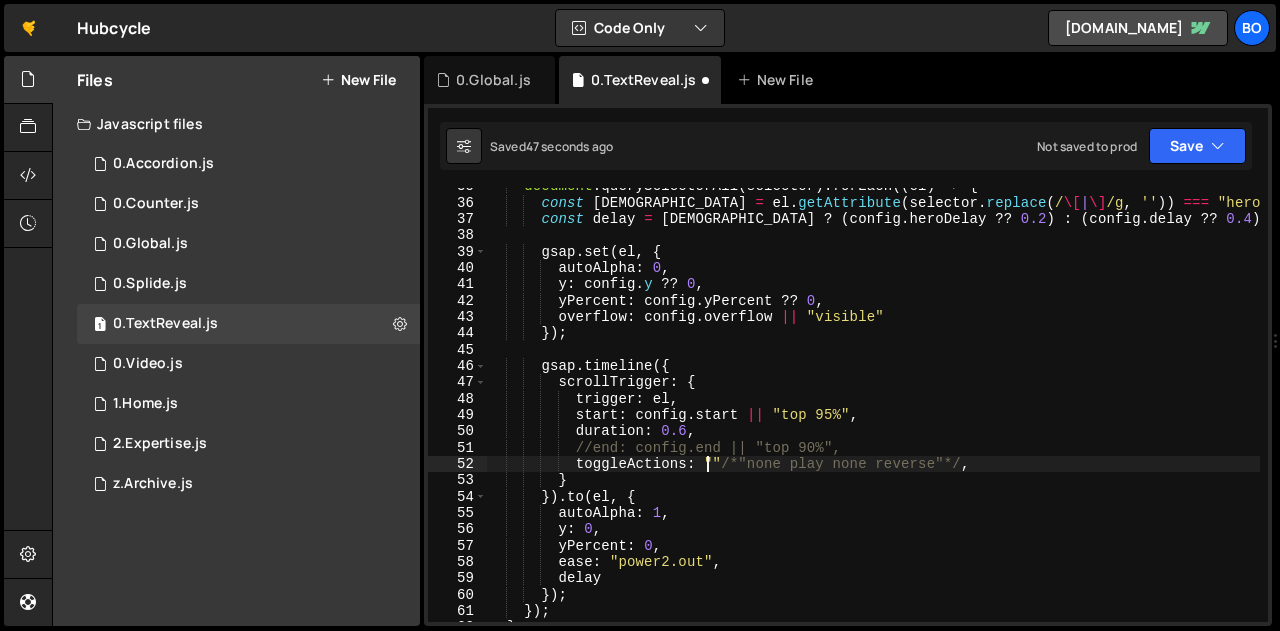 paste on "play none none reverse" 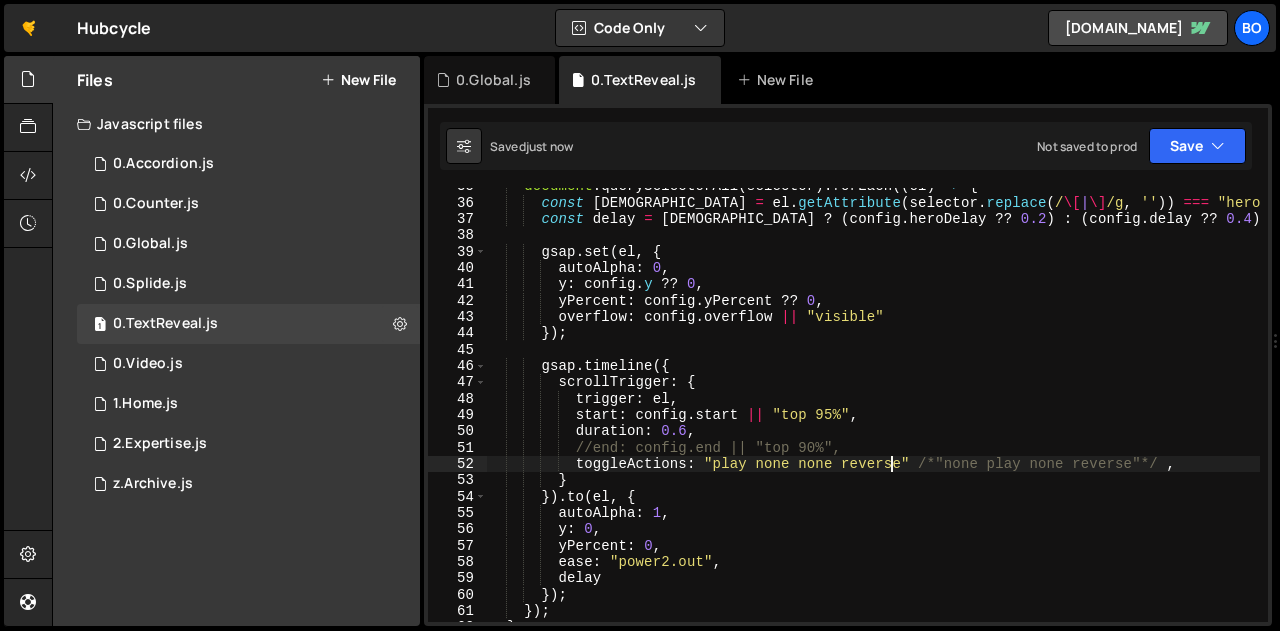type on "toggleActions: "play none none reverse" /*"none play none reverse"*/ ," 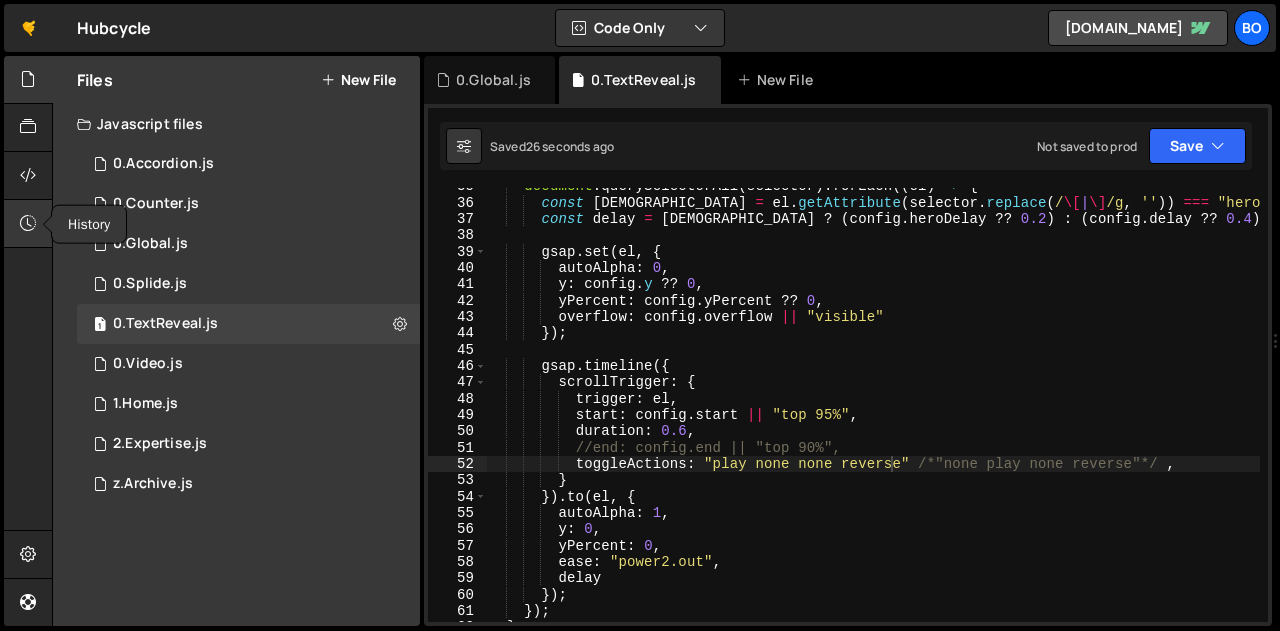 click at bounding box center (28, 223) 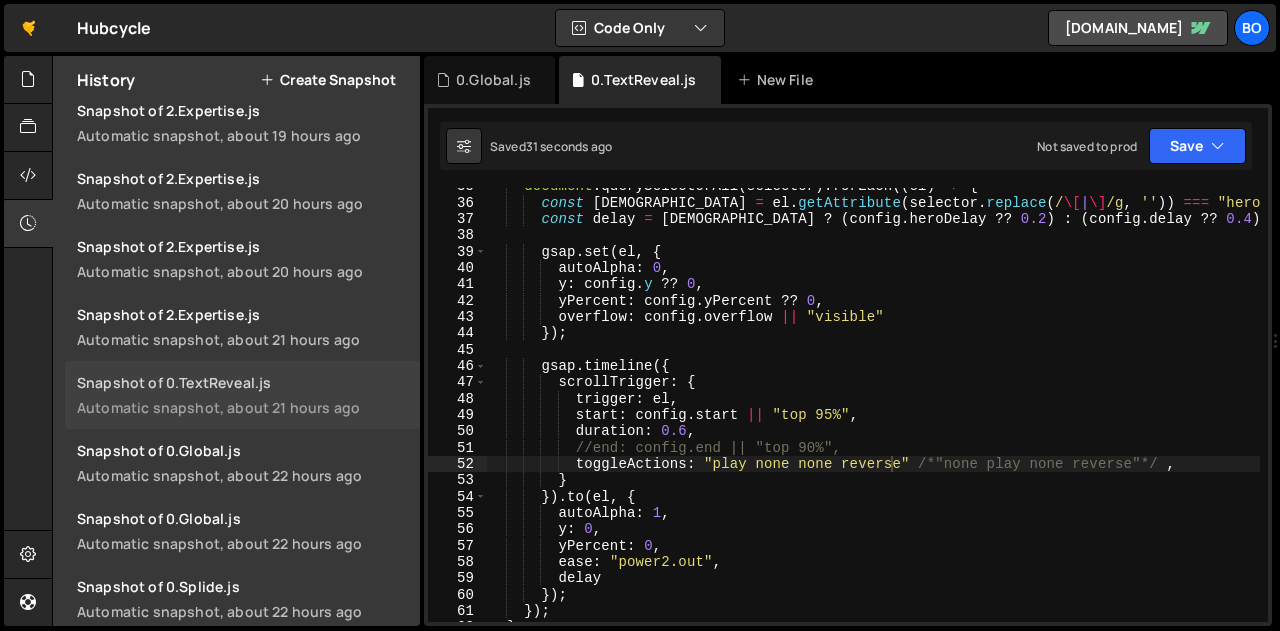 scroll, scrollTop: 1184, scrollLeft: 0, axis: vertical 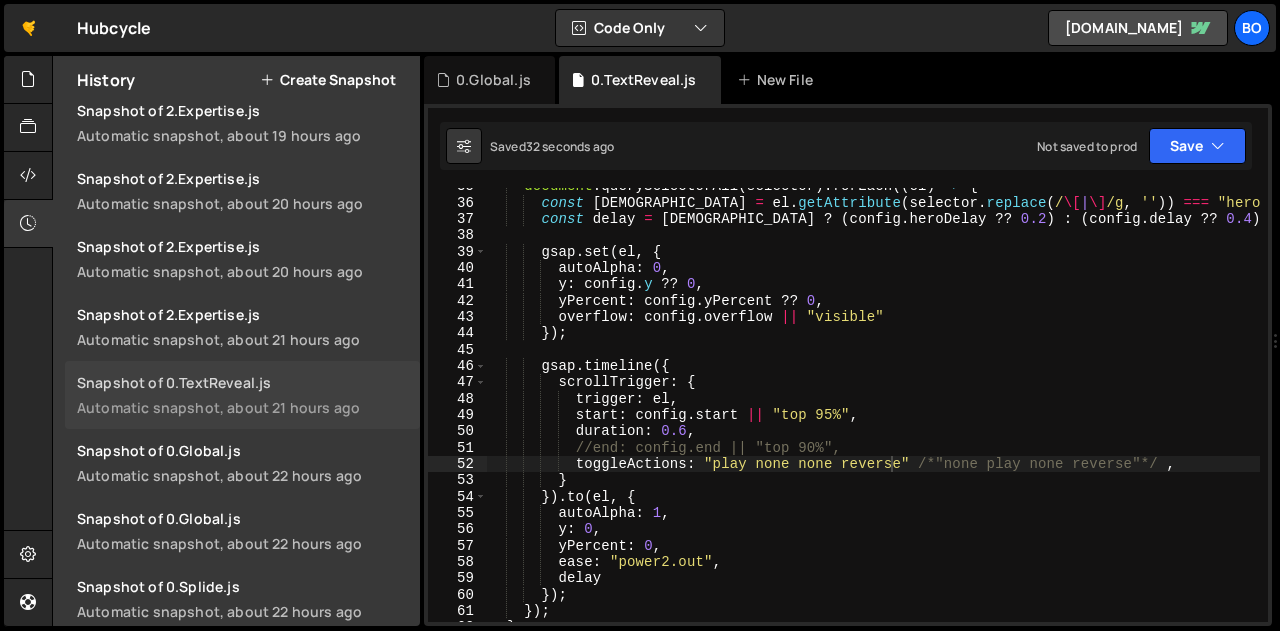 click on "Snapshot of 0.TextReveal.js" at bounding box center (242, 382) 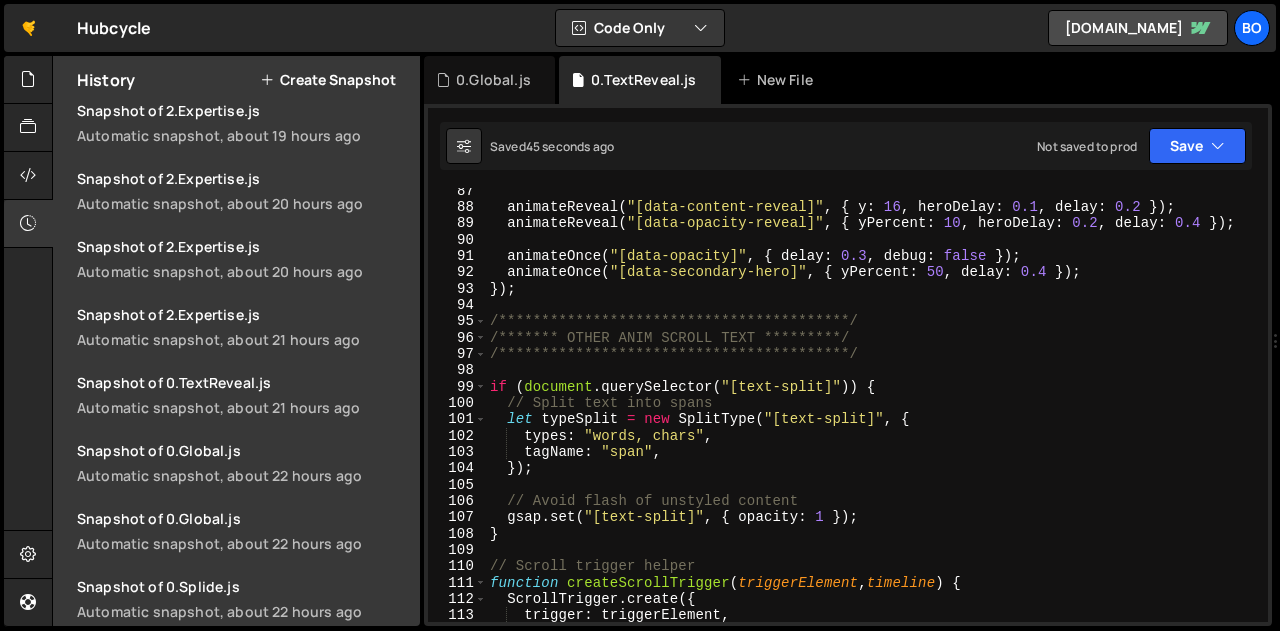 scroll, scrollTop: 1410, scrollLeft: 0, axis: vertical 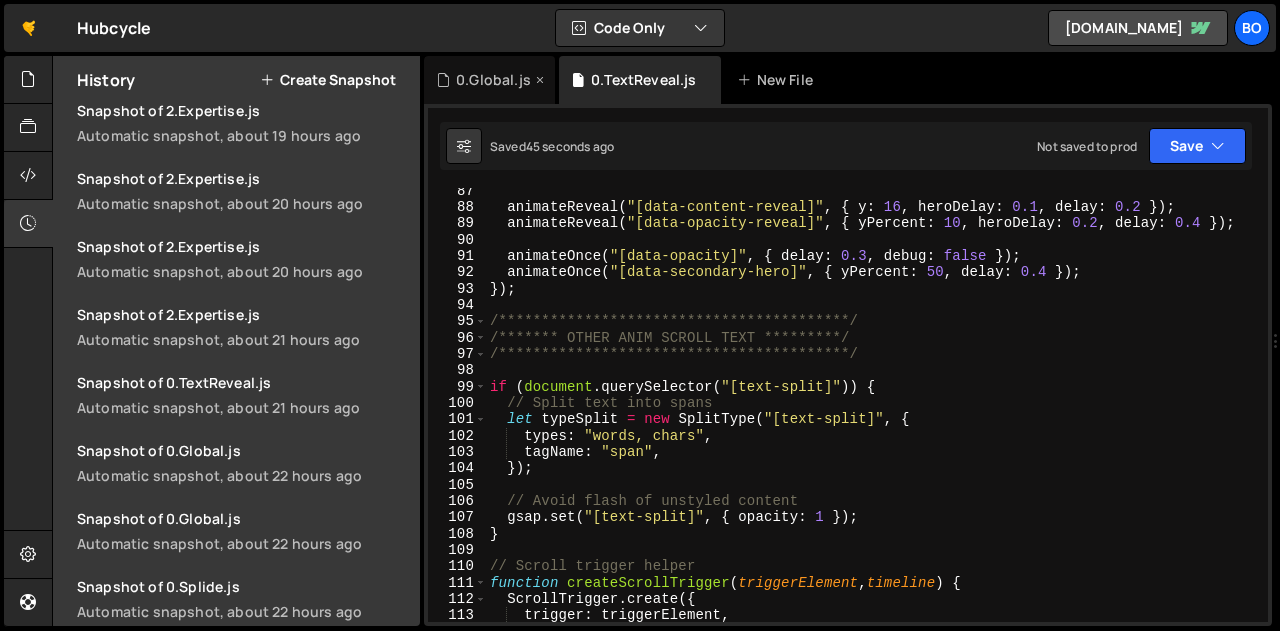 click on "0.Global.js" at bounding box center (493, 80) 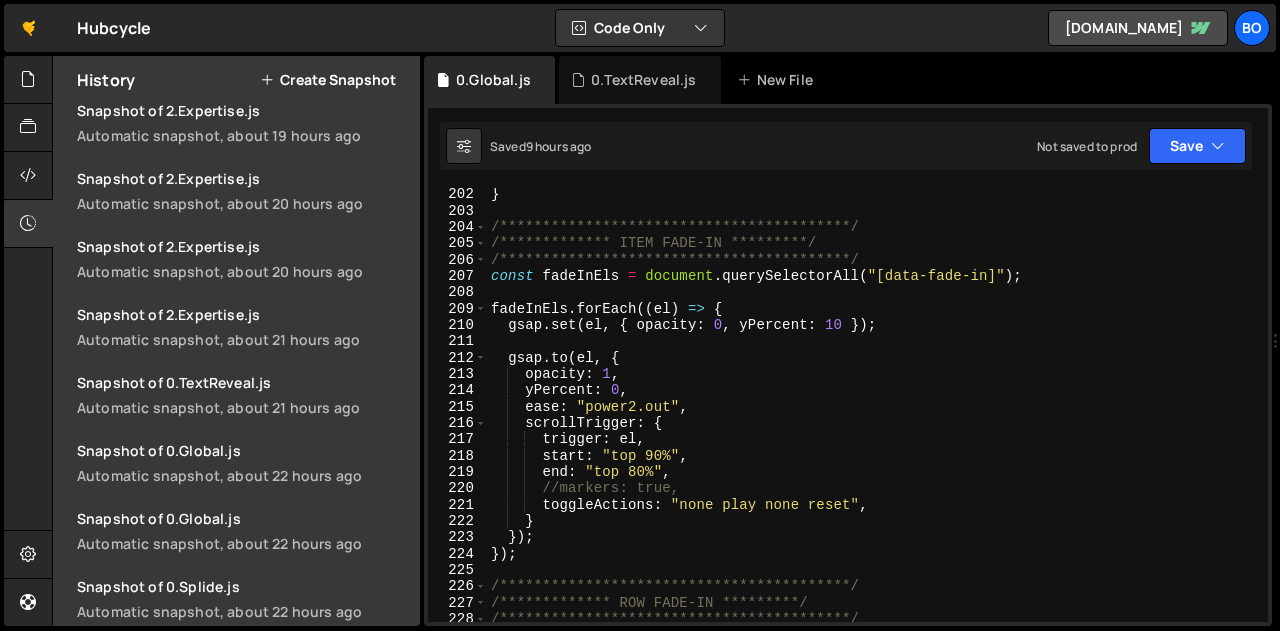 scroll, scrollTop: 3301, scrollLeft: 0, axis: vertical 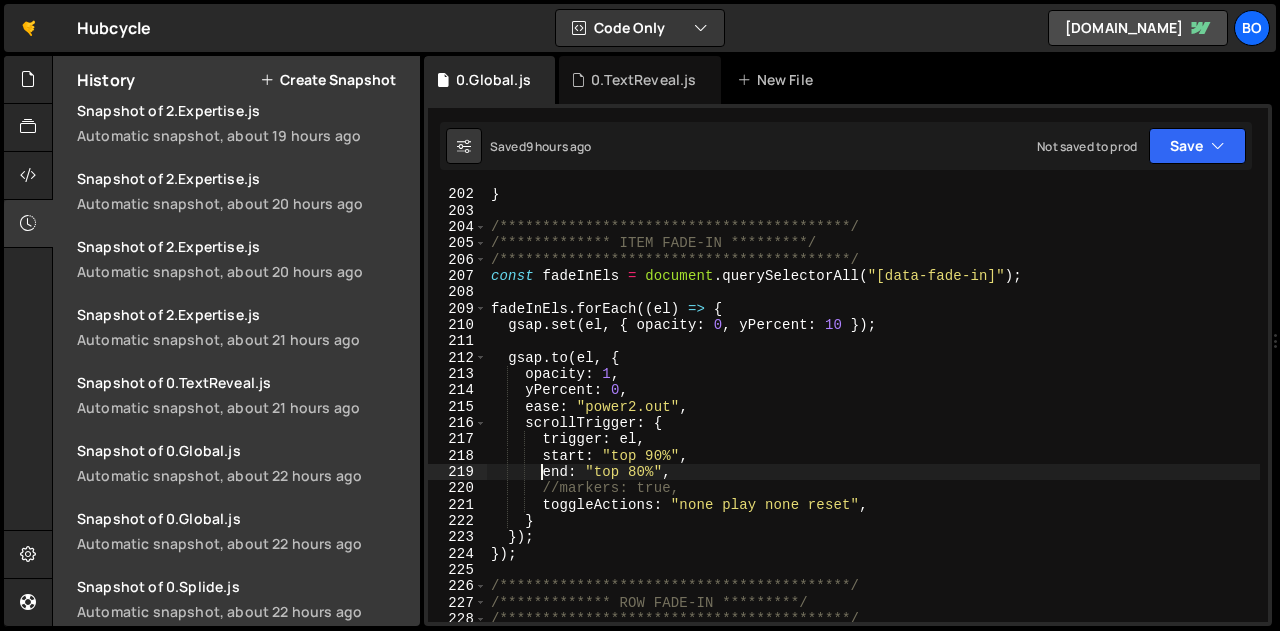 type on "//end: "top 80%"," 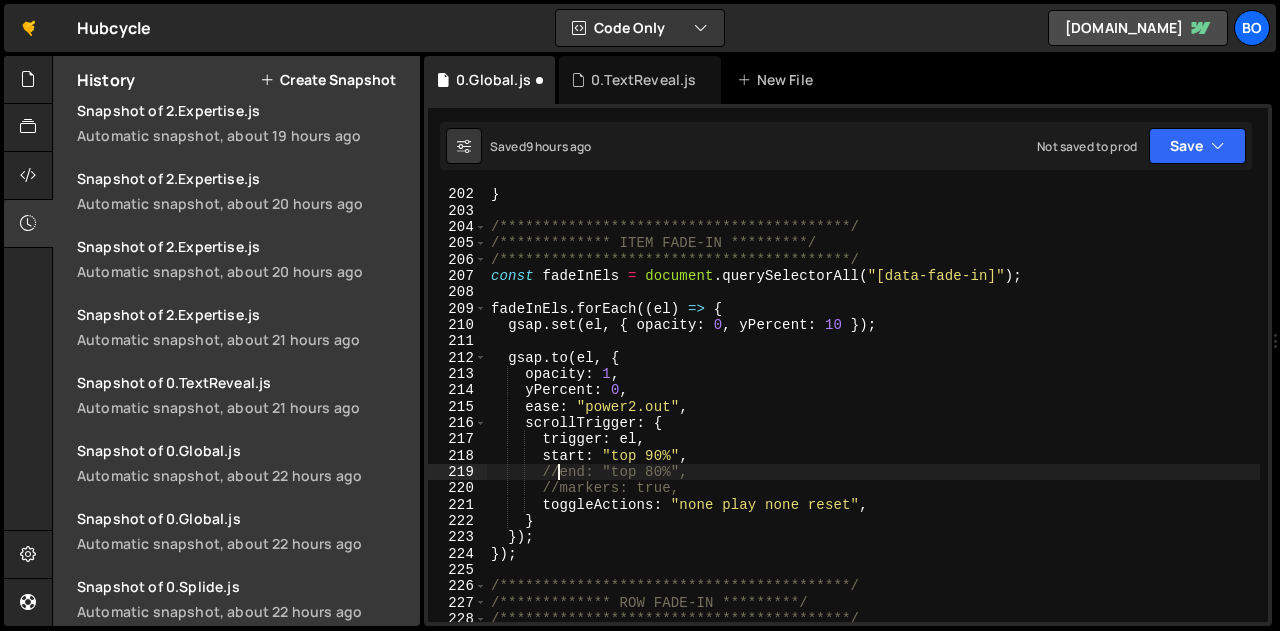 scroll, scrollTop: 0, scrollLeft: 4, axis: horizontal 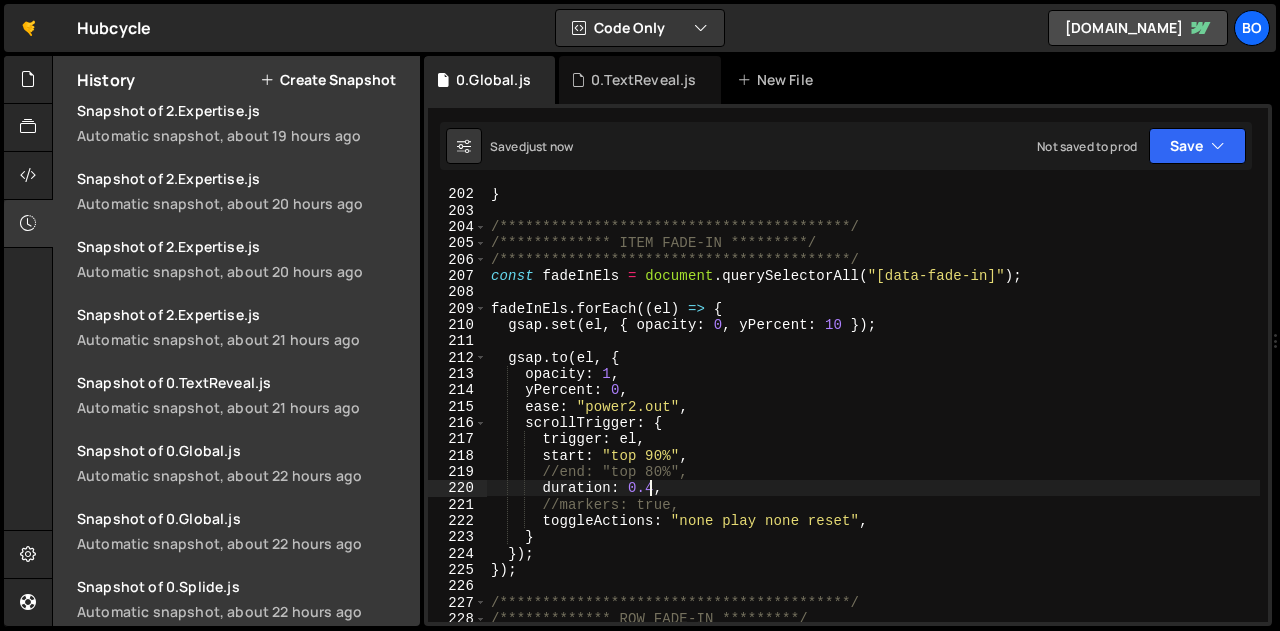 type on "duration: 0.4," 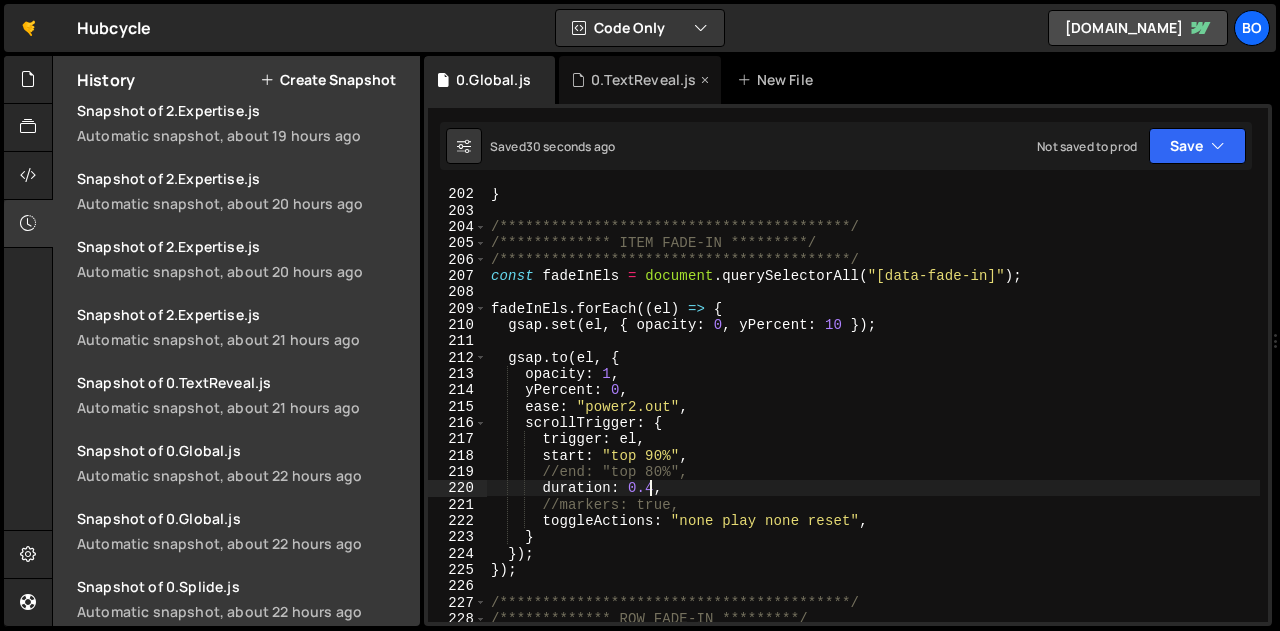 click on "0.TextReveal.js" at bounding box center [643, 80] 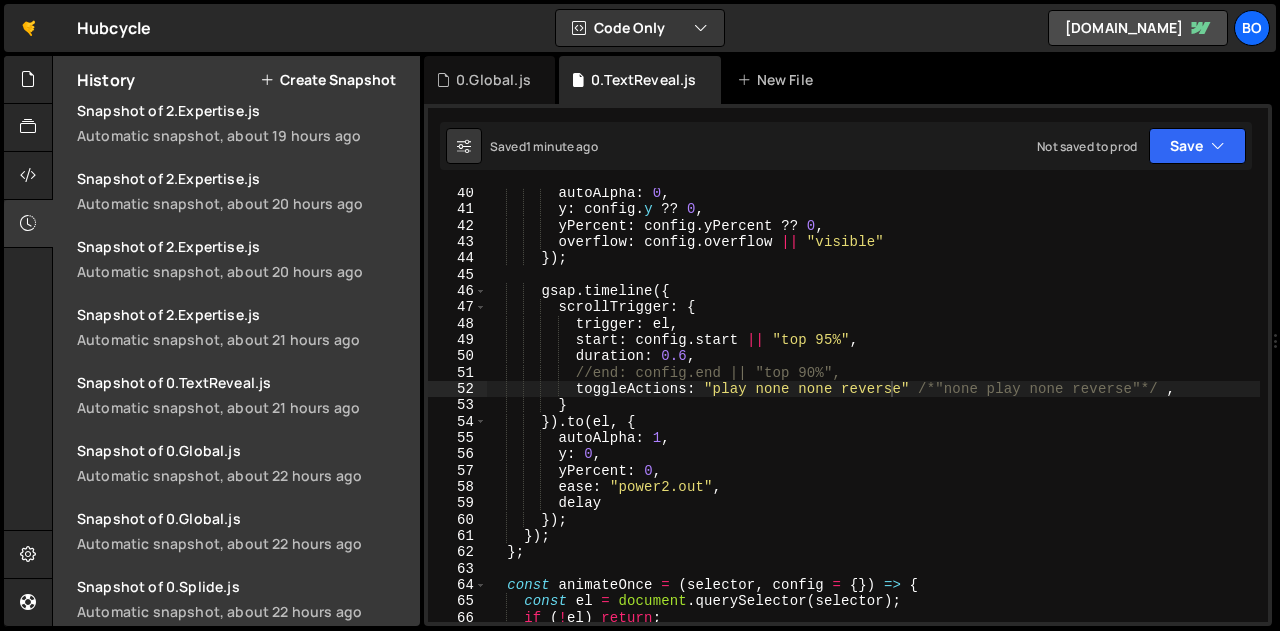 scroll, scrollTop: 640, scrollLeft: 0, axis: vertical 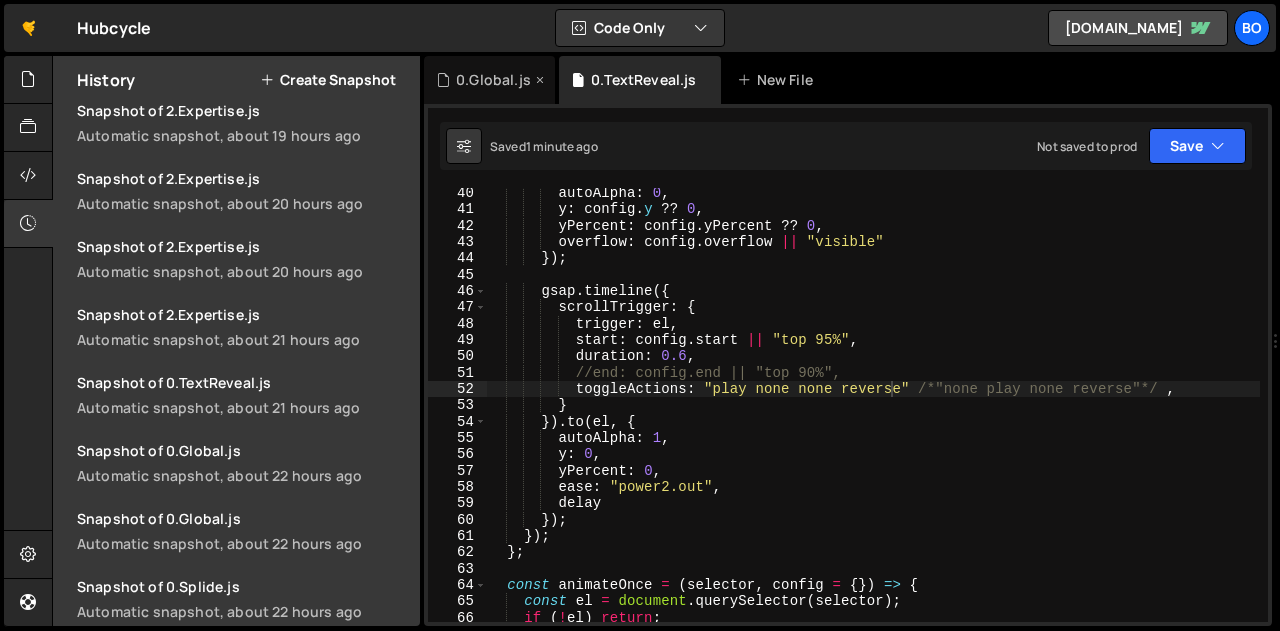 click on "0.Global.js" at bounding box center (493, 80) 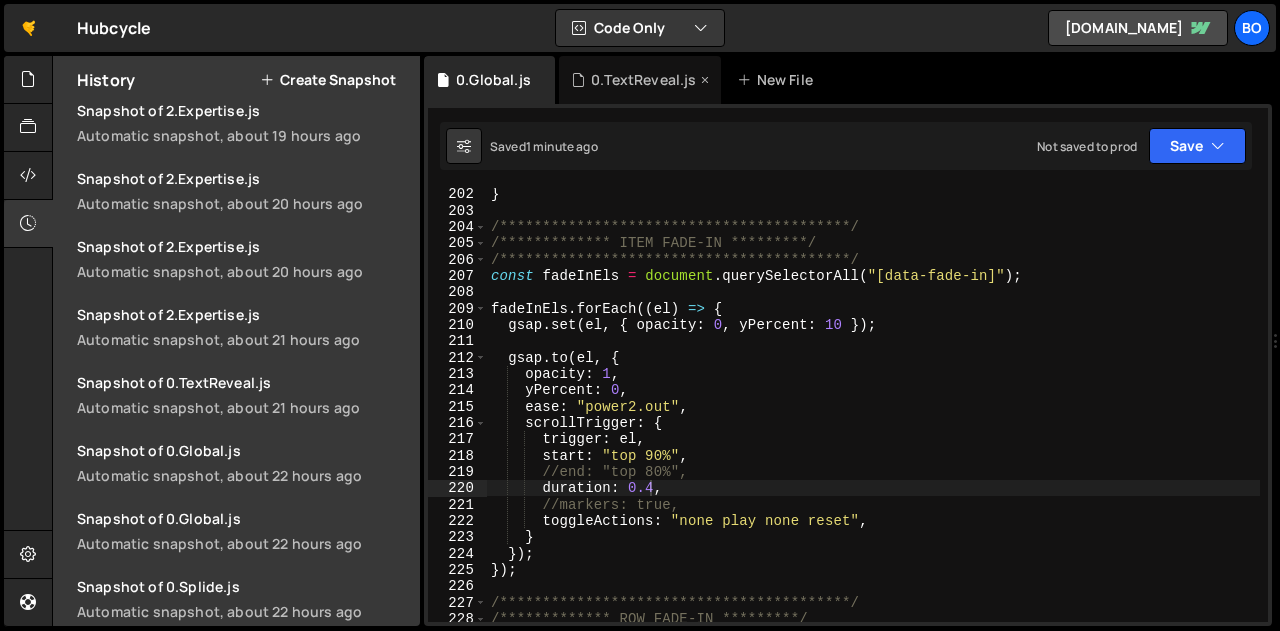 click on "0.TextReveal.js" at bounding box center [643, 80] 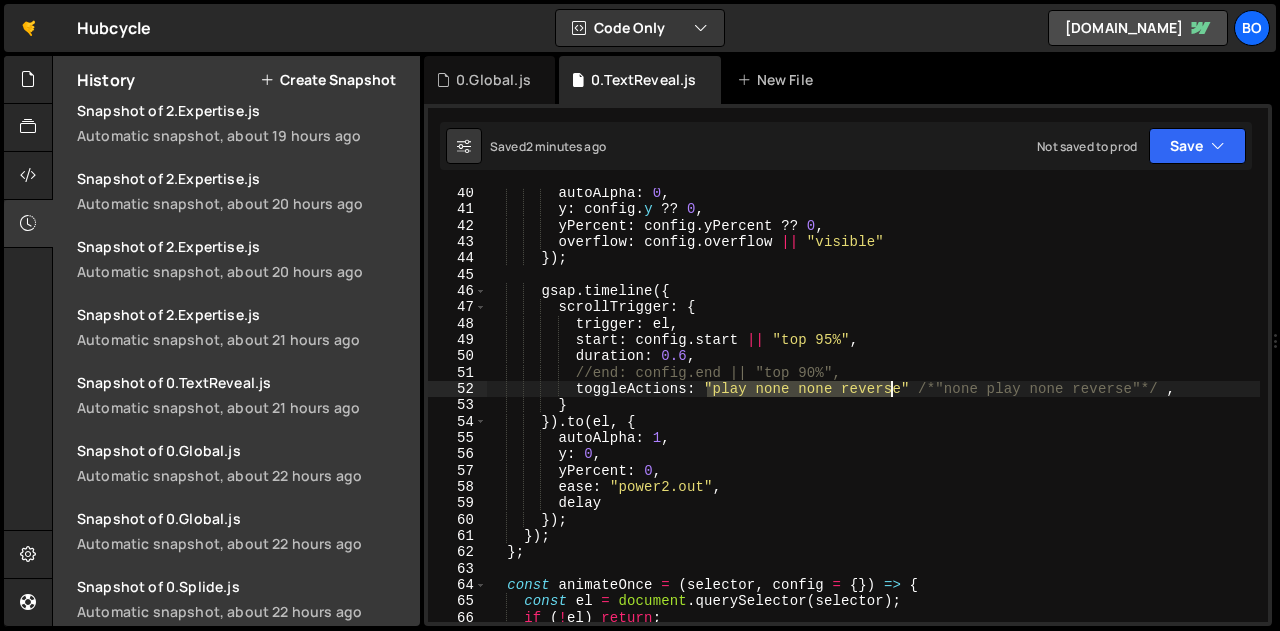 drag, startPoint x: 708, startPoint y: 389, endPoint x: 889, endPoint y: 392, distance: 181.02486 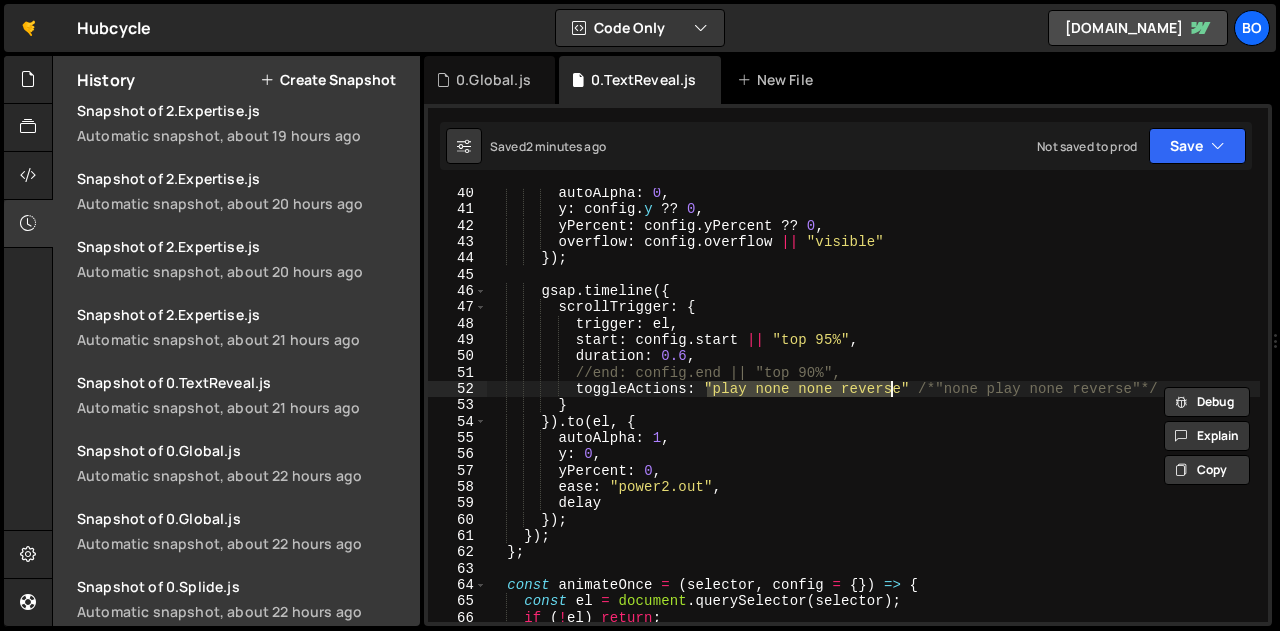 paste on "none play none reset" 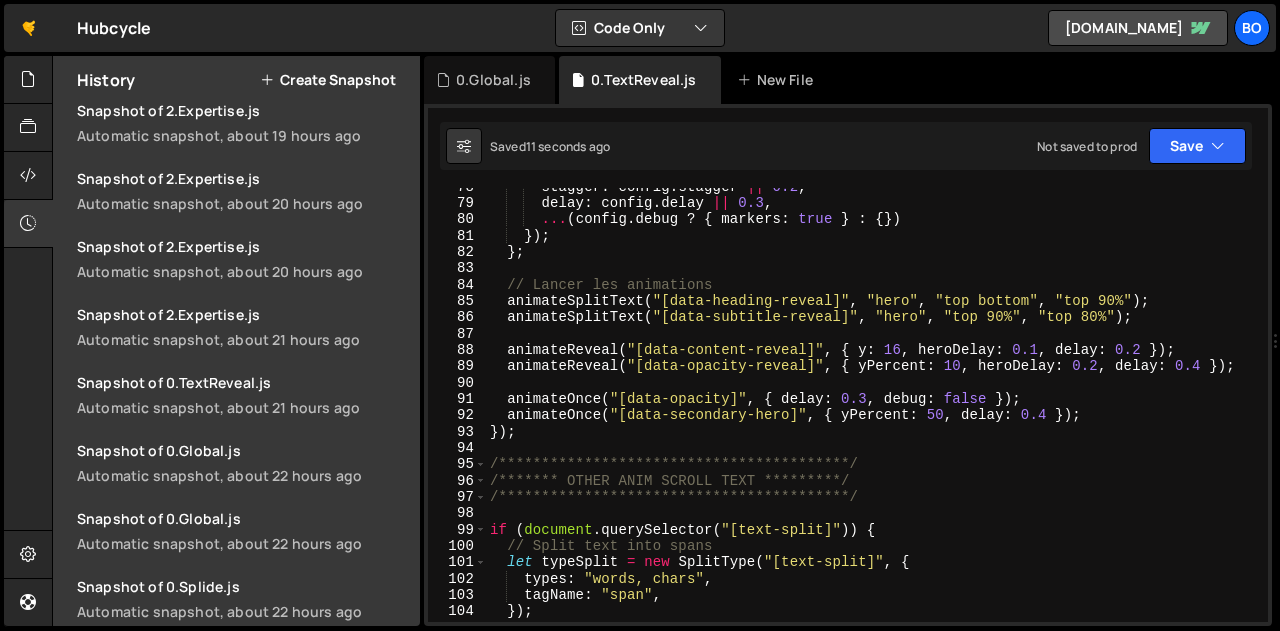 scroll, scrollTop: 1270, scrollLeft: 0, axis: vertical 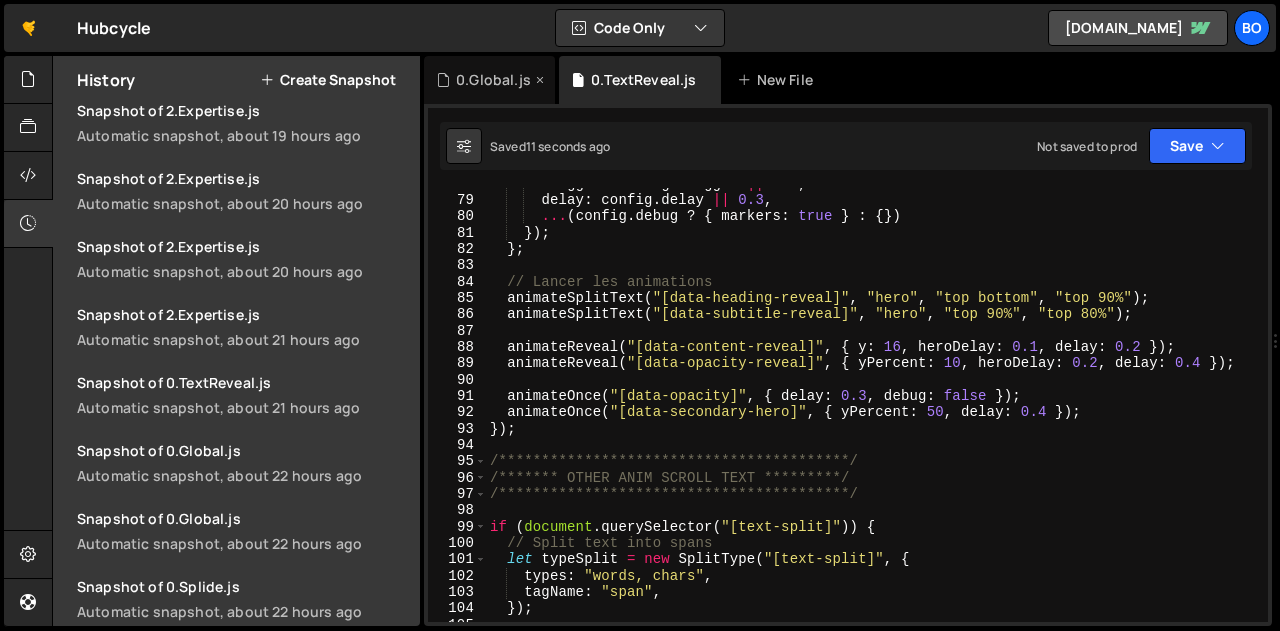 click on "0.Global.js" at bounding box center [493, 80] 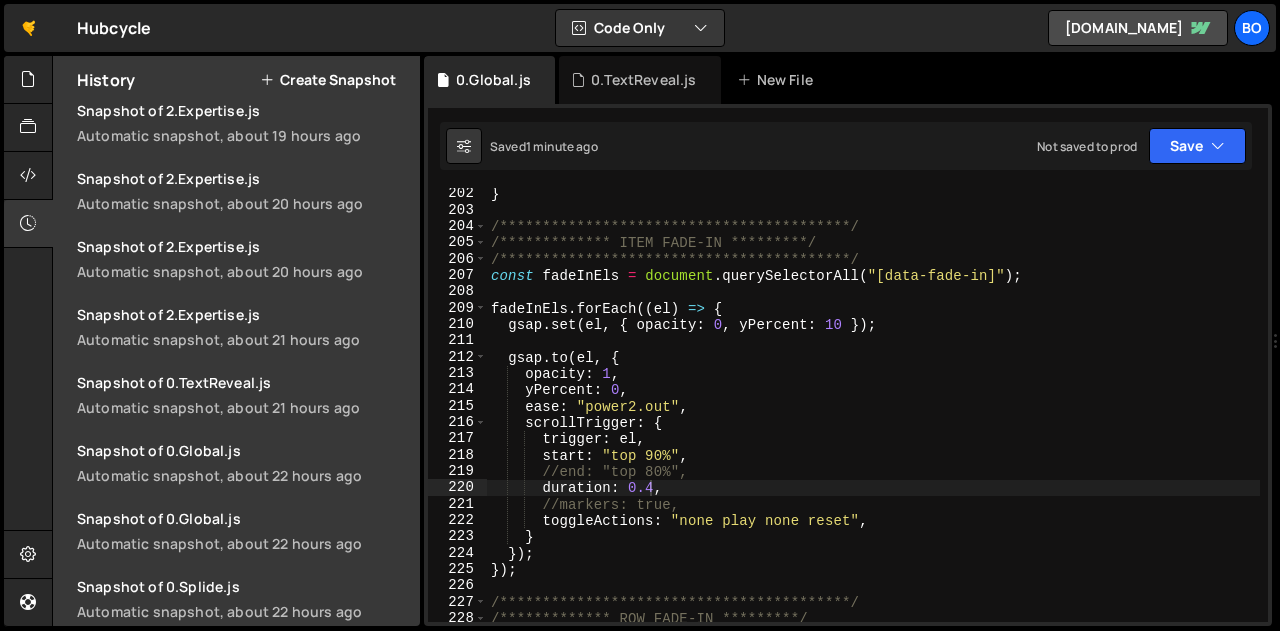 scroll, scrollTop: 3301, scrollLeft: 0, axis: vertical 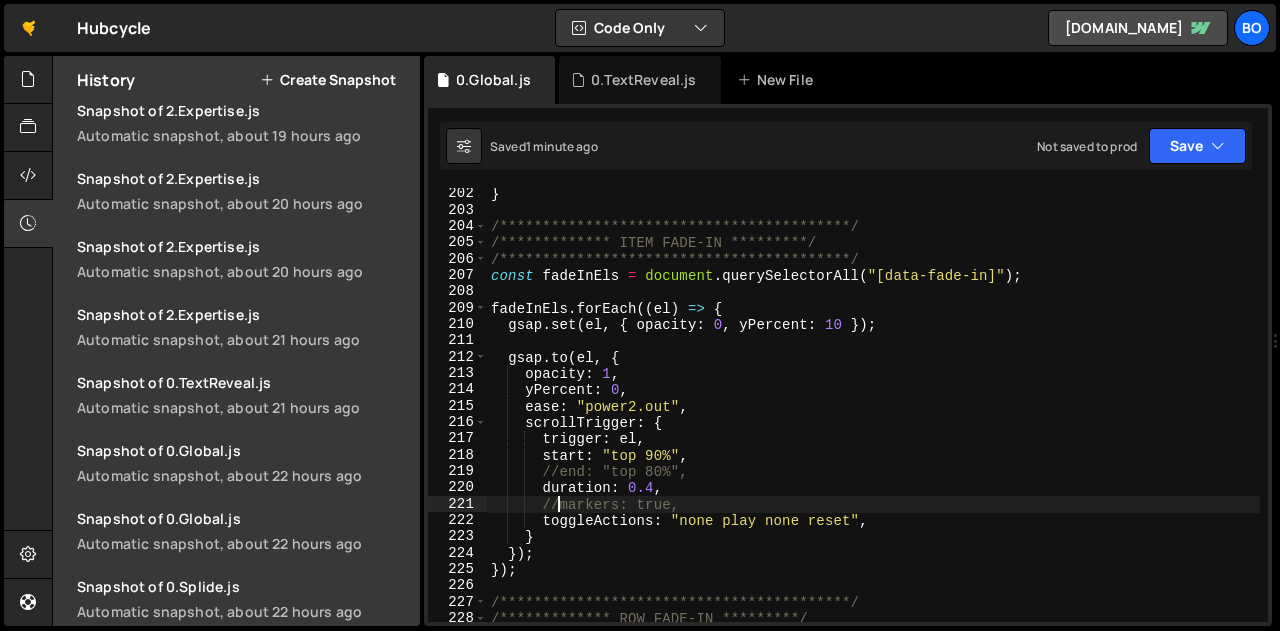 click on "**********" at bounding box center [873, 419] 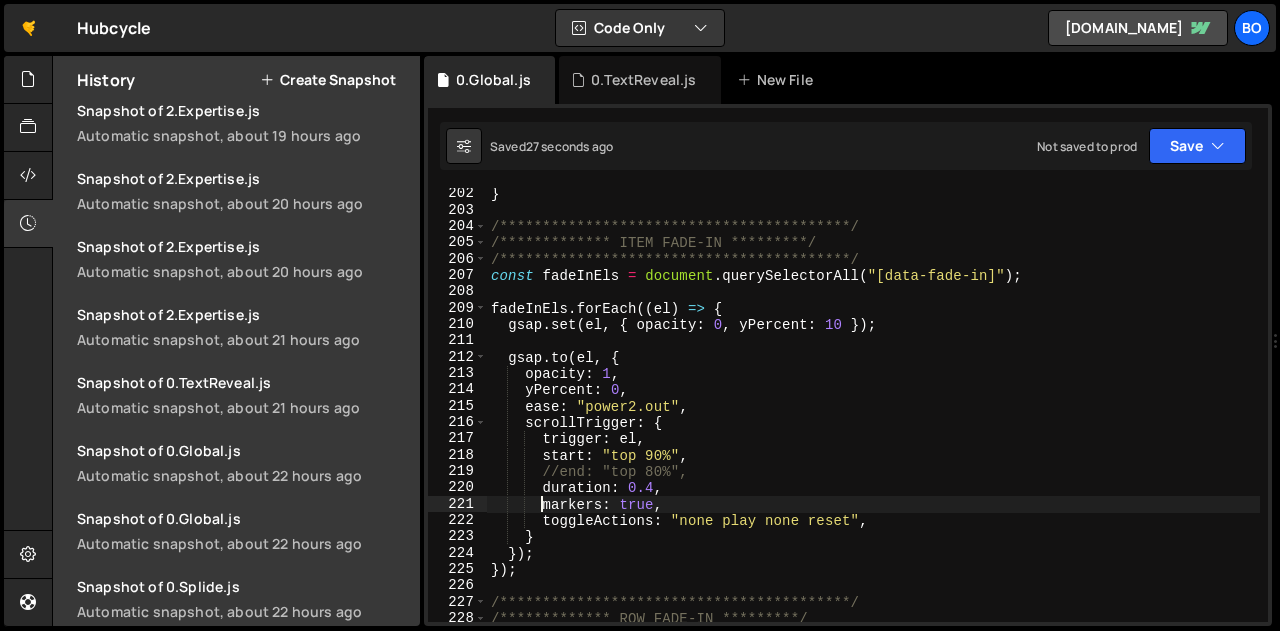 click on "**********" at bounding box center [873, 419] 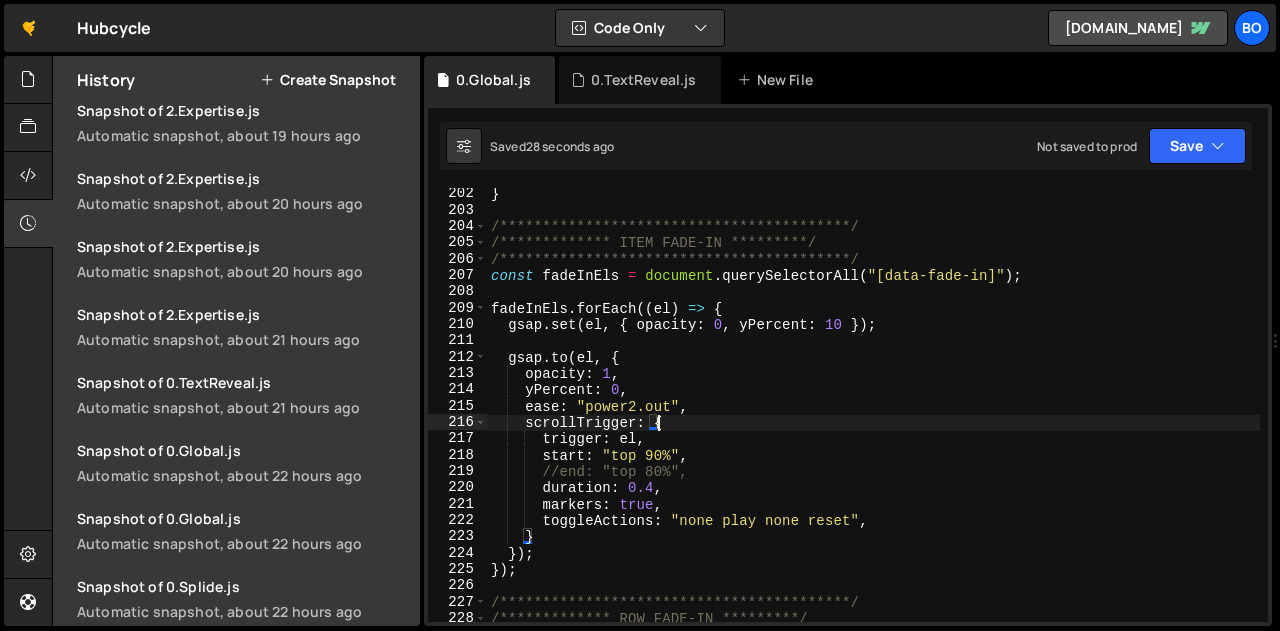 click on "**********" at bounding box center (873, 419) 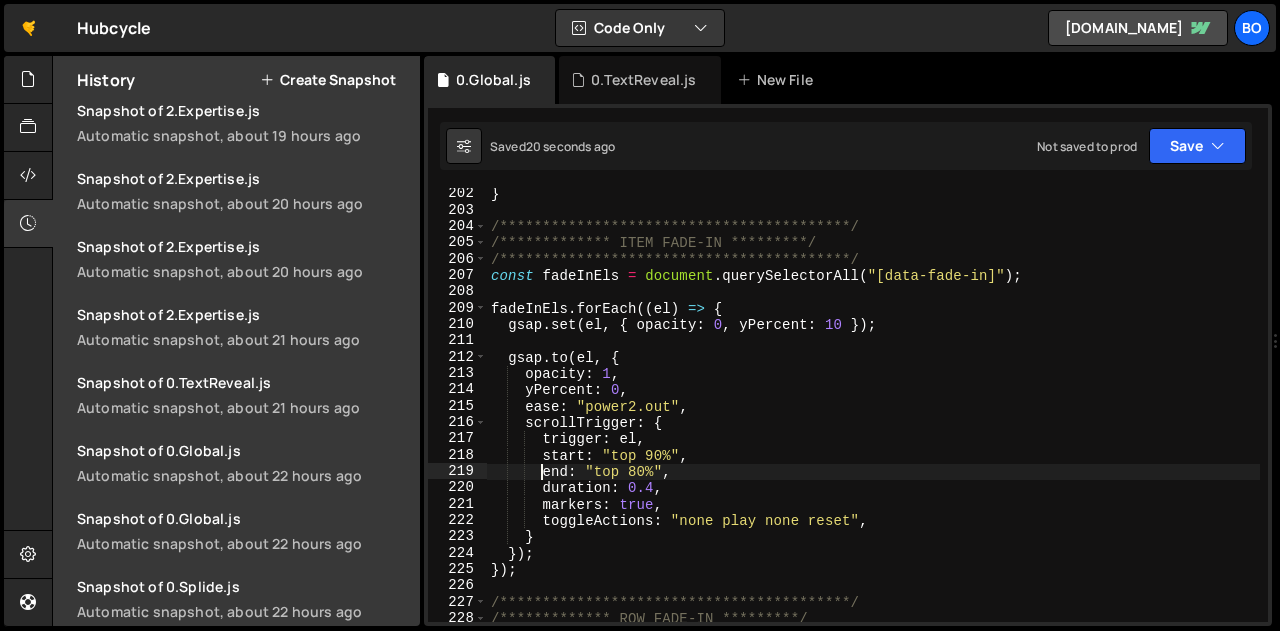 click on "**********" at bounding box center (873, 419) 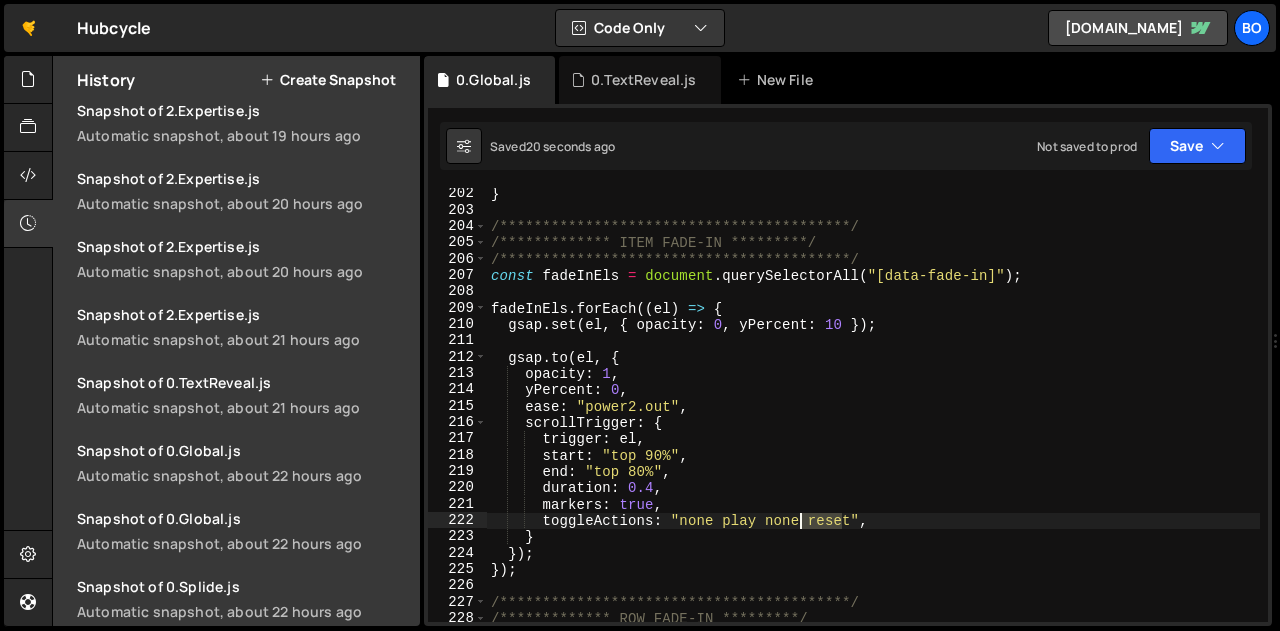click on "**********" at bounding box center [873, 419] 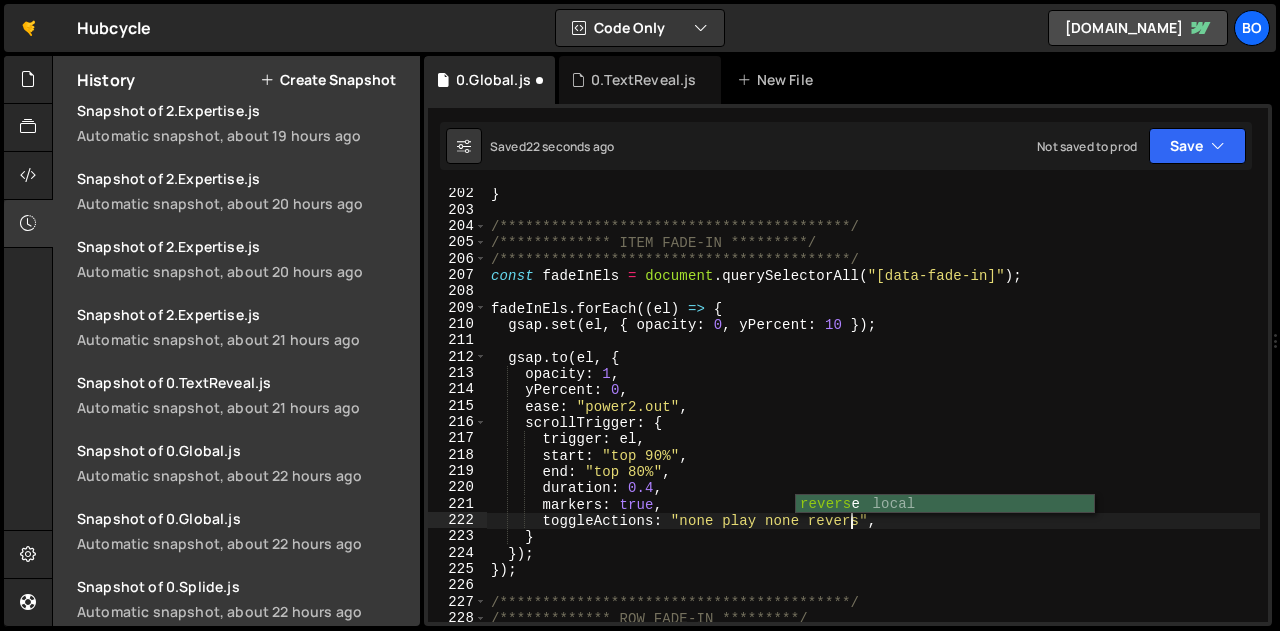 scroll, scrollTop: 0, scrollLeft: 25, axis: horizontal 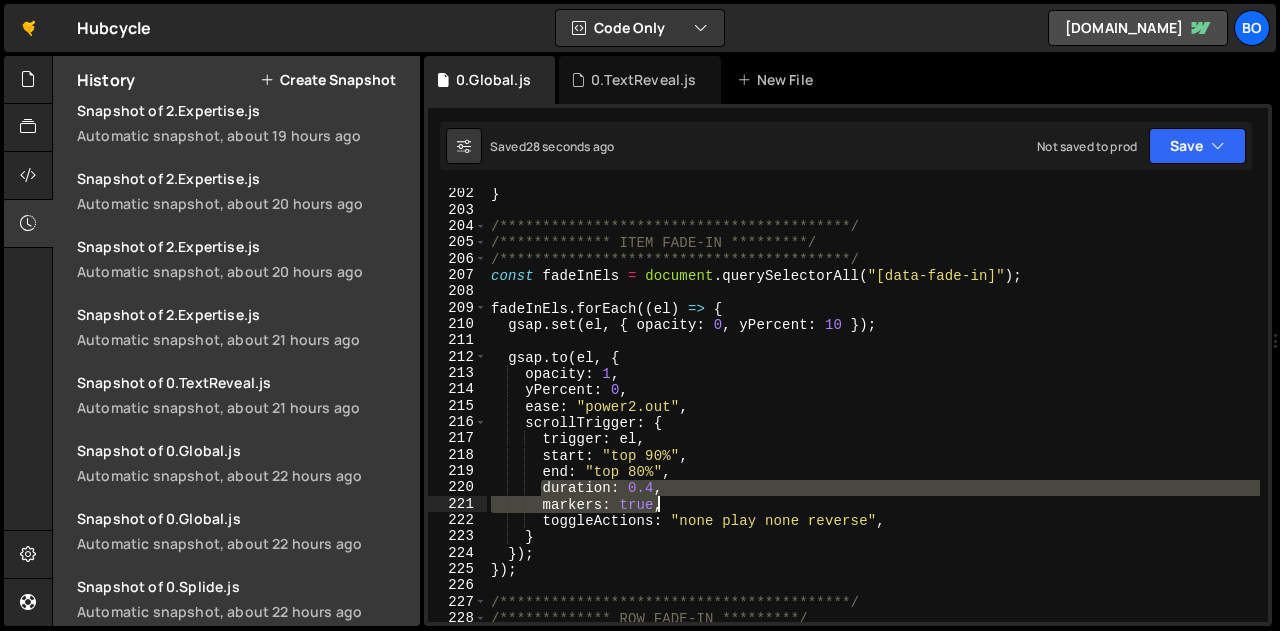 drag, startPoint x: 538, startPoint y: 485, endPoint x: 698, endPoint y: 500, distance: 160.70158 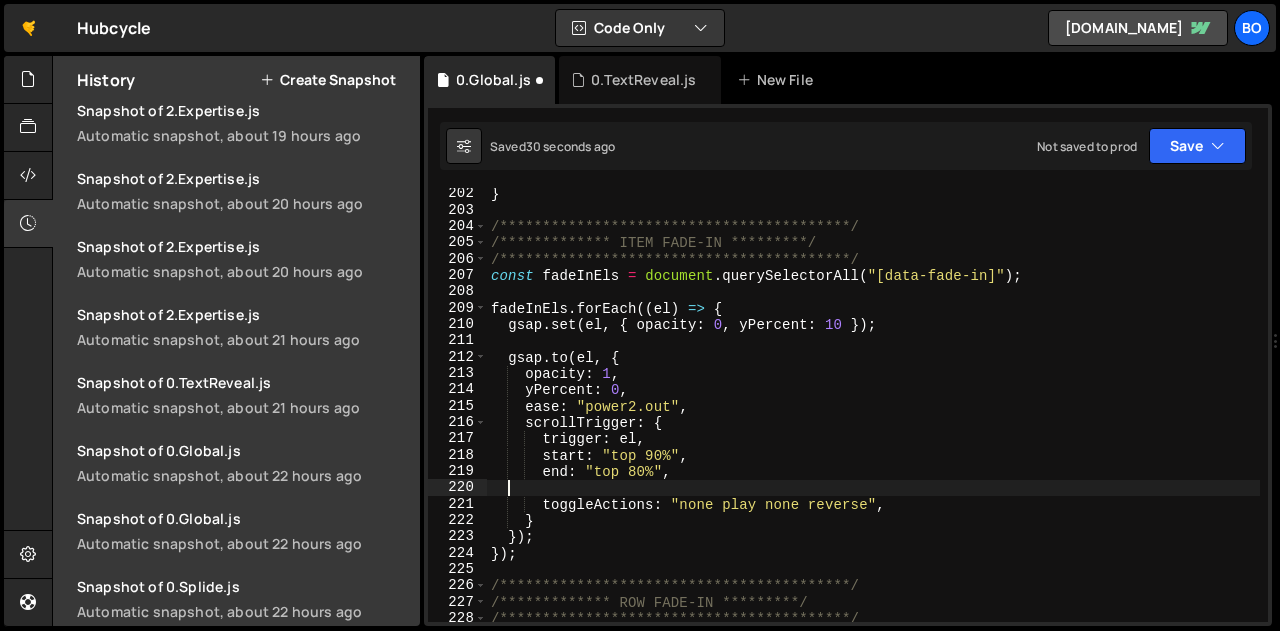 scroll, scrollTop: 0, scrollLeft: 0, axis: both 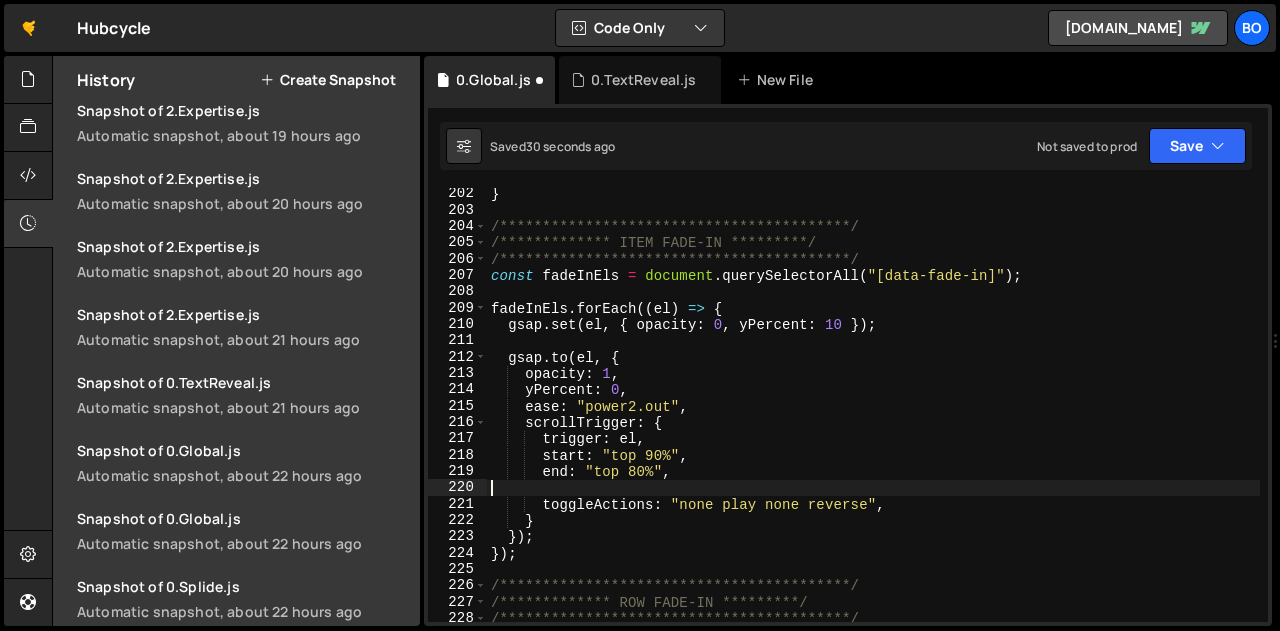 type on "end: "top 80%"," 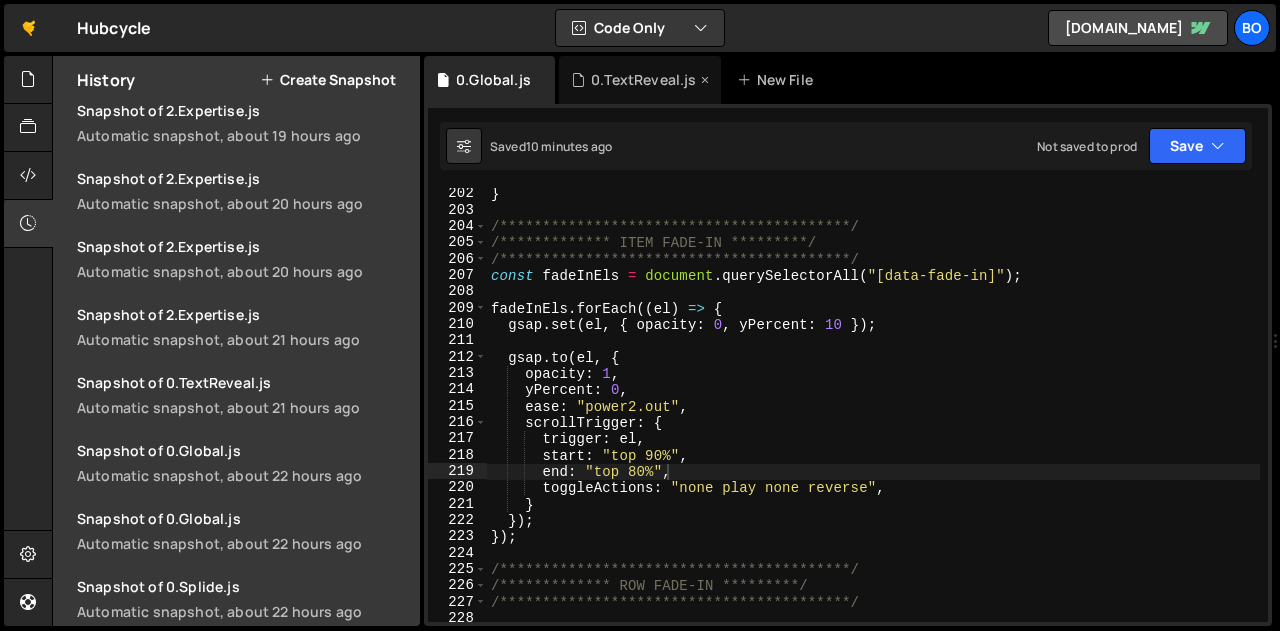 click on "0.TextReveal.js" at bounding box center [643, 80] 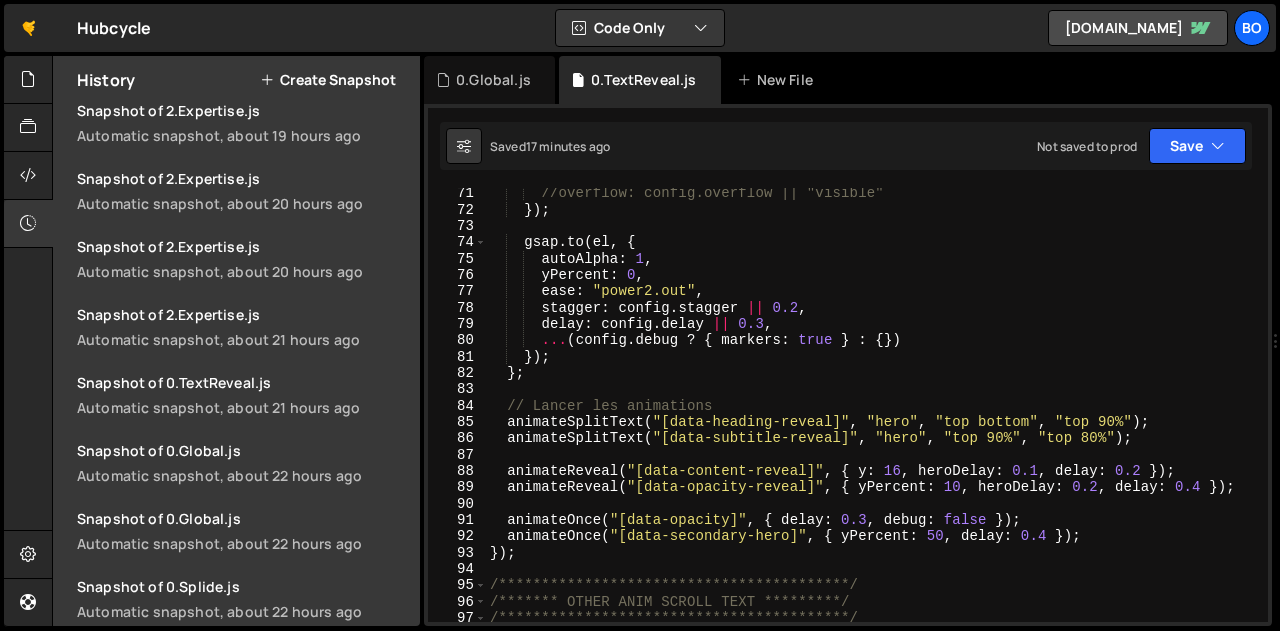 scroll, scrollTop: 1145, scrollLeft: 0, axis: vertical 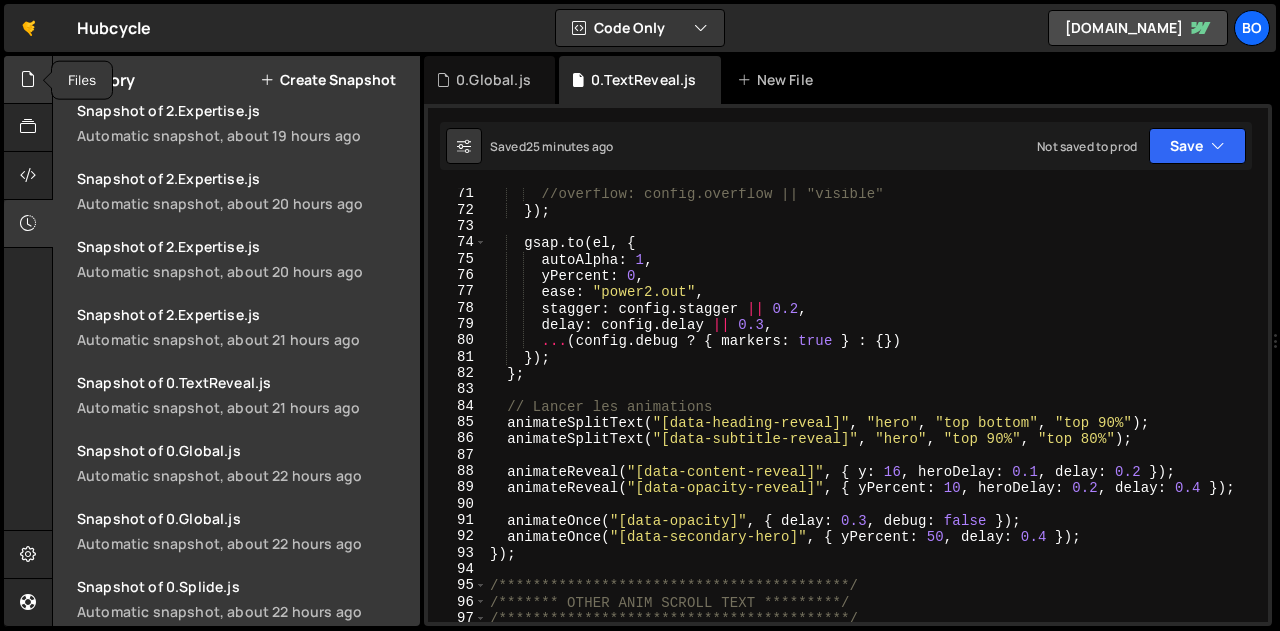 click at bounding box center (28, 80) 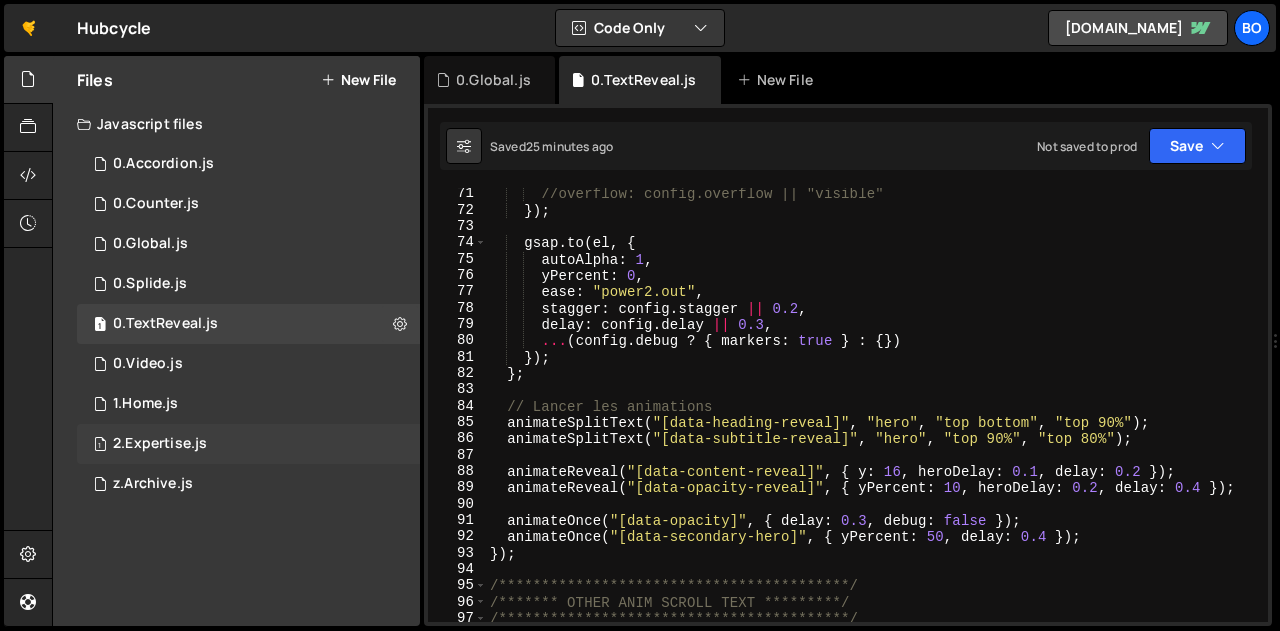 click on "2.Expertise.js" at bounding box center (160, 444) 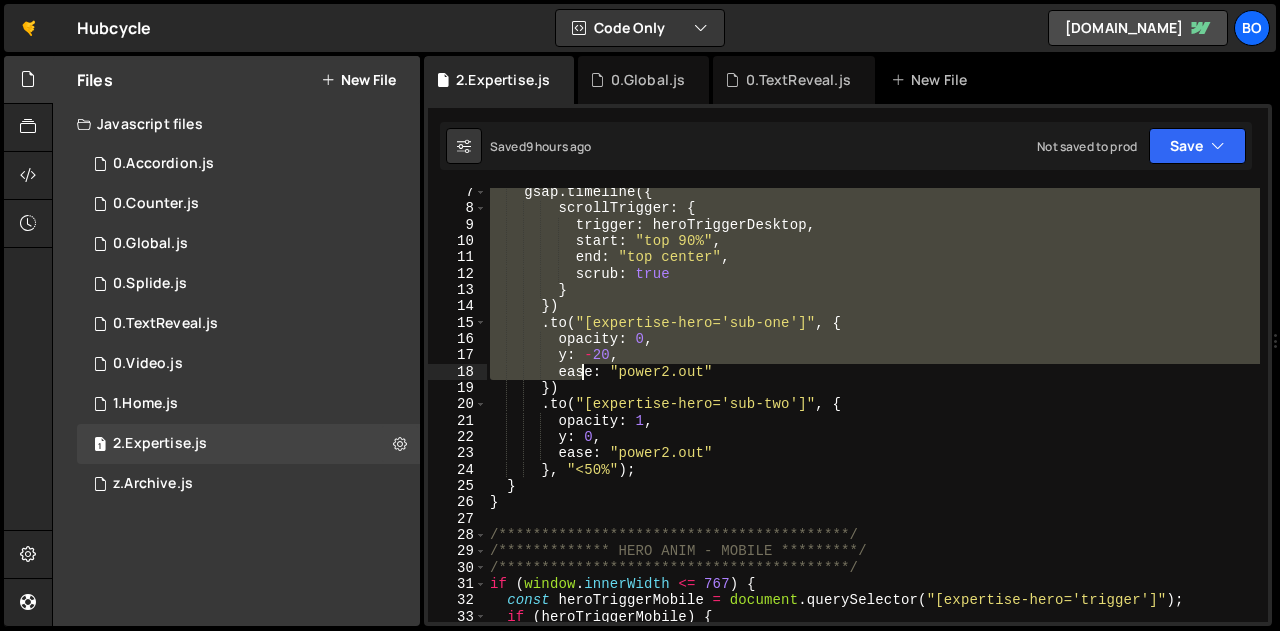 scroll, scrollTop: 103, scrollLeft: 0, axis: vertical 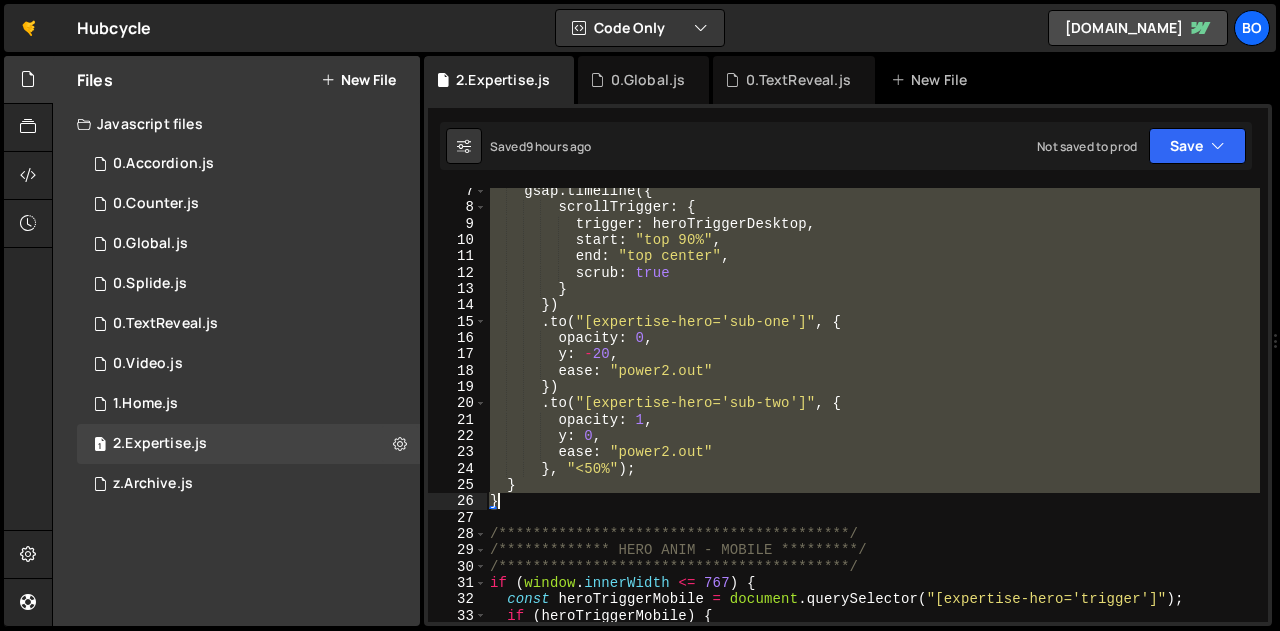 drag, startPoint x: 488, startPoint y: 193, endPoint x: 569, endPoint y: 497, distance: 314.6061 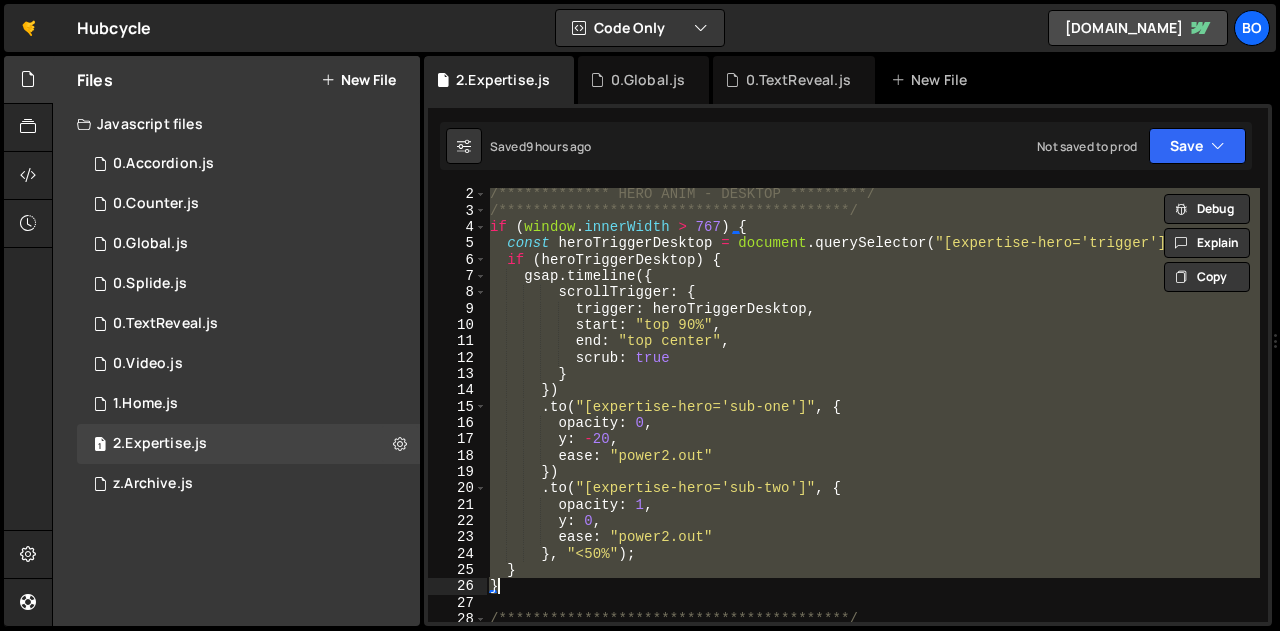 scroll, scrollTop: 0, scrollLeft: 0, axis: both 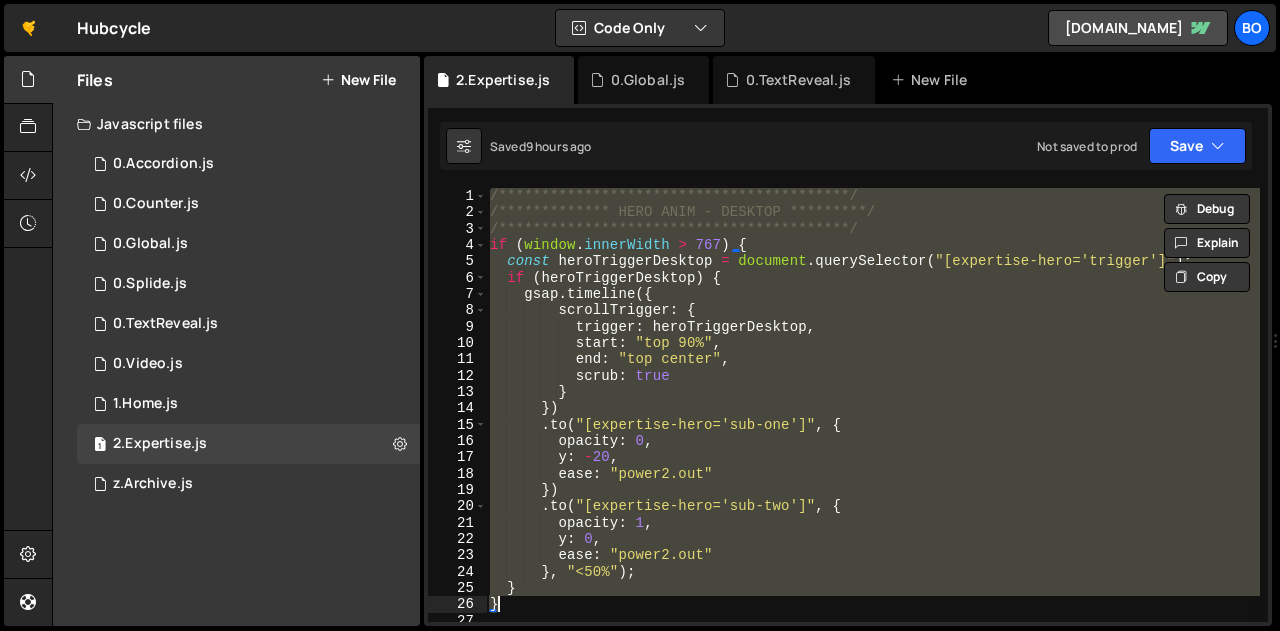 click on "**********" at bounding box center [873, 405] 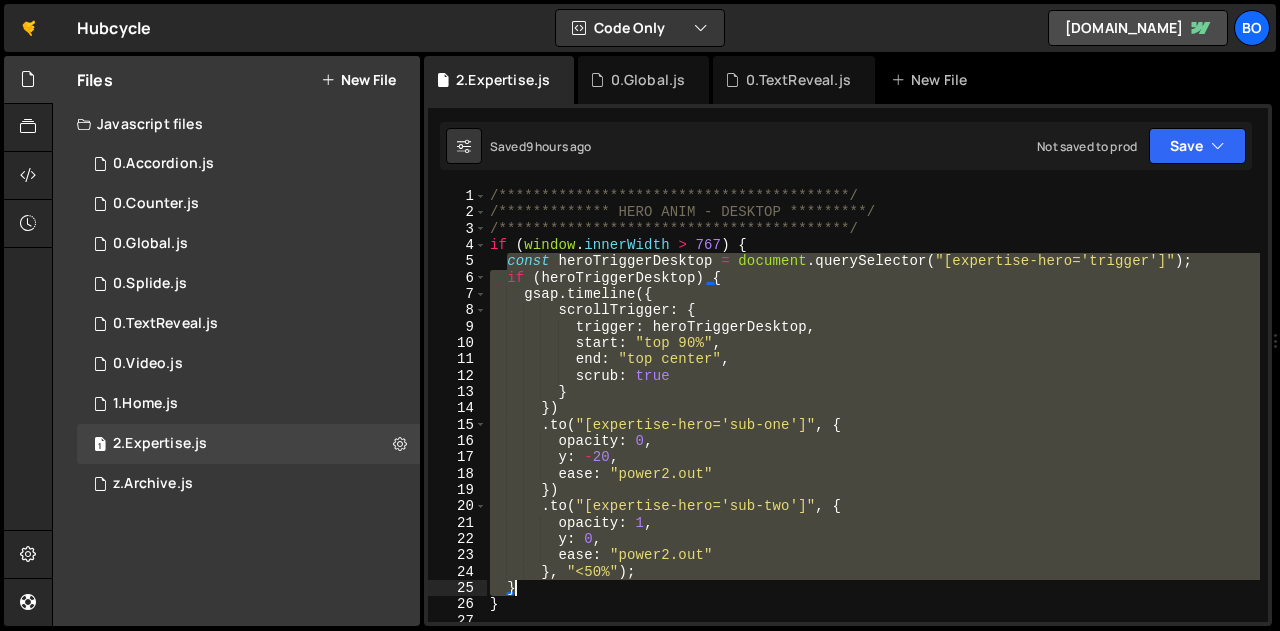drag, startPoint x: 508, startPoint y: 264, endPoint x: 543, endPoint y: 587, distance: 324.89075 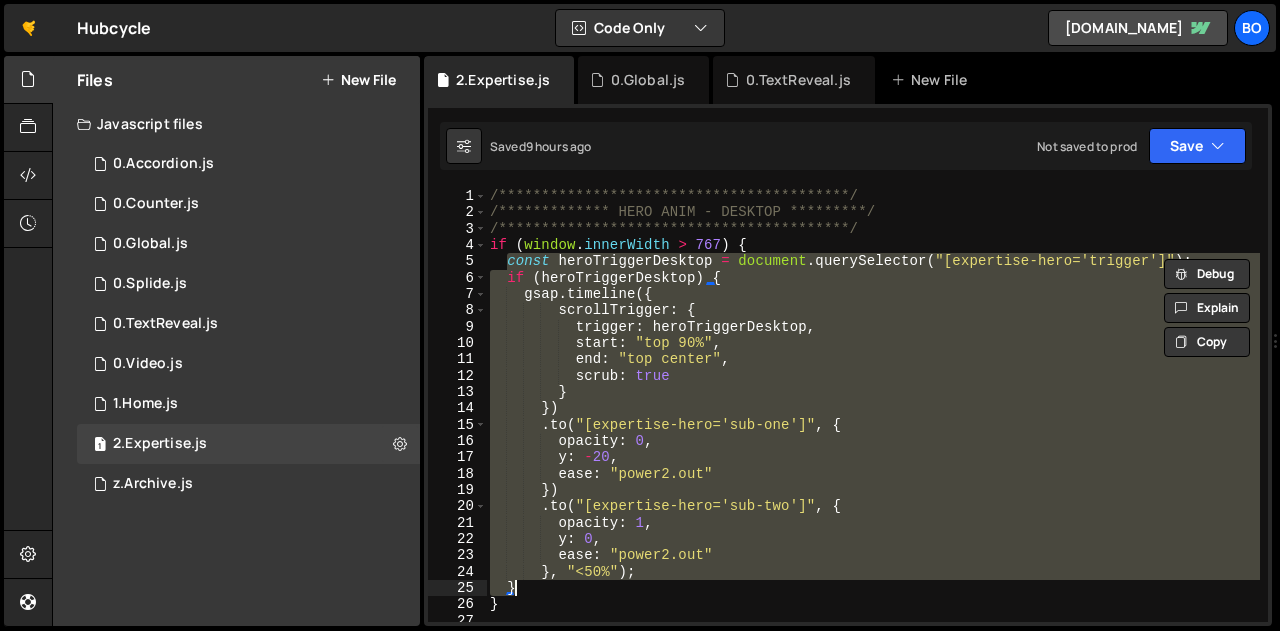 click on "New File" at bounding box center (358, 80) 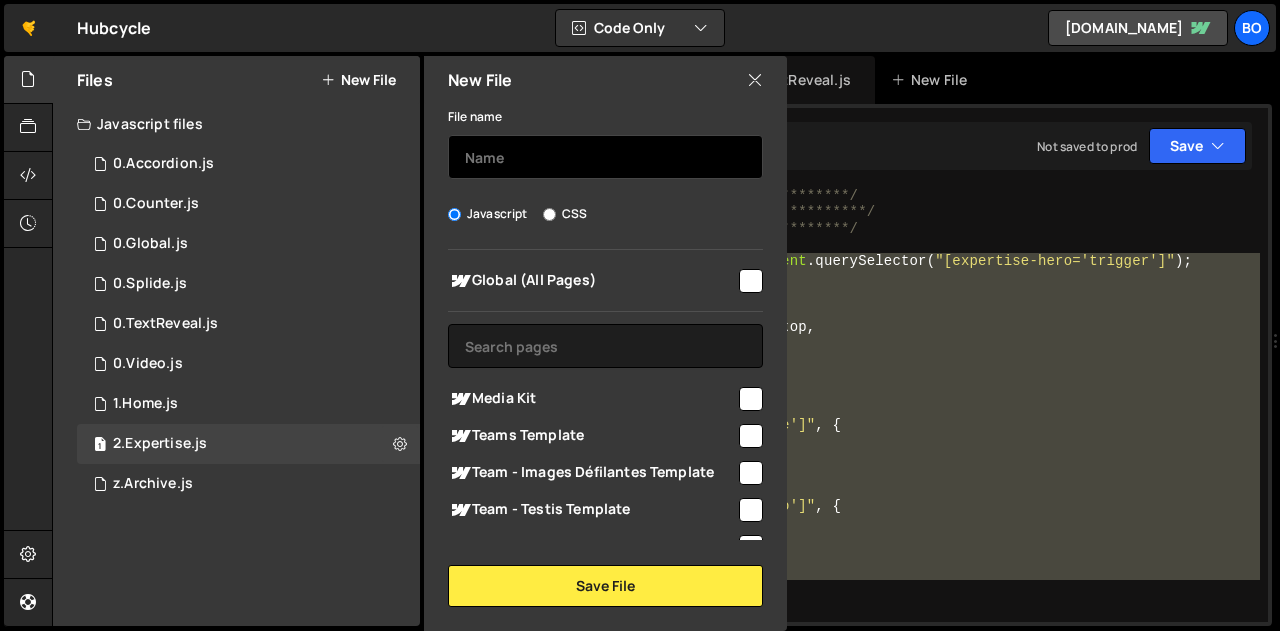 click at bounding box center (605, 157) 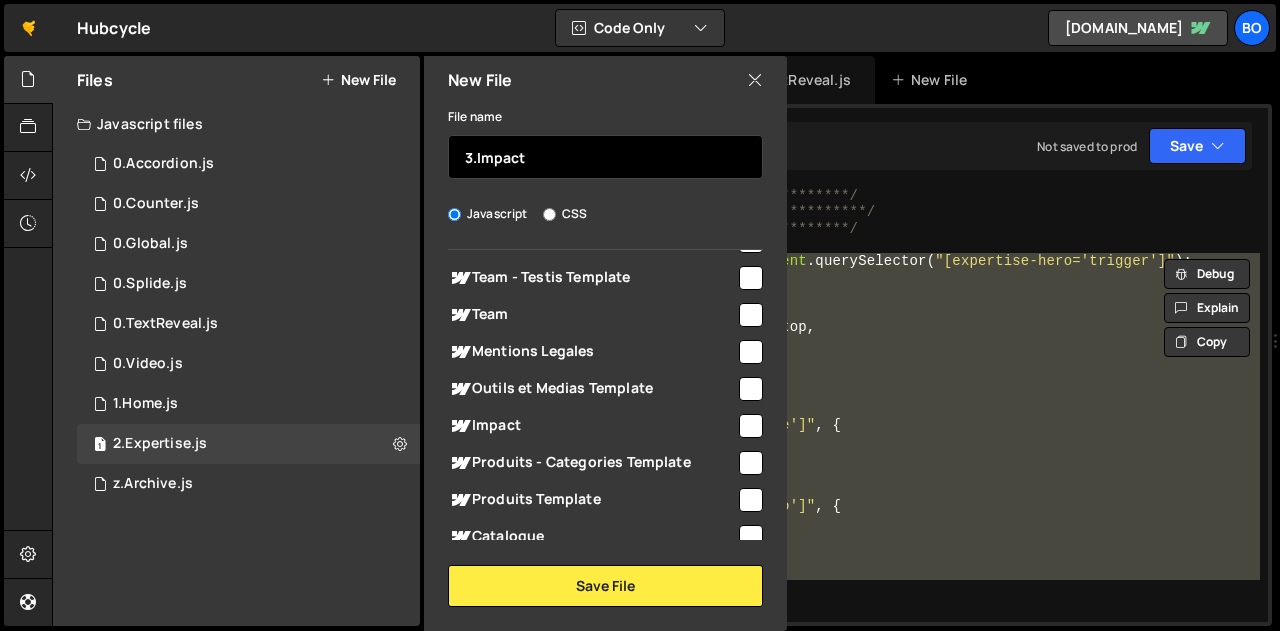 scroll, scrollTop: 232, scrollLeft: 0, axis: vertical 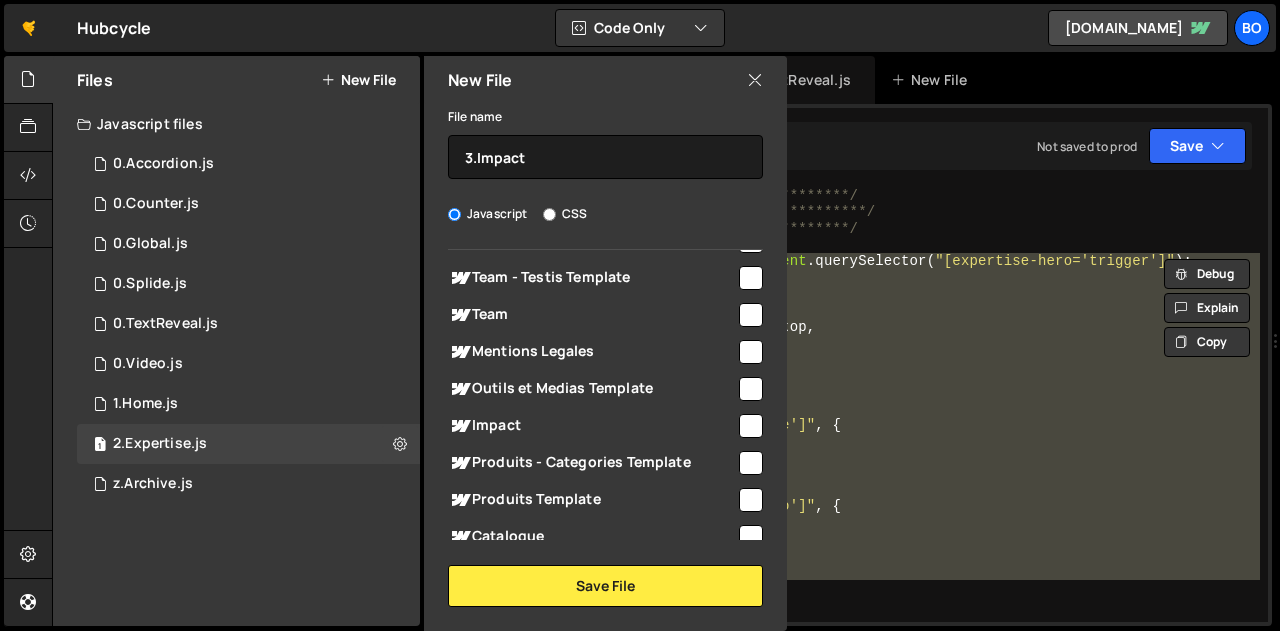 click at bounding box center (751, 426) 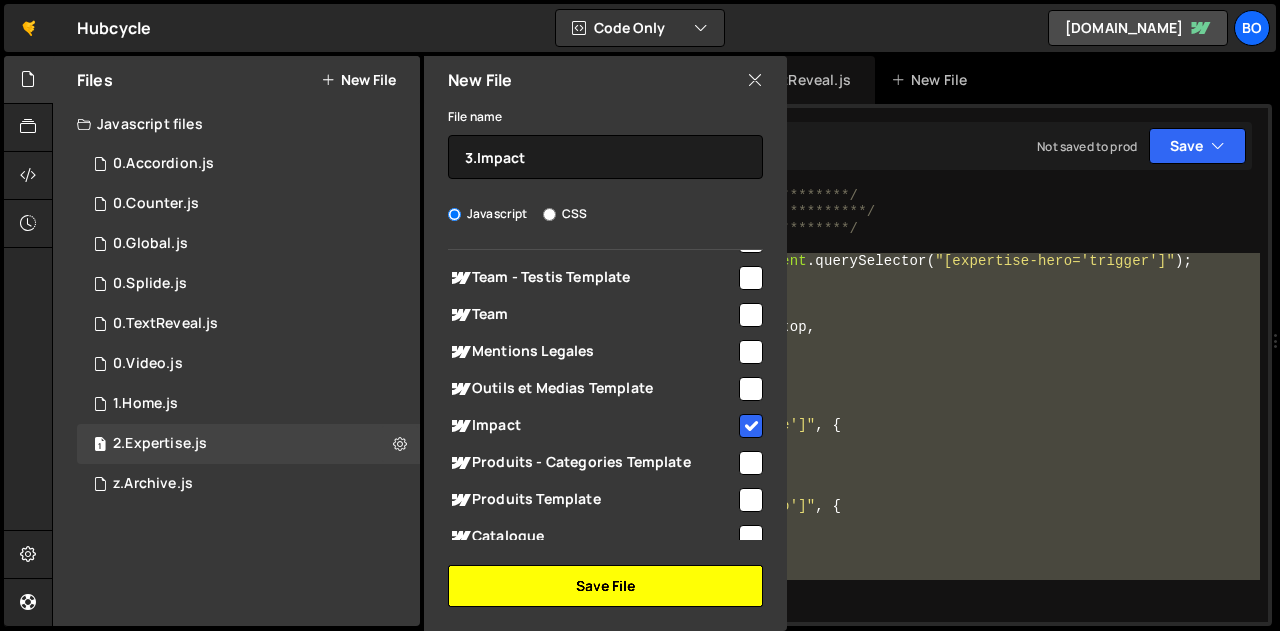 click on "Save File" at bounding box center [605, 586] 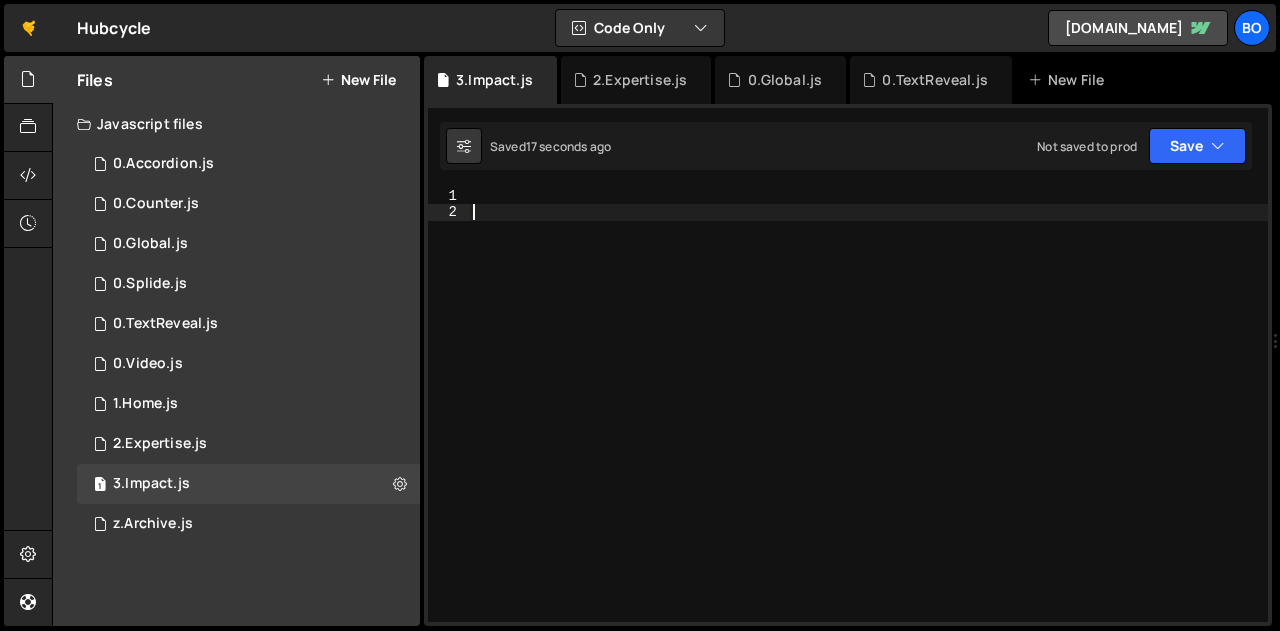 click at bounding box center (868, 421) 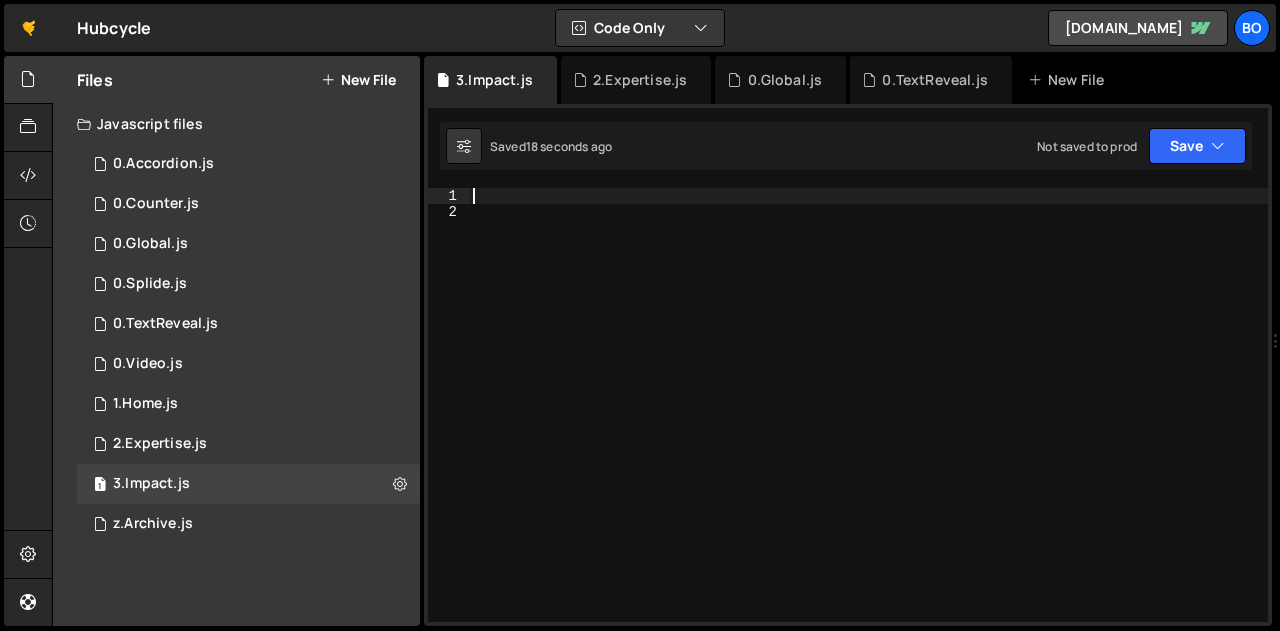 click at bounding box center (868, 421) 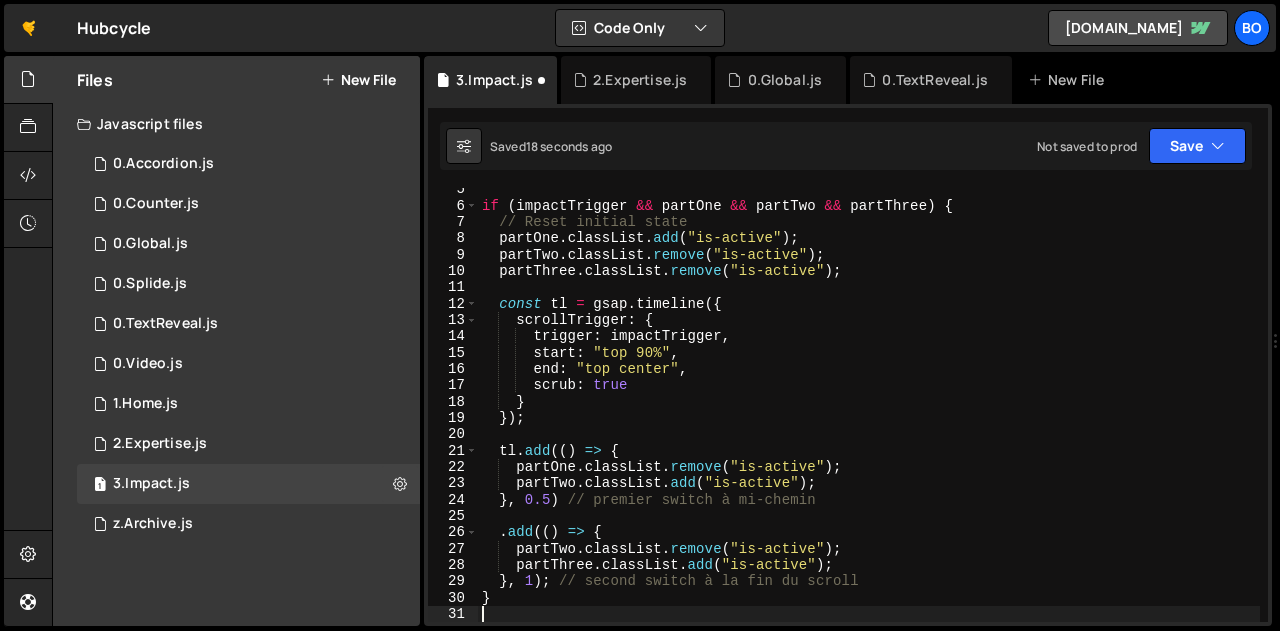 scroll, scrollTop: 72, scrollLeft: 0, axis: vertical 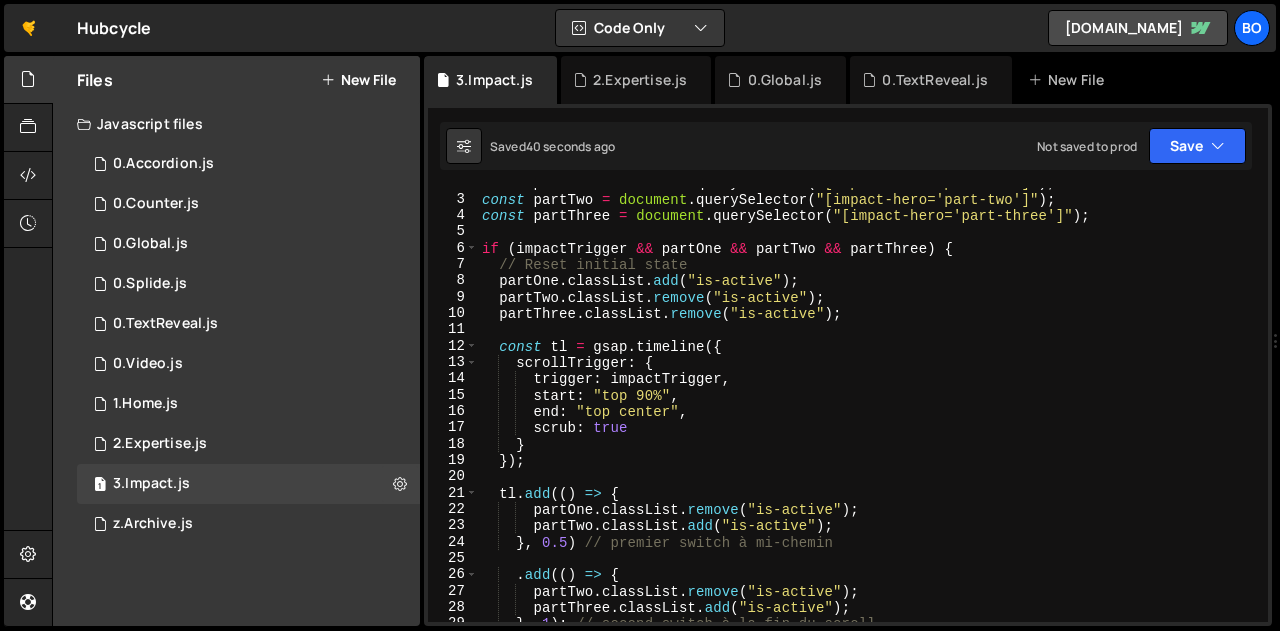 click on "const   partOne   =   document . querySelector ( "[impact-hero='part-one']" ) ; const   partTwo   =   document . querySelector ( "[impact-hero='part-two']" ) ; const   partThree   =   document . querySelector ( "[impact-hero='part-three']" ) ; if   ( impactTrigger   &&   partOne   &&   partTwo   &&   partThree )   {    // Reset initial state    partOne . classList . add ( "is-active" ) ;    partTwo . classList . remove ( "is-active" ) ;    partThree . classList . remove ( "is-active" ) ;    const   tl   =   gsap . timeline ({       scrollTrigger :   {          trigger :   impactTrigger ,          start :   "top 90%" ,          end :   "top center" ,          scrub :   true       }    }) ;    tl . add (( )   =>   {          partOne . classList . remove ( "is-active" ) ;          partTwo . classList . add ( "is-active" ) ;       } ,   0.5 )   // premier switch à mi-chemin       . add (( )   =>   {          partTwo . classList . remove ( "is-active" ) ;          partThree . classList . add ( "is-active" ) ;" at bounding box center (869, 408) 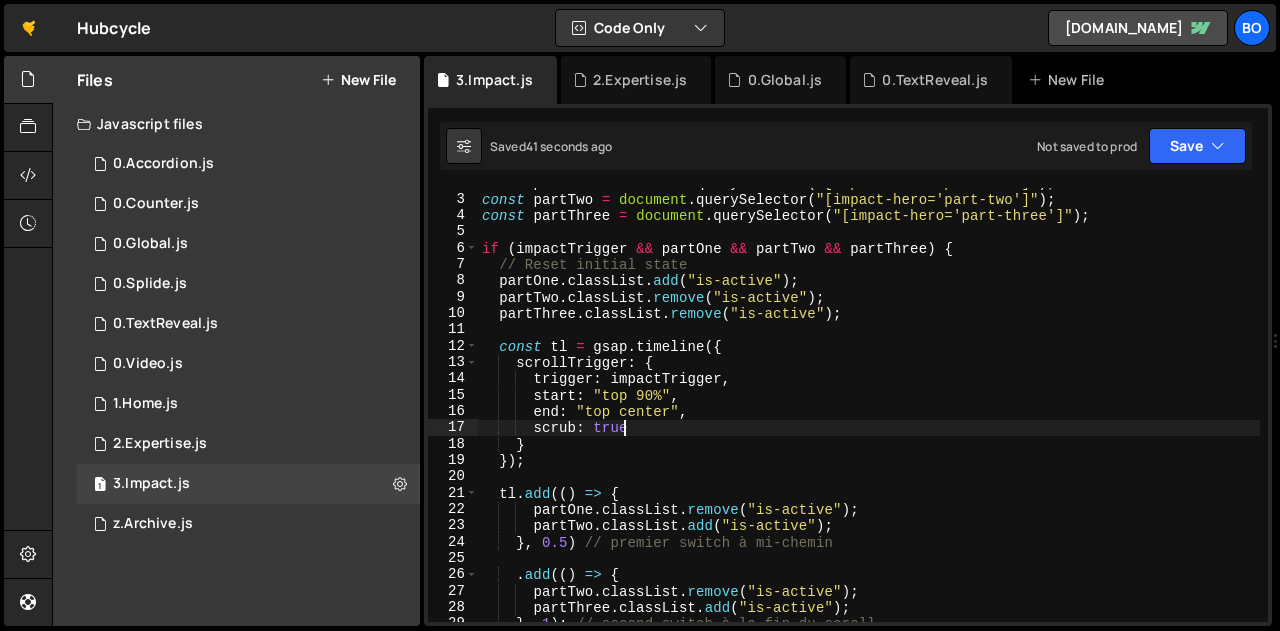 type on "scrub: true," 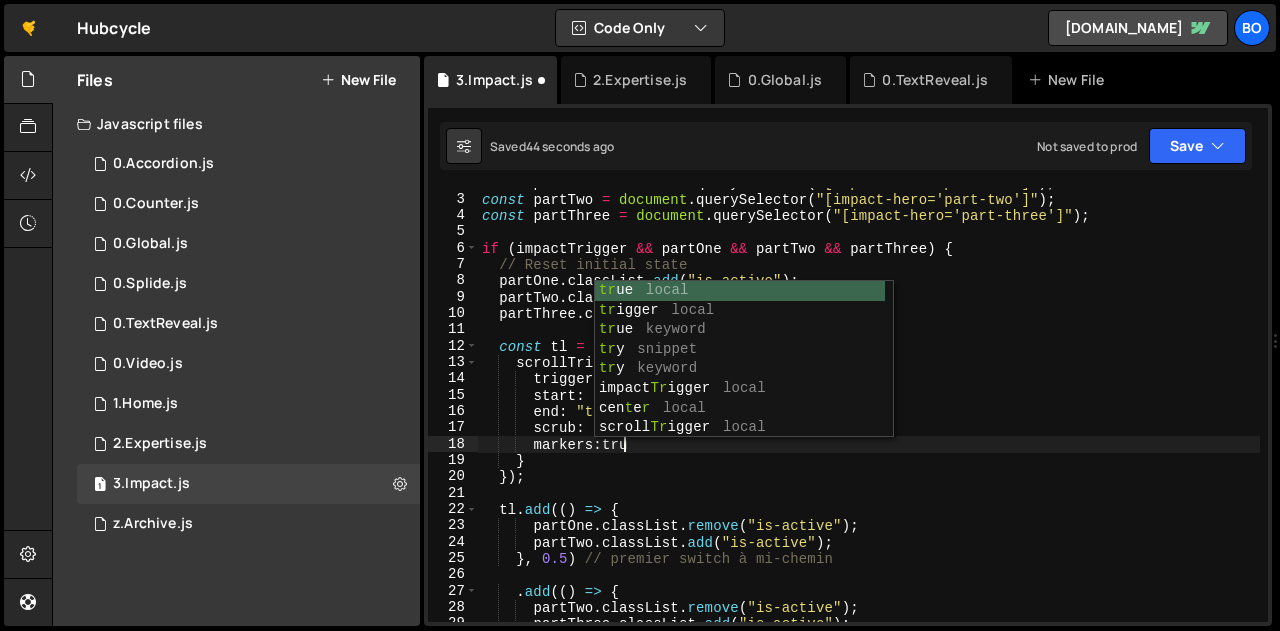 scroll, scrollTop: 0, scrollLeft: 9, axis: horizontal 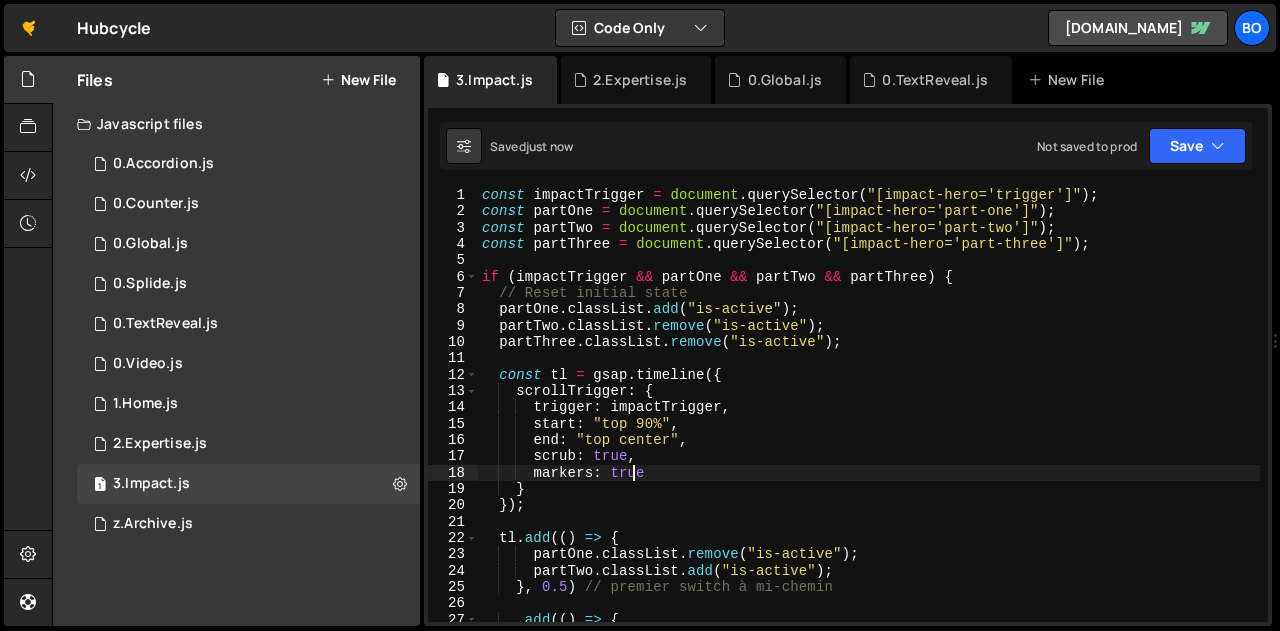 click on "const   impactTrigger   =   document . querySelector ( "[impact-hero='trigger']" ) ; const   partOne   =   document . querySelector ( "[impact-hero='part-one']" ) ; const   partTwo   =   document . querySelector ( "[impact-hero='part-two']" ) ; const   partThree   =   document . querySelector ( "[impact-hero='part-three']" ) ; if   ( impactTrigger   &&   partOne   &&   partTwo   &&   partThree )   {    // Reset initial state    partOne . classList . add ( "is-active" ) ;    partTwo . classList . remove ( "is-active" ) ;    partThree . classList . remove ( "is-active" ) ;    const   tl   =   gsap . timeline ({       scrollTrigger :   {          trigger :   impactTrigger ,          start :   "top 90%" ,          end :   "top center" ,          scrub :   true ,          markers :   true       }    }) ;    tl . add (( )   =>   {          partOne . classList . remove ( "is-active" ) ;          partTwo . classList . add ( "is-active" ) ;       } ,   0.5 )   // premier switch à mi-chemin       . add (( )   =>   { ." at bounding box center (869, 420) 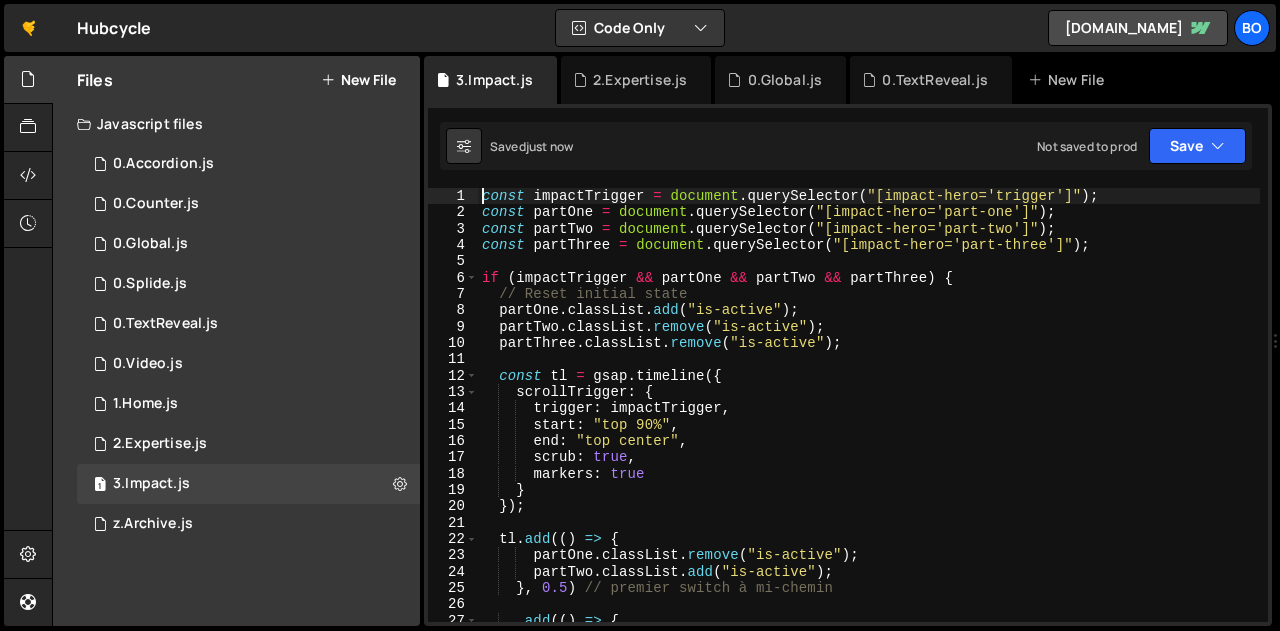 scroll, scrollTop: 0, scrollLeft: 0, axis: both 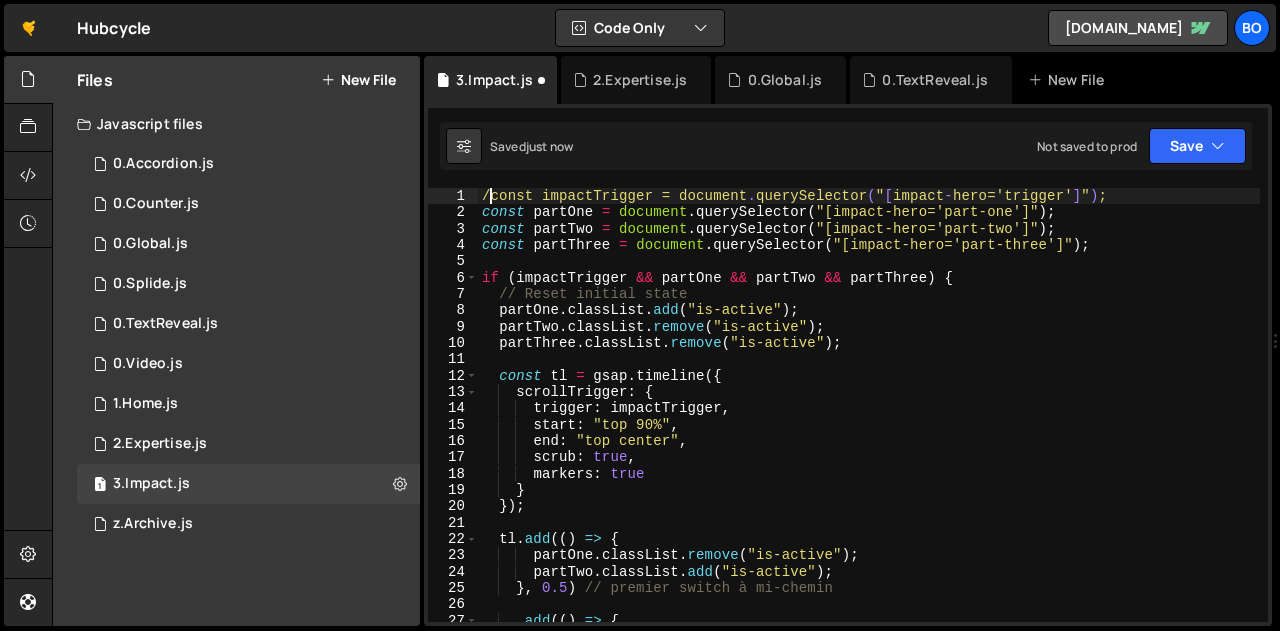 type on "/*const impactTrigger = document.querySelector("[impact-hero='trigger']");" 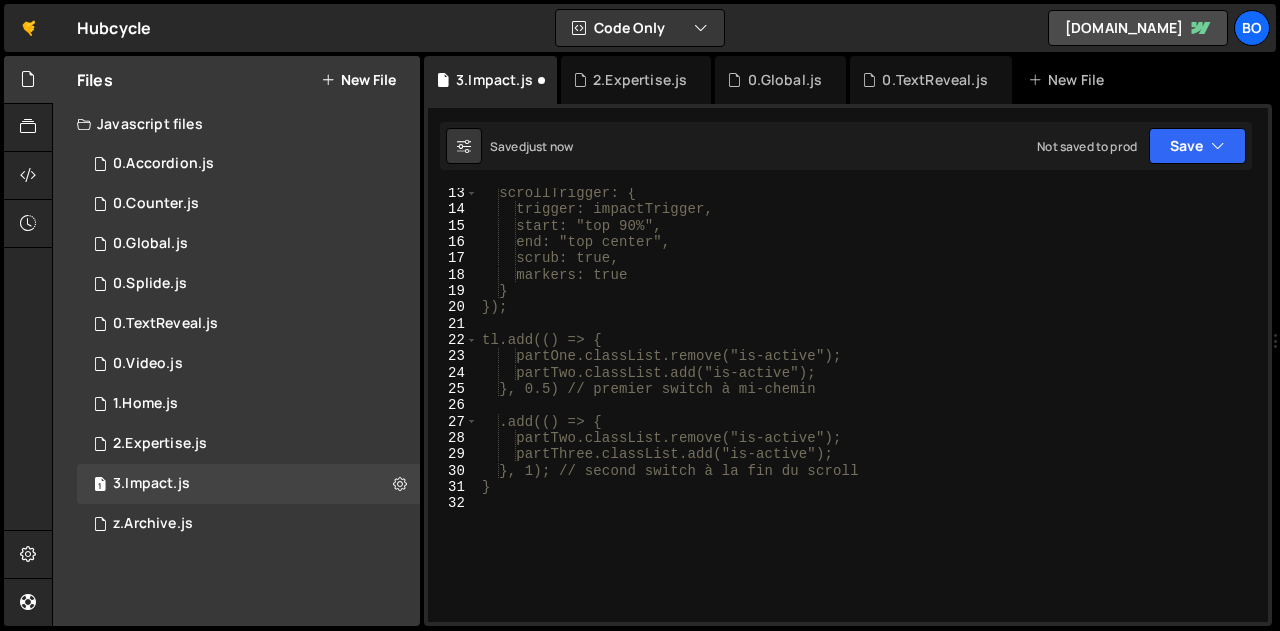 scroll, scrollTop: 199, scrollLeft: 0, axis: vertical 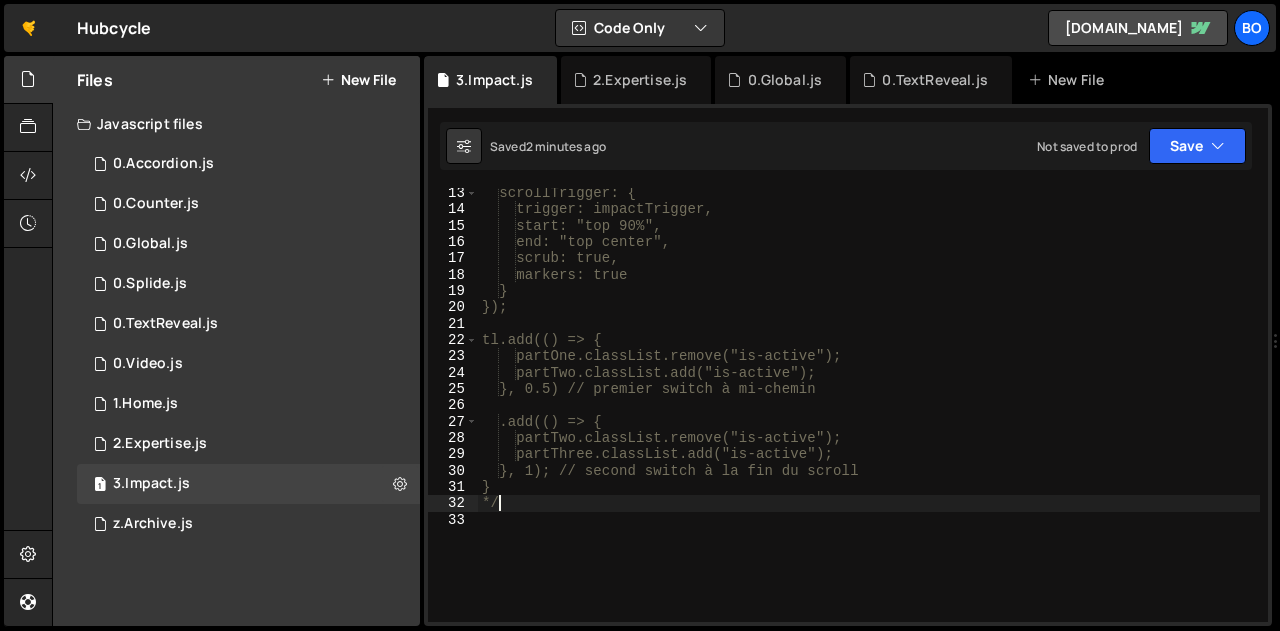 type on "*" 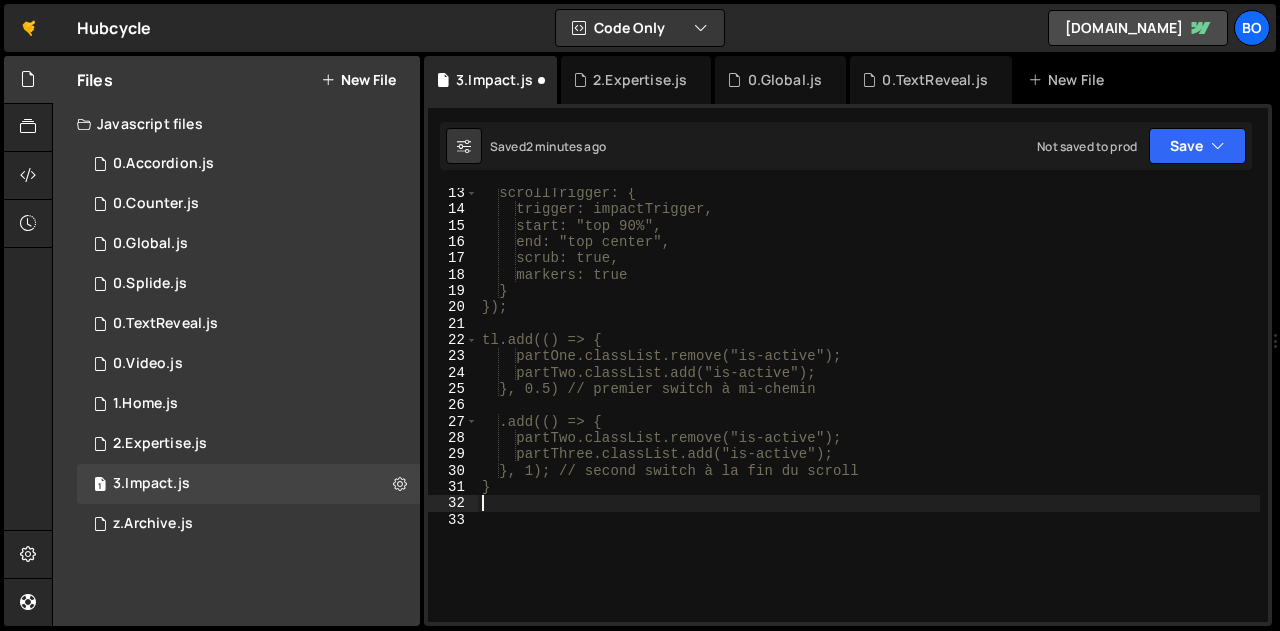 scroll, scrollTop: 0, scrollLeft: 0, axis: both 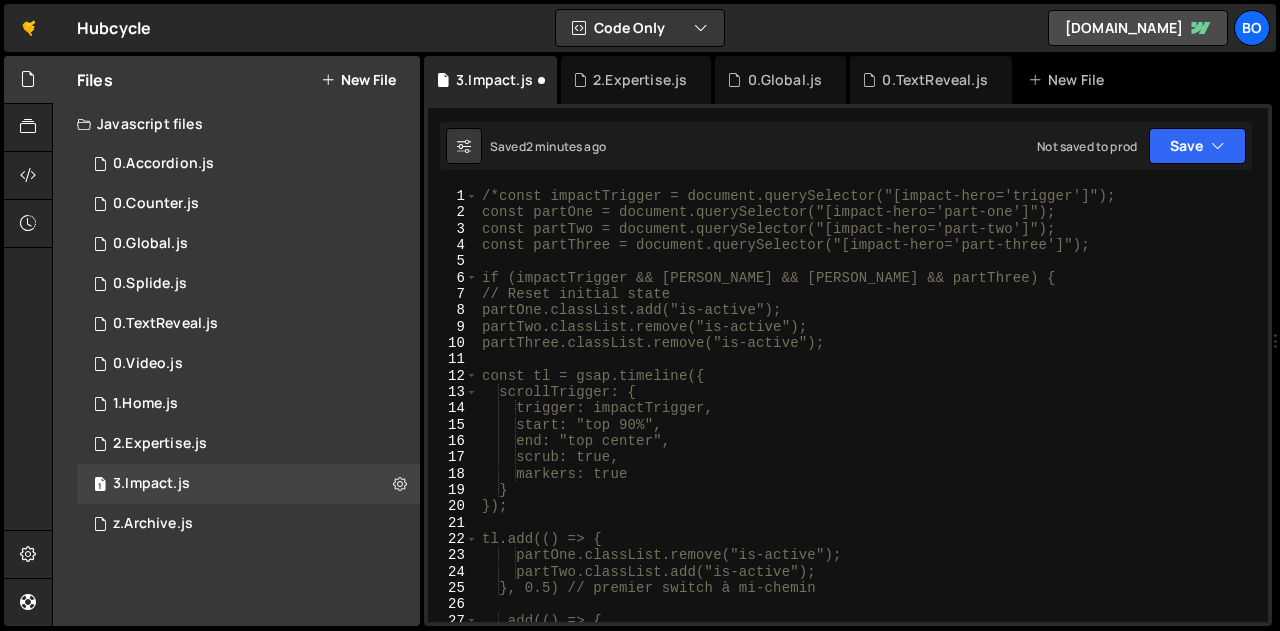 click on "/*const impactTrigger = document.querySelector("[impact-hero='trigger']"); const partOne = document.querySelector("[impact-hero='part-one']"); const partTwo = document.querySelector("[impact-hero='part-two']"); const partThree = document.querySelector("[impact-hero='part-three']"); if (impactTrigger && partOne && partTwo && partThree) {   // Reset initial state   partOne.classList.add("is-active");   partTwo.classList.remove("is-active");   partThree.classList.remove("is-active");   const tl = gsap.timeline({      scrollTrigger: {         trigger: impactTrigger,         start: "top 90%",         end: "top center",         scrub: true,         markers: true      }   });   tl.add(() => {         partOne.classList.remove("is-active");         partTwo.classList.add("is-active");      }, 0.5) // premier switch à mi-chemin      .add(() => {         partTwo.classList.remove("is-active");" at bounding box center (869, 421) 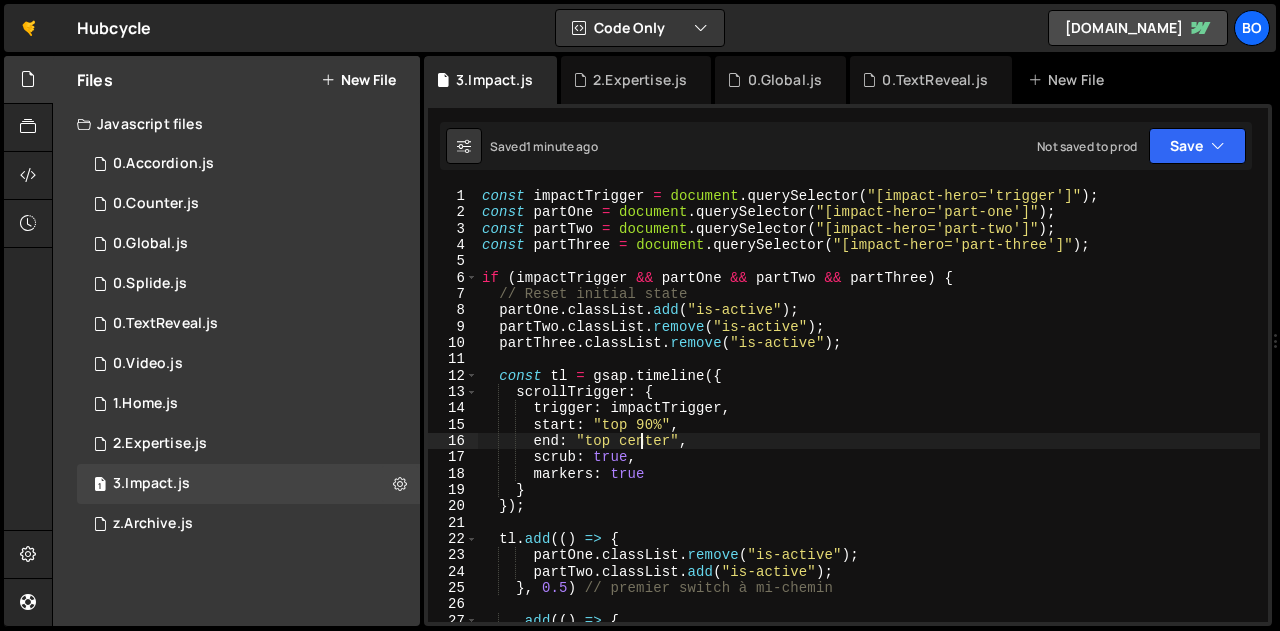 click on "const   impactTrigger   =   document . querySelector ( "[impact-hero='trigger']" ) ; const   partOne   =   document . querySelector ( "[impact-hero='part-one']" ) ; const   partTwo   =   document . querySelector ( "[impact-hero='part-two']" ) ; const   partThree   =   document . querySelector ( "[impact-hero='part-three']" ) ; if   ( impactTrigger   &&   partOne   &&   partTwo   &&   partThree )   {    // Reset initial state    partOne . classList . add ( "is-active" ) ;    partTwo . classList . remove ( "is-active" ) ;    partThree . classList . remove ( "is-active" ) ;    const   tl   =   gsap . timeline ({       scrollTrigger :   {          trigger :   impactTrigger ,          start :   "top 90%" ,          end :   "top center" ,          scrub :   true ,          markers :   true       }    }) ;    tl . add (( )   =>   {          partOne . classList . remove ( "is-active" ) ;          partTwo . classList . add ( "is-active" ) ;       } ,   0.5 )   // premier switch à mi-chemin       . add (( )   =>   { ." at bounding box center [869, 421] 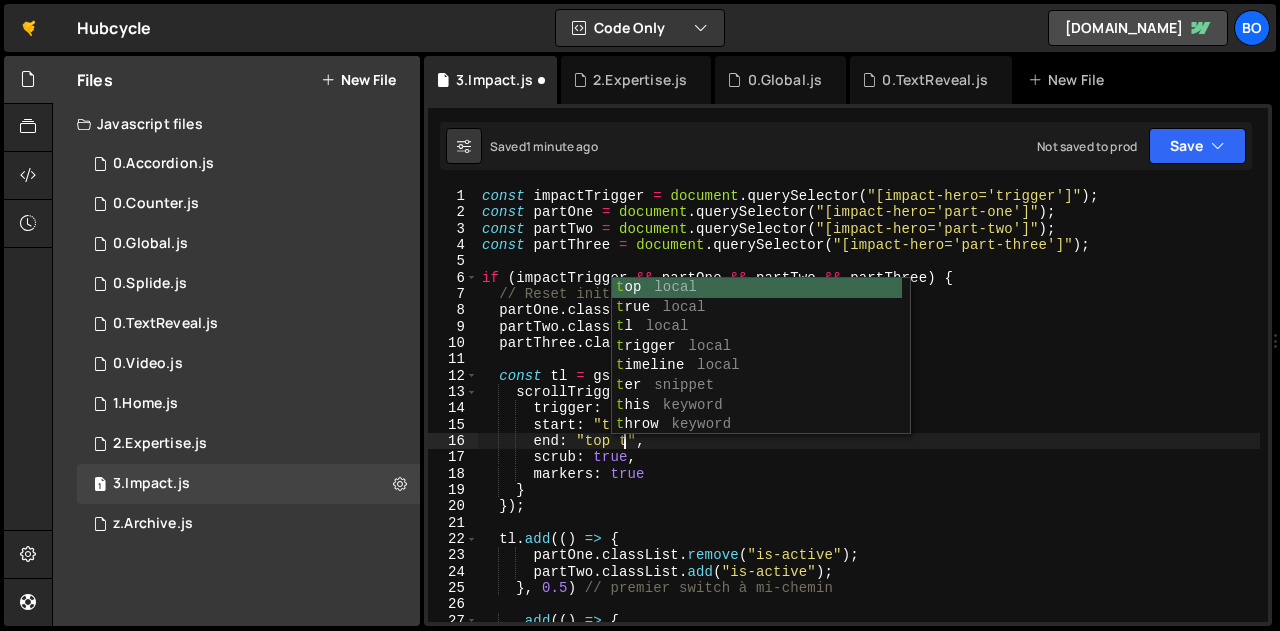 scroll, scrollTop: 0, scrollLeft: 10, axis: horizontal 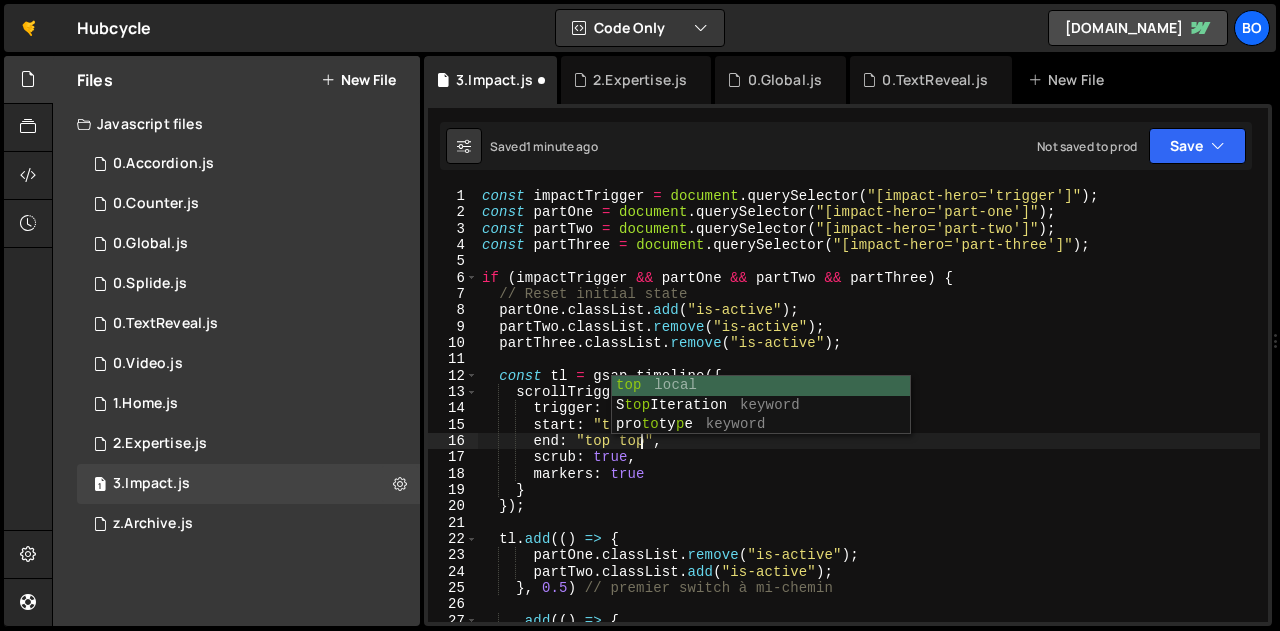 click on "const   impactTrigger   =   document . querySelector ( "[impact-hero='trigger']" ) ; const   partOne   =   document . querySelector ( "[impact-hero='part-one']" ) ; const   partTwo   =   document . querySelector ( "[impact-hero='part-two']" ) ; const   partThree   =   document . querySelector ( "[impact-hero='part-three']" ) ; if   ( impactTrigger   &&   partOne   &&   partTwo   &&   partThree )   {    // Reset initial state    partOne . classList . add ( "is-active" ) ;    partTwo . classList . remove ( "is-active" ) ;    partThree . classList . remove ( "is-active" ) ;    const   tl   =   gsap . timeline ({       scrollTrigger :   {          trigger :   impactTrigger ,          start :   "top 90%" ,          end :   "top top" ,          scrub :   true ,          markers :   true       }    }) ;    tl . add (( )   =>   {          partOne . classList . remove ( "is-active" ) ;          partTwo . classList . add ( "is-active" ) ;       } ,   0.5 )   // premier switch à mi-chemin       . add (( )   =>   {    ." at bounding box center [869, 421] 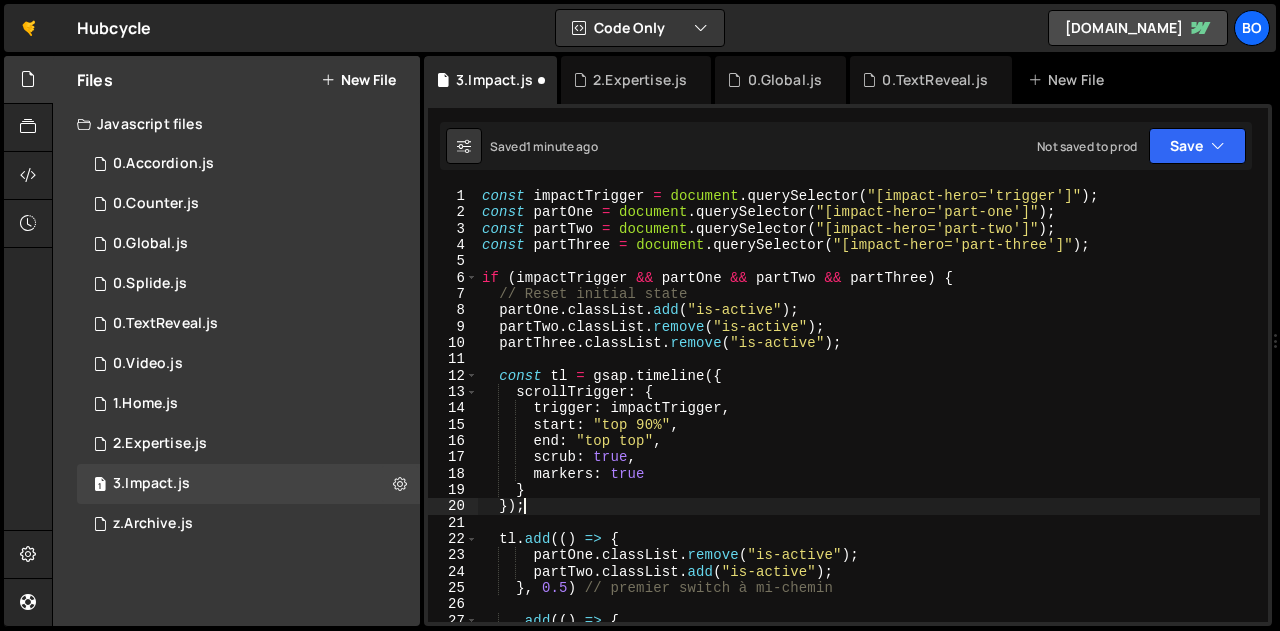 scroll, scrollTop: 0, scrollLeft: 2, axis: horizontal 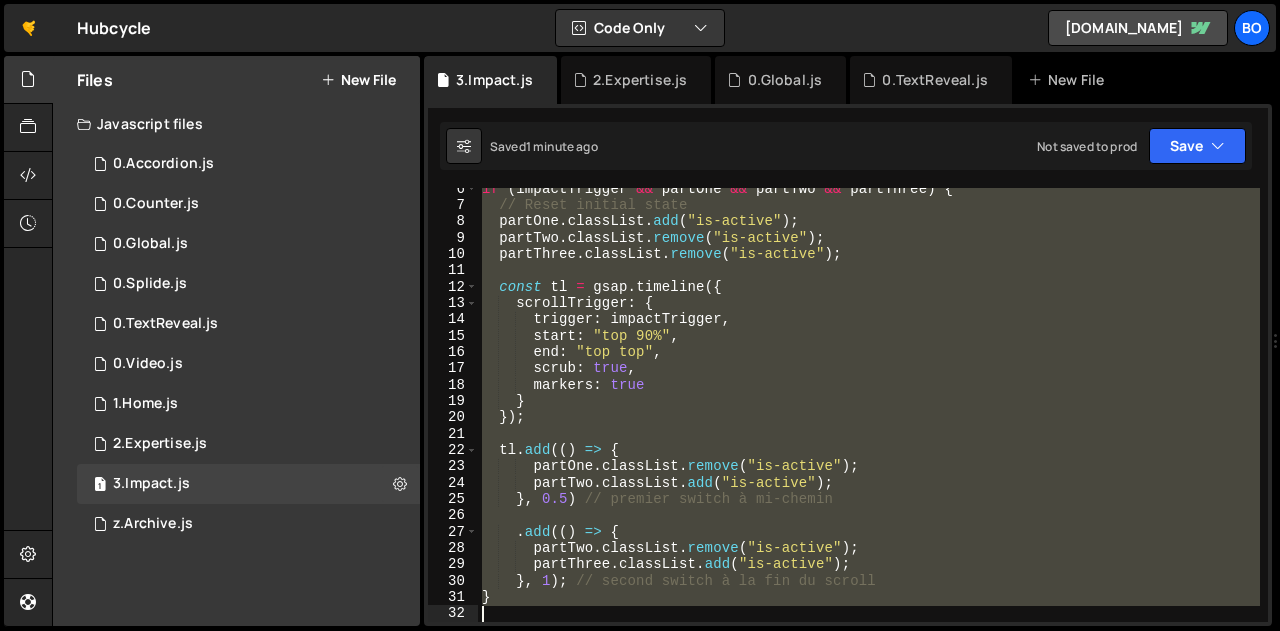 drag, startPoint x: 478, startPoint y: 193, endPoint x: 624, endPoint y: 612, distance: 443.70825 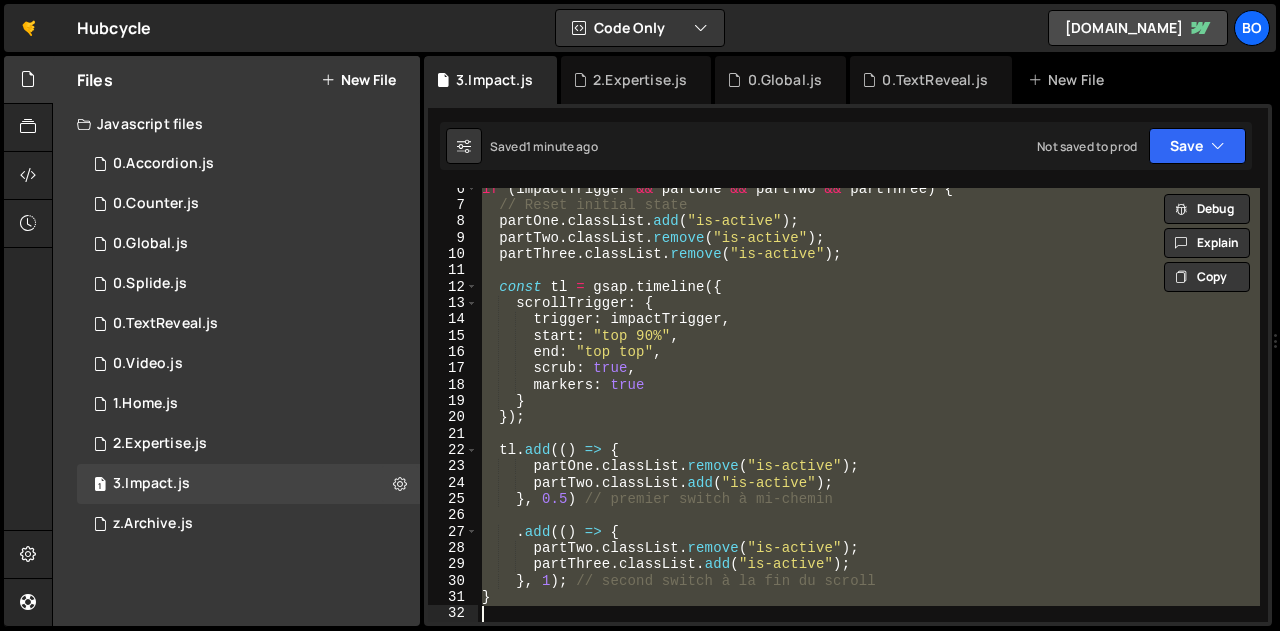 scroll, scrollTop: 0, scrollLeft: 0, axis: both 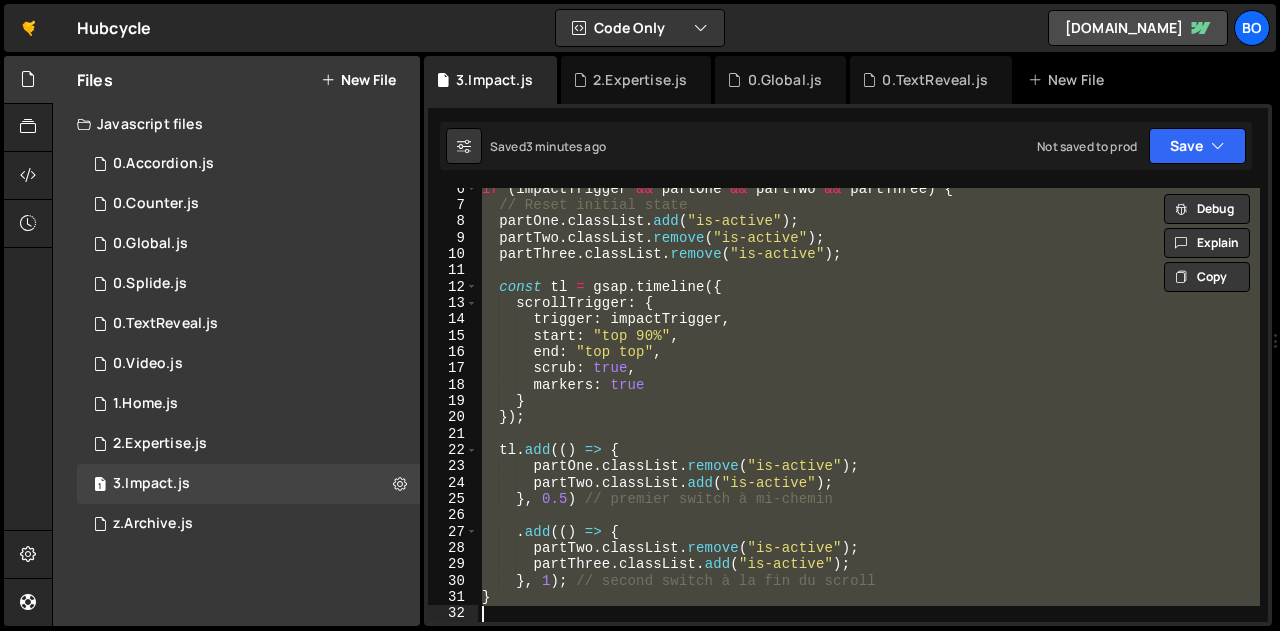 click on "if   ( impactTrigger   &&   partOne   &&   partTwo   &&   partThree )   {    // Reset initial state    partOne . classList . add ( "is-active" ) ;    partTwo . classList . remove ( "is-active" ) ;    partThree . classList . remove ( "is-active" ) ;    const   tl   =   gsap . timeline ({       scrollTrigger :   {          trigger :   impactTrigger ,          start :   "top 90%" ,          end :   "top top" ,          scrub :   true ,          markers :   true       }    }) ;    tl . add (( )   =>   {          partOne . classList . remove ( "is-active" ) ;          partTwo . classList . add ( "is-active" ) ;       } ,   0.5 )   // premier switch à mi-chemin       . add (( )   =>   {          partTwo . classList . remove ( "is-active" ) ;          partThree . classList . add ( "is-active" ) ;       } ,   1 ) ;   // second switch à la fin du scroll }" at bounding box center [869, 405] 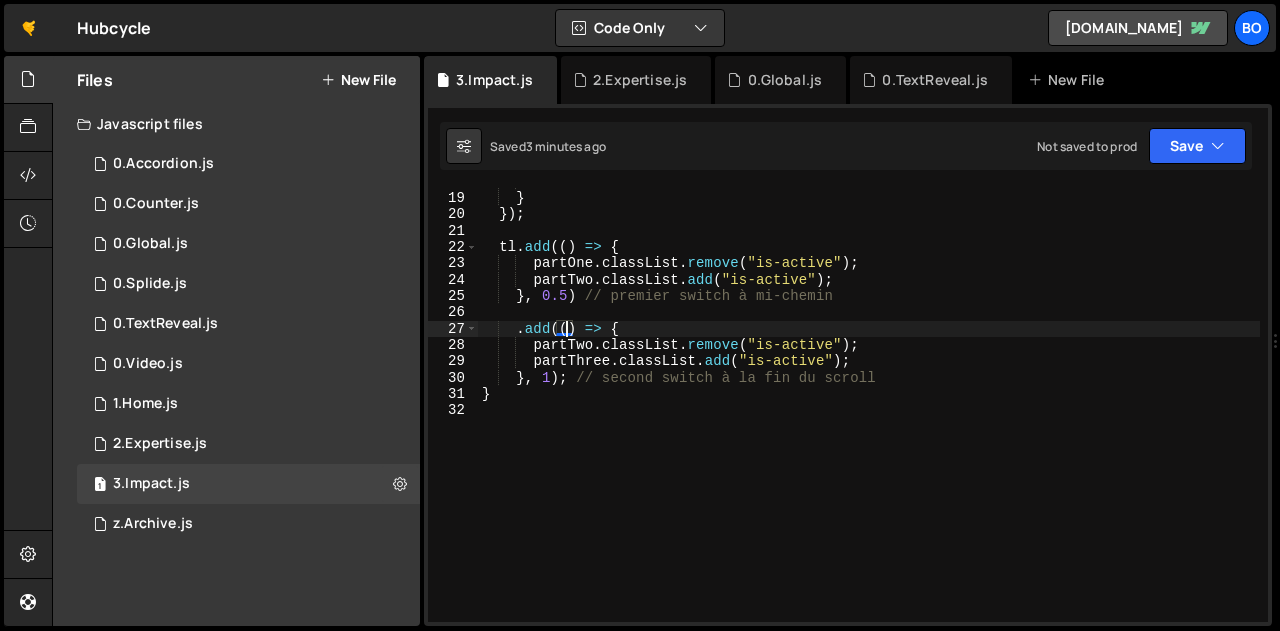 scroll, scrollTop: 292, scrollLeft: 0, axis: vertical 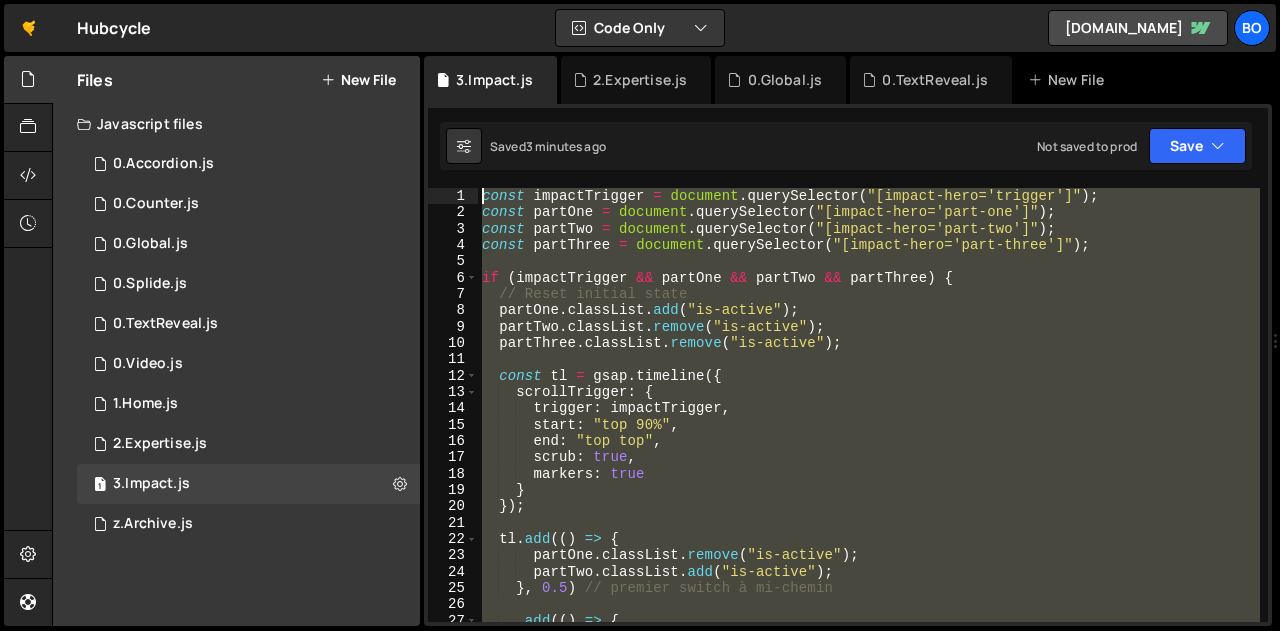 drag, startPoint x: 417, startPoint y: 297, endPoint x: 412, endPoint y: 40, distance: 257.04865 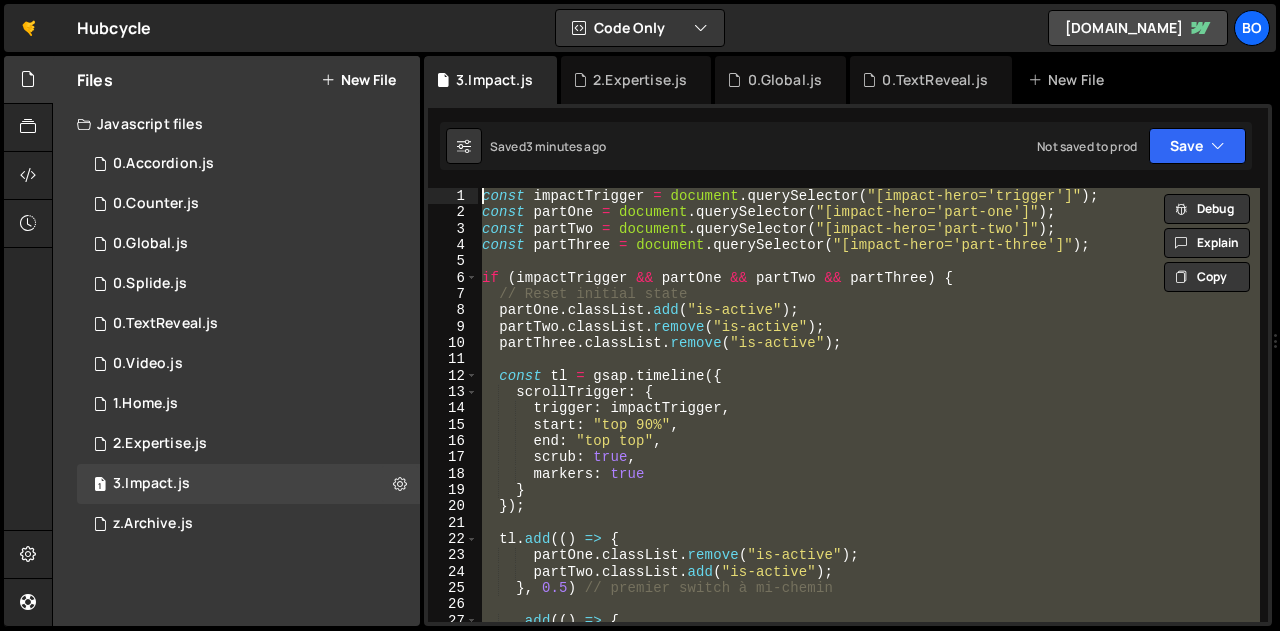 paste 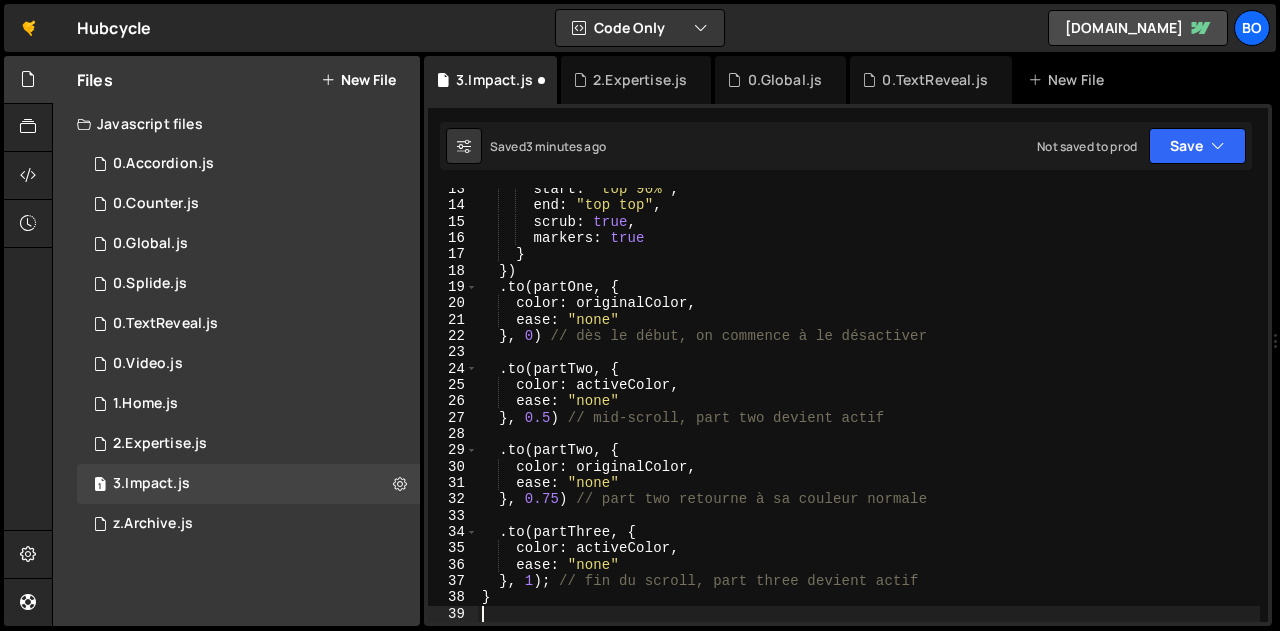 scroll, scrollTop: 203, scrollLeft: 0, axis: vertical 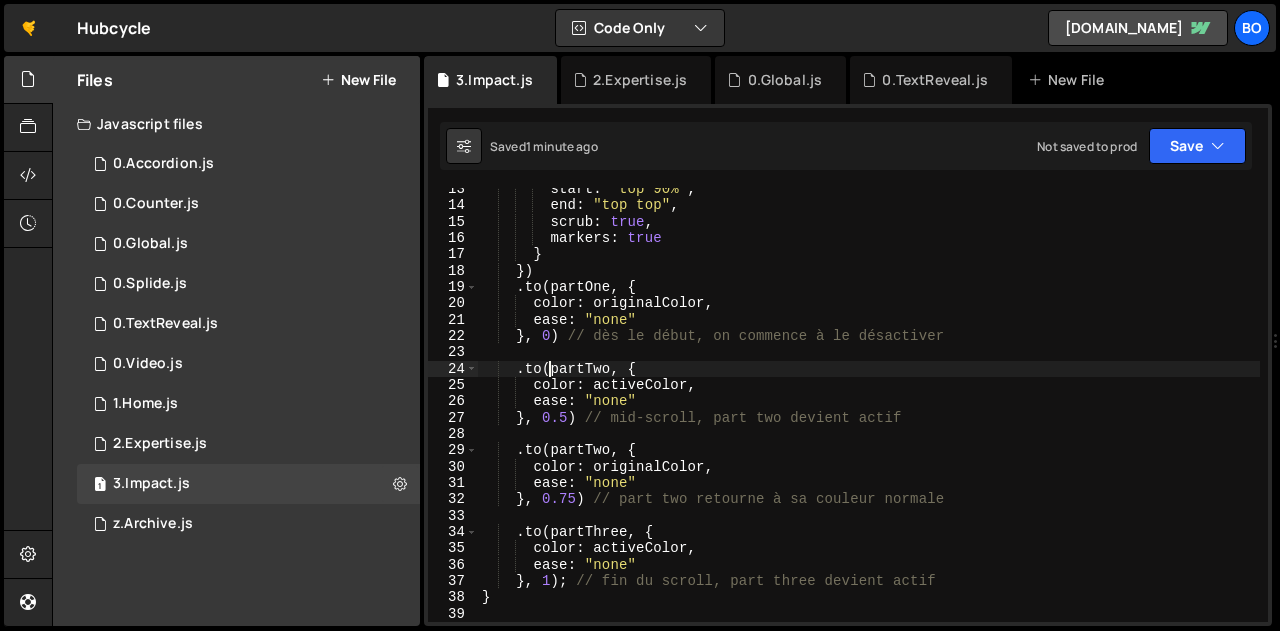 click on "start :   "top 90%" ,             end :   "top top" ,             scrub :   true ,             markers :   true          }       })       . to ( partOne ,   {          color :   originalColor ,          ease :   "none"       } ,   0 )   // dès le début, on commence à le désactiver       . to ( partTwo ,   {          color :   activeColor ,          ease :   "none"       } ,   0.5 )   // mid-scroll, part two devient actif       . to ( partTwo ,   {          color :   originalColor ,          ease :   "none"       } ,   0.75 )   // part two retourne à sa couleur normale       . to ( partThree ,   {          color :   activeColor ,          ease :   "none"       } ,   1 ) ;   // fin du scroll, part three devient actif }" at bounding box center (869, 414) 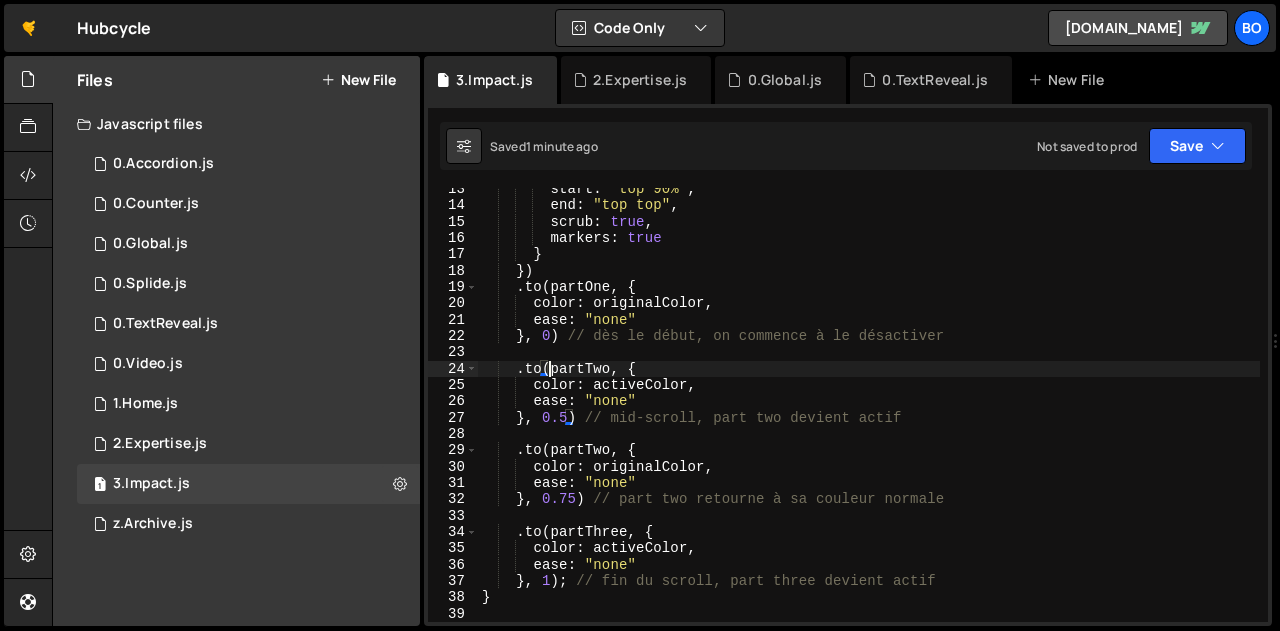 type on "}" 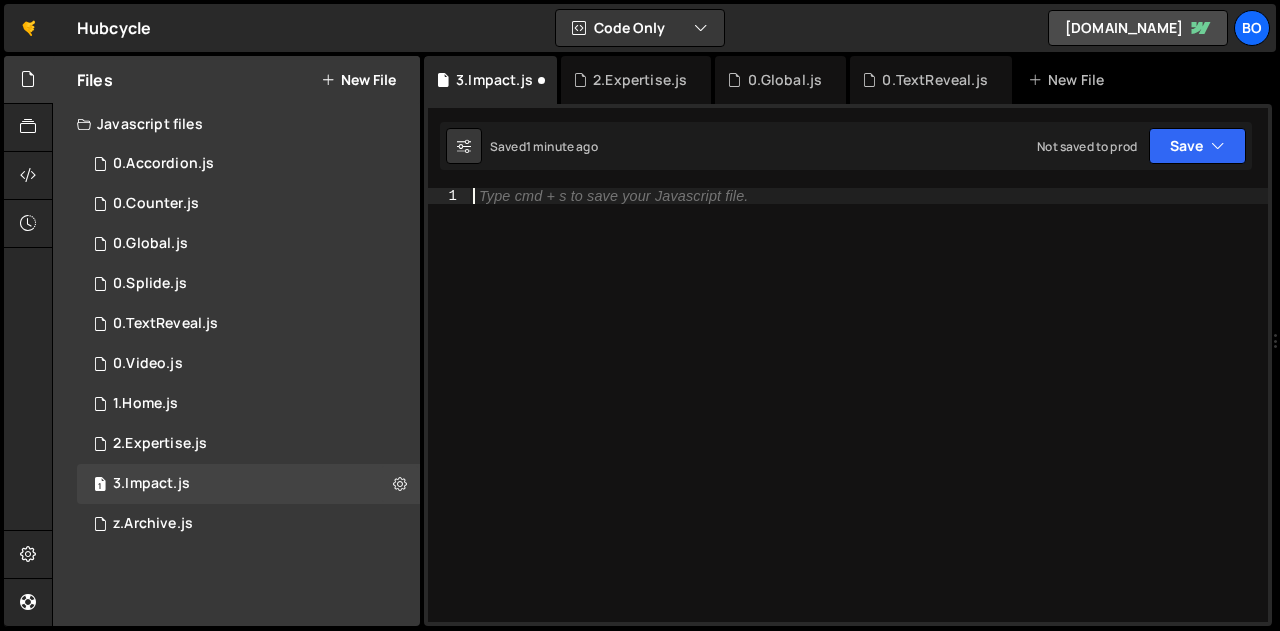 scroll, scrollTop: 301, scrollLeft: 0, axis: vertical 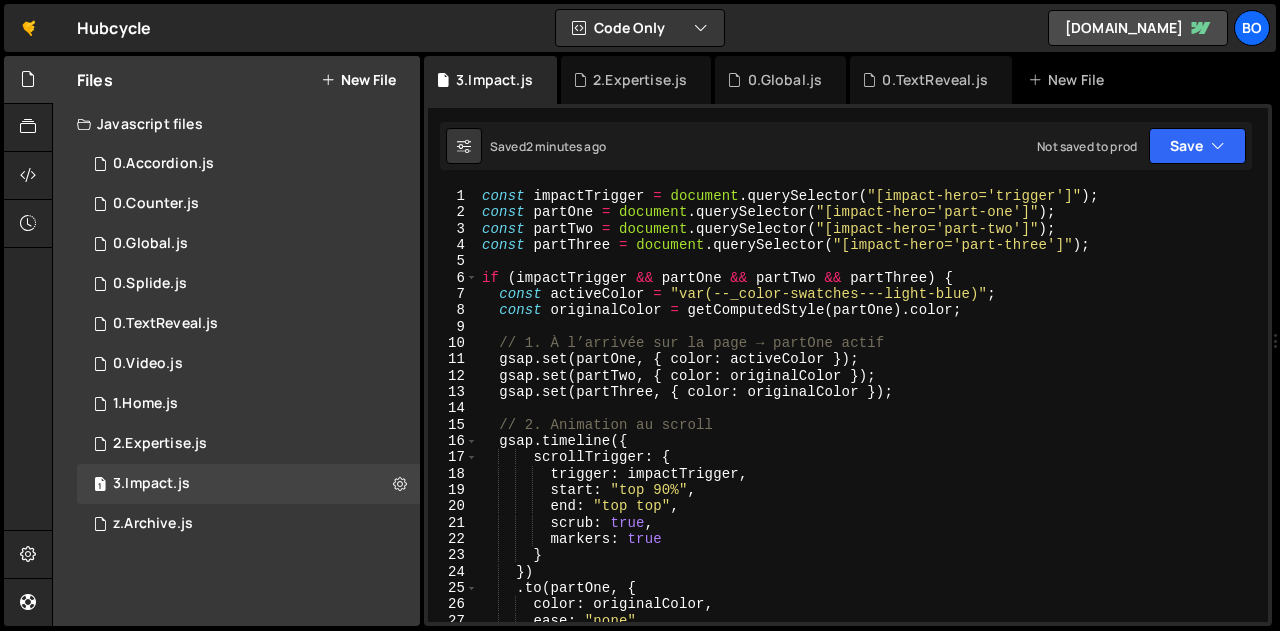click on "const   impactTrigger   =   document . querySelector ( "[impact-hero='trigger']" ) ; const   partOne   =   document . querySelector ( "[impact-hero='part-one']" ) ; const   partTwo   =   document . querySelector ( "[impact-hero='part-two']" ) ; const   partThree   =   document . querySelector ( "[impact-hero='part-three']" ) ; if   ( impactTrigger   &&   partOne   &&   partTwo   &&   partThree )   {    const   activeColor   =   "var(--_color-swatches---light-blue)" ;    const   originalColor   =   getComputedStyle ( partOne ) . color ;    // 1. À l’arrivée sur la page → partOne actif    gsap . set ( partOne ,   {   color :   activeColor   }) ;    gsap . set ( partTwo ,   {   color :   originalColor   }) ;    gsap . set ( partThree ,   {   color :   originalColor   }) ;    // 2. Animation au scroll    gsap . timeline ({          scrollTrigger :   {             trigger :   impactTrigger ,             start :   "top 90%" ,             end :   "top top" ,             scrub :   true ,             markers :" at bounding box center [869, 421] 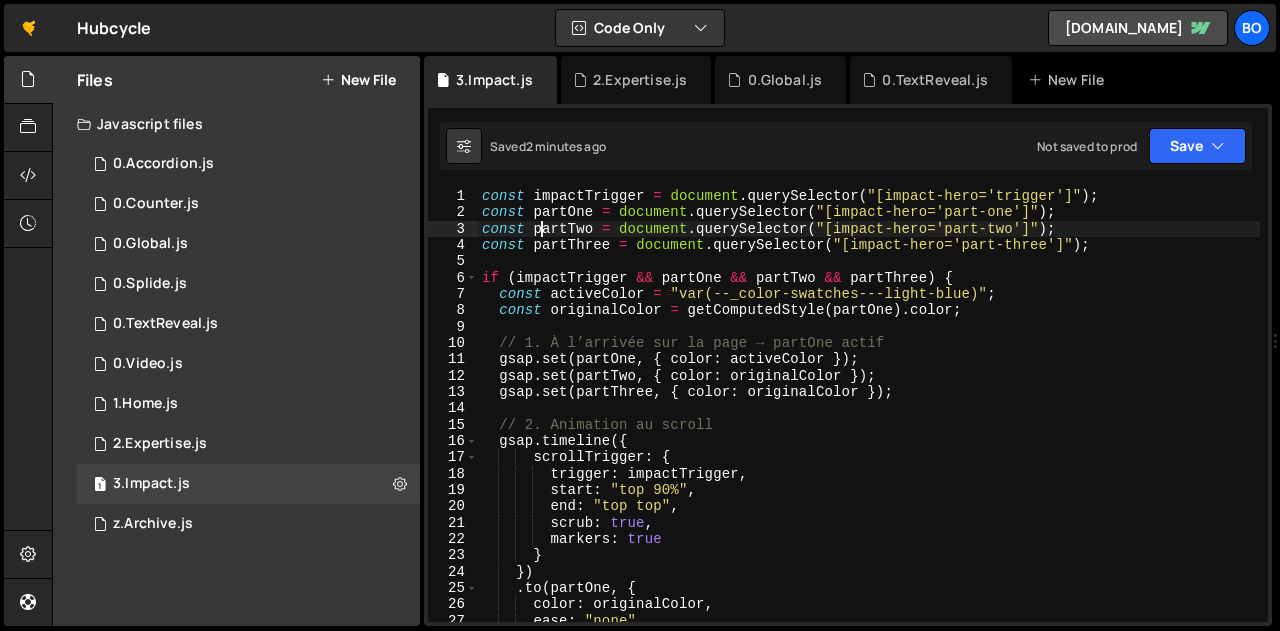 type on "}" 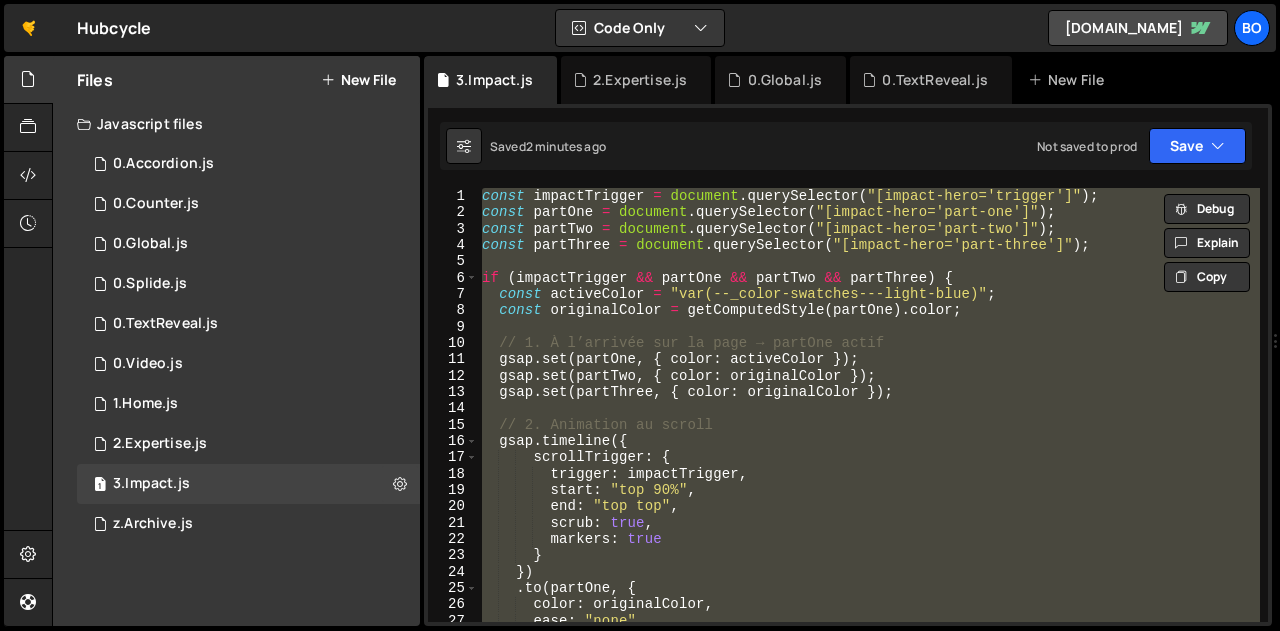 paste 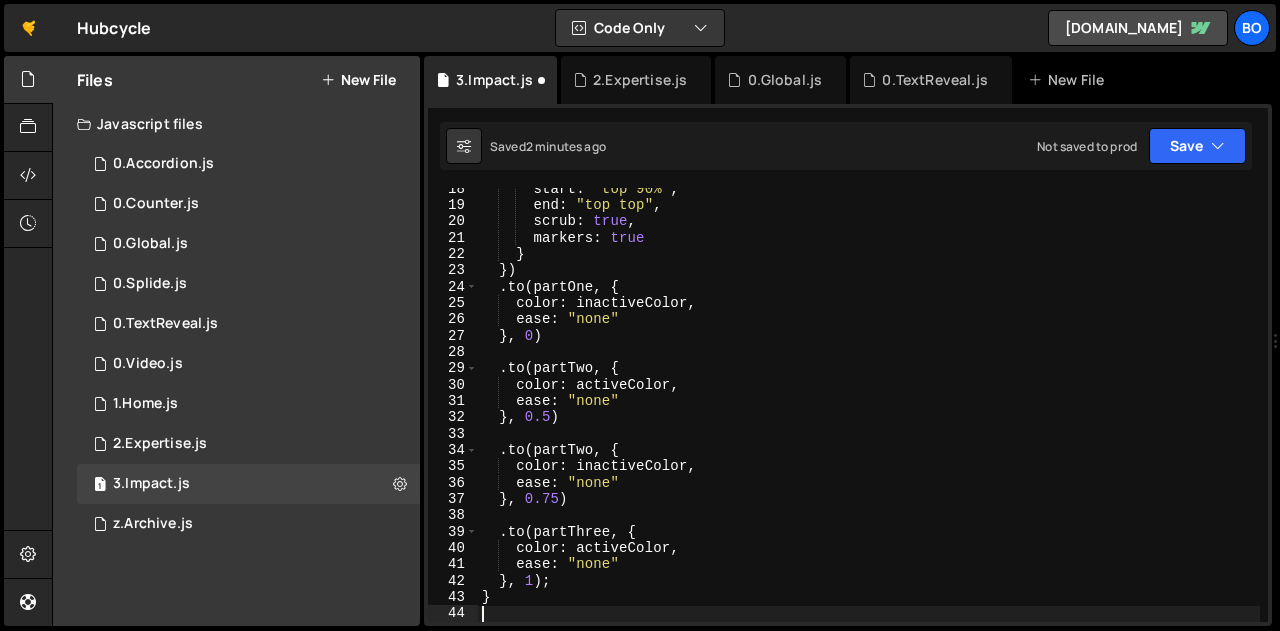 scroll, scrollTop: 284, scrollLeft: 0, axis: vertical 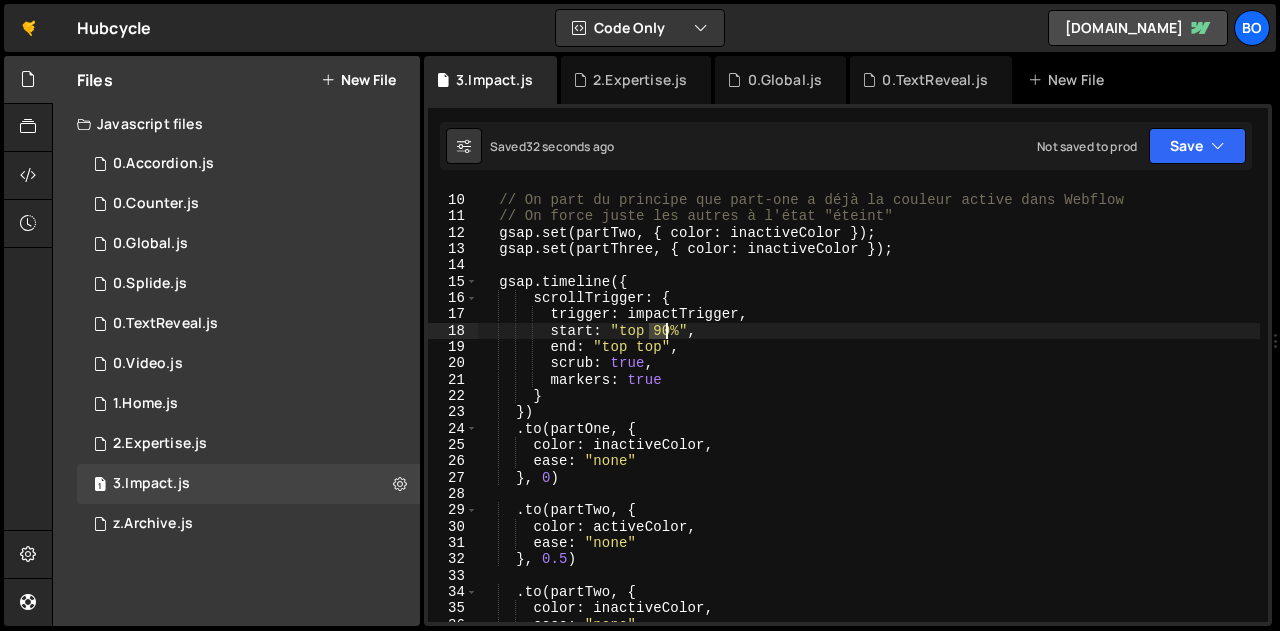 drag, startPoint x: 649, startPoint y: 327, endPoint x: 664, endPoint y: 332, distance: 15.811388 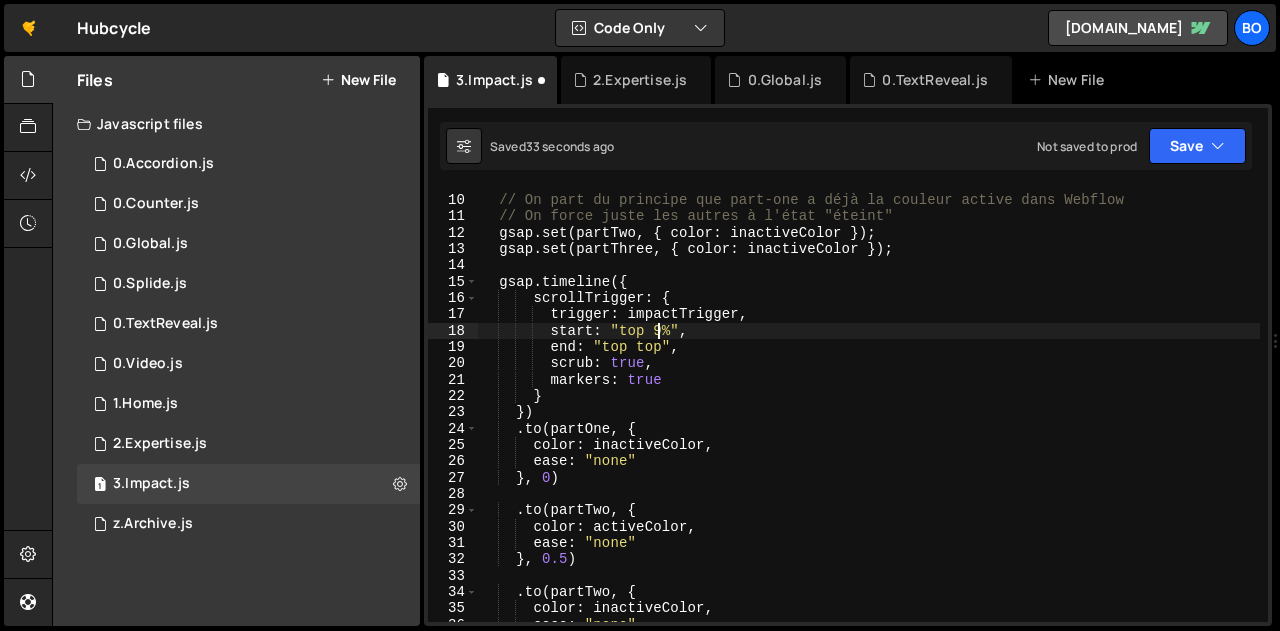 scroll, scrollTop: 0, scrollLeft: 12, axis: horizontal 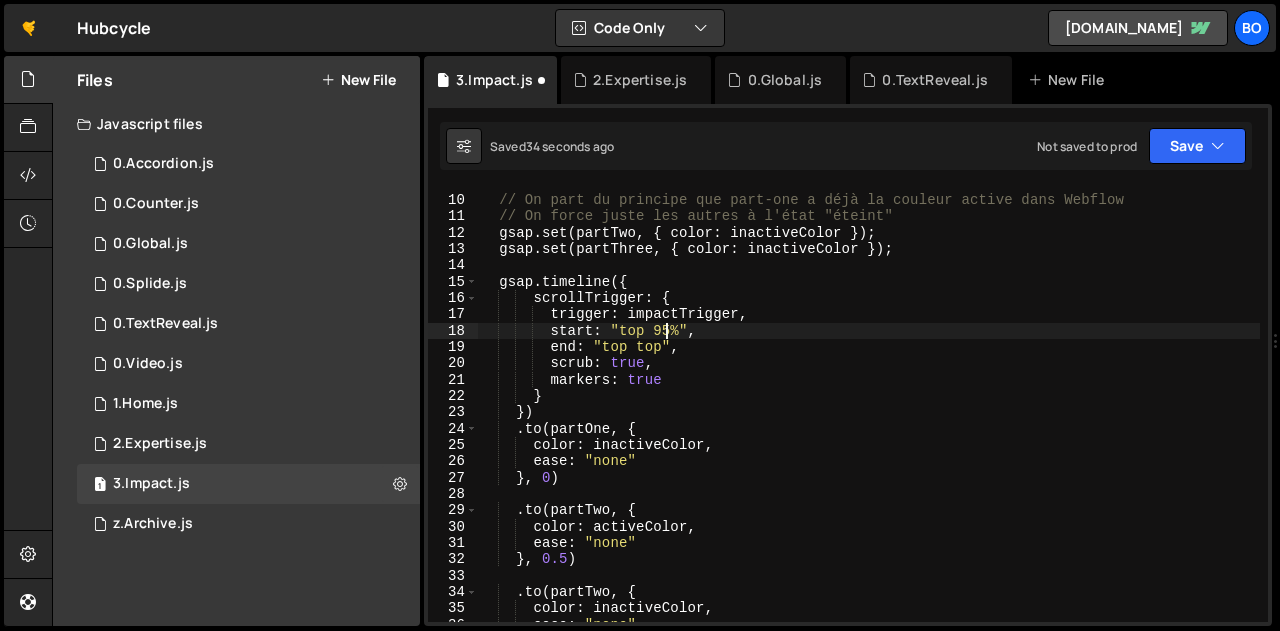 click on "// On part du principe que part-one a déjà la couleur active dans Webflow    // On force juste les autres à l'état "éteint"    gsap . set ( partTwo ,   {   color :   inactiveColor   }) ;    gsap . set ( partThree ,   {   color :   inactiveColor   }) ;    gsap . timeline ({          scrollTrigger :   {             trigger :   impactTrigger ,             start :   "top 95%" ,             end :   "top top" ,             scrub :   true ,             markers :   true          }       })       . to ( partOne ,   {          color :   inactiveColor ,          ease :   "none"       } ,   0 )       . to ( partTwo ,   {          color :   activeColor ,          ease :   "none"       } ,   0.5 )       . to ( partTwo ,   {          color :   inactiveColor ,          ease :   "none"" at bounding box center (869, 409) 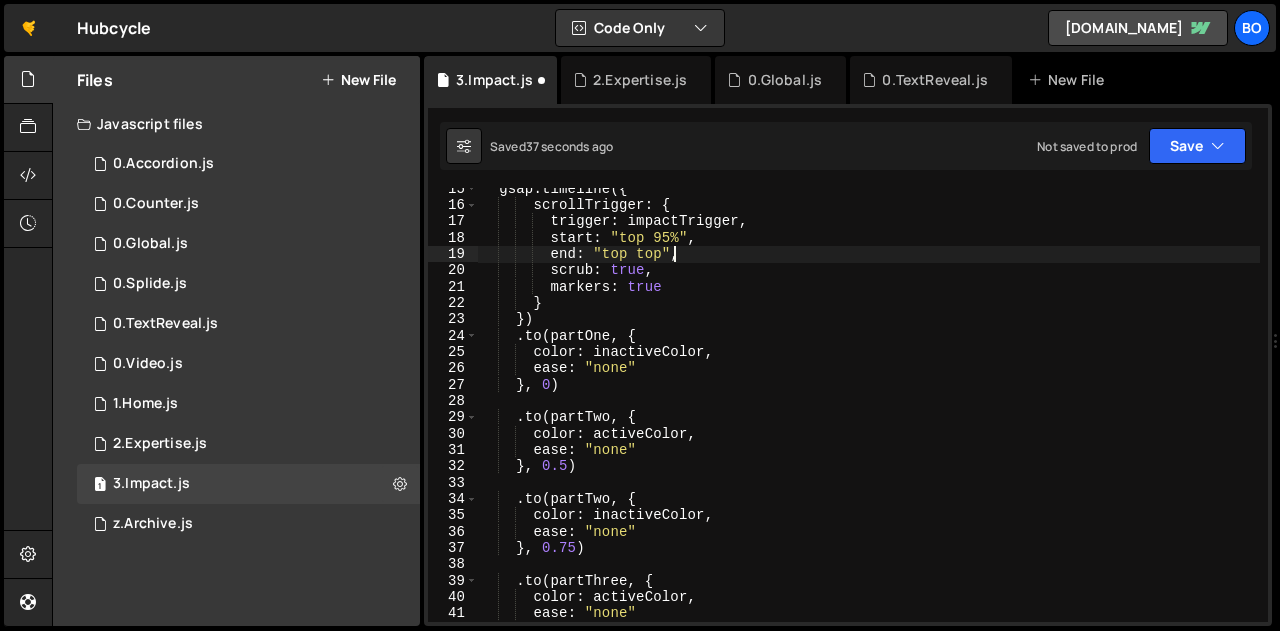 scroll, scrollTop: 235, scrollLeft: 0, axis: vertical 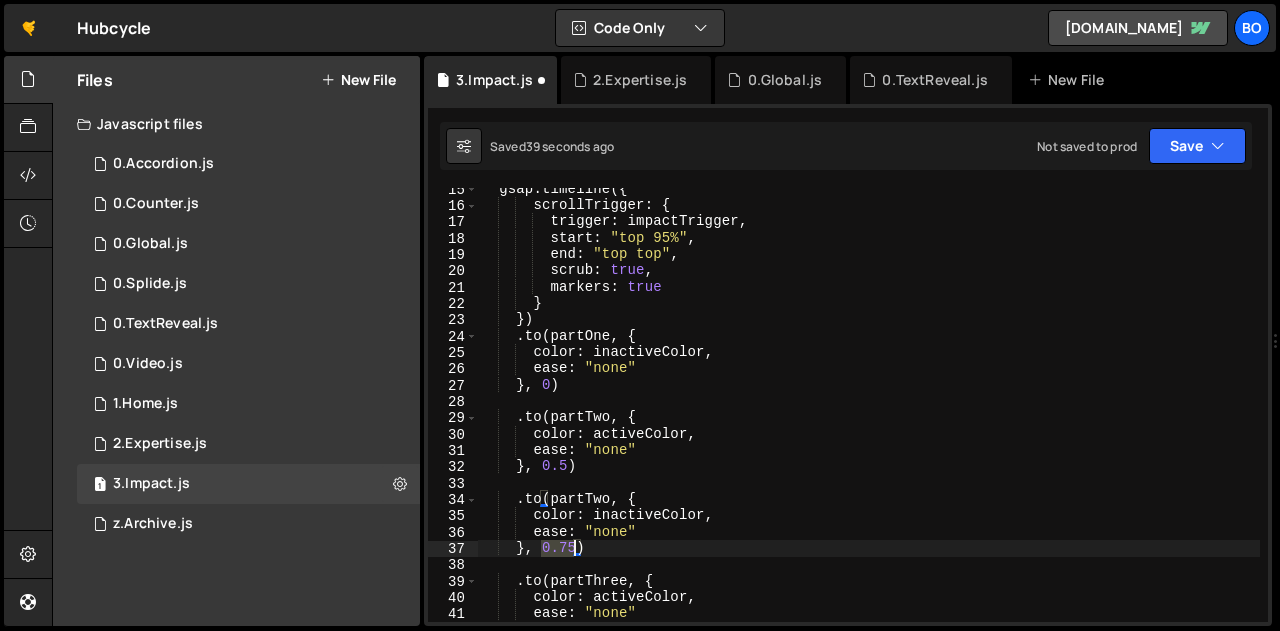 drag, startPoint x: 541, startPoint y: 544, endPoint x: 571, endPoint y: 547, distance: 30.149628 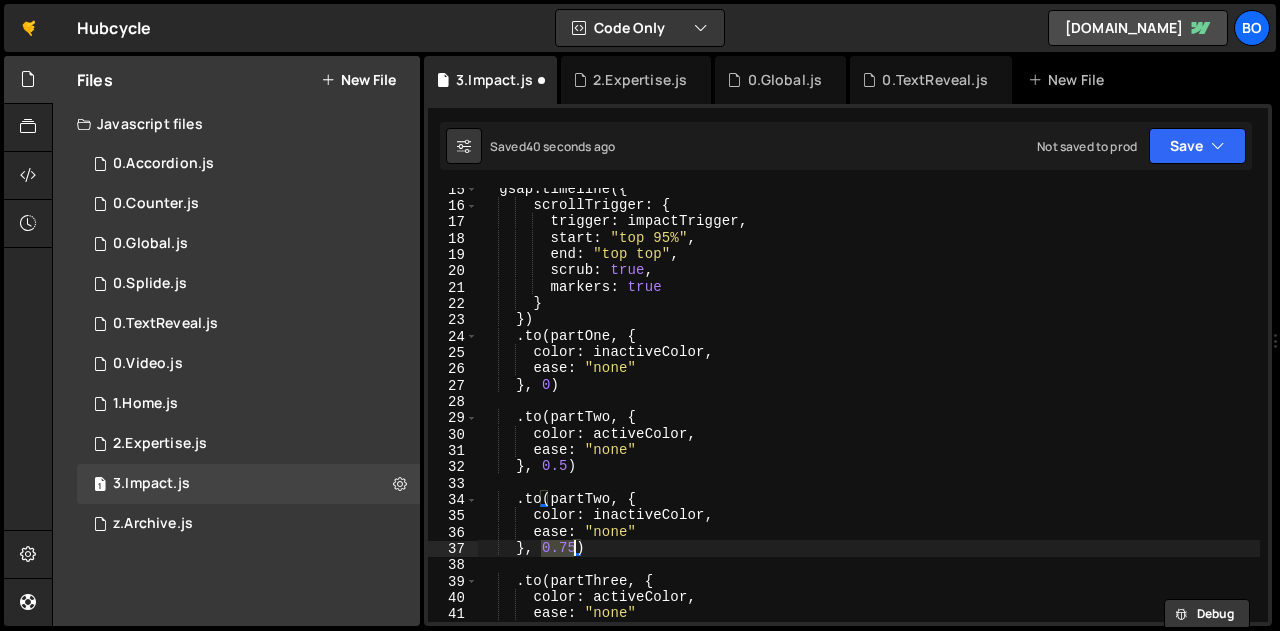 scroll, scrollTop: 0, scrollLeft: 4, axis: horizontal 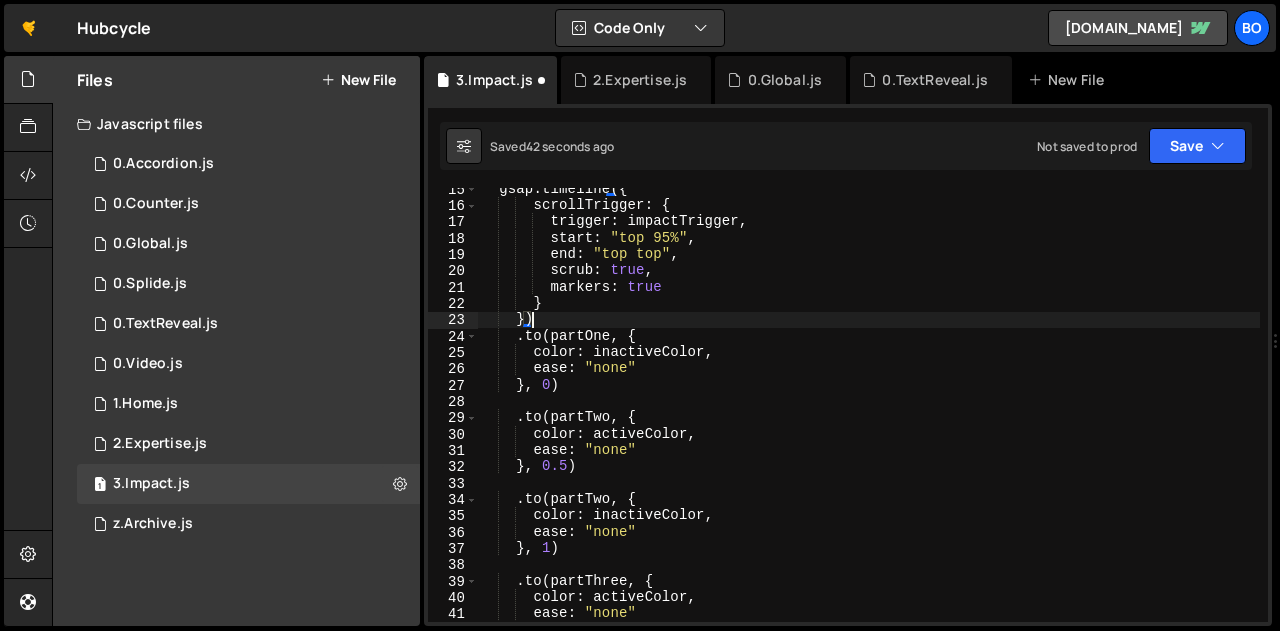 click on "gsap . timeline ({          scrollTrigger :   {             trigger :   impactTrigger ,             start :   "top 95%" ,             end :   "top top" ,             scrub :   true ,             markers :   true          }       })       . to ( partOne ,   {          color :   inactiveColor ,          ease :   "none"       } ,   0 )       . to ( partTwo ,   {          color :   activeColor ,          ease :   "none"       } ,   0.5 )       . to ( partTwo ,   {          color :   inactiveColor ,          ease :   "none"       } ,   1 )       . to ( partThree ,   {          color :   activeColor ,          ease :   "none"       } ,   1 ) ;" at bounding box center (869, 414) 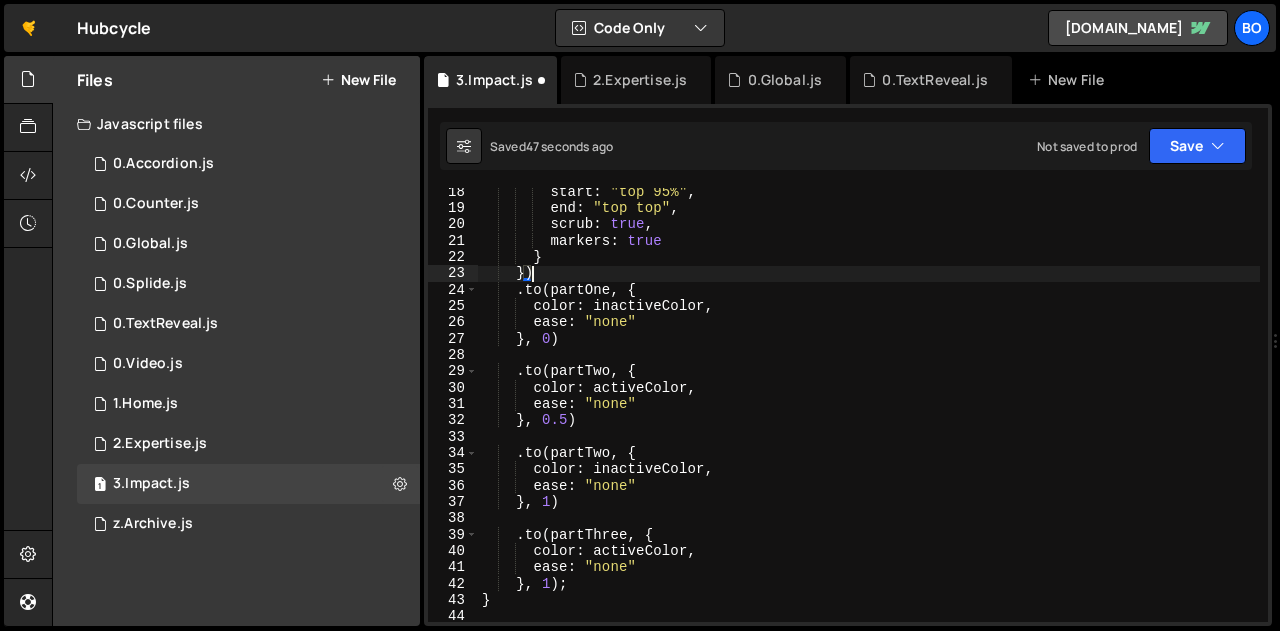 scroll, scrollTop: 281, scrollLeft: 0, axis: vertical 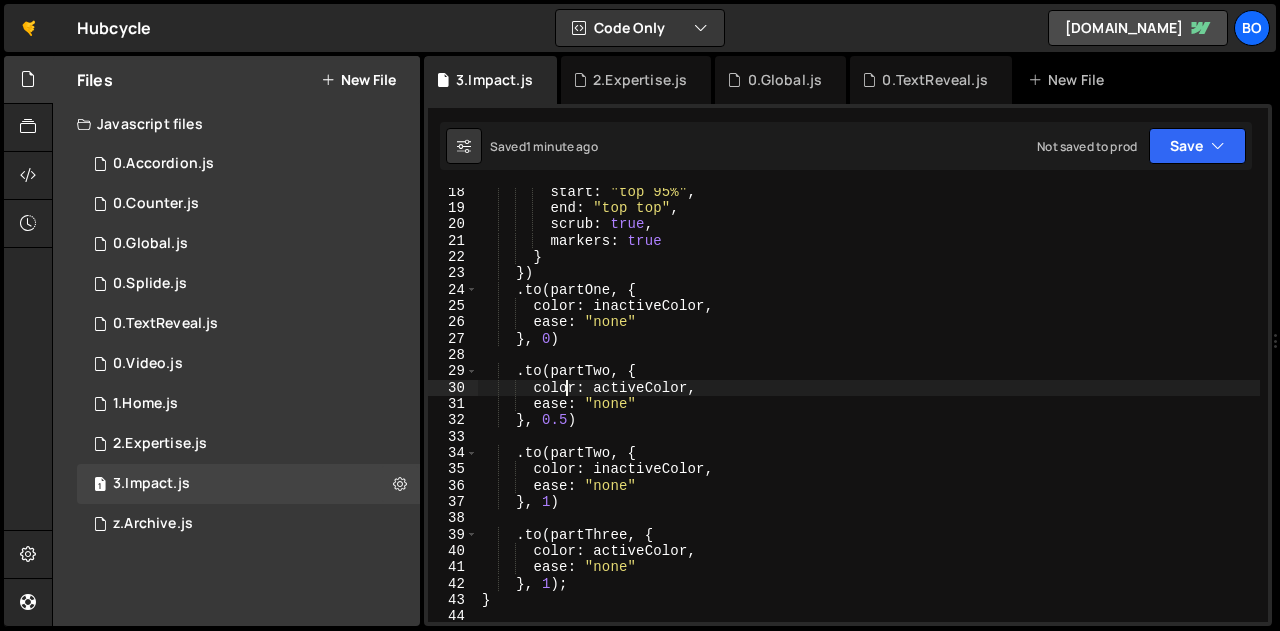 click on "start :   "top 95%" ,             end :   "top top" ,             scrub :   true ,             markers :   true          }       })       . to ( partOne ,   {          color :   inactiveColor ,          ease :   "none"       } ,   0 )       . to ( partTwo ,   {          color :   activeColor ,          ease :   "none"       } ,   0.5 )       . to ( partTwo ,   {          color :   inactiveColor ,          ease :   "none"       } ,   1 )       . to ( partThree ,   {          color :   activeColor ,          ease :   "none"       } ,   1 ) ; }" at bounding box center [869, 417] 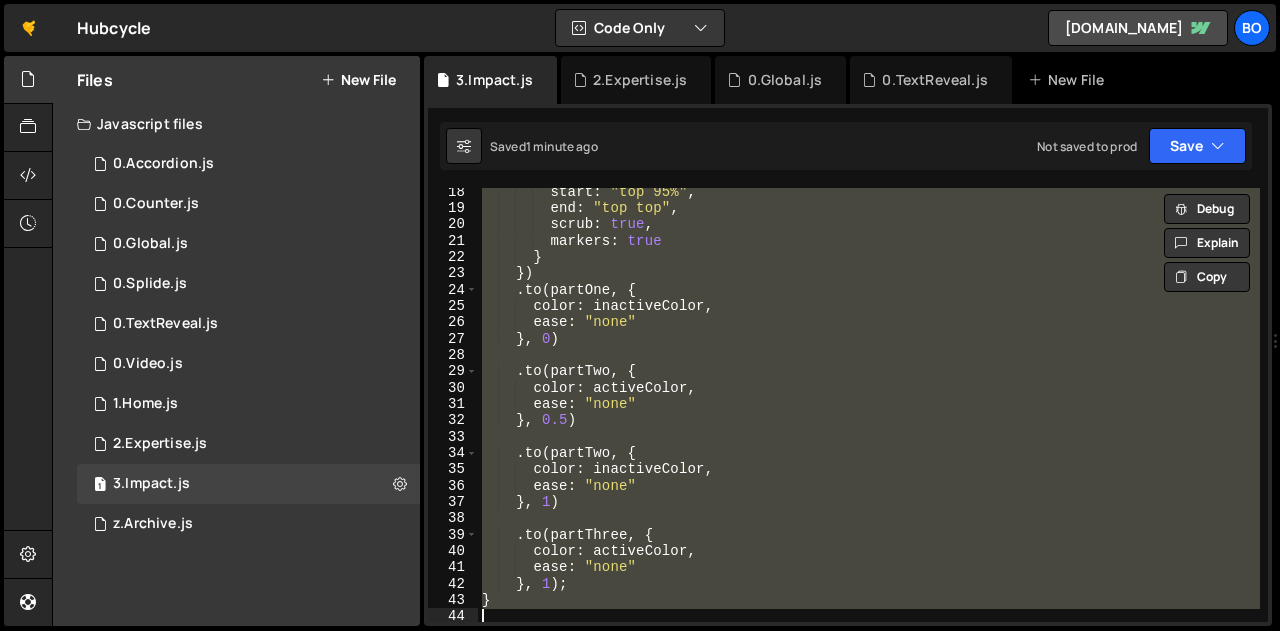 scroll, scrollTop: 0, scrollLeft: 0, axis: both 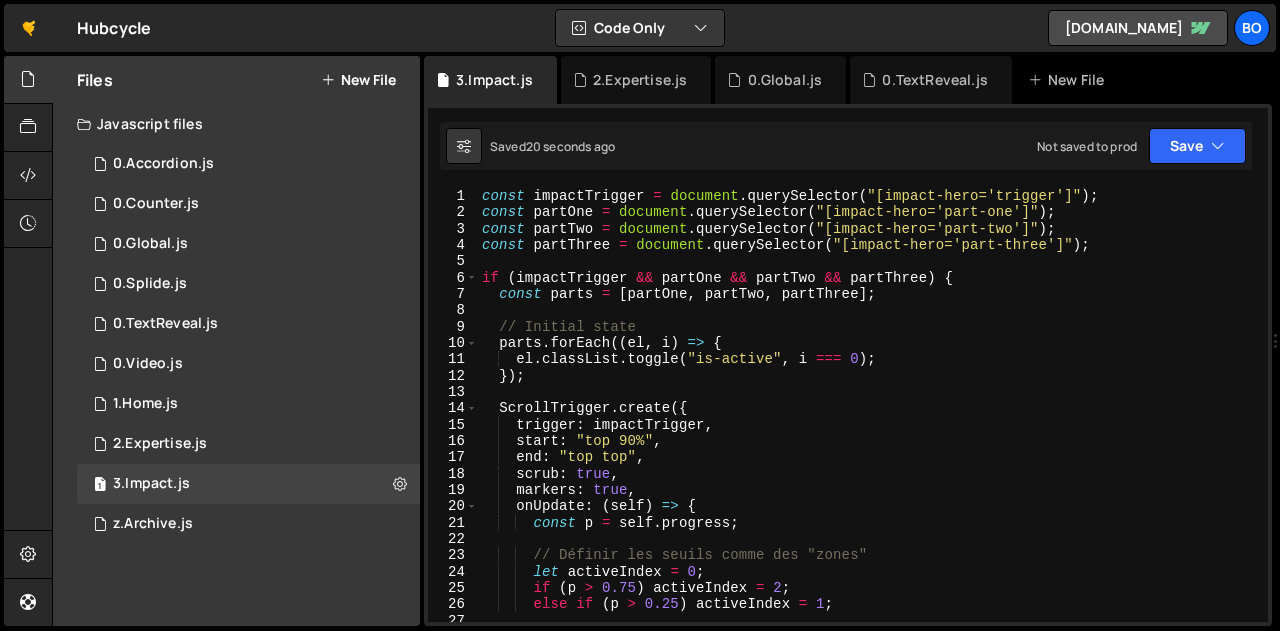 click on "const   impactTrigger   =   document . querySelector ( "[impact-hero='trigger']" ) ; const   partOne   =   document . querySelector ( "[impact-hero='part-one']" ) ; const   partTwo   =   document . querySelector ( "[impact-hero='part-two']" ) ; const   partThree   =   document . querySelector ( "[impact-hero='part-three']" ) ; if   ( impactTrigger   &&   partOne   &&   partTwo   &&   partThree )   {    const   parts   =   [ partOne ,   partTwo ,   partThree ] ;    // Initial state    parts . forEach (( el ,   i )   =>   {       el . classList . toggle ( "is-active" ,   i   ===   0 ) ;    }) ;    ScrollTrigger . create ({       trigger :   impactTrigger ,       start :   "top 90%" ,       end :   "top top" ,       scrub :   true ,       markers :   true ,       onUpdate :   ( self )   =>   {          const   p   =   self . progress ;          // Définir les seuils comme des "zones"          let   activeIndex   =   0 ;          if   ( p   >   0.75 )   activeIndex   =   2 ;          else   if   ( p   >   0.25 )" at bounding box center [869, 421] 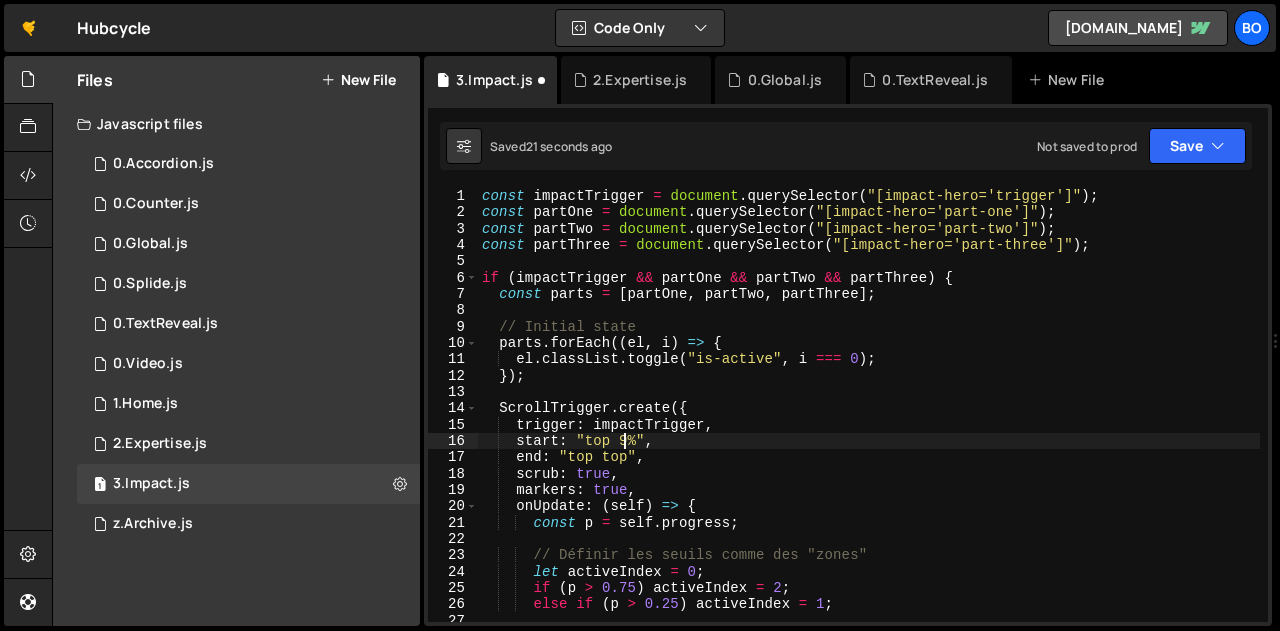 scroll, scrollTop: 0, scrollLeft: 10, axis: horizontal 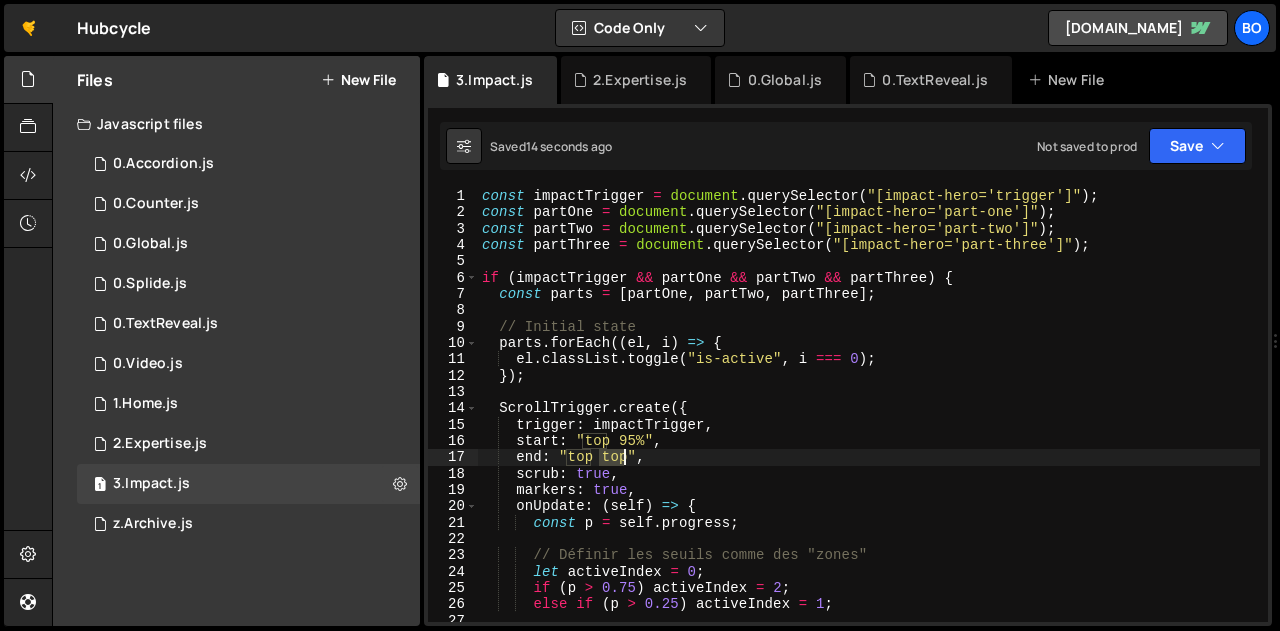 drag, startPoint x: 602, startPoint y: 455, endPoint x: 625, endPoint y: 458, distance: 23.194826 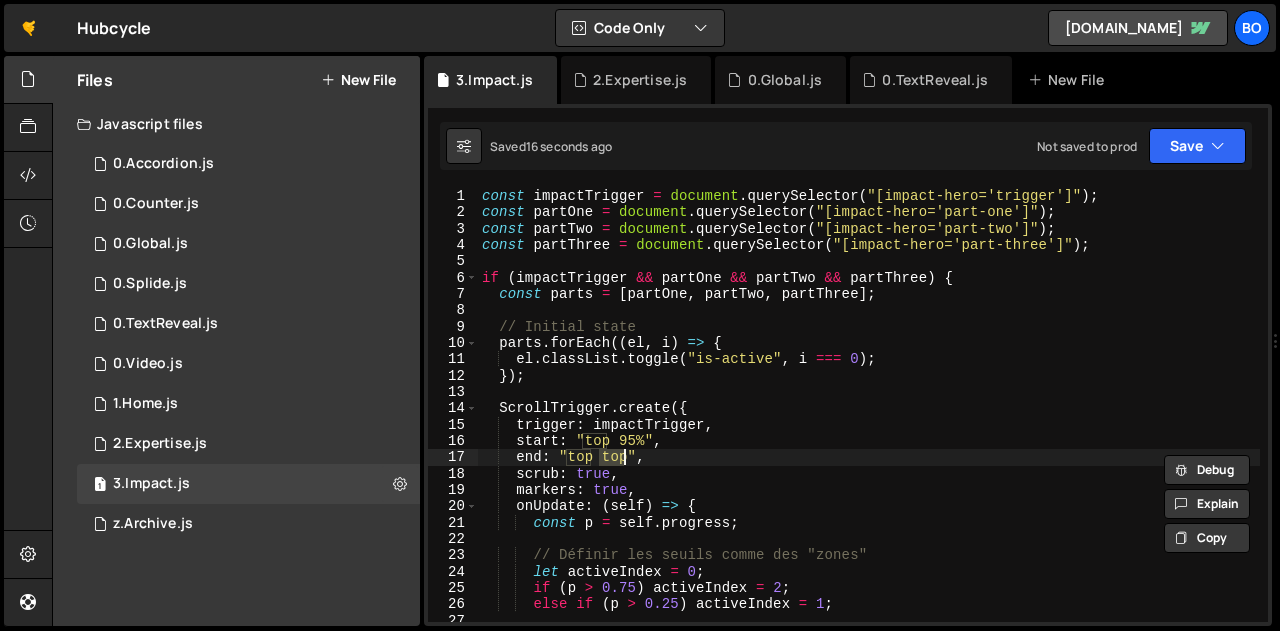 scroll, scrollTop: 0, scrollLeft: 9, axis: horizontal 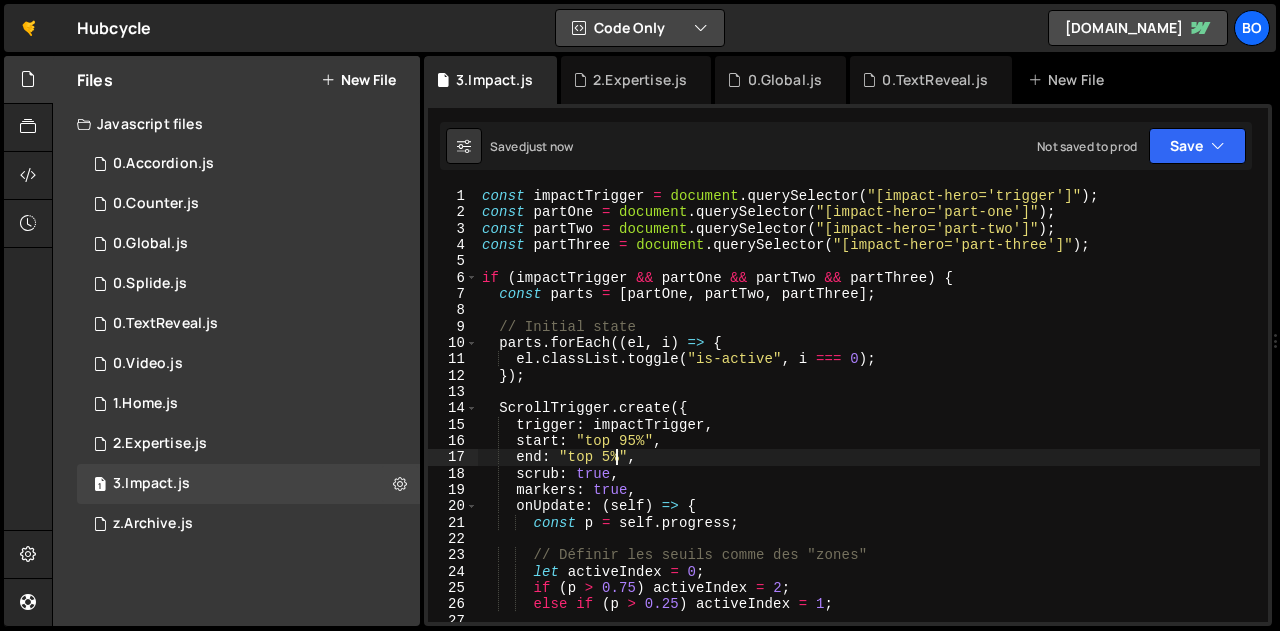 type on "end: "top 5%"," 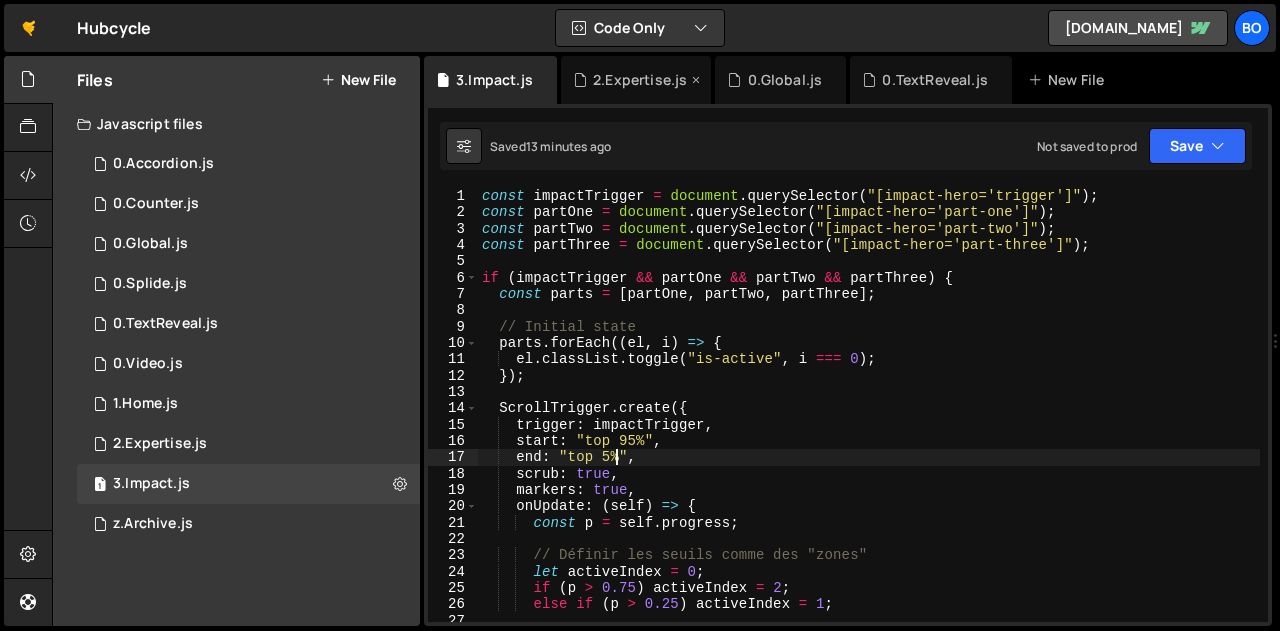 click on "2.Expertise.js" at bounding box center (640, 80) 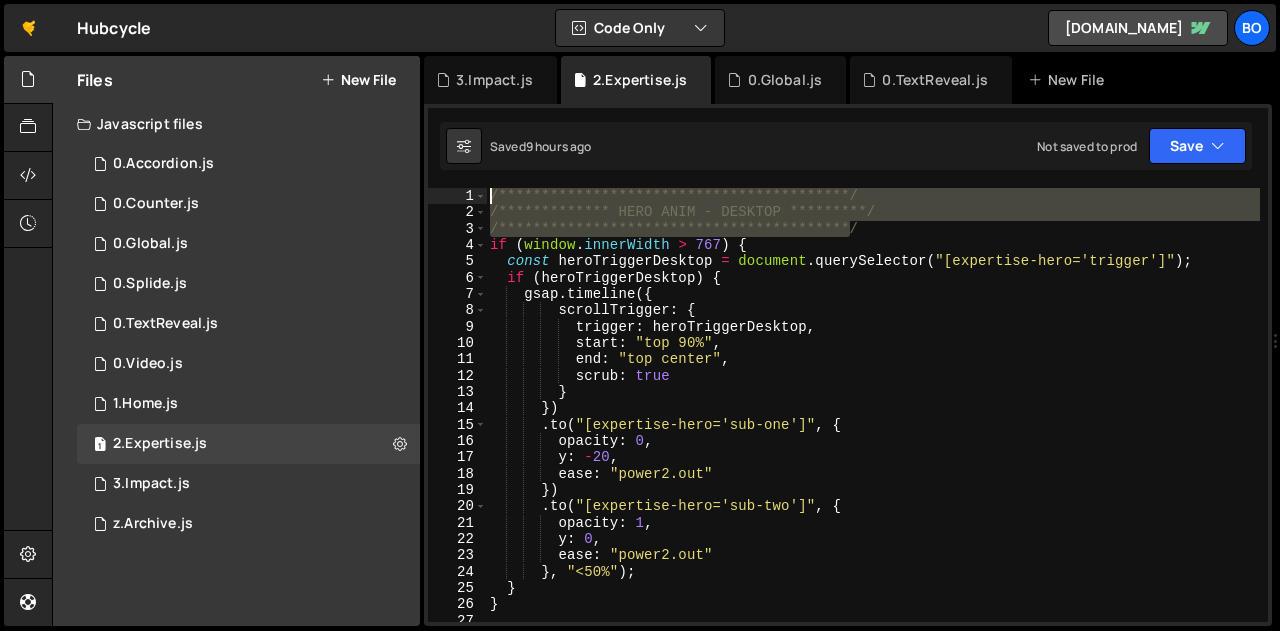 drag, startPoint x: 856, startPoint y: 235, endPoint x: 453, endPoint y: 195, distance: 404.98026 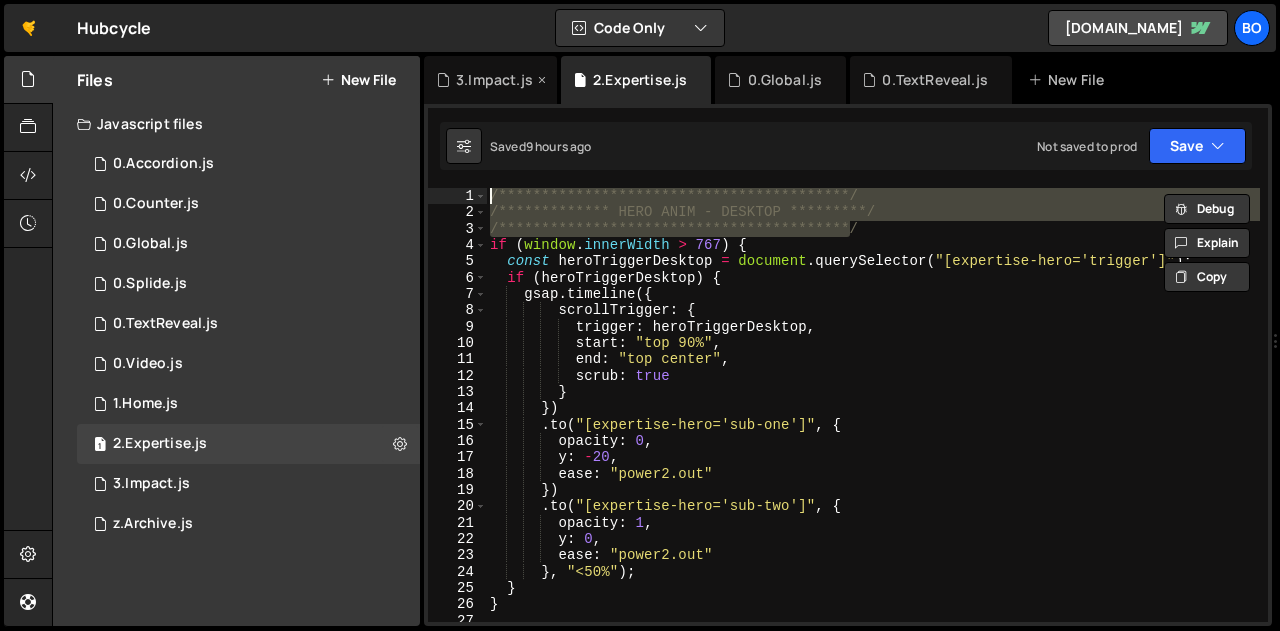 click on "3.Impact.js" at bounding box center [494, 80] 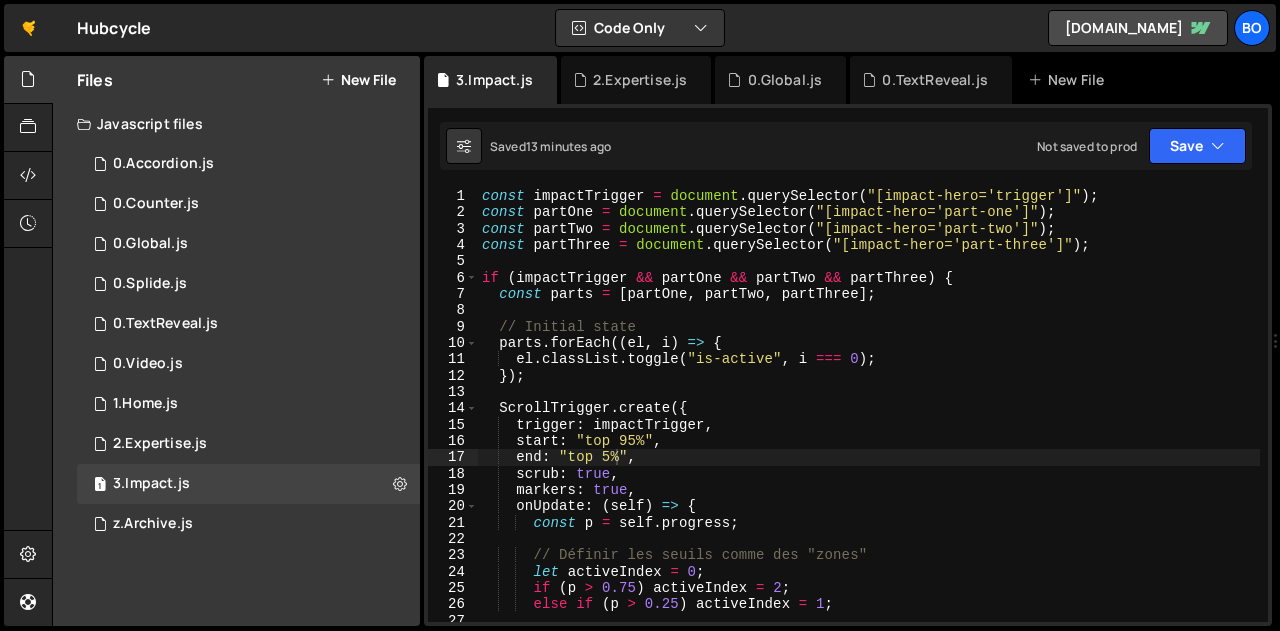 click on "const   impactTrigger   =   document . querySelector ( "[impact-hero='trigger']" ) ; const   partOne   =   document . querySelector ( "[impact-hero='part-one']" ) ; const   partTwo   =   document . querySelector ( "[impact-hero='part-two']" ) ; const   partThree   =   document . querySelector ( "[impact-hero='part-three']" ) ; if   ( impactTrigger   &&   partOne   &&   partTwo   &&   partThree )   {    const   parts   =   [ partOne ,   partTwo ,   partThree ] ;    // Initial state    parts . forEach (( el ,   i )   =>   {       el . classList . toggle ( "is-active" ,   i   ===   0 ) ;    }) ;    ScrollTrigger . create ({       trigger :   impactTrigger ,       start :   "top 95%" ,       end :   "top 5%" ,       scrub :   true ,       markers :   true ,       onUpdate :   ( self )   =>   {          const   p   =   self . progress ;          // Définir les seuils comme des "zones"          let   activeIndex   =   0 ;          if   ( p   >   0.75 )   activeIndex   =   2 ;          else   if   ( p   >   0.25 )" at bounding box center [869, 421] 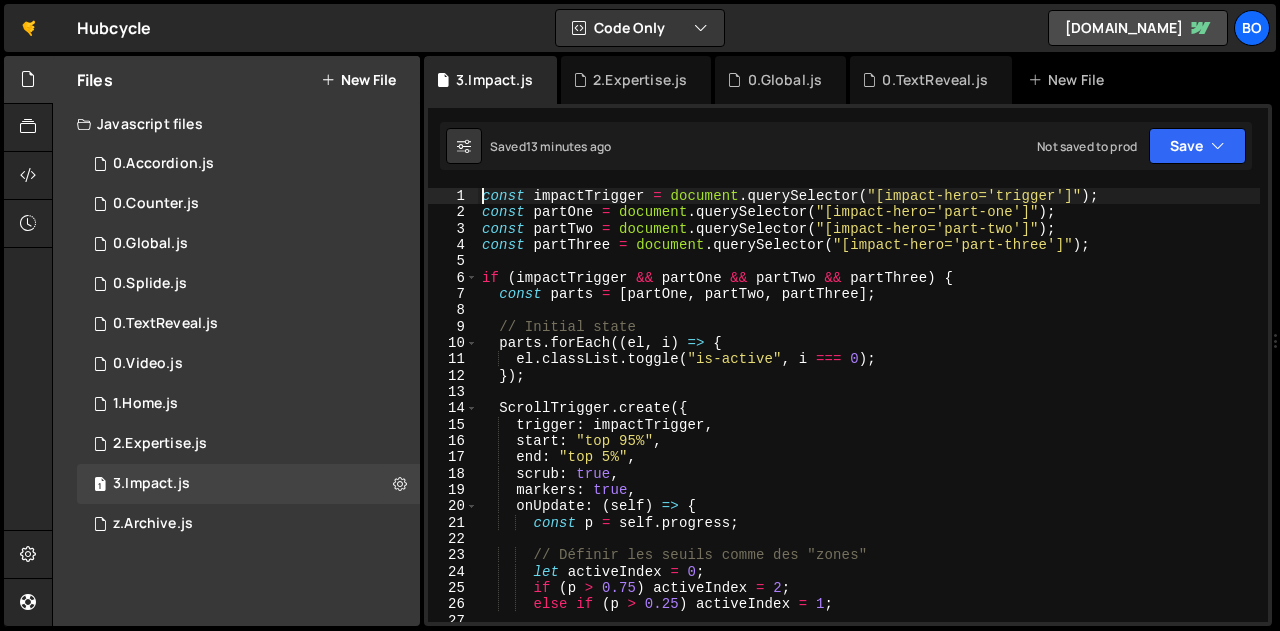 paste on "**********" 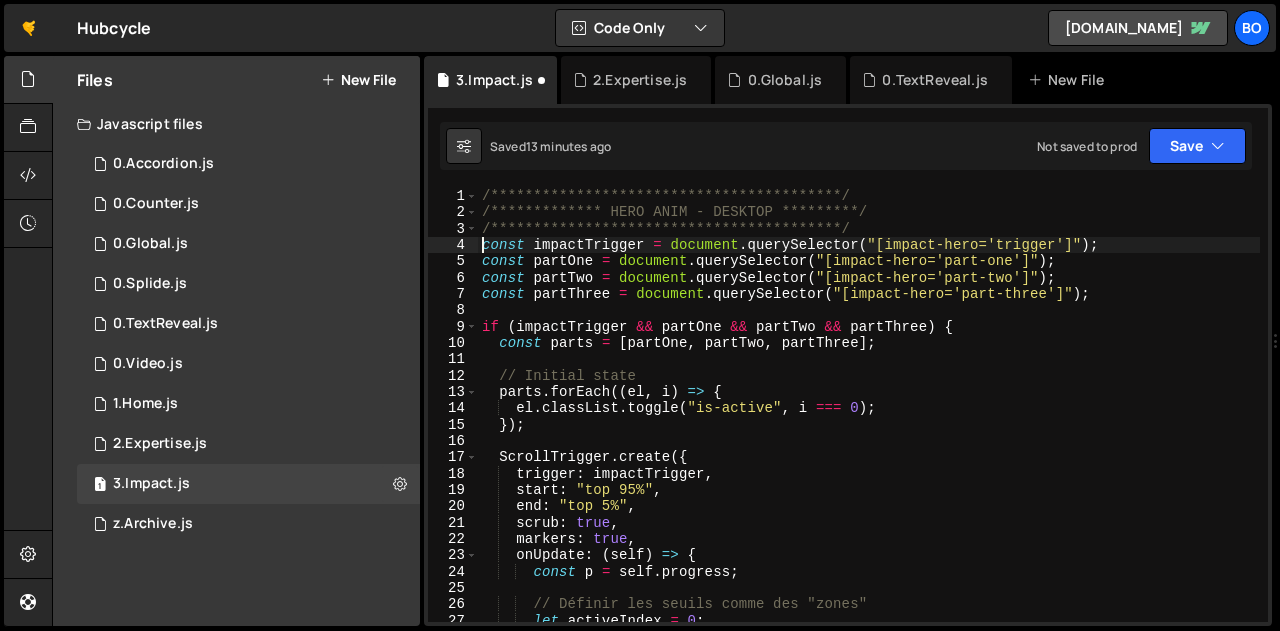 scroll, scrollTop: 0, scrollLeft: 1, axis: horizontal 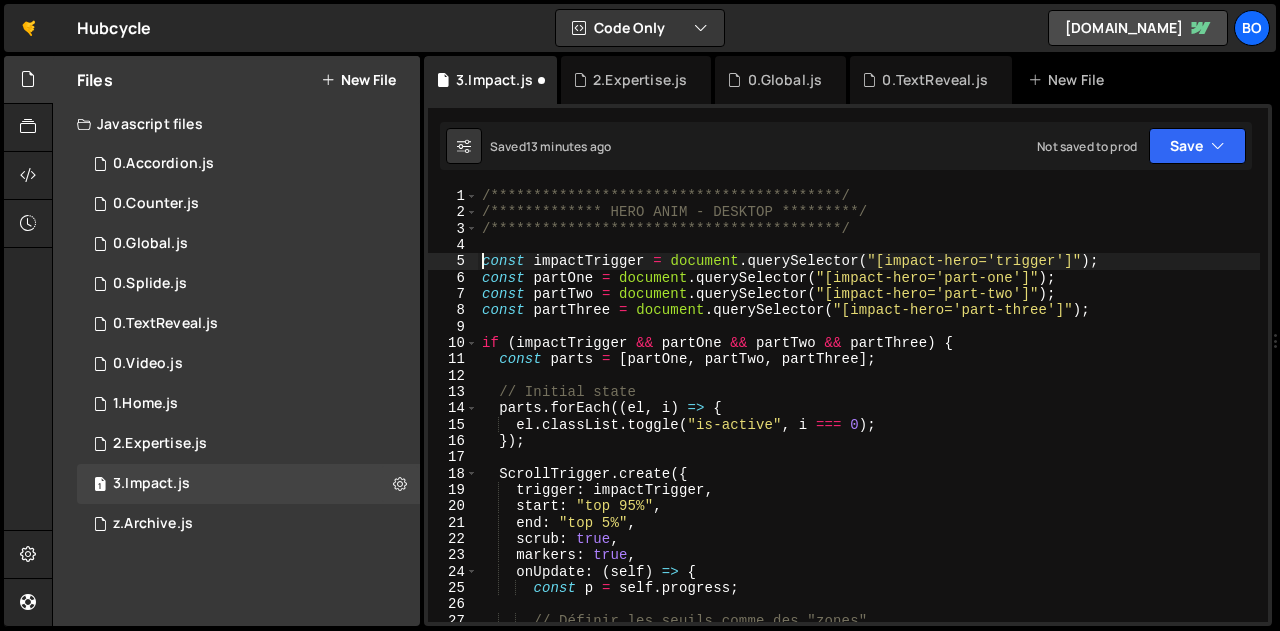click on "**********" at bounding box center (869, 421) 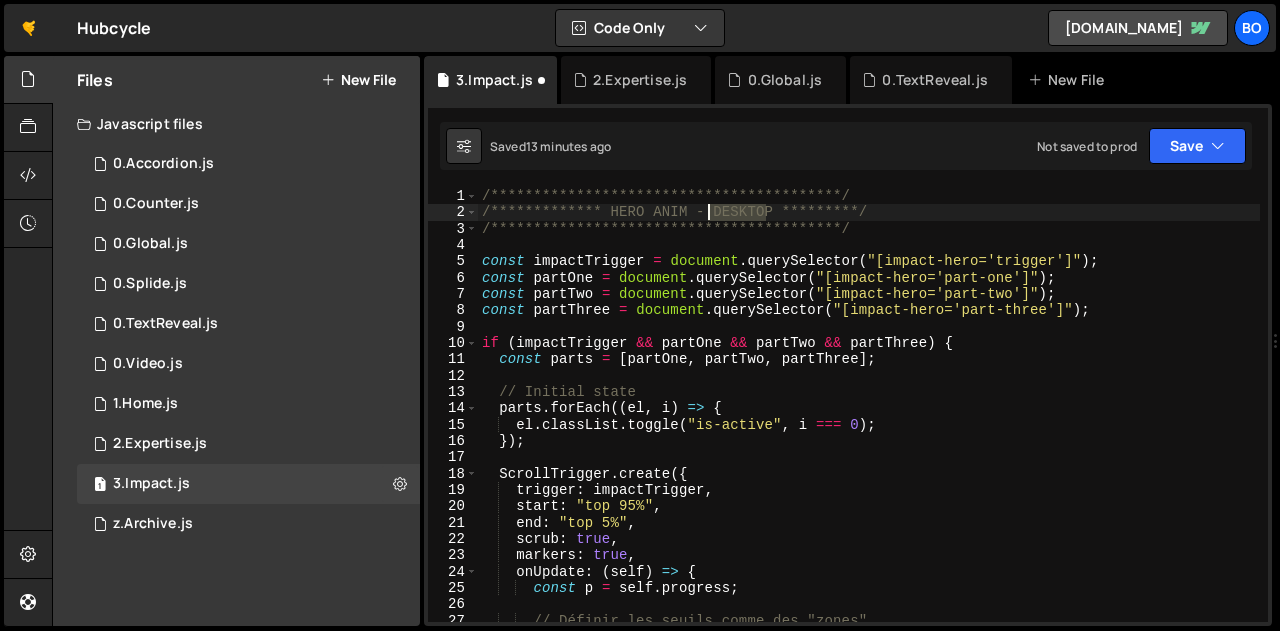 click on "**********" at bounding box center (869, 421) 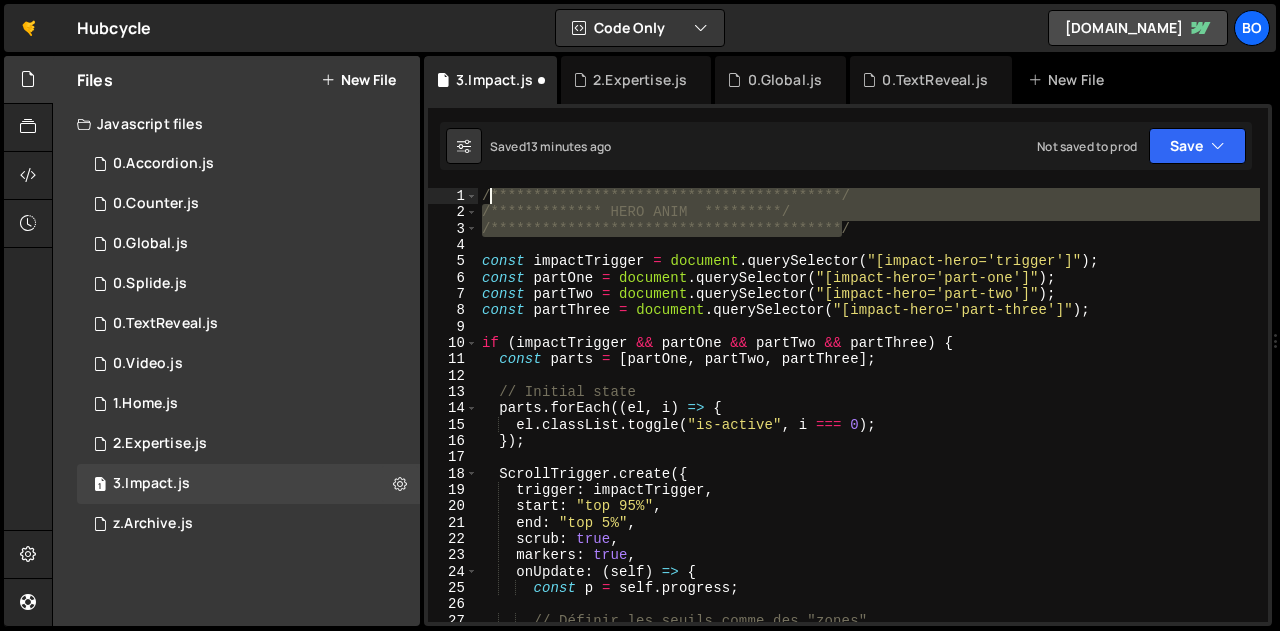 drag, startPoint x: 720, startPoint y: 234, endPoint x: 454, endPoint y: 187, distance: 270.12033 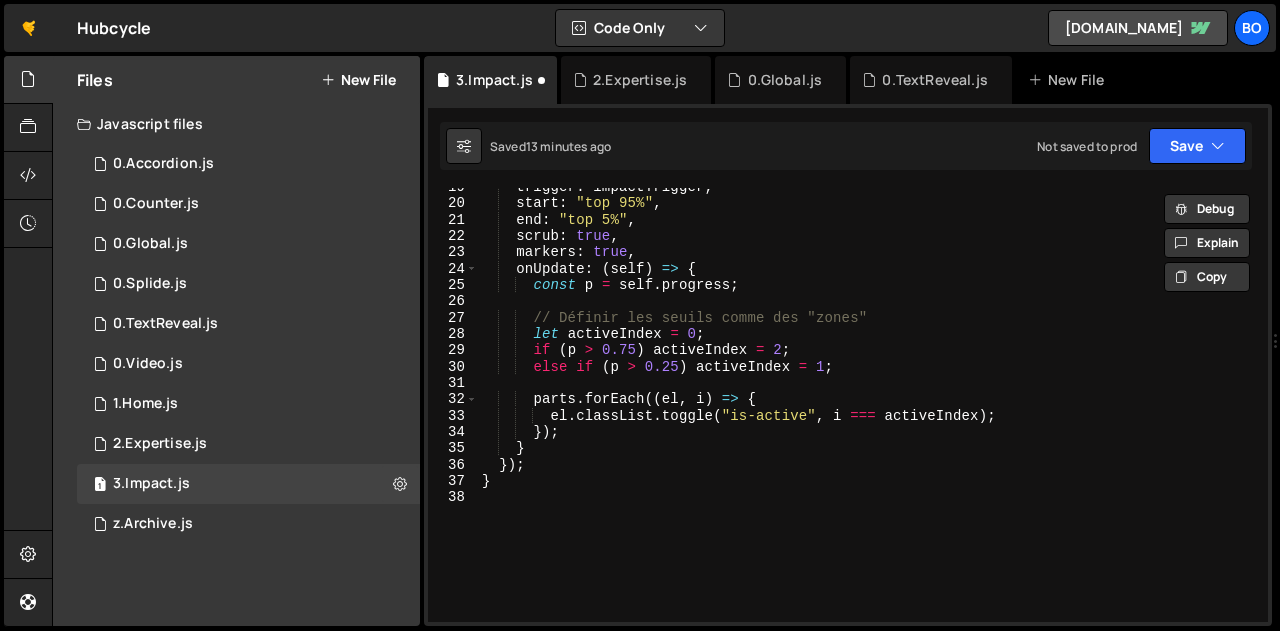 scroll, scrollTop: 395, scrollLeft: 0, axis: vertical 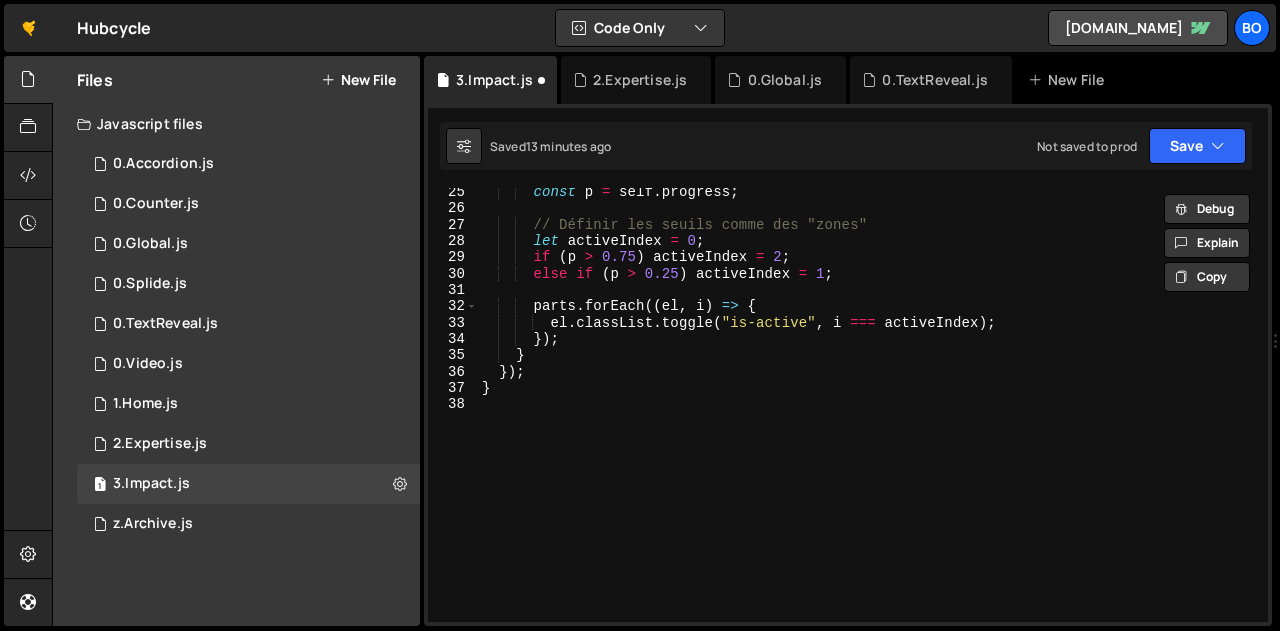 click on "const   p   =   self . progress ;          // Définir les seuils comme des "zones"          let   activeIndex   =   0 ;          if   ( p   >   0.75 )   activeIndex   =   2 ;          else   if   ( p   >   0.25 )   activeIndex   =   1 ;          parts . forEach (( el ,   i )   =>   {             el . classList . toggle ( "is-active" ,   i   ===   activeIndex ) ;          }) ;       }    }) ; }" at bounding box center (869, 417) 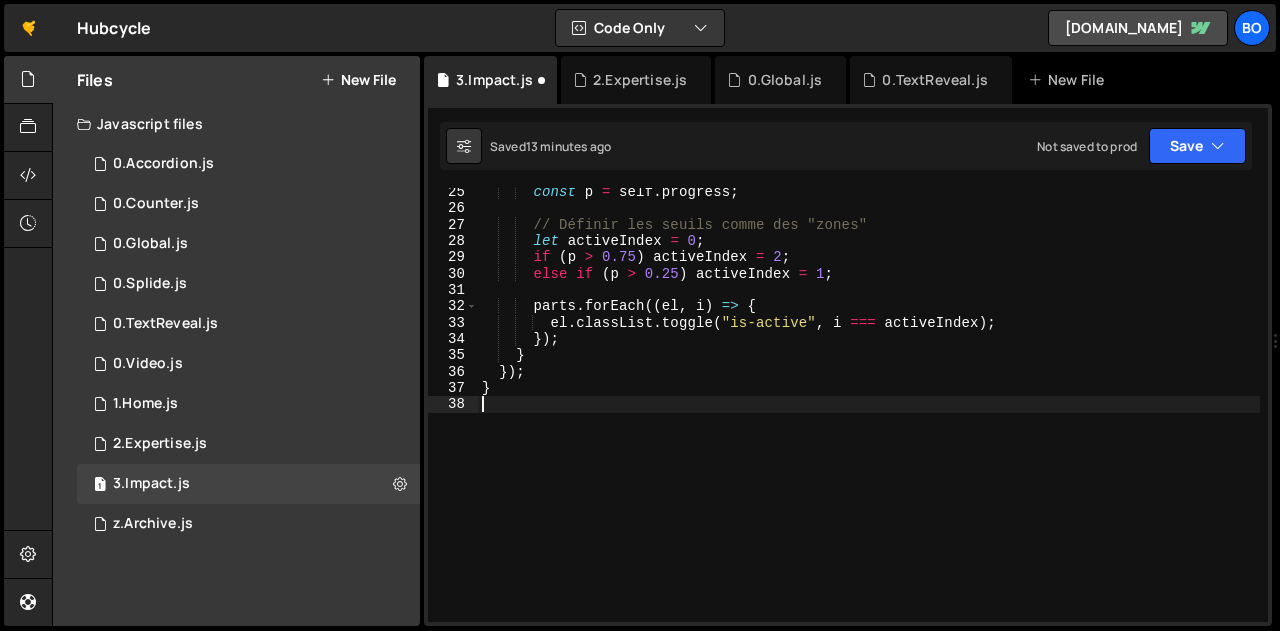 scroll, scrollTop: 0, scrollLeft: 0, axis: both 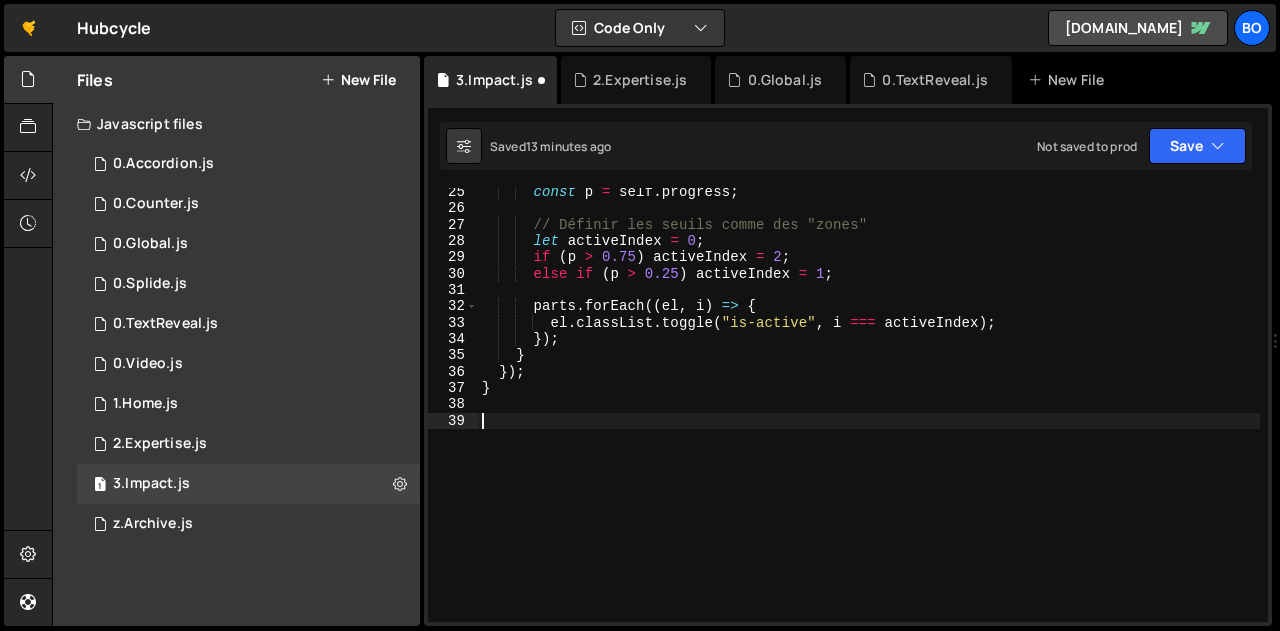 paste on "**********" 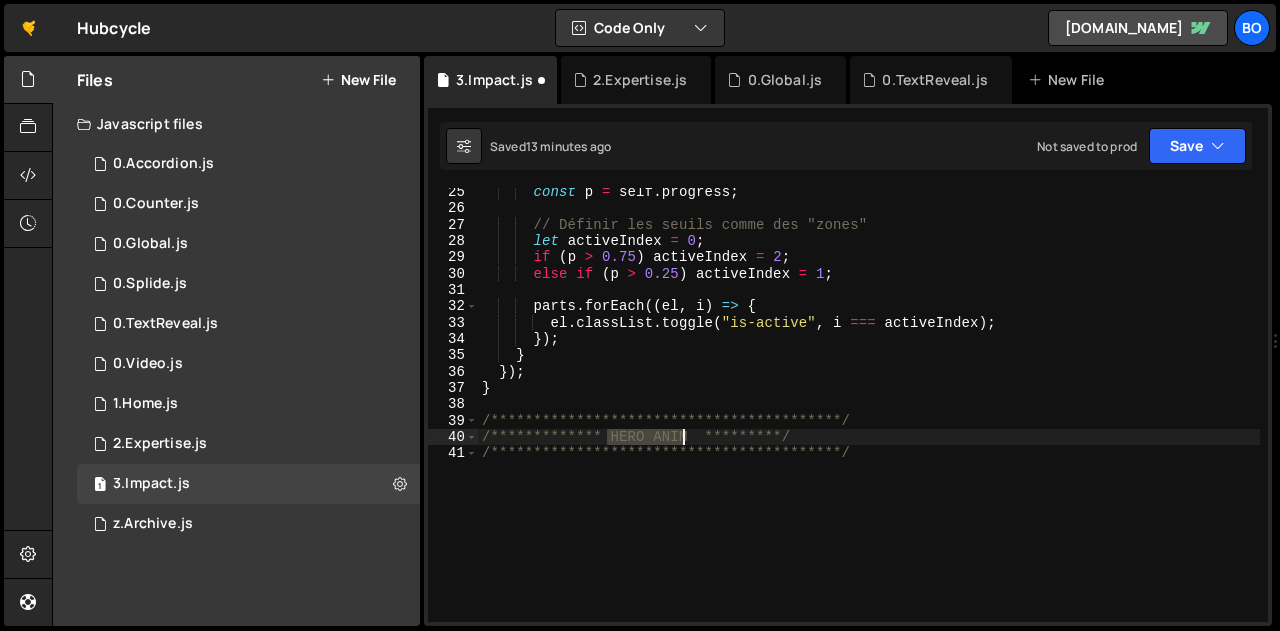 drag, startPoint x: 609, startPoint y: 435, endPoint x: 681, endPoint y: 437, distance: 72.02777 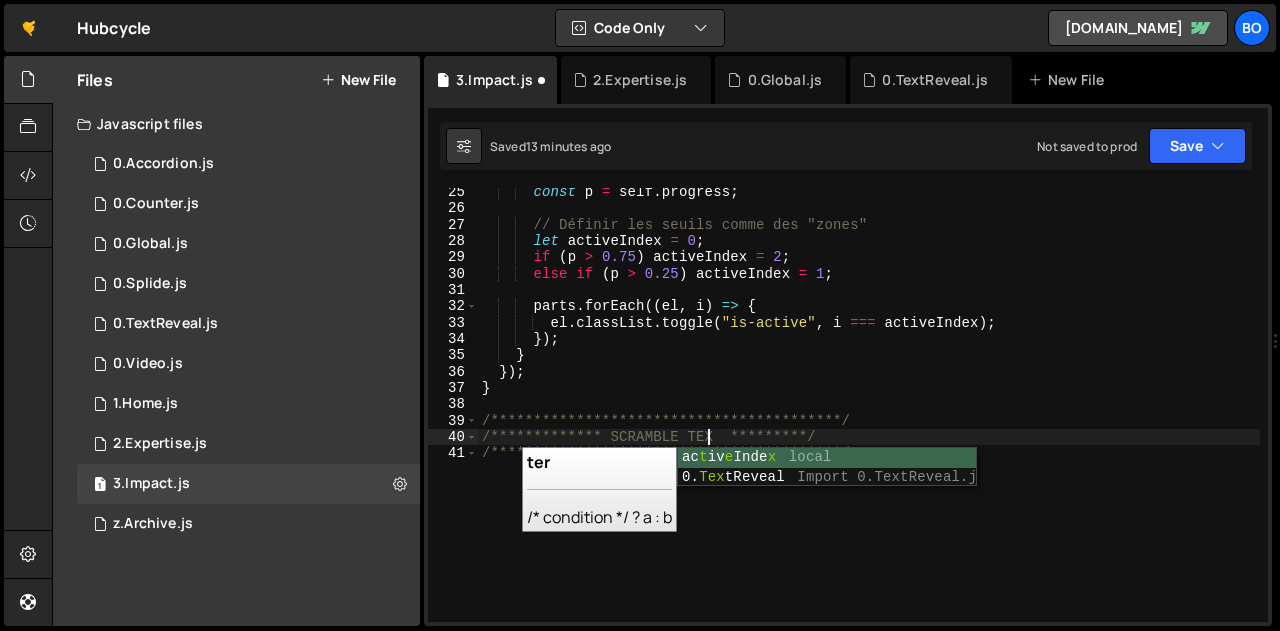 scroll, scrollTop: 0, scrollLeft: 16, axis: horizontal 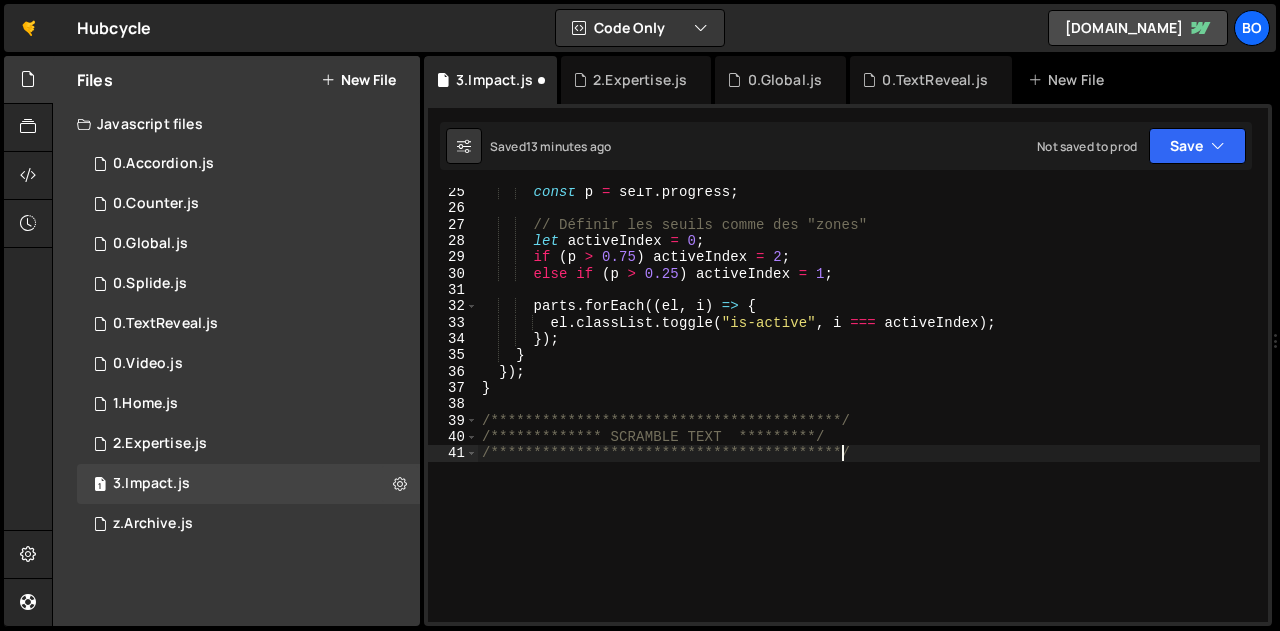 click on "**********" at bounding box center (869, 417) 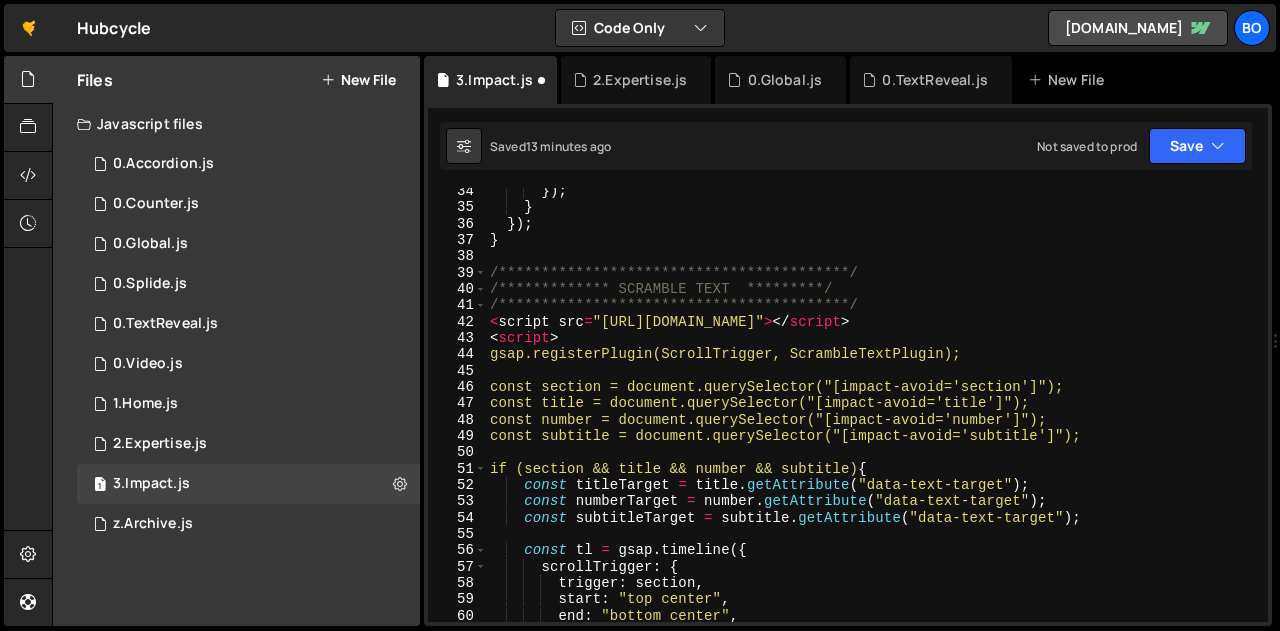 scroll, scrollTop: 543, scrollLeft: 0, axis: vertical 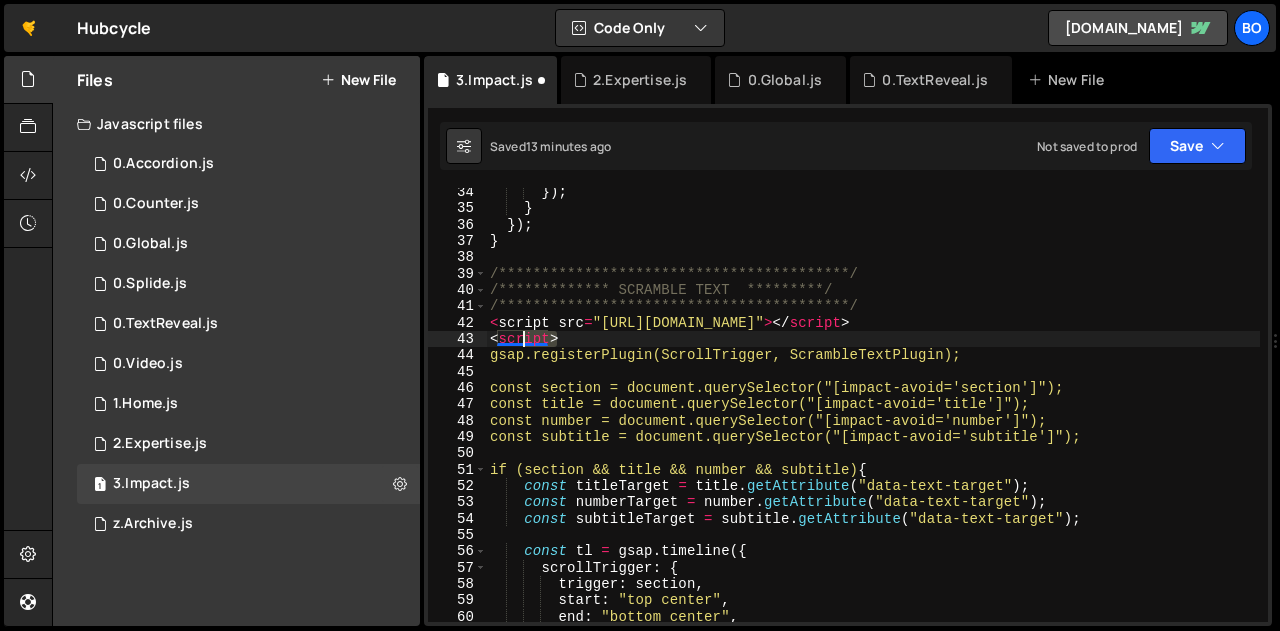 drag, startPoint x: 566, startPoint y: 339, endPoint x: 521, endPoint y: 337, distance: 45.044422 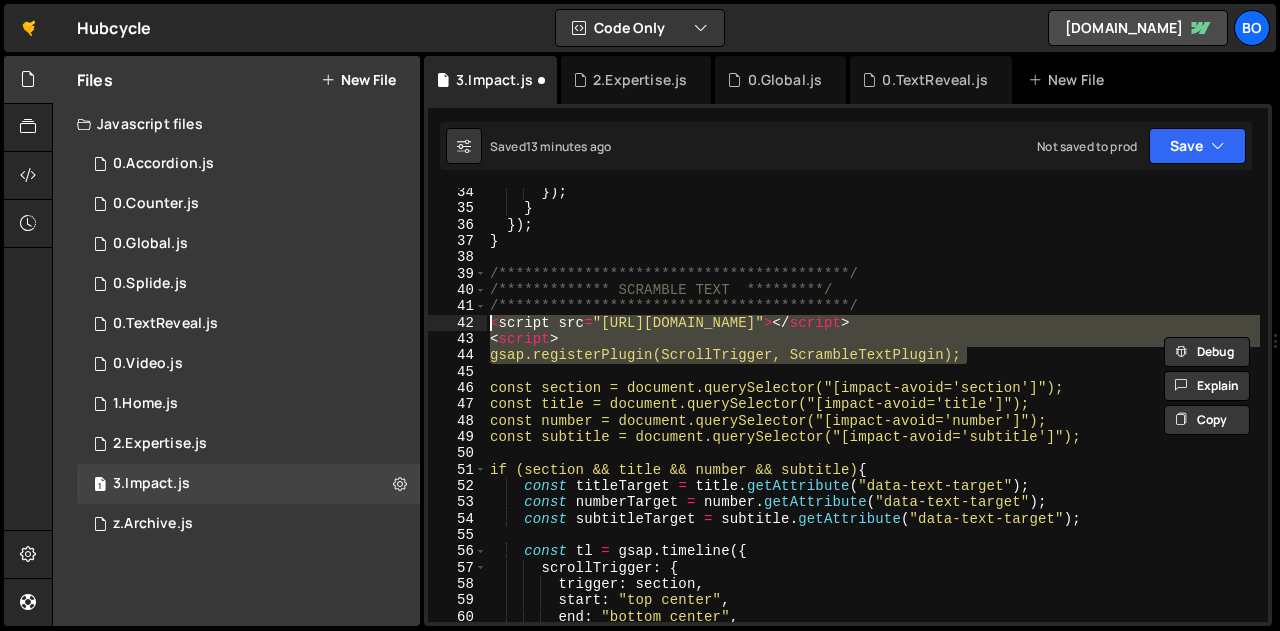 drag, startPoint x: 1002, startPoint y: 358, endPoint x: 461, endPoint y: 327, distance: 541.88745 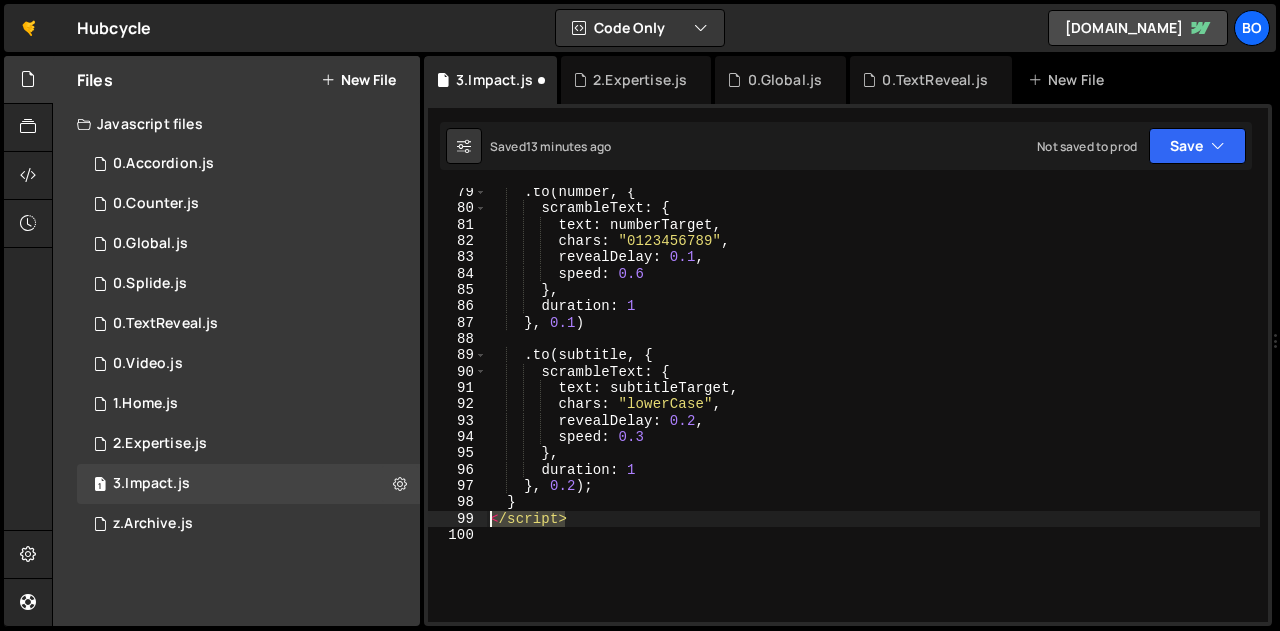 drag, startPoint x: 588, startPoint y: 513, endPoint x: 446, endPoint y: 517, distance: 142.05632 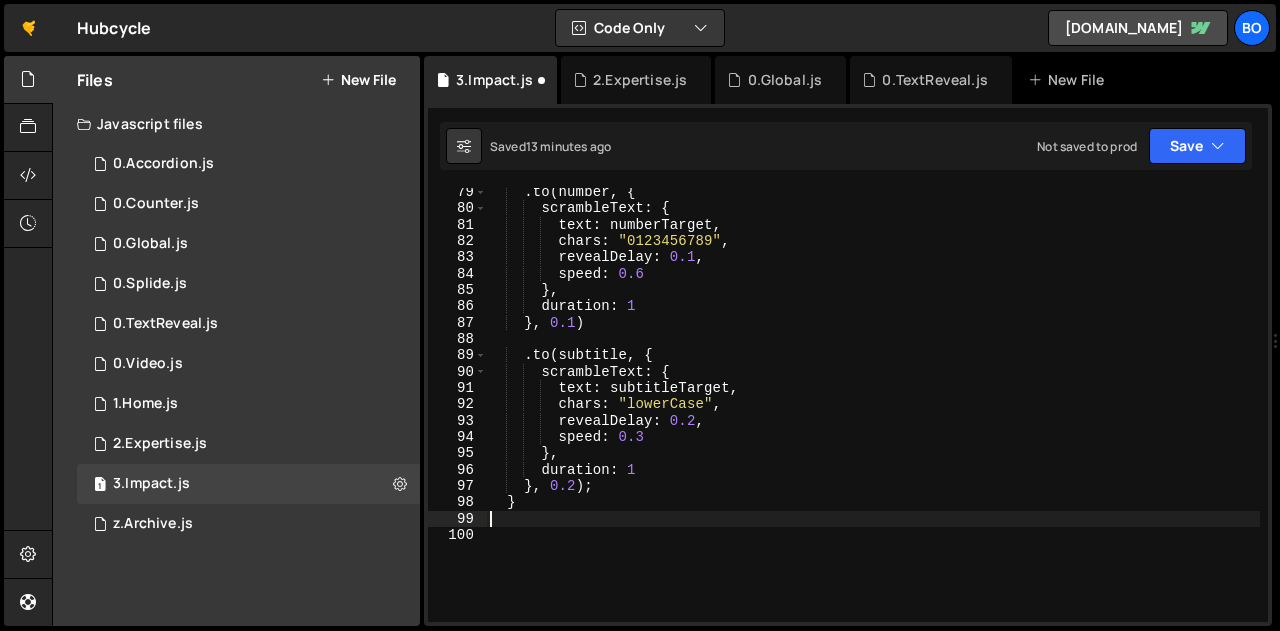 scroll, scrollTop: 1278, scrollLeft: 0, axis: vertical 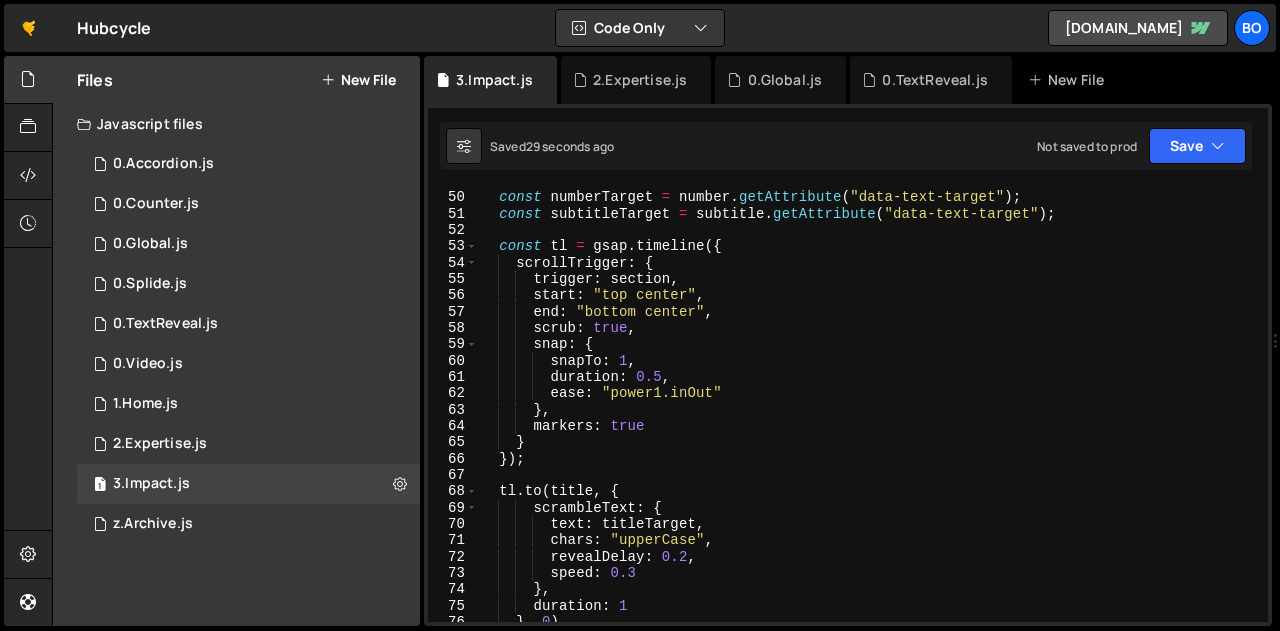 click on "const   titleTarget   =   title . getAttribute ( "data-text-target" ) ;    const   numberTarget   =   number . getAttribute ( "data-text-target" ) ;    const   subtitleTarget   =   subtitle . getAttribute ( "data-text-target" ) ;    const   tl   =   gsap . timeline ({       scrollTrigger :   {          trigger :   section ,          start :   "top center" ,          end :   "bottom center" ,          scrub :   true ,          snap :   {             snapTo :   1 ,             duration :   0.5 ,             ease :   "power1.inOut"          } ,          markers :   true       }    }) ;    tl . to ( title ,   {          scrambleText :   {             text :   titleTarget ,             chars :   "upperCase" ,             revealDelay :   0.2 ,             speed :   0.3          } ,          duration :   1       } ,   0 )" at bounding box center [869, 406] 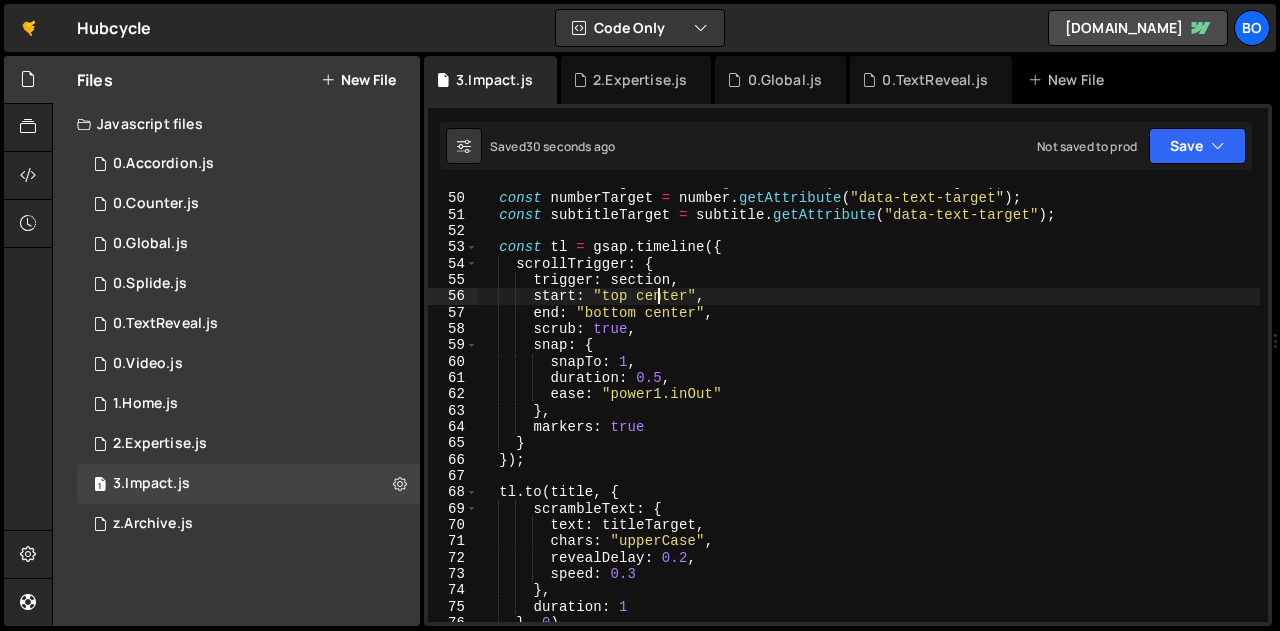 click on "const   titleTarget   =   title . getAttribute ( "data-text-target" ) ;    const   numberTarget   =   number . getAttribute ( "data-text-target" ) ;    const   subtitleTarget   =   subtitle . getAttribute ( "data-text-target" ) ;    const   tl   =   gsap . timeline ({       scrollTrigger :   {          trigger :   section ,          start :   "top center" ,          end :   "bottom center" ,          scrub :   true ,          snap :   {             snapTo :   1 ,             duration :   0.5 ,             ease :   "power1.inOut"          } ,          markers :   true       }    }) ;    tl . to ( title ,   {          scrambleText :   {             text :   titleTarget ,             chars :   "upperCase" ,             revealDelay :   0.2 ,             speed :   0.3          } ,          duration :   1       } ,   0 )" at bounding box center (869, 407) 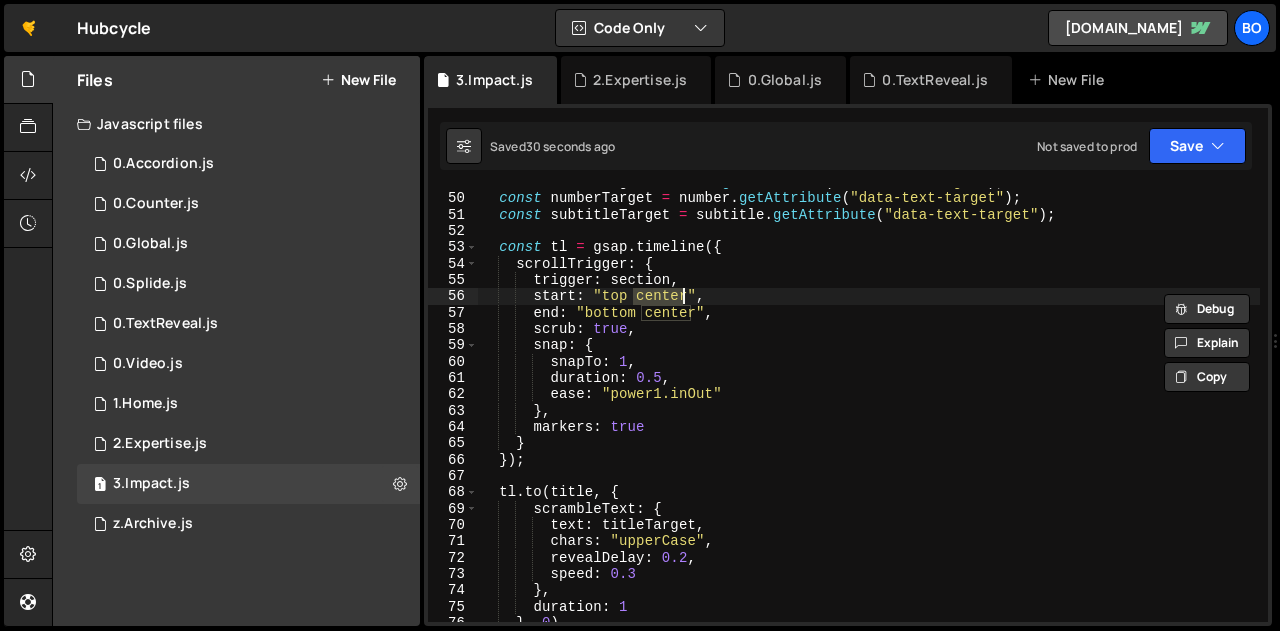 scroll, scrollTop: 798, scrollLeft: 0, axis: vertical 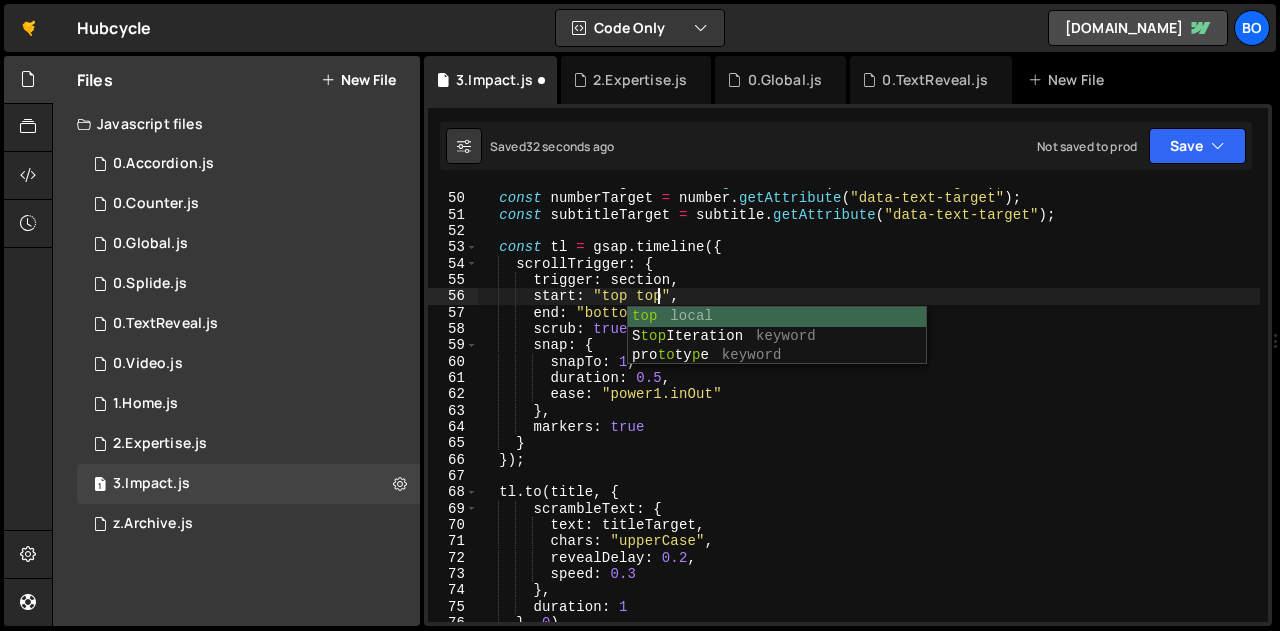 click on "const   titleTarget   =   title . getAttribute ( "data-text-target" ) ;    const   numberTarget   =   number . getAttribute ( "data-text-target" ) ;    const   subtitleTarget   =   subtitle . getAttribute ( "data-text-target" ) ;    const   tl   =   gsap . timeline ({       scrollTrigger :   {          trigger :   section ,          start :   "top top" ,          end :   "bottom center" ,          scrub :   true ,          snap :   {             snapTo :   1 ,             duration :   0.5 ,             ease :   "power1.inOut"          } ,          markers :   true       }    }) ;    tl . to ( title ,   {          scrambleText :   {             text :   titleTarget ,             chars :   "upperCase" ,             revealDelay :   0.2 ,             speed :   0.3          } ,          duration :   1       } ,   0 )" at bounding box center (869, 407) 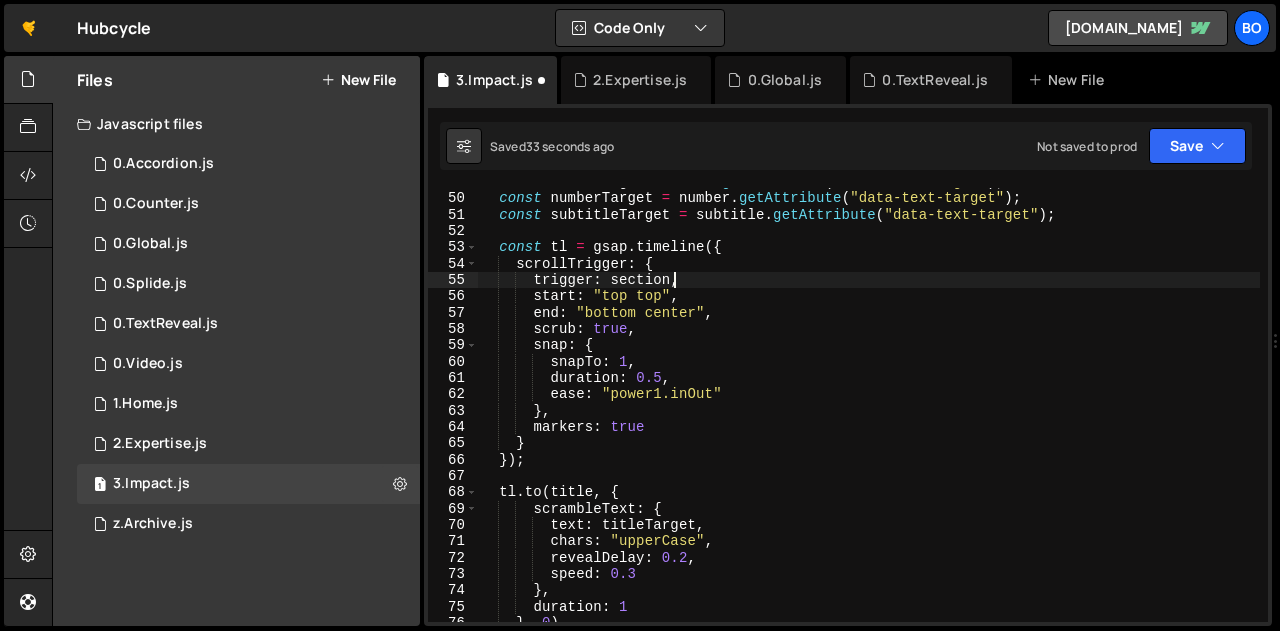 click on "const   titleTarget   =   title . getAttribute ( "data-text-target" ) ;    const   numberTarget   =   number . getAttribute ( "data-text-target" ) ;    const   subtitleTarget   =   subtitle . getAttribute ( "data-text-target" ) ;    const   tl   =   gsap . timeline ({       scrollTrigger :   {          trigger :   section ,          start :   "top top" ,          end :   "bottom center" ,          scrub :   true ,          snap :   {             snapTo :   1 ,             duration :   0.5 ,             ease :   "power1.inOut"          } ,          markers :   true       }    }) ;    tl . to ( title ,   {          scrambleText :   {             text :   titleTarget ,             chars :   "upperCase" ,             revealDelay :   0.2 ,             speed :   0.3          } ,          duration :   1       } ,   0 )" at bounding box center [869, 407] 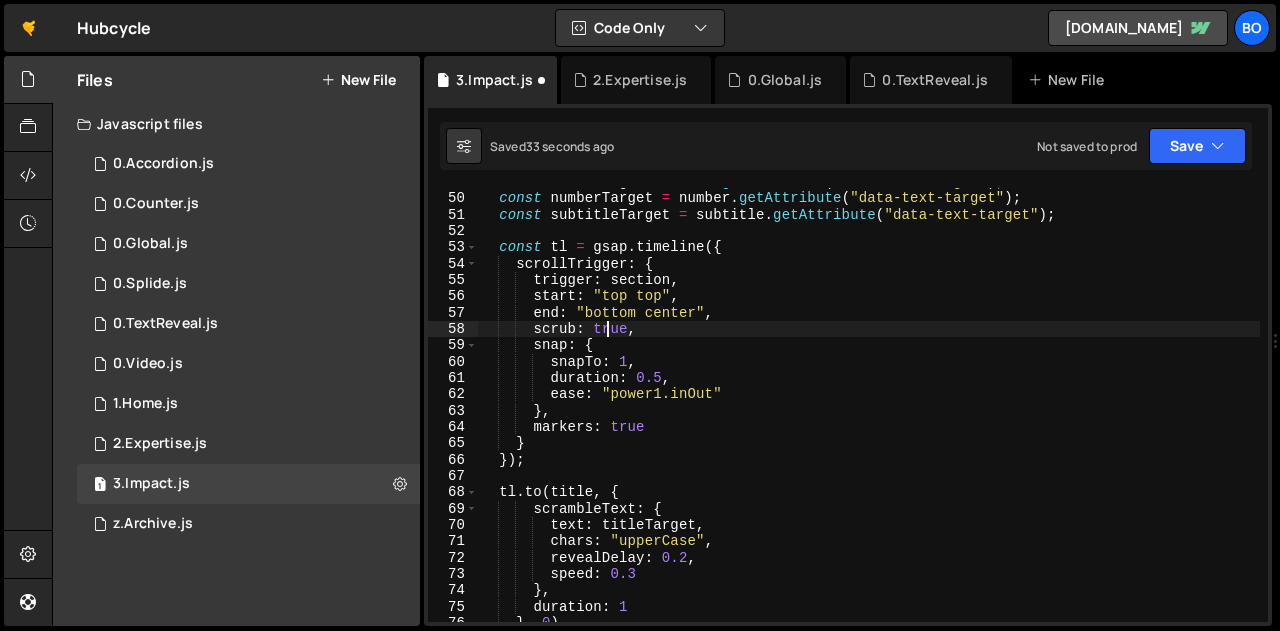 scroll, scrollTop: 0, scrollLeft: 9, axis: horizontal 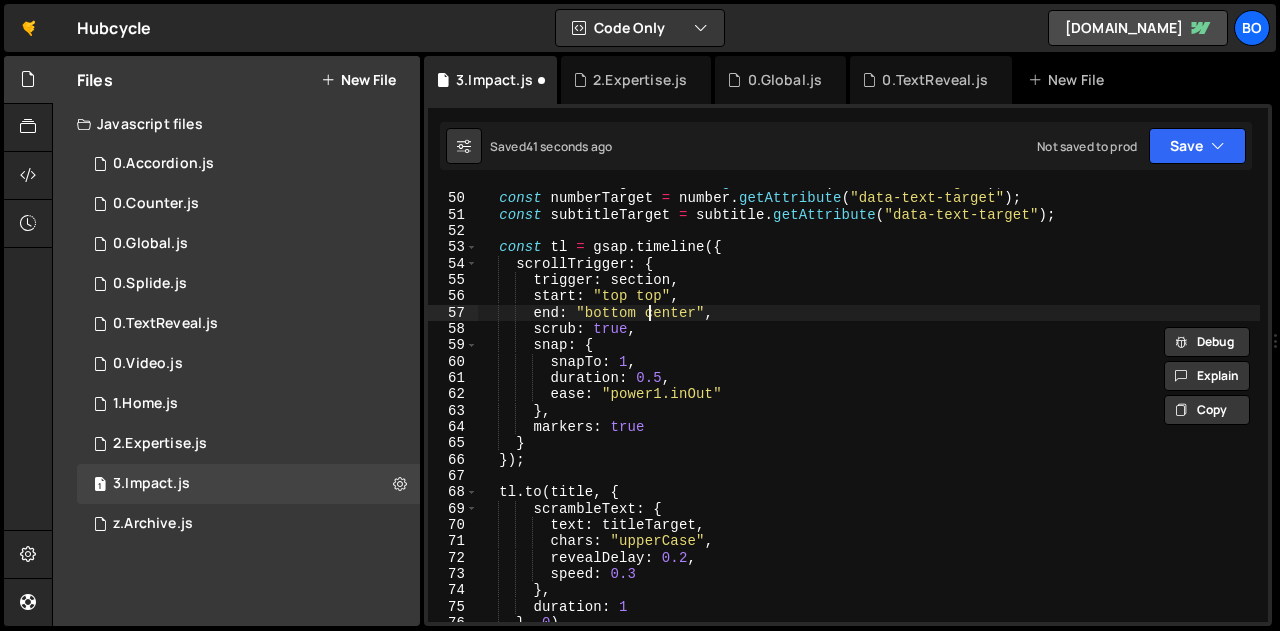 click on "const   titleTarget   =   title . getAttribute ( "data-text-target" ) ;    const   numberTarget   =   number . getAttribute ( "data-text-target" ) ;    const   subtitleTarget   =   subtitle . getAttribute ( "data-text-target" ) ;    const   tl   =   gsap . timeline ({       scrollTrigger :   {          trigger :   section ,          start :   "top top" ,          end :   "bottom center" ,          scrub :   true ,          snap :   {             snapTo :   1 ,             duration :   0.5 ,             ease :   "power1.inOut"          } ,          markers :   true       }    }) ;    tl . to ( title ,   {          scrambleText :   {             text :   titleTarget ,             chars :   "upperCase" ,             revealDelay :   0.2 ,             speed :   0.3          } ,          duration :   1       } ,   0 )" at bounding box center (869, 407) 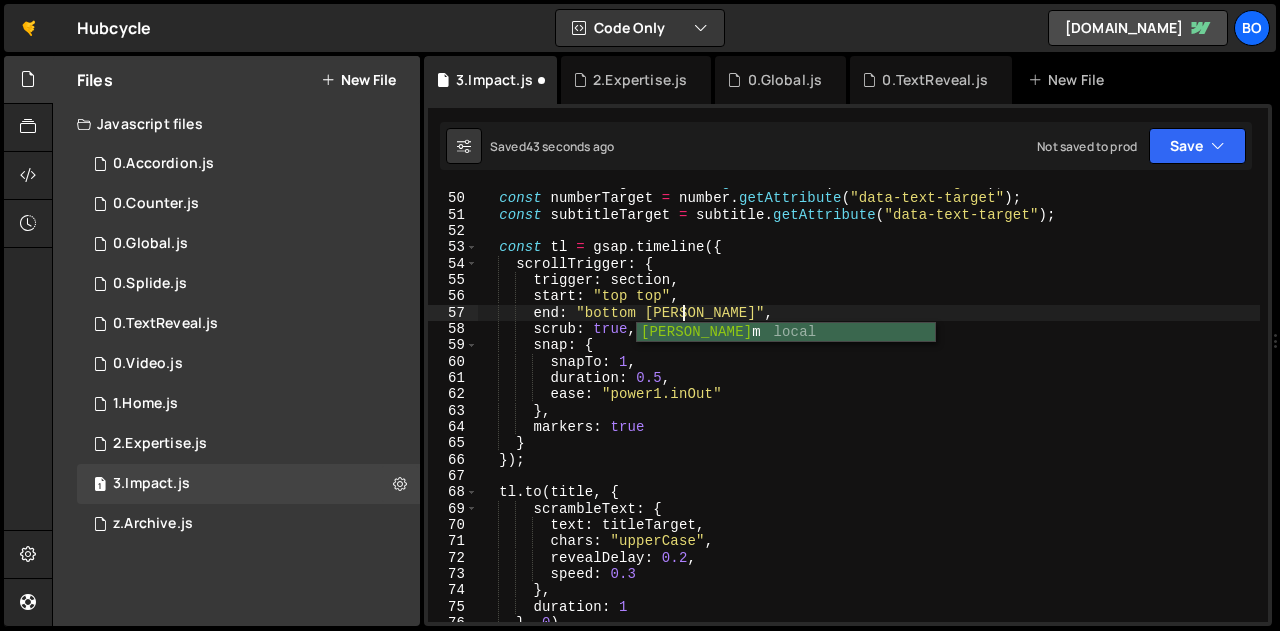 scroll, scrollTop: 0, scrollLeft: 14, axis: horizontal 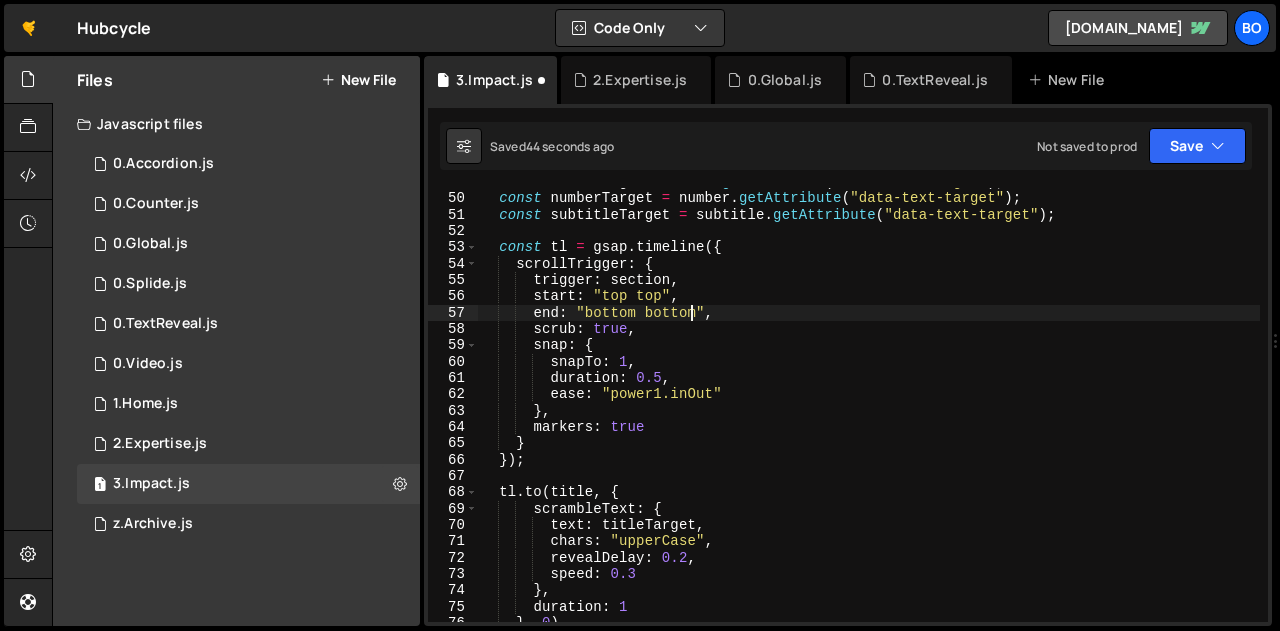 type on "end: "bottom bottom"," 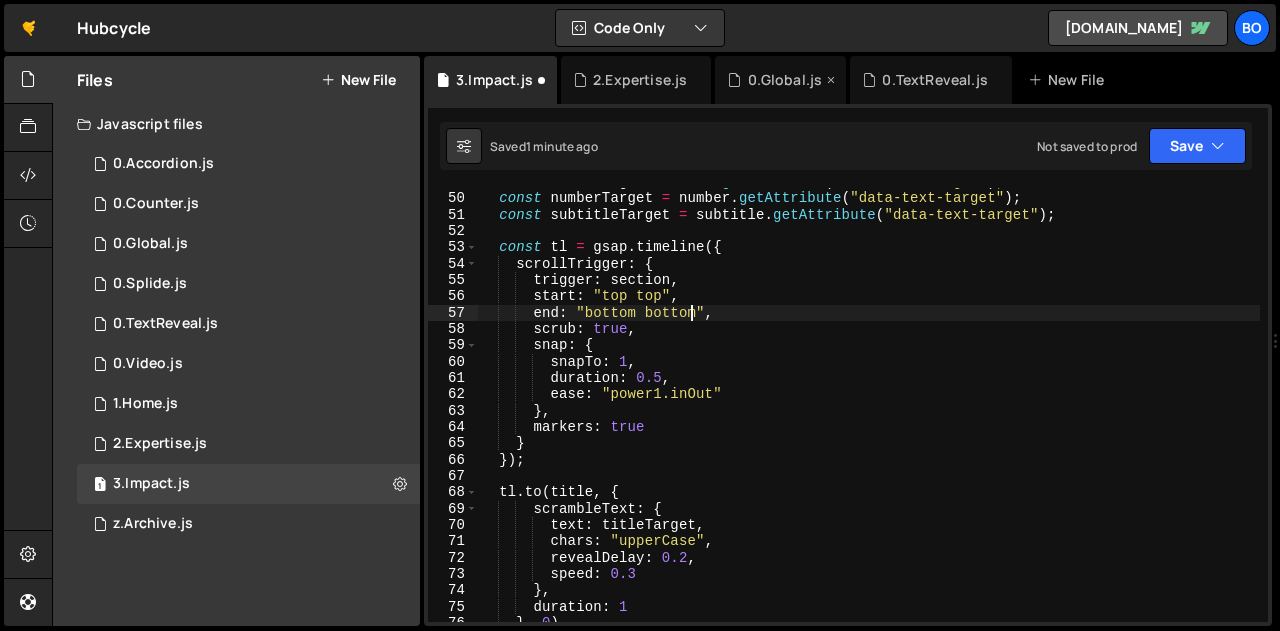 click on "0.Global.js" at bounding box center (785, 80) 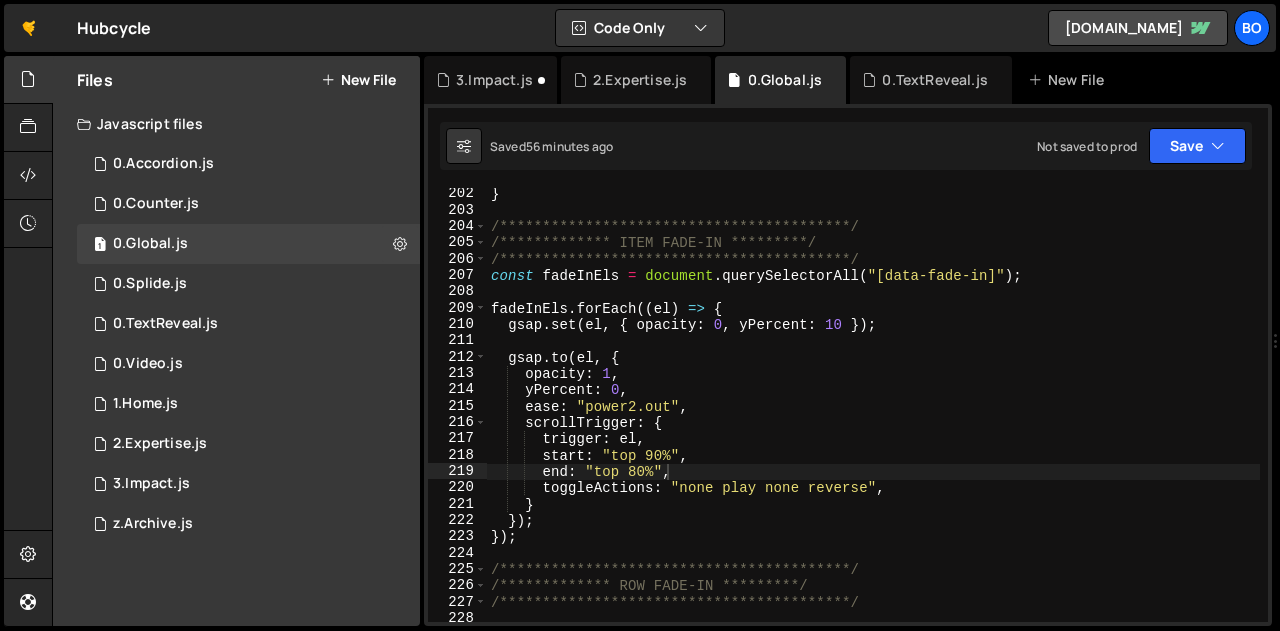 type on "toggleActions: "none play none reverse"," 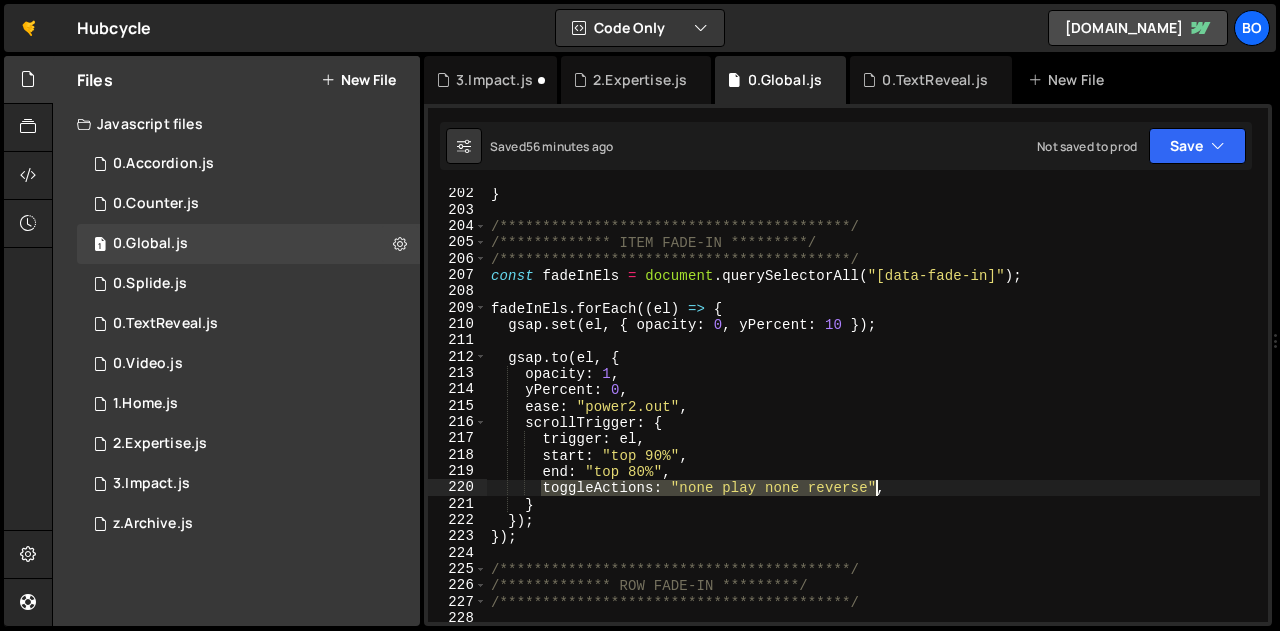 drag, startPoint x: 542, startPoint y: 489, endPoint x: 896, endPoint y: 492, distance: 354.01273 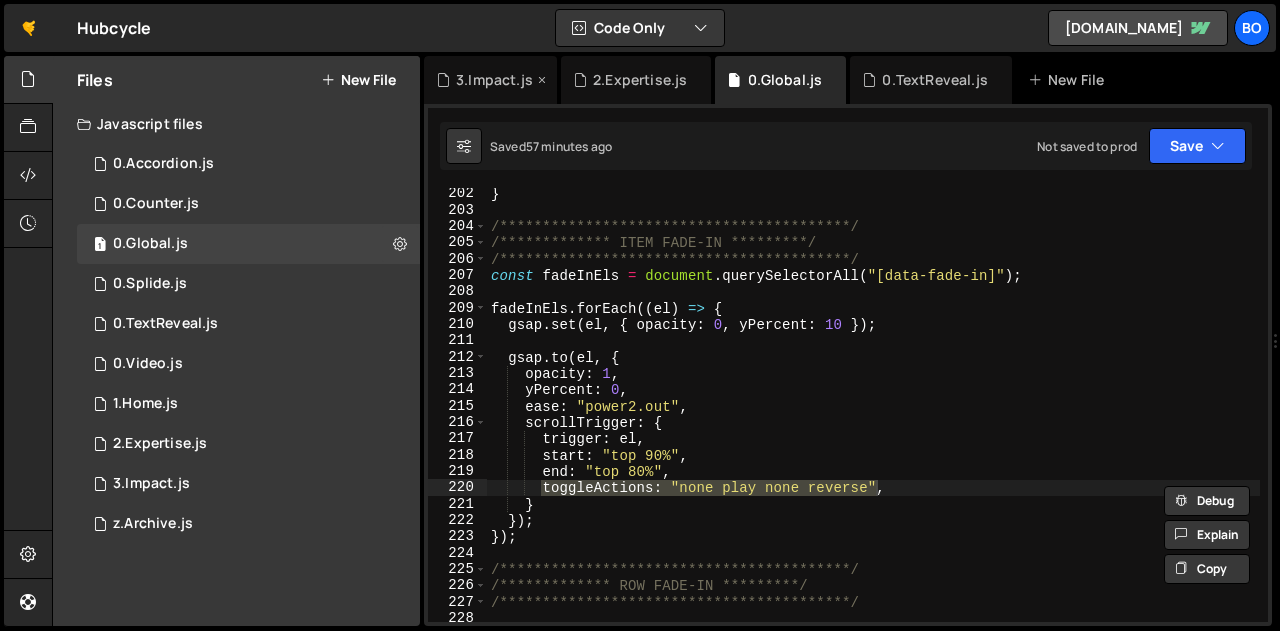 click on "3.Impact.js" at bounding box center [494, 80] 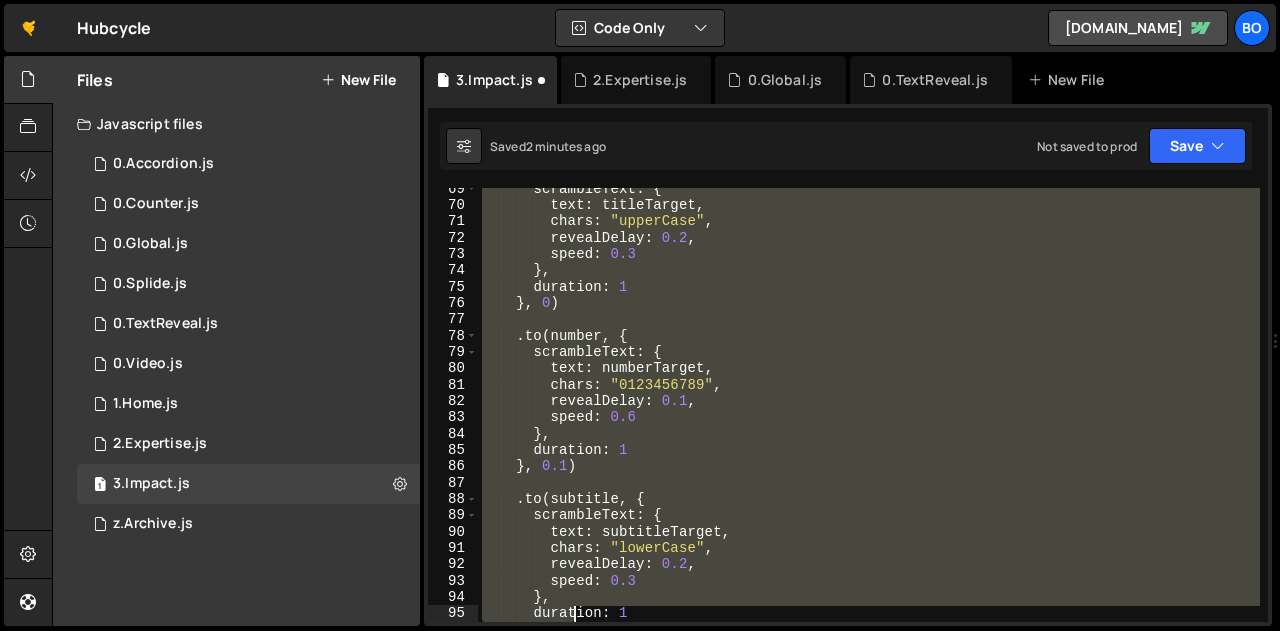 scroll, scrollTop: 1166, scrollLeft: 0, axis: vertical 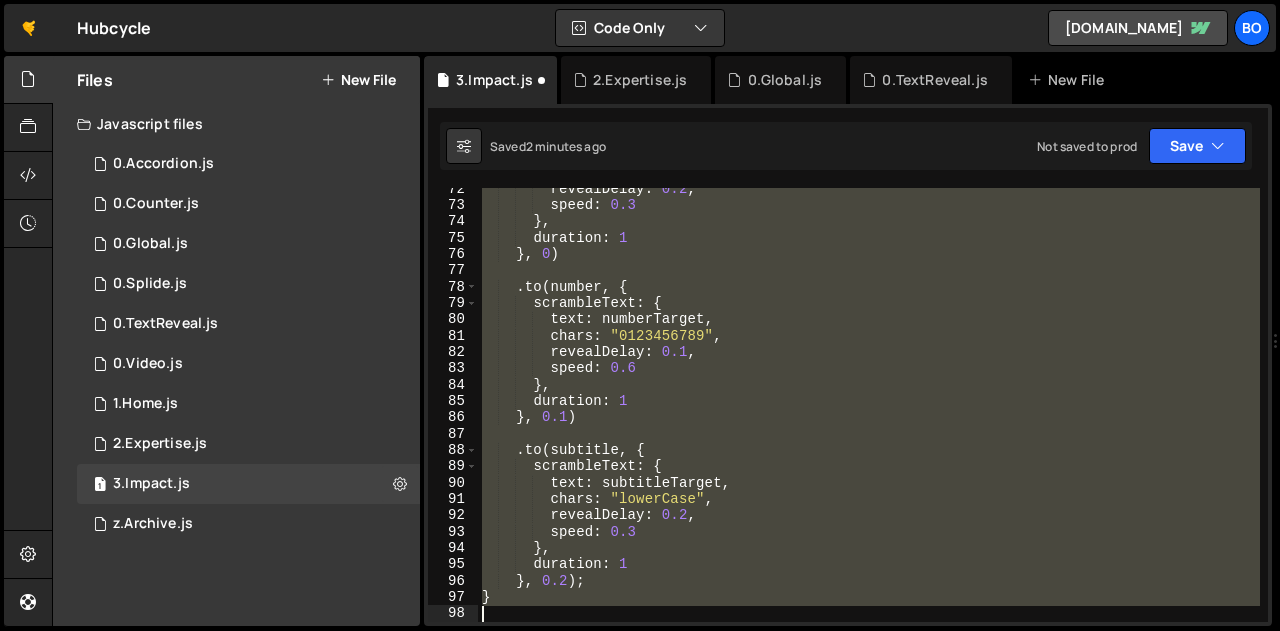 drag, startPoint x: 483, startPoint y: 375, endPoint x: 571, endPoint y: 678, distance: 315.5202 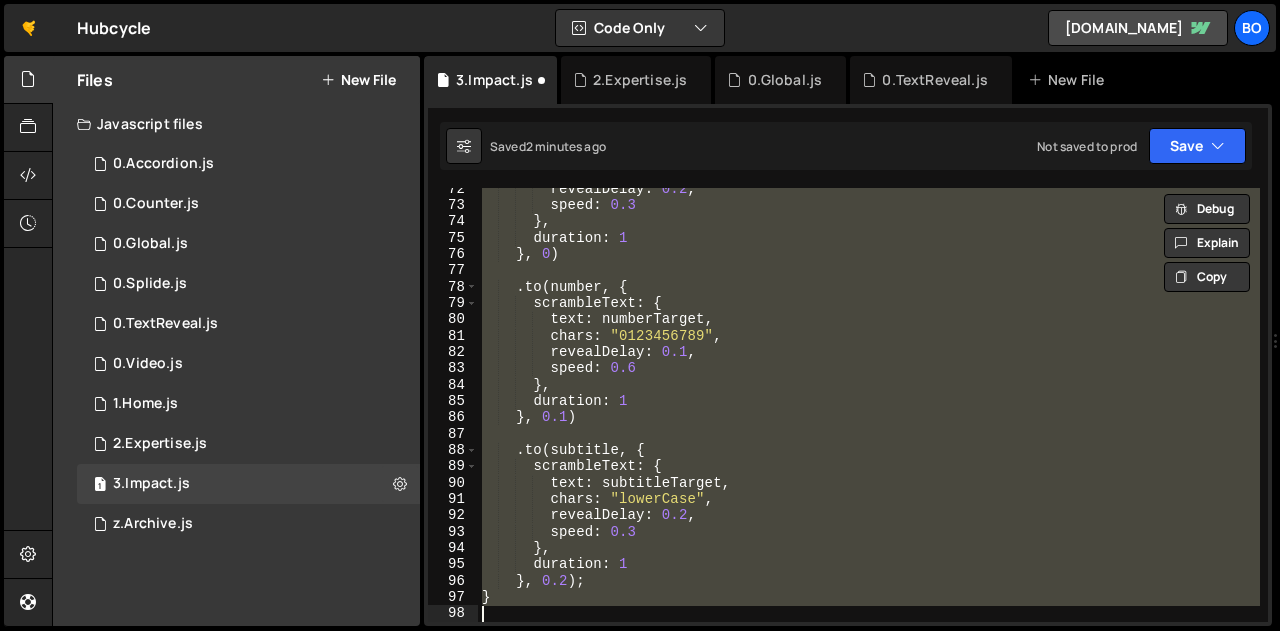 paste on "}" 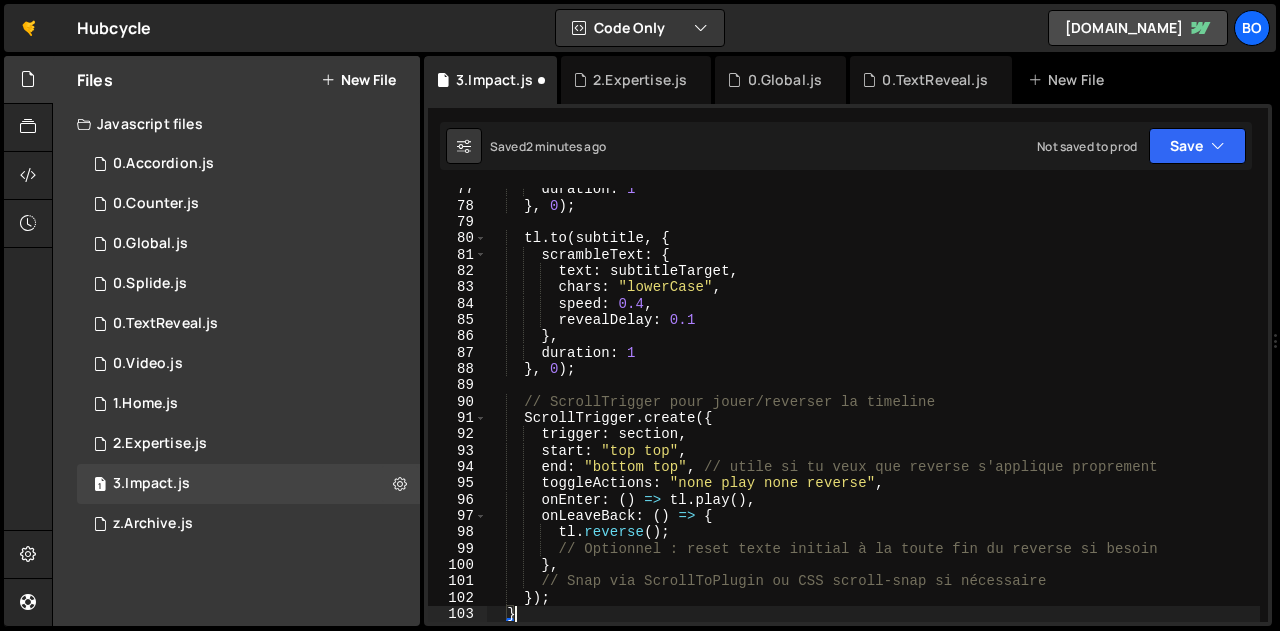 scroll, scrollTop: 1248, scrollLeft: 0, axis: vertical 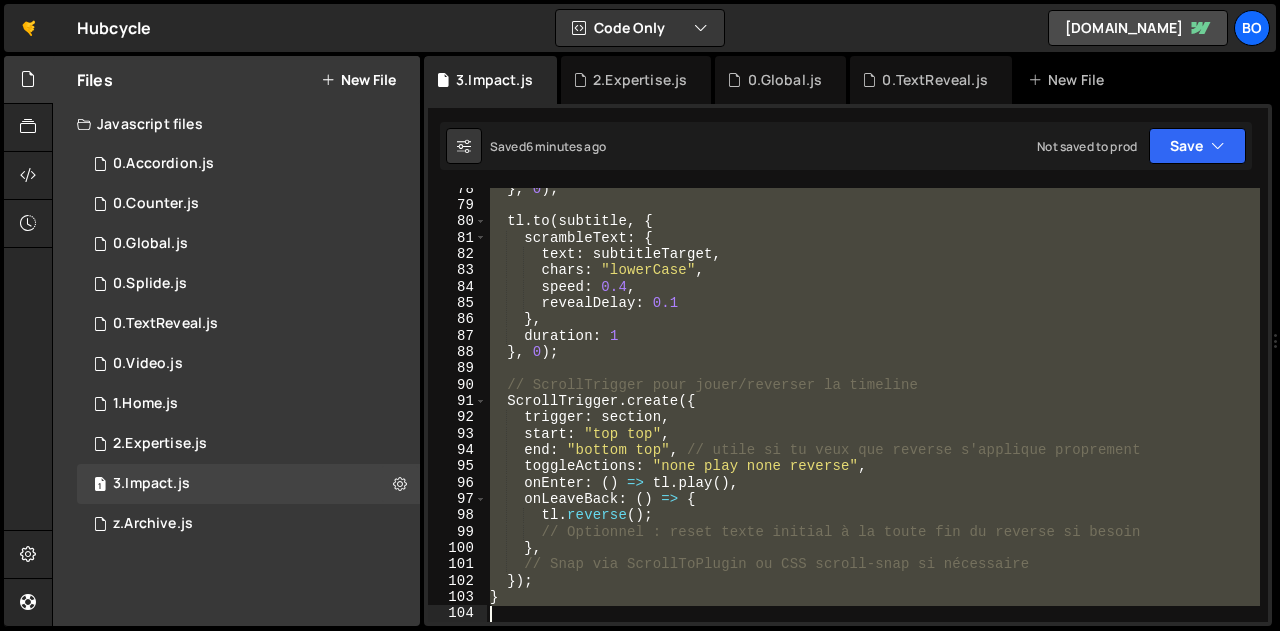 drag, startPoint x: 489, startPoint y: 335, endPoint x: 591, endPoint y: 678, distance: 357.84494 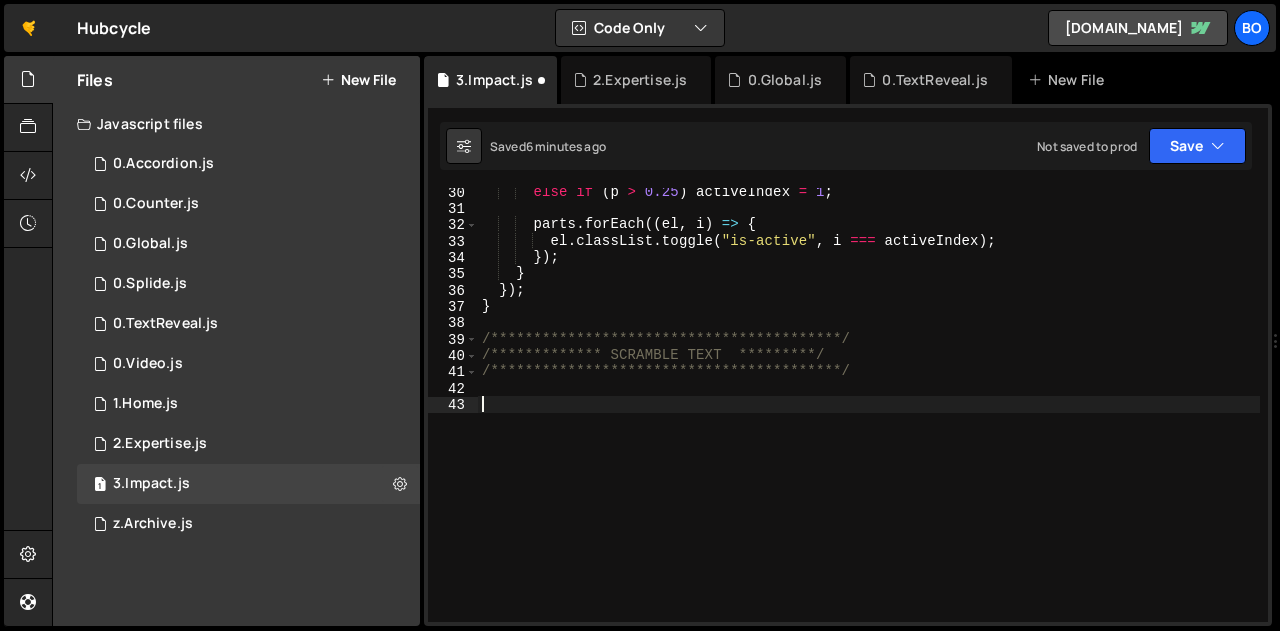 paste on "}" 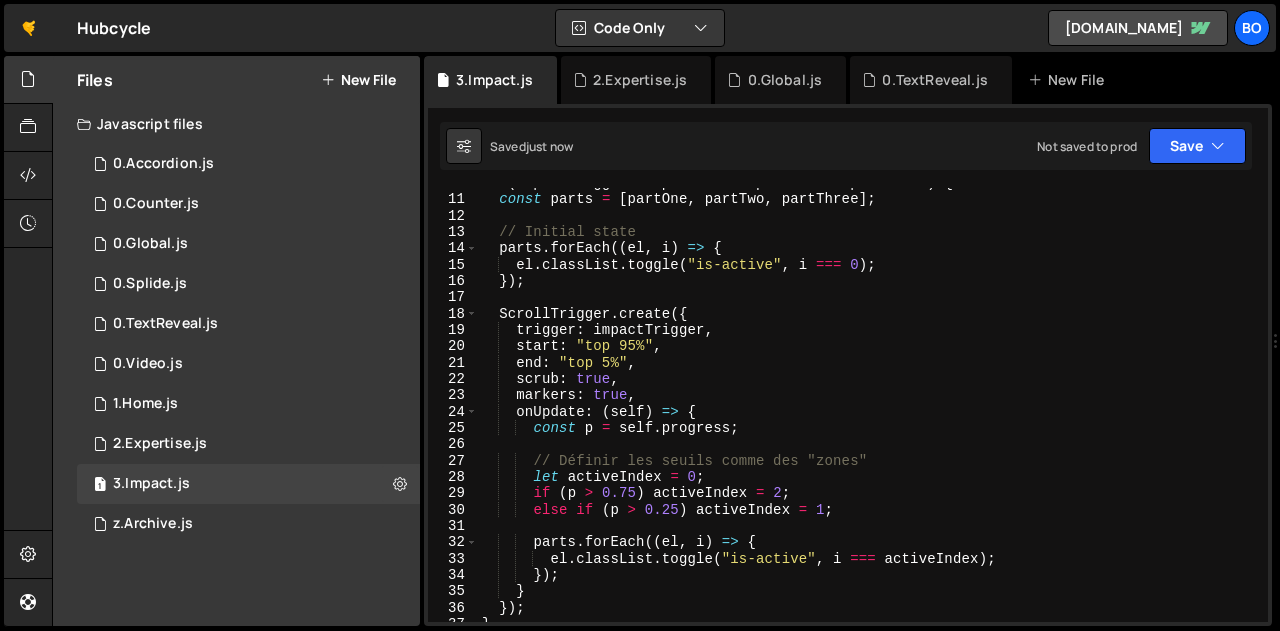 scroll, scrollTop: 159, scrollLeft: 0, axis: vertical 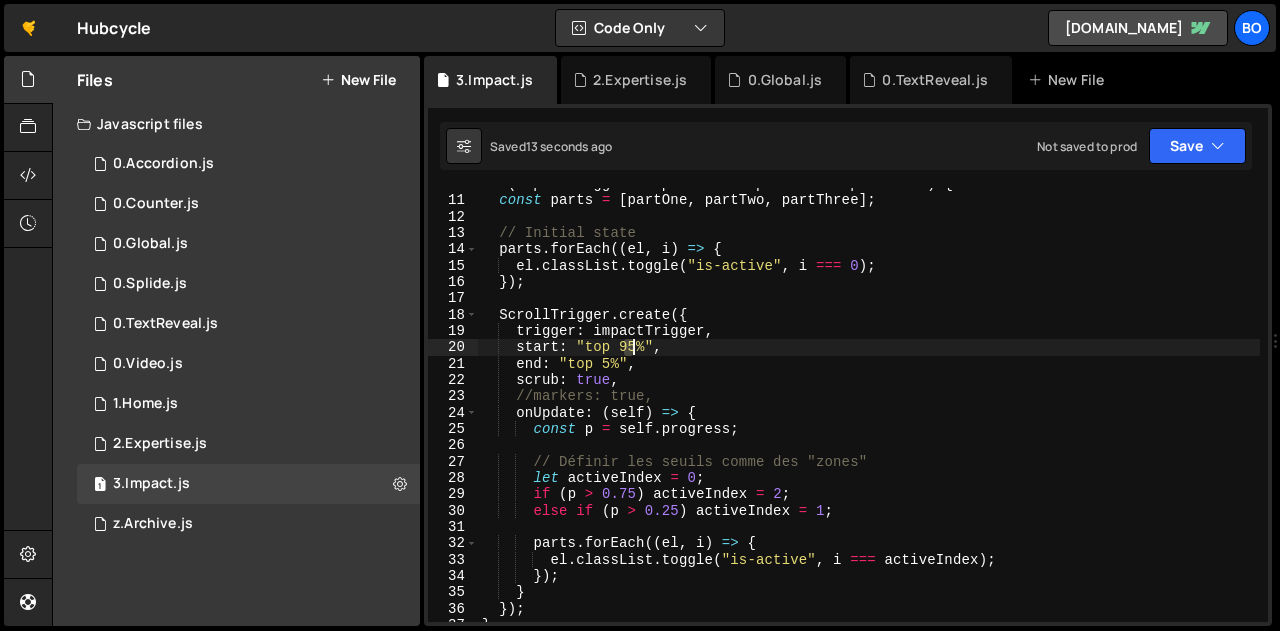 click on "if   ( impactTrigger   &&   partOne   &&   partTwo   &&   partThree )   {    const   parts   =   [ partOne ,   partTwo ,   partThree ] ;    // Initial state    parts . forEach (( el ,   i )   =>   {       el . classList . toggle ( "is-active" ,   i   ===   0 ) ;    }) ;    ScrollTrigger . create ({       trigger :   impactTrigger ,       start :   "top 95%" ,       end :   "top 5%" ,       scrub :   true ,       //markers: true,       onUpdate :   ( self )   =>   {          const   p   =   self . progress ;          // Définir les seuils comme des "zones"          let   activeIndex   =   0 ;          if   ( p   >   0.75 )   activeIndex   =   2 ;          else   if   ( p   >   0.25 )   activeIndex   =   1 ;          parts . forEach (( el ,   i )   =>   {             el . classList . toggle ( "is-active" ,   i   ===   activeIndex ) ;          }) ;       }    }) ; }" at bounding box center (869, 409) 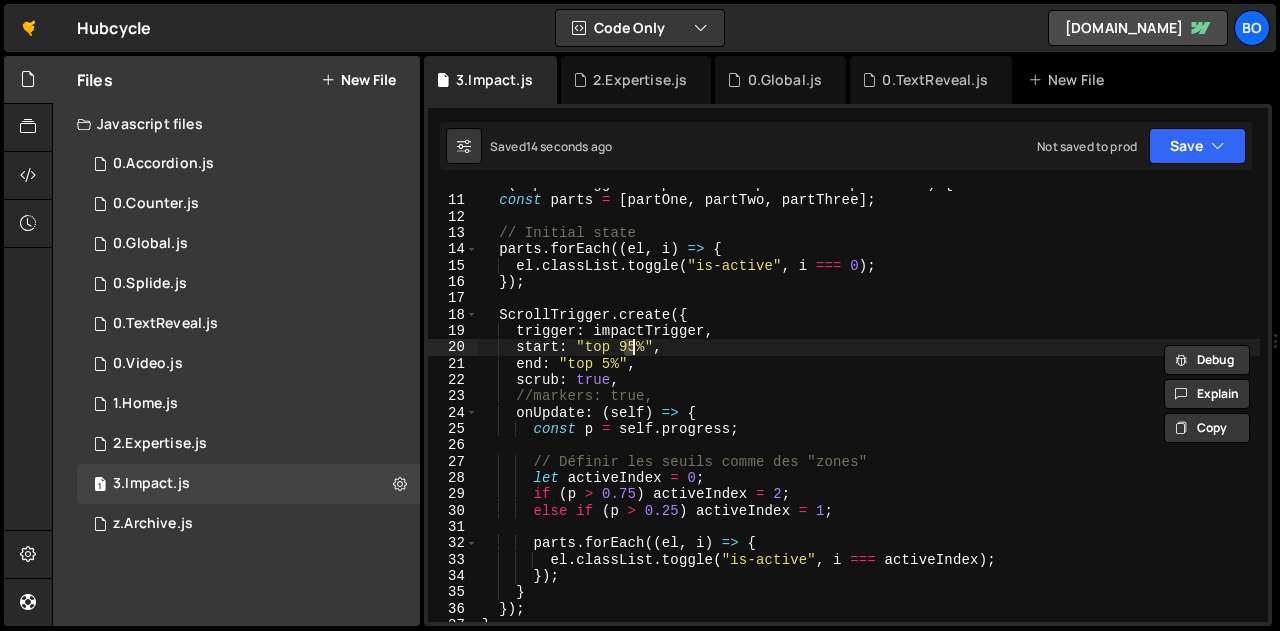 scroll, scrollTop: 0, scrollLeft: 10, axis: horizontal 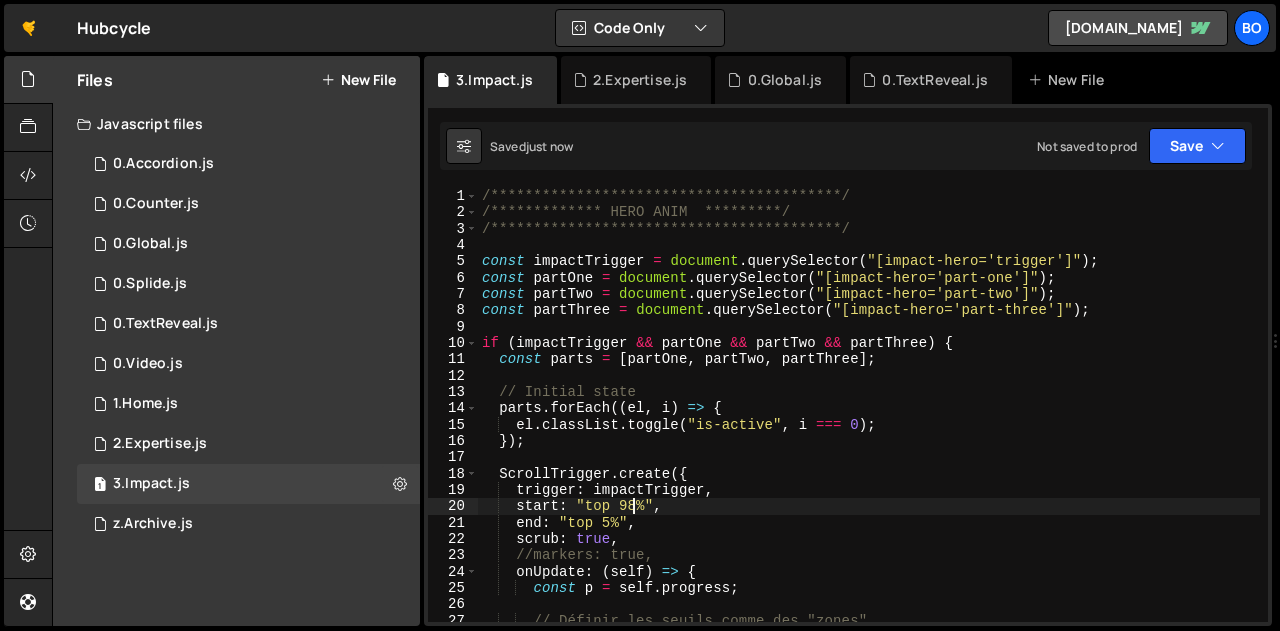 click on "**********" at bounding box center [869, 421] 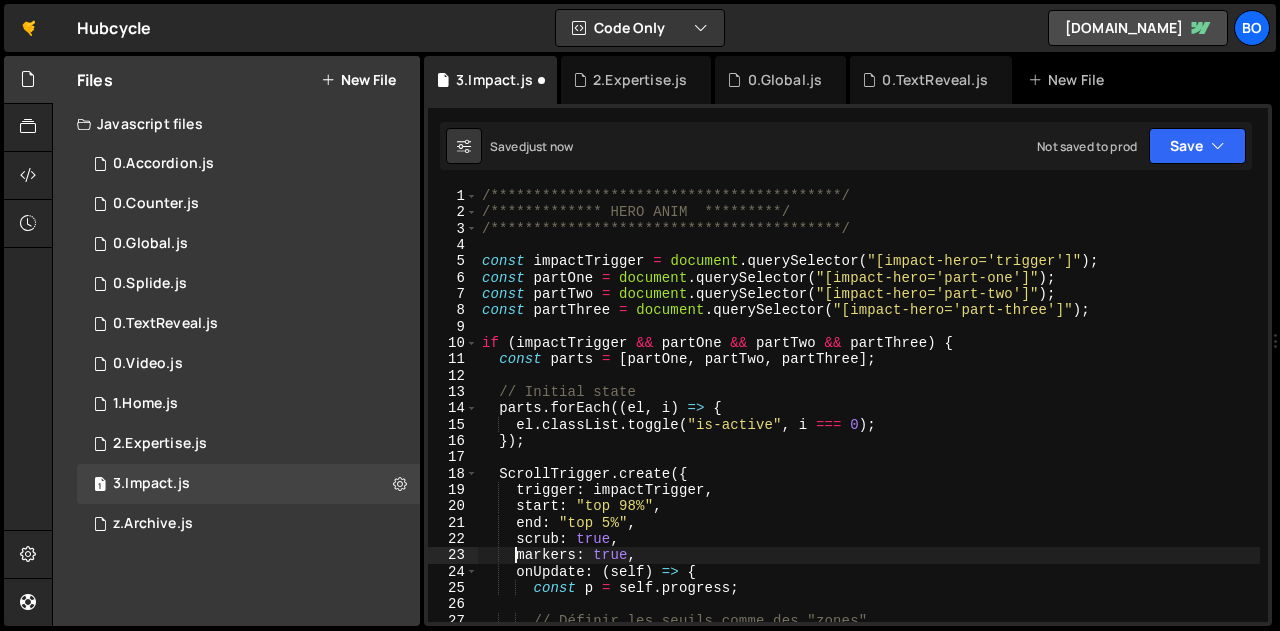 scroll, scrollTop: 0, scrollLeft: 9, axis: horizontal 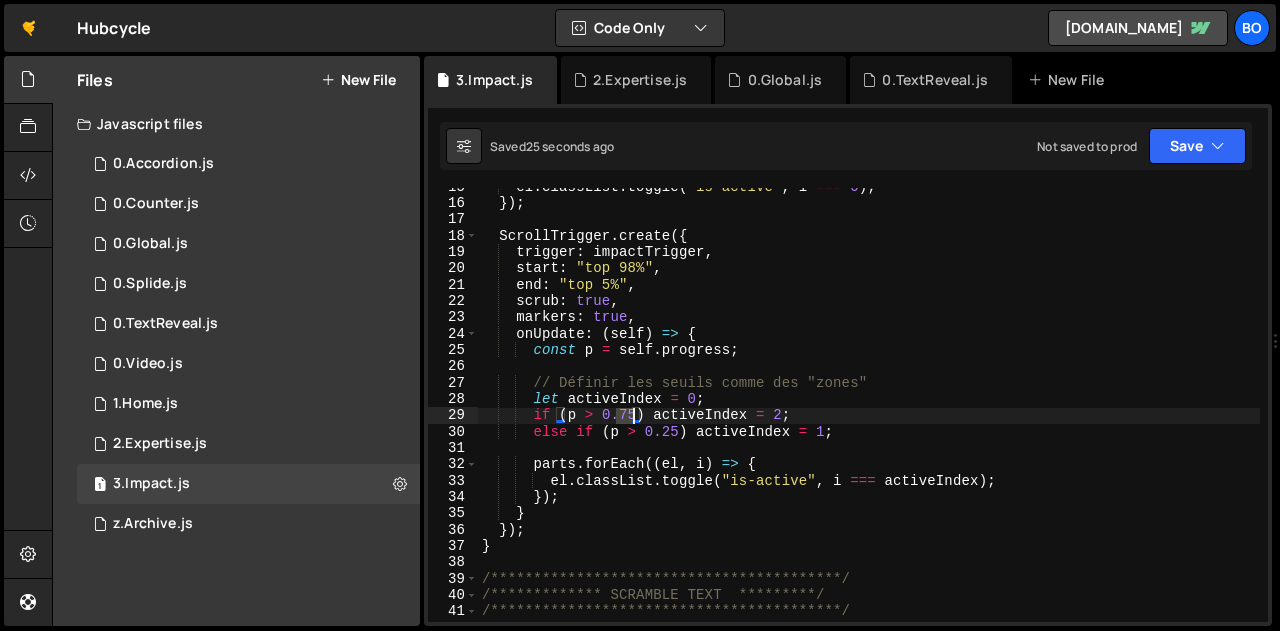 drag, startPoint x: 616, startPoint y: 415, endPoint x: 631, endPoint y: 416, distance: 15.033297 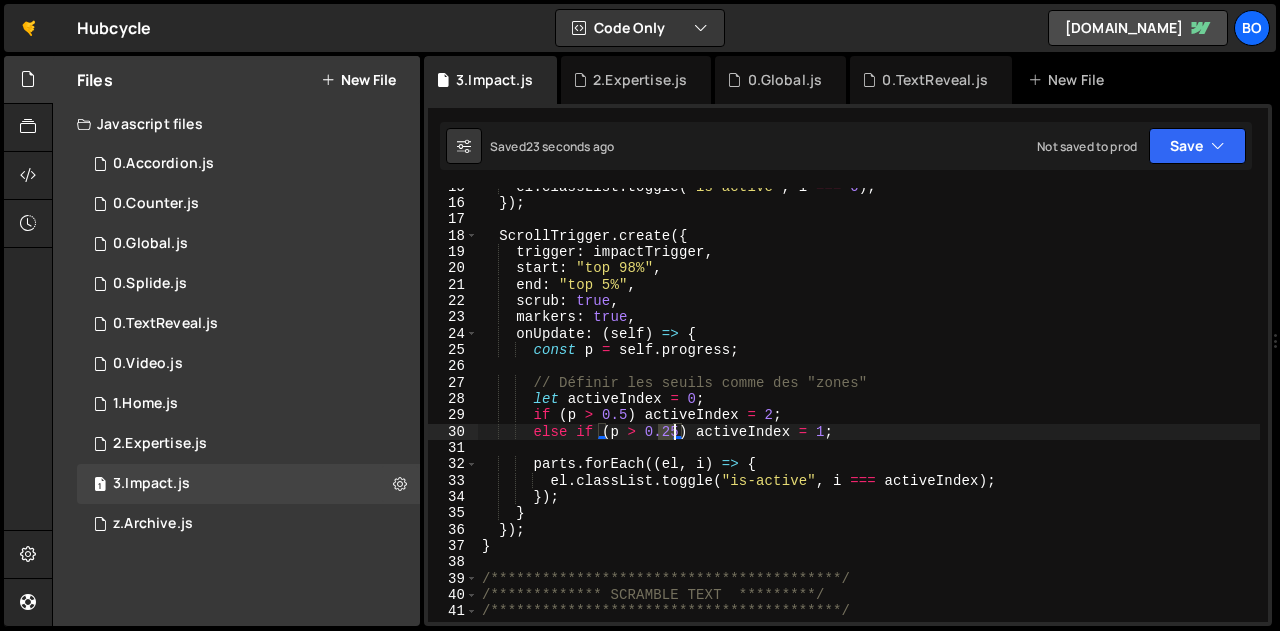 drag, startPoint x: 660, startPoint y: 431, endPoint x: 670, endPoint y: 432, distance: 10.049875 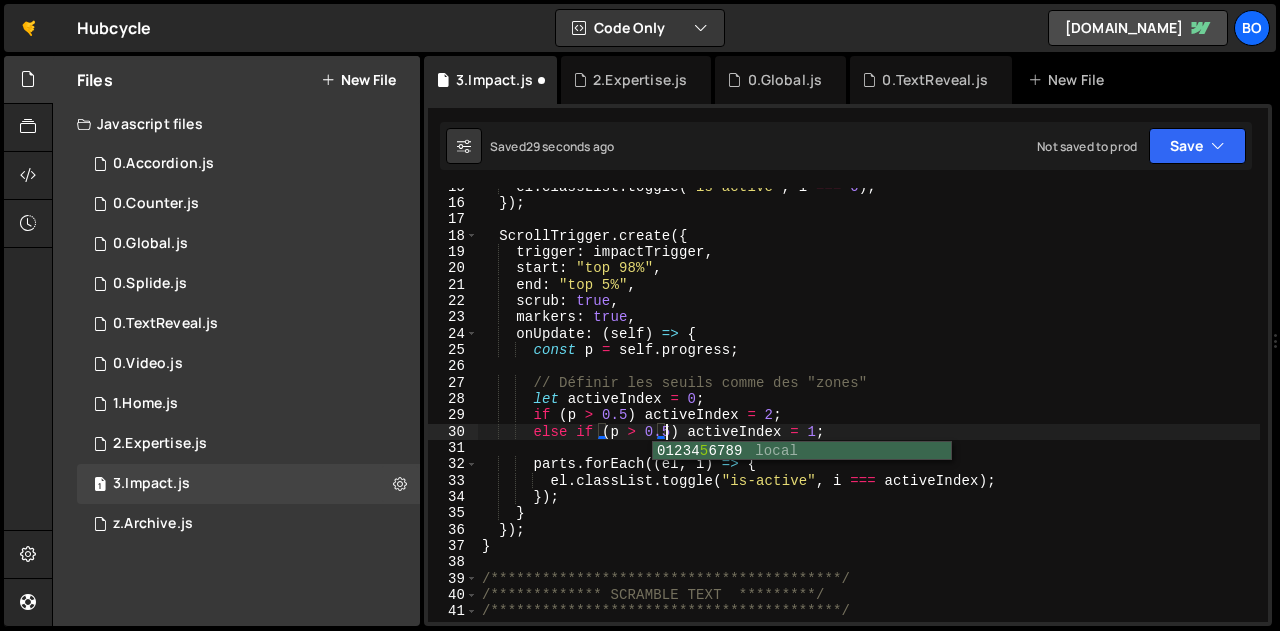 scroll, scrollTop: 0, scrollLeft: 13, axis: horizontal 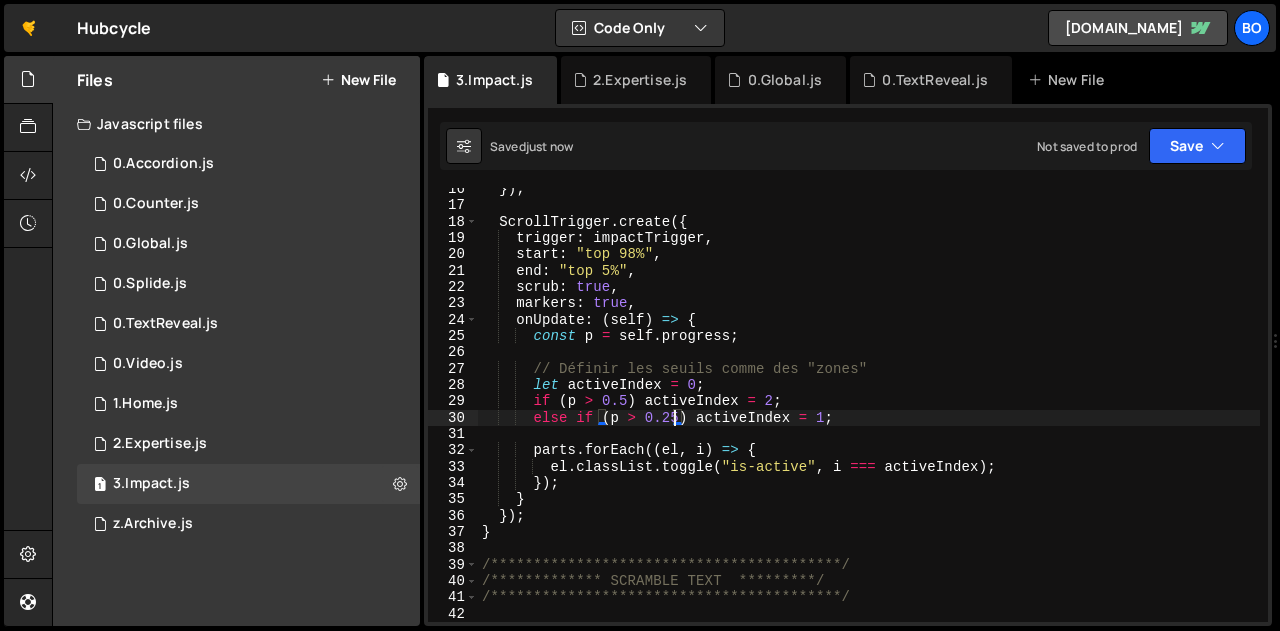 click on "**********" at bounding box center (869, 414) 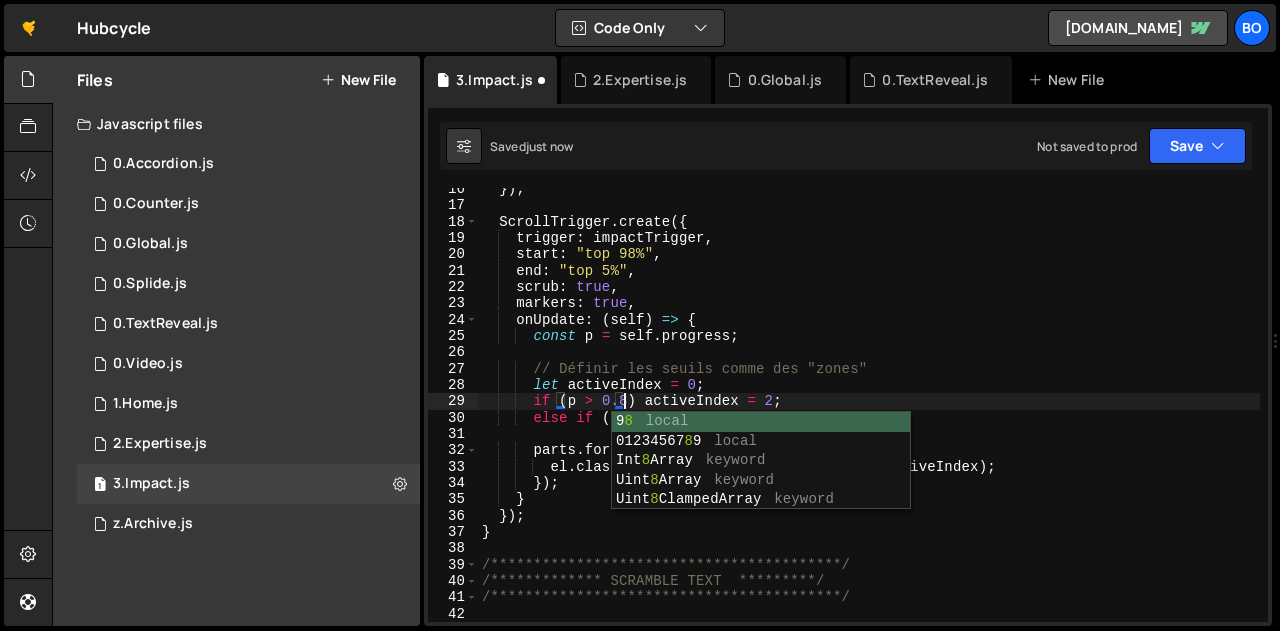 scroll, scrollTop: 0, scrollLeft: 10, axis: horizontal 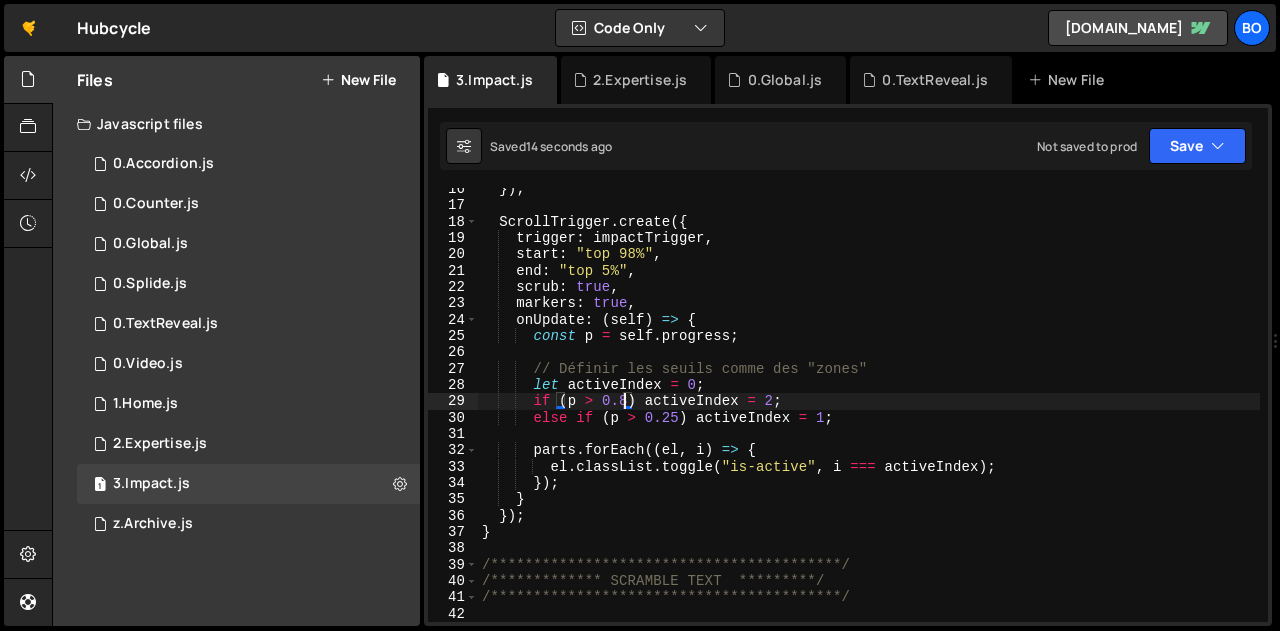 click on "**********" at bounding box center (869, 414) 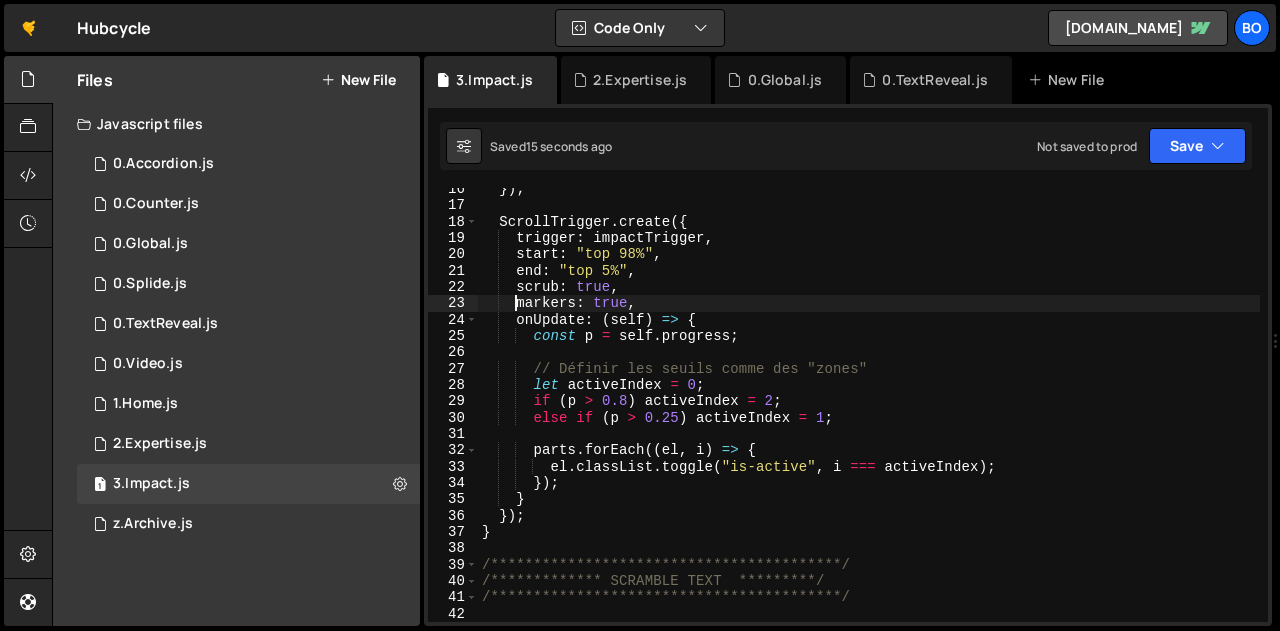 scroll, scrollTop: 0, scrollLeft: 3, axis: horizontal 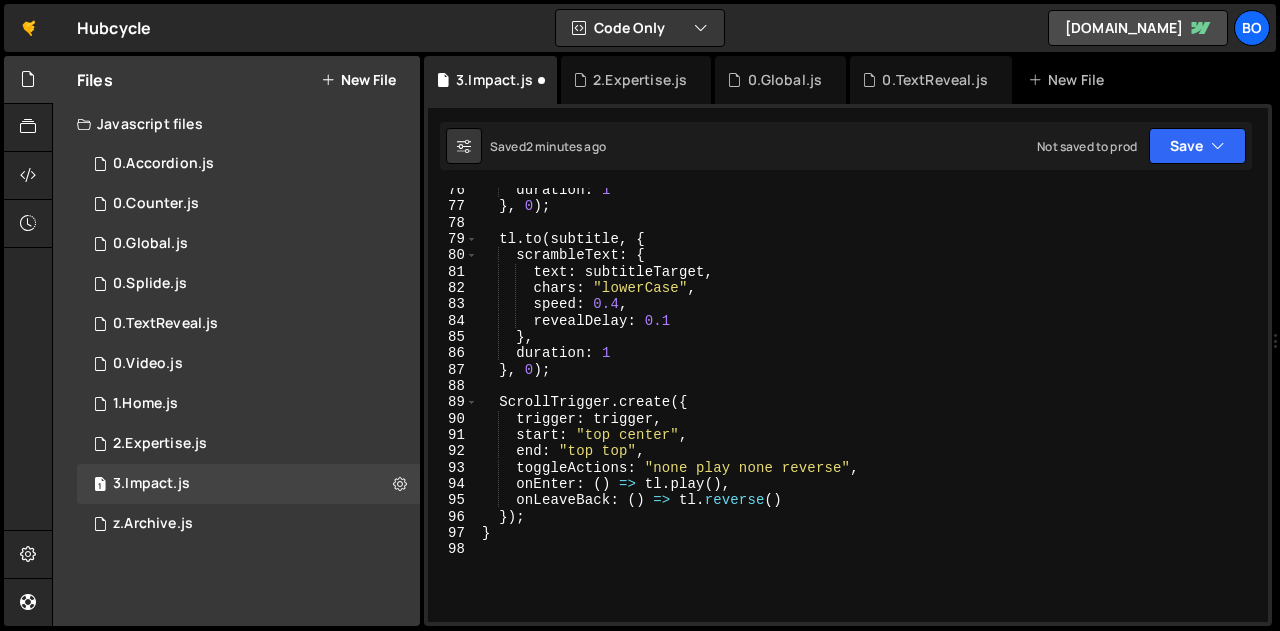 click on "duration :   1    } ,   0 ) ;    tl . to ( subtitle ,   {       scrambleText :   {          text :   subtitleTarget ,          chars :   "lowerCase" ,          speed :   0.4 ,          revealDelay :   0.1       } ,       duration :   1    } ,   0 ) ;    ScrollTrigger . create ({       trigger :   trigger ,       start :   "top center" ,       end :   "top top" ,       toggleActions :   "none play none reverse" ,       onEnter :   ( )   =>   tl . play ( ) ,       onLeaveBack :   ( )   =>   tl . reverse ( )    }) ; }" at bounding box center [869, 415] 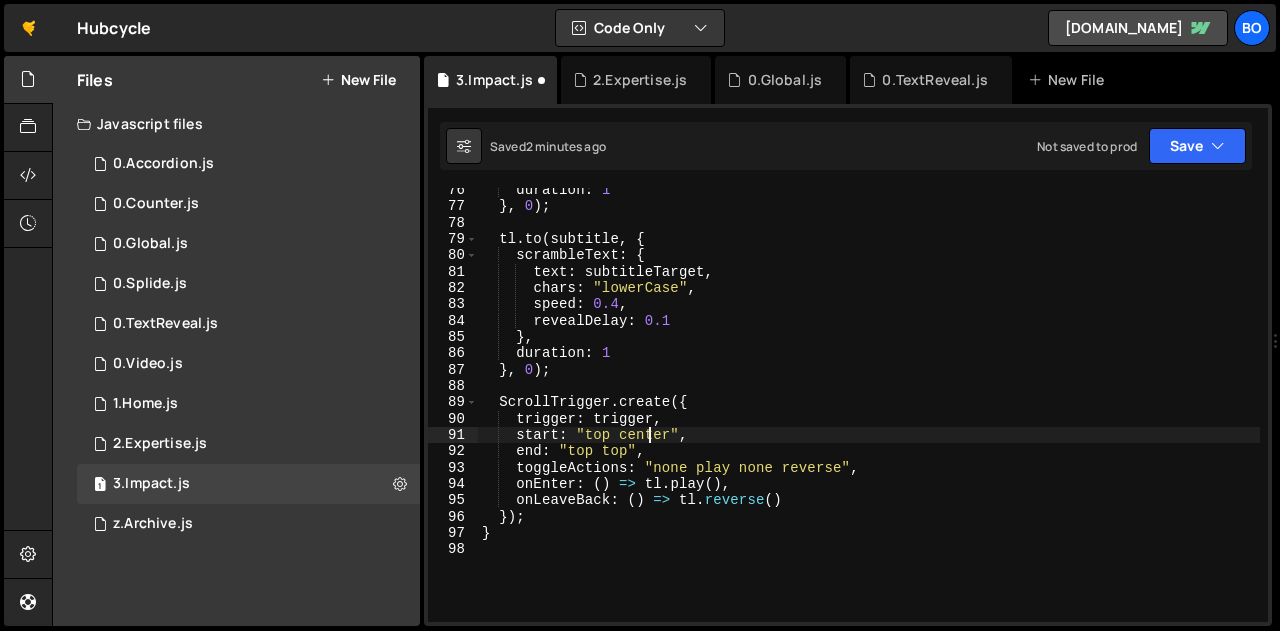 click on "duration :   1    } ,   0 ) ;    tl . to ( subtitle ,   {       scrambleText :   {          text :   subtitleTarget ,          chars :   "lowerCase" ,          speed :   0.4 ,          revealDelay :   0.1       } ,       duration :   1    } ,   0 ) ;    ScrollTrigger . create ({       trigger :   trigger ,       start :   "top center" ,       end :   "top top" ,       toggleActions :   "none play none reverse" ,       onEnter :   ( )   =>   tl . play ( ) ,       onLeaveBack :   ( )   =>   tl . reverse ( )    }) ; }" at bounding box center (869, 415) 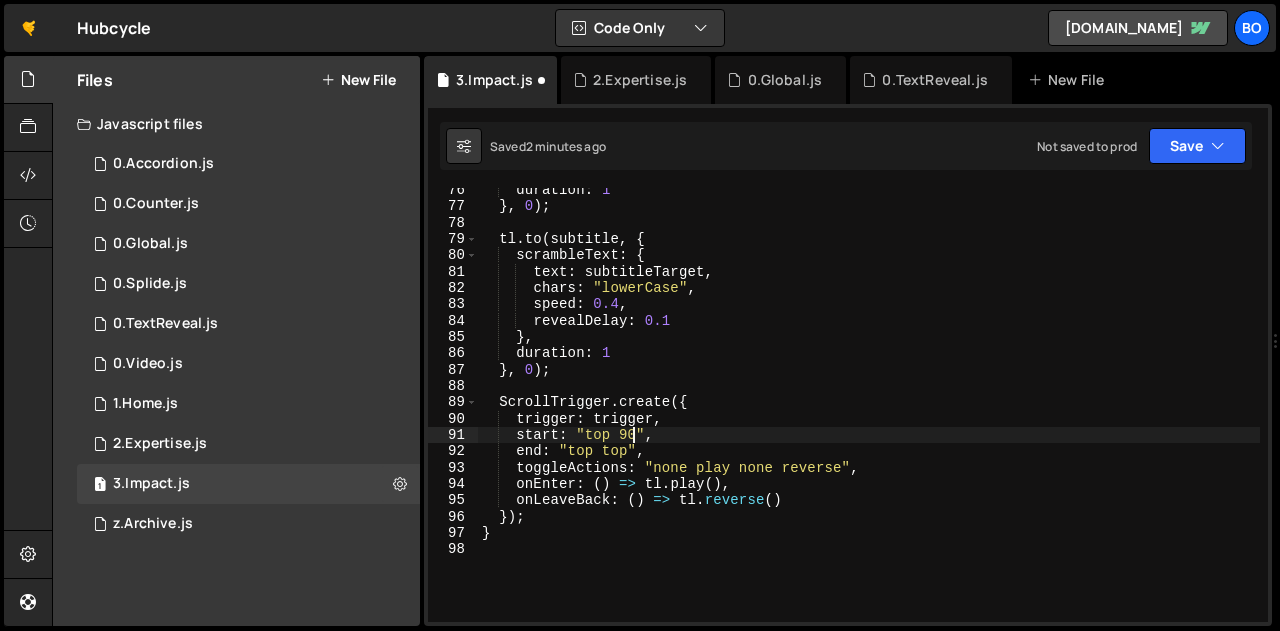 scroll, scrollTop: 0, scrollLeft: 10, axis: horizontal 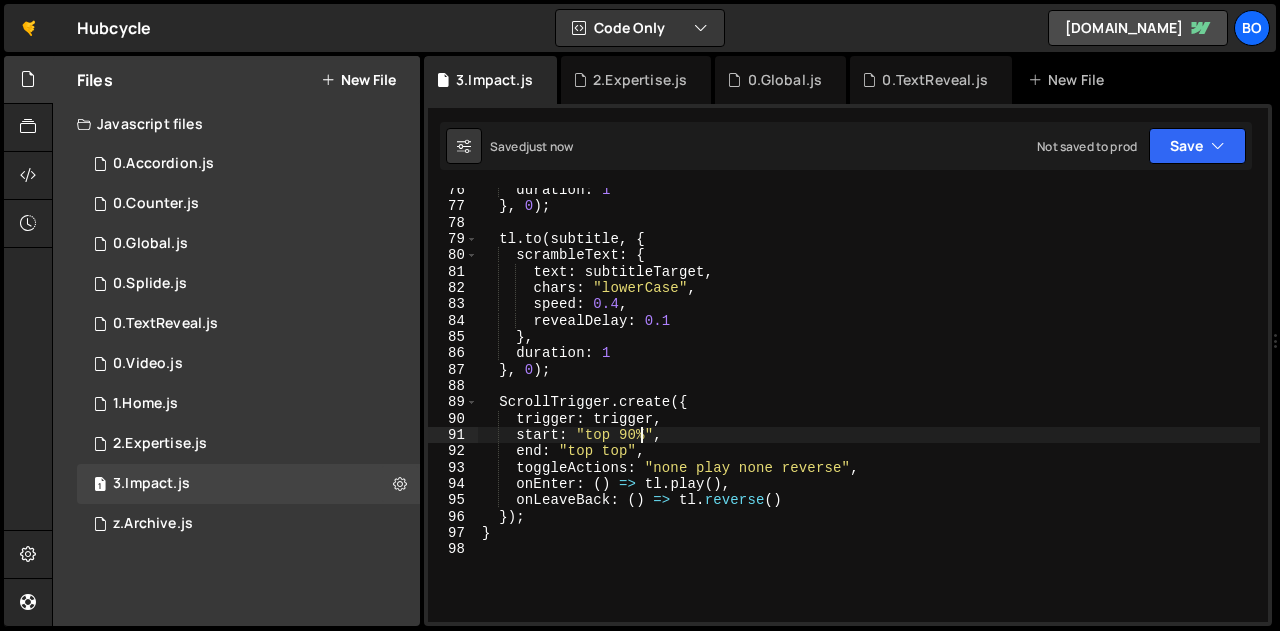 click on "duration :   1    } ,   0 ) ;    tl . to ( subtitle ,   {       scrambleText :   {          text :   subtitleTarget ,          chars :   "lowerCase" ,          speed :   0.4 ,          revealDelay :   0.1       } ,       duration :   1    } ,   0 ) ;    ScrollTrigger . create ({       trigger :   trigger ,       start :   "top 90%" ,       end :   "top top" ,       toggleActions :   "none play none reverse" ,       onEnter :   ( )   =>   tl . play ( ) ,       onLeaveBack :   ( )   =>   tl . reverse ( )    }) ; }" at bounding box center [869, 415] 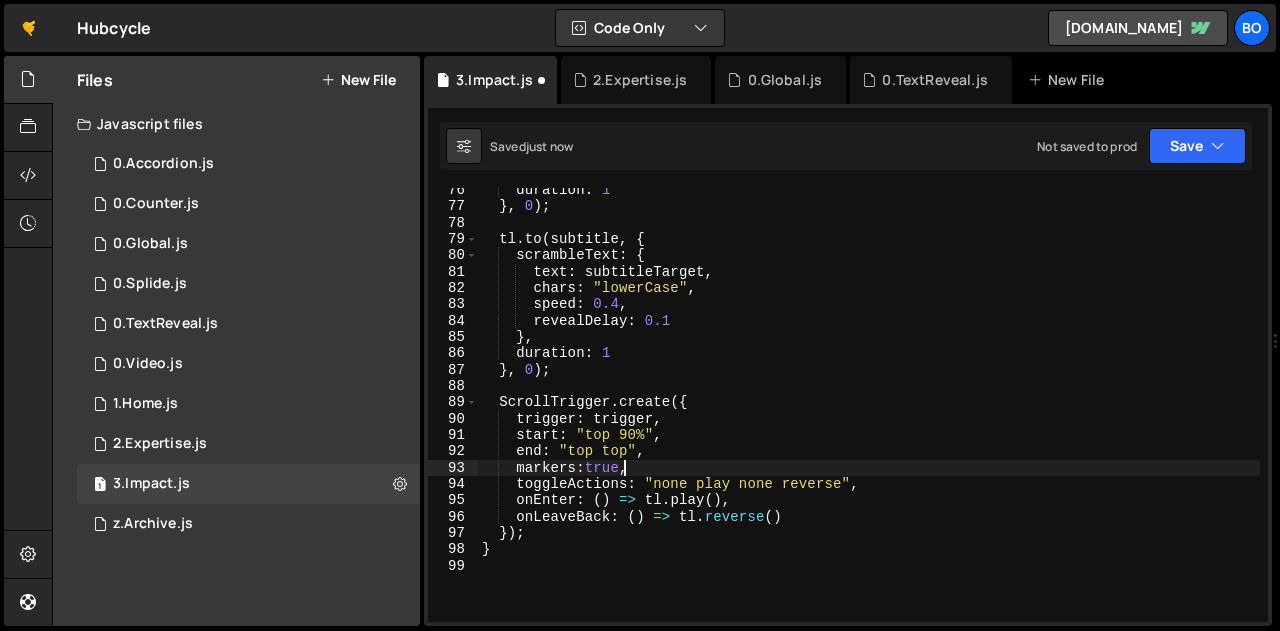 scroll, scrollTop: 0, scrollLeft: 8, axis: horizontal 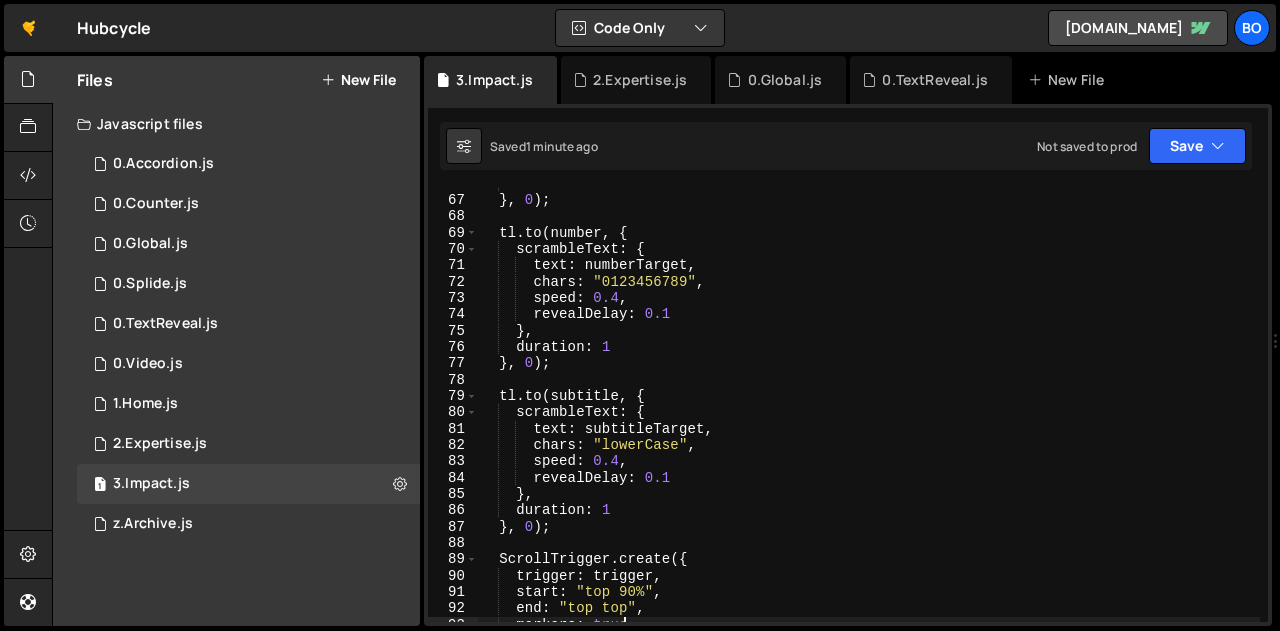 click on "duration :   1    } ,   0 ) ;    tl . to ( number ,   {       scrambleText :   {          text :   numberTarget ,          chars :   "0123456789" ,          speed :   0.4 ,          revealDelay :   0.1       } ,       duration :   1    } ,   0 ) ;    tl . to ( subtitle ,   {       scrambleText :   {          text :   subtitleTarget ,          chars :   "lowerCase" ,          speed :   0.4 ,          revealDelay :   0.1       } ,       duration :   1    } ,   0 ) ;    ScrollTrigger . create ({       trigger :   trigger ,       start :   "top 90%" ,       end :   "top top" ,       markers :   true ," at bounding box center [869, 409] 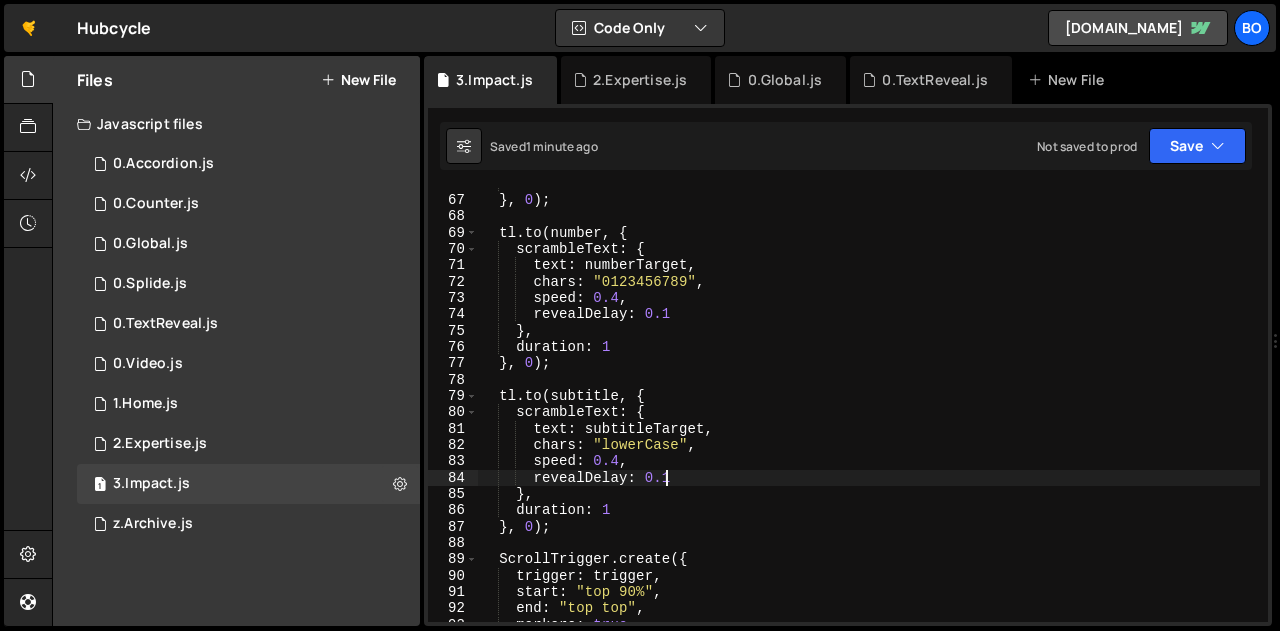 scroll, scrollTop: 0, scrollLeft: 2, axis: horizontal 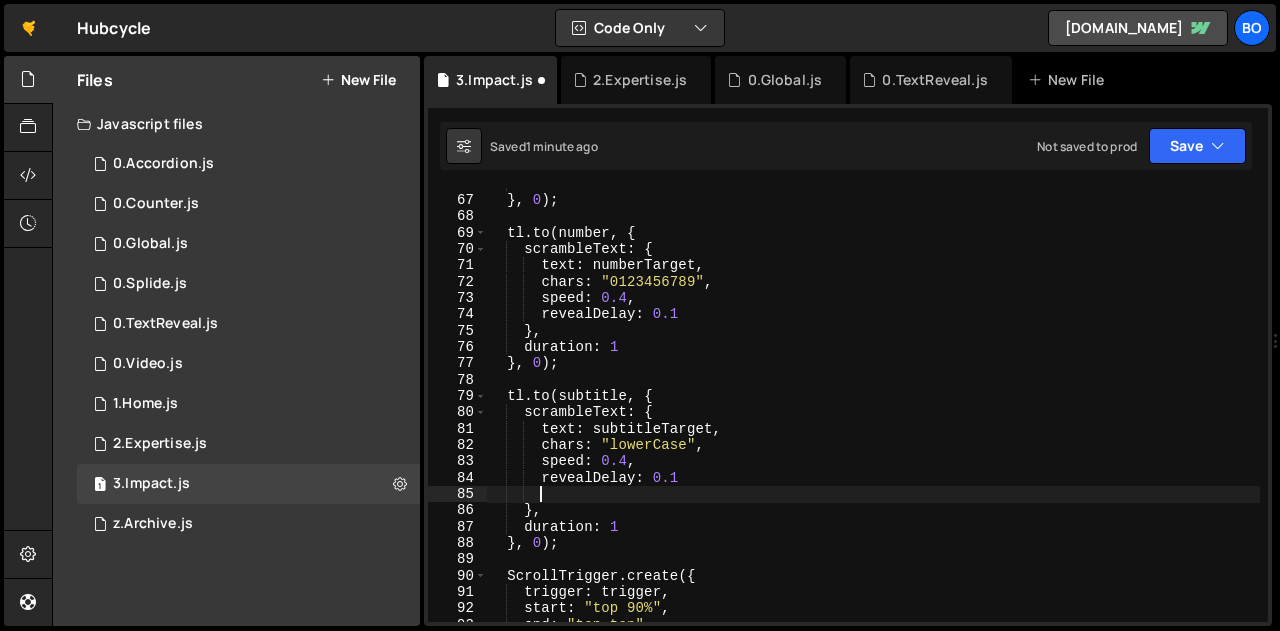 paste on "tweenLength: false" 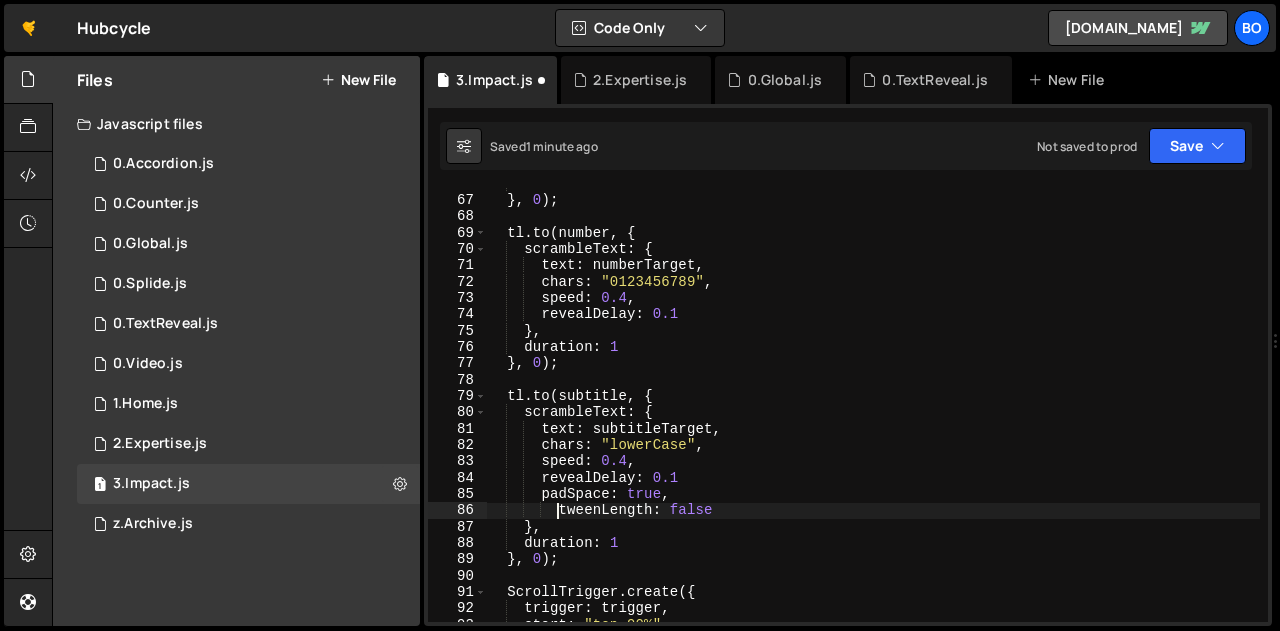 click on "duration :   1    } ,   0 ) ;    tl . to ( number ,   {       scrambleText :   {          text :   numberTarget ,          chars :   "0123456789" ,          speed :   0.4 ,          revealDelay :   0.1       } ,       duration :   1    } ,   0 ) ;    tl . to ( subtitle ,   {       scrambleText :   {          text :   subtitleTarget ,          chars :   "lowerCase" ,          speed :   0.4 ,          revealDelay :   0.1          padSpace :   true ,             tweenLength :   false       } ,       duration :   1    } ,   0 ) ;    ScrollTrigger . create ({       trigger :   trigger ,       start :   "top 90%" ," at bounding box center (873, 409) 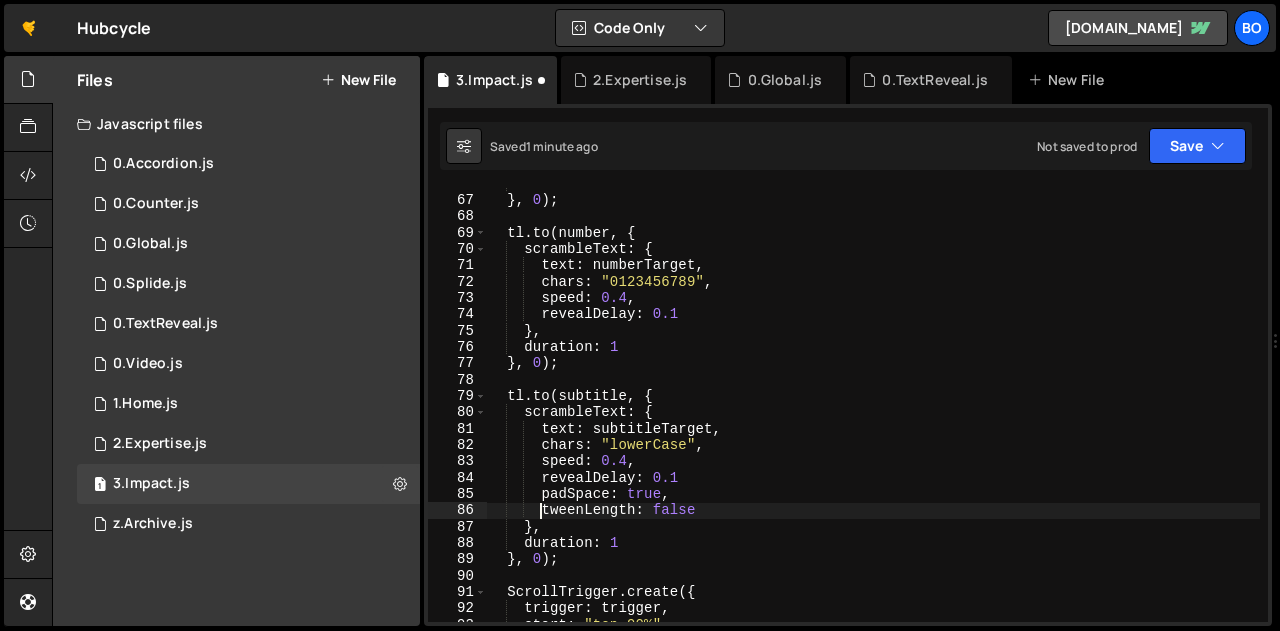 click on "duration :   1    } ,   0 ) ;    tl . to ( number ,   {       scrambleText :   {          text :   numberTarget ,          chars :   "0123456789" ,          speed :   0.4 ,          revealDelay :   0.1       } ,       duration :   1    } ,   0 ) ;    tl . to ( subtitle ,   {       scrambleText :   {          text :   subtitleTarget ,          chars :   "lowerCase" ,          speed :   0.4 ,          revealDelay :   0.1          padSpace :   true ,          tweenLength :   false       } ,       duration :   1    } ,   0 ) ;    ScrollTrigger . create ({       trigger :   trigger ,       start :   "top 90%" ," at bounding box center [873, 409] 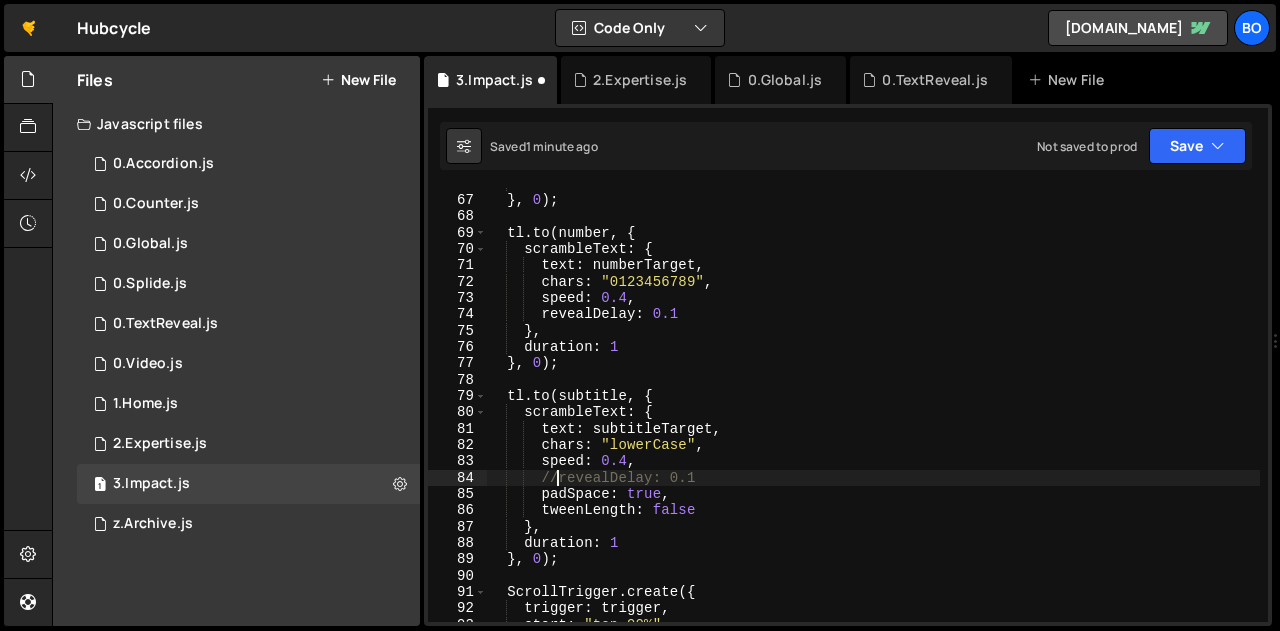 scroll, scrollTop: 0, scrollLeft: 4, axis: horizontal 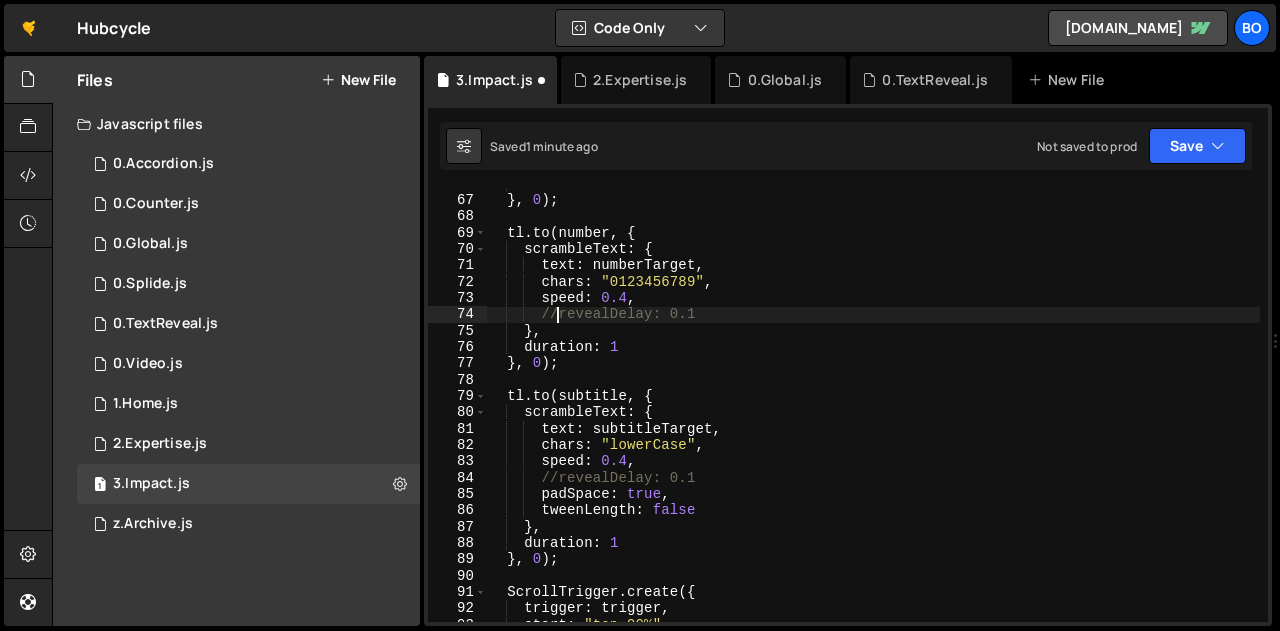 click on "duration :   1    } ,   0 ) ;    tl . to ( number ,   {       scrambleText :   {          text :   numberTarget ,          chars :   "0123456789" ,          speed :   0.4 ,          //revealDelay: 0.1       } ,       duration :   1    } ,   0 ) ;    tl . to ( subtitle ,   {       scrambleText :   {          text :   subtitleTarget ,          chars :   "lowerCase" ,          speed :   0.4 ,          //revealDelay: 0.1          padSpace :   true ,          tweenLength :   false       } ,       duration :   1    } ,   0 ) ;    ScrollTrigger . create ({       trigger :   trigger ,       start :   "top 90%" ," at bounding box center [873, 409] 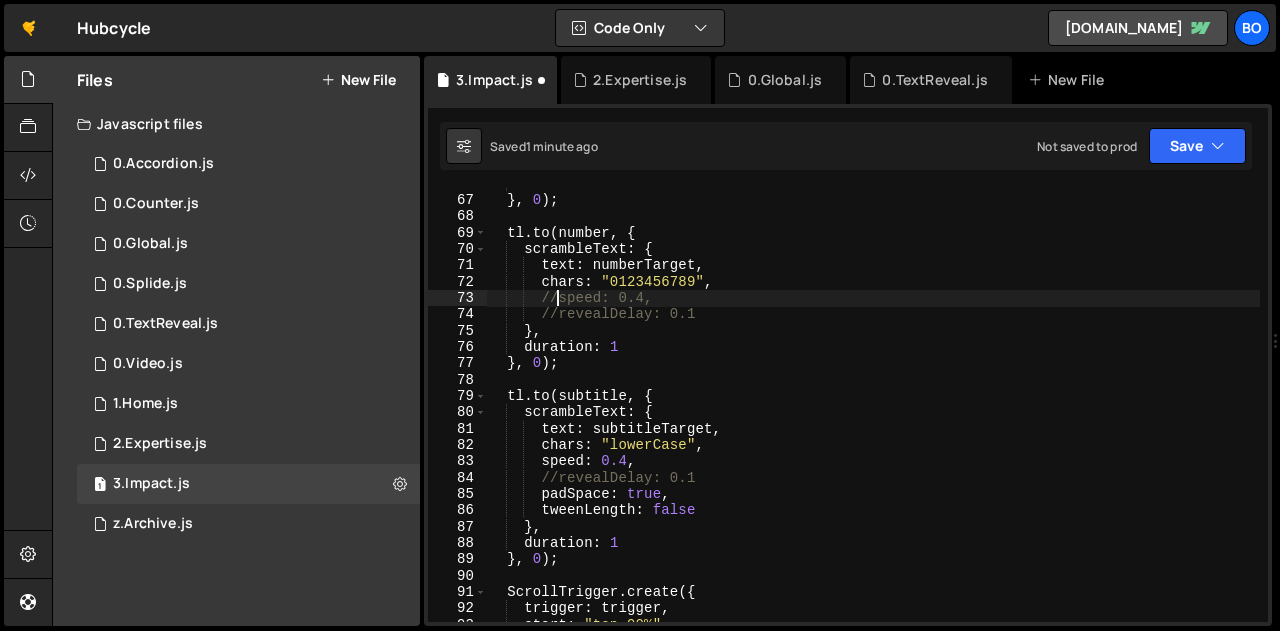 click on "duration :   1    } ,   0 ) ;    tl . to ( number ,   {       scrambleText :   {          text :   numberTarget ,          chars :   "0123456789" ,          //speed: 0.4,          //revealDelay: 0.1       } ,       duration :   1    } ,   0 ) ;    tl . to ( subtitle ,   {       scrambleText :   {          text :   subtitleTarget ,          chars :   "lowerCase" ,          speed :   0.4 ,          //revealDelay: 0.1          padSpace :   true ,          tweenLength :   false       } ,       duration :   1    } ,   0 ) ;    ScrollTrigger . create ({       trigger :   trigger ,       start :   "top 90%" ," at bounding box center [873, 409] 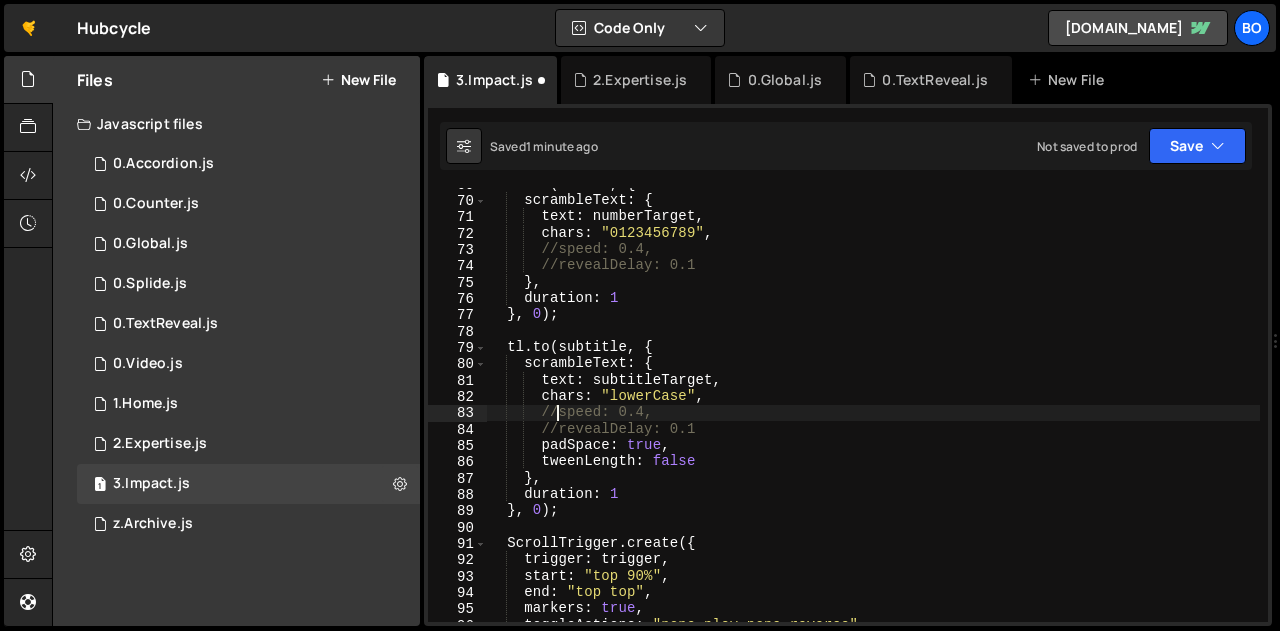 scroll, scrollTop: 1122, scrollLeft: 0, axis: vertical 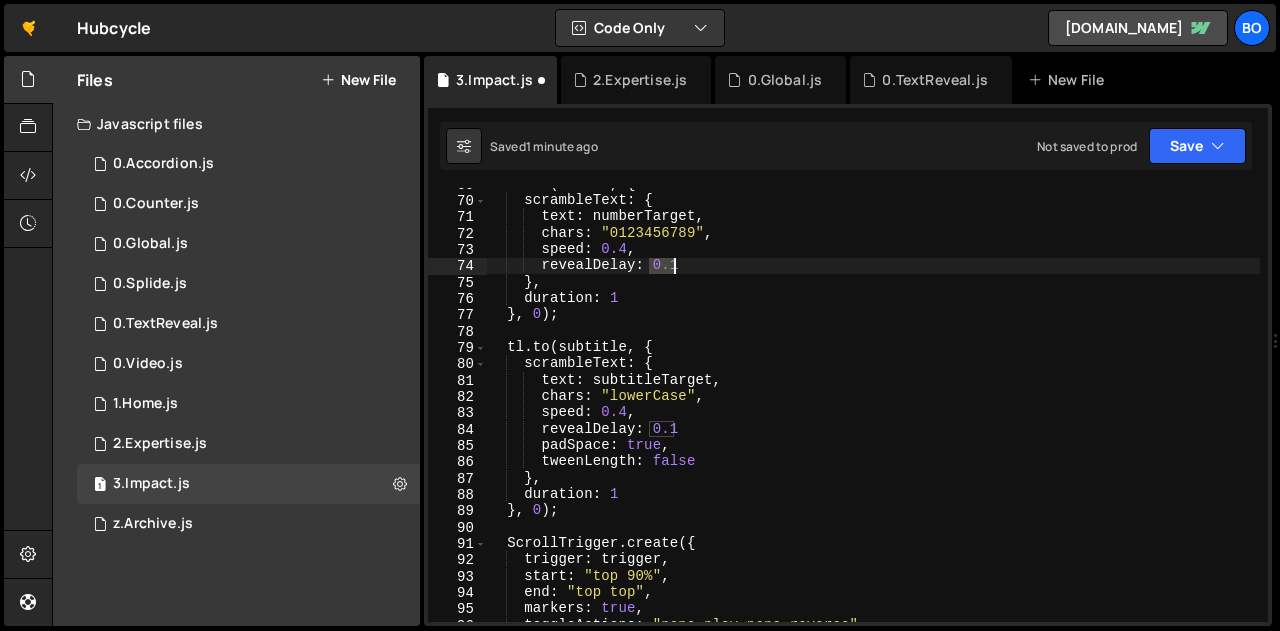 drag, startPoint x: 651, startPoint y: 263, endPoint x: 678, endPoint y: 267, distance: 27.294687 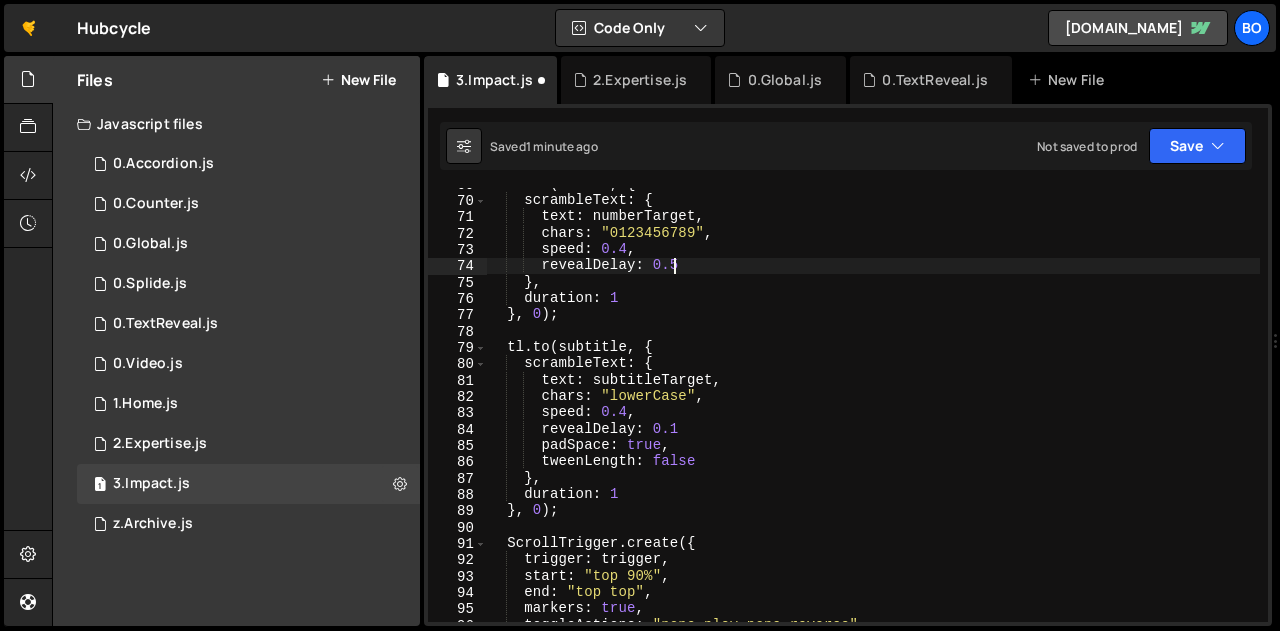 scroll, scrollTop: 0, scrollLeft: 11, axis: horizontal 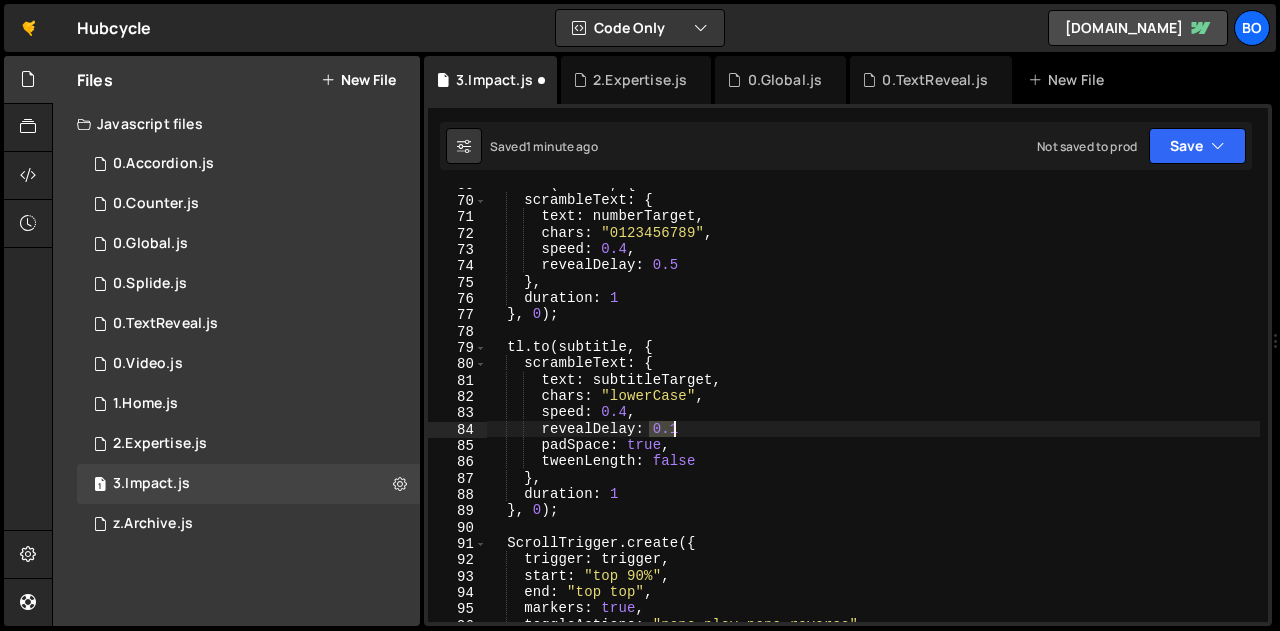 drag, startPoint x: 648, startPoint y: 430, endPoint x: 673, endPoint y: 430, distance: 25 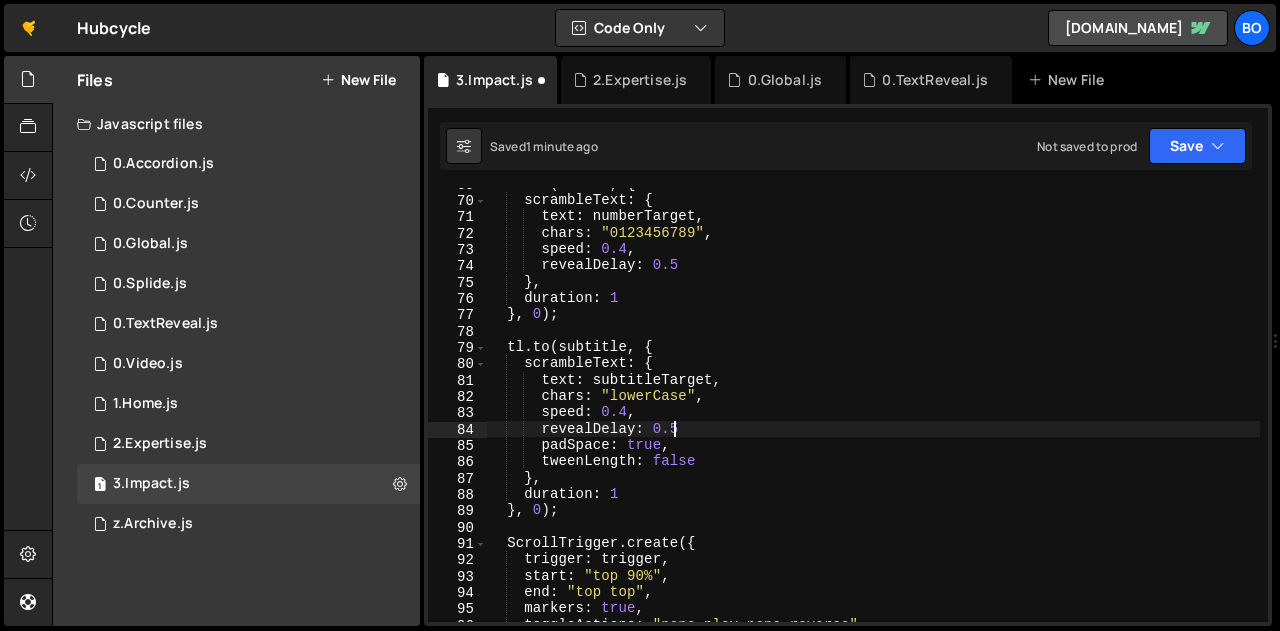scroll, scrollTop: 0, scrollLeft: 11, axis: horizontal 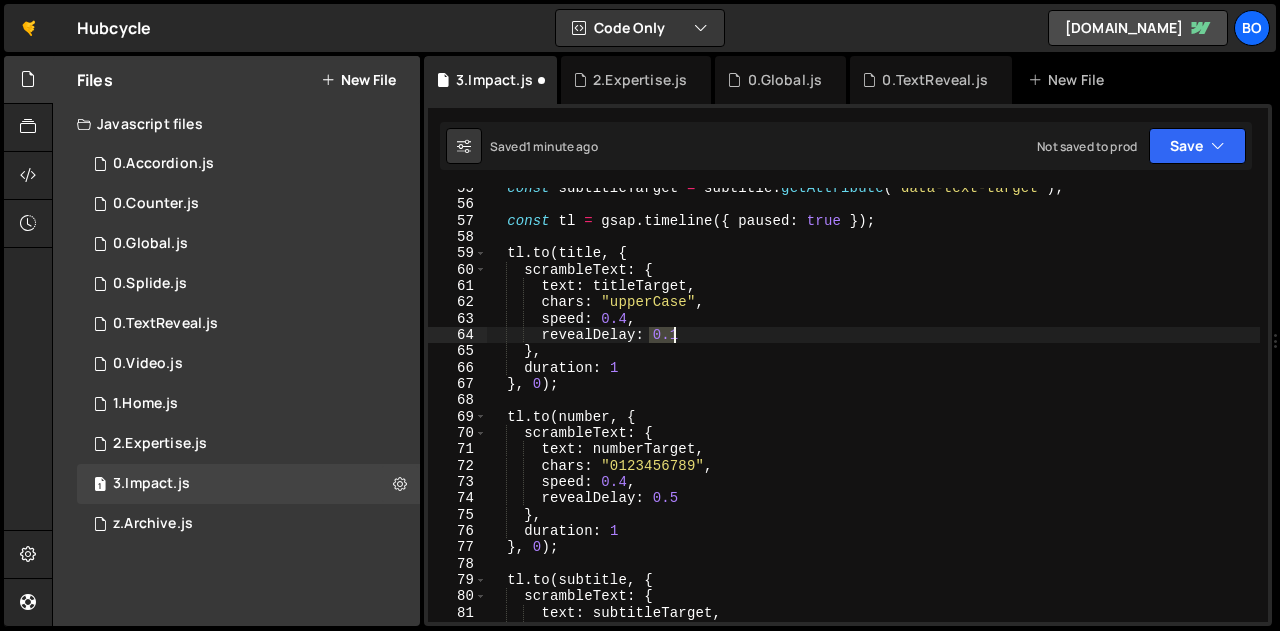 drag, startPoint x: 649, startPoint y: 333, endPoint x: 678, endPoint y: 336, distance: 29.15476 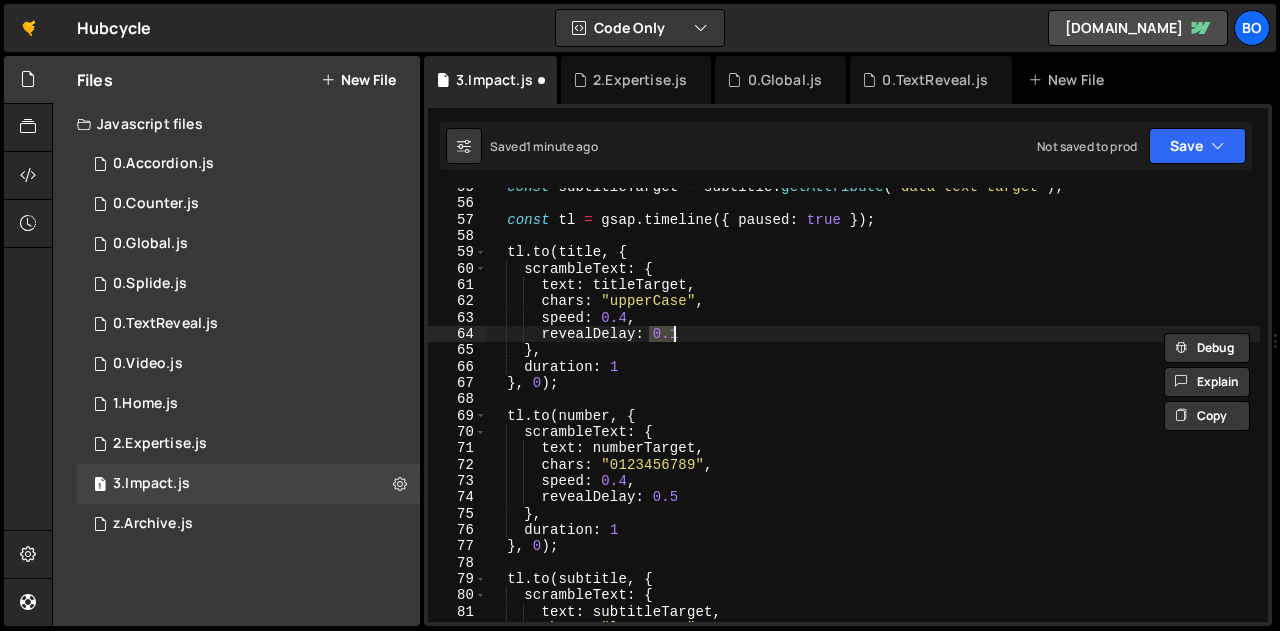 scroll, scrollTop: 890, scrollLeft: 0, axis: vertical 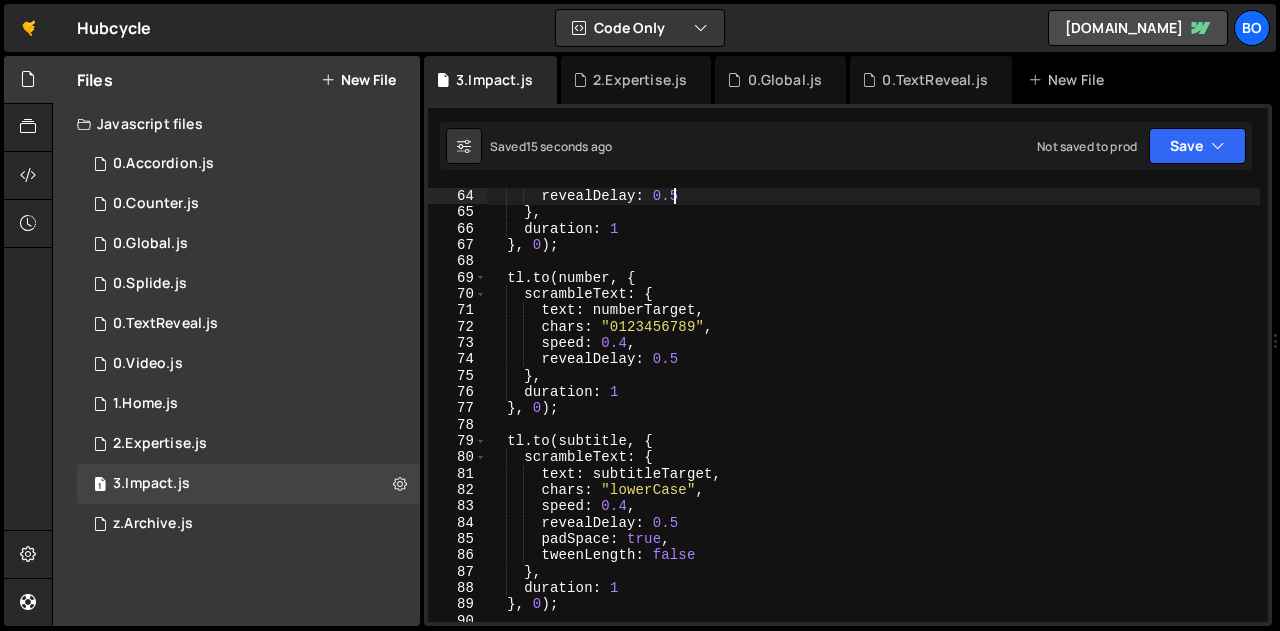 click on "speed :   0.4 ,          revealDelay :   0.5       } ,       duration :   1    } ,   0 ) ;    tl . to ( number ,   {       scrambleText :   {          text :   numberTarget ,          chars :   "0123456789" ,          speed :   0.4 ,          revealDelay :   0.5       } ,       duration :   1    } ,   0 ) ;    tl . to ( subtitle ,   {       scrambleText :   {          text :   subtitleTarget ,          chars :   "lowerCase" ,          speed :   0.4 ,          revealDelay :   0.5          padSpace :   true ,          tweenLength :   false       } ,       duration :   1    } ,   0 ) ;" at bounding box center [873, 405] 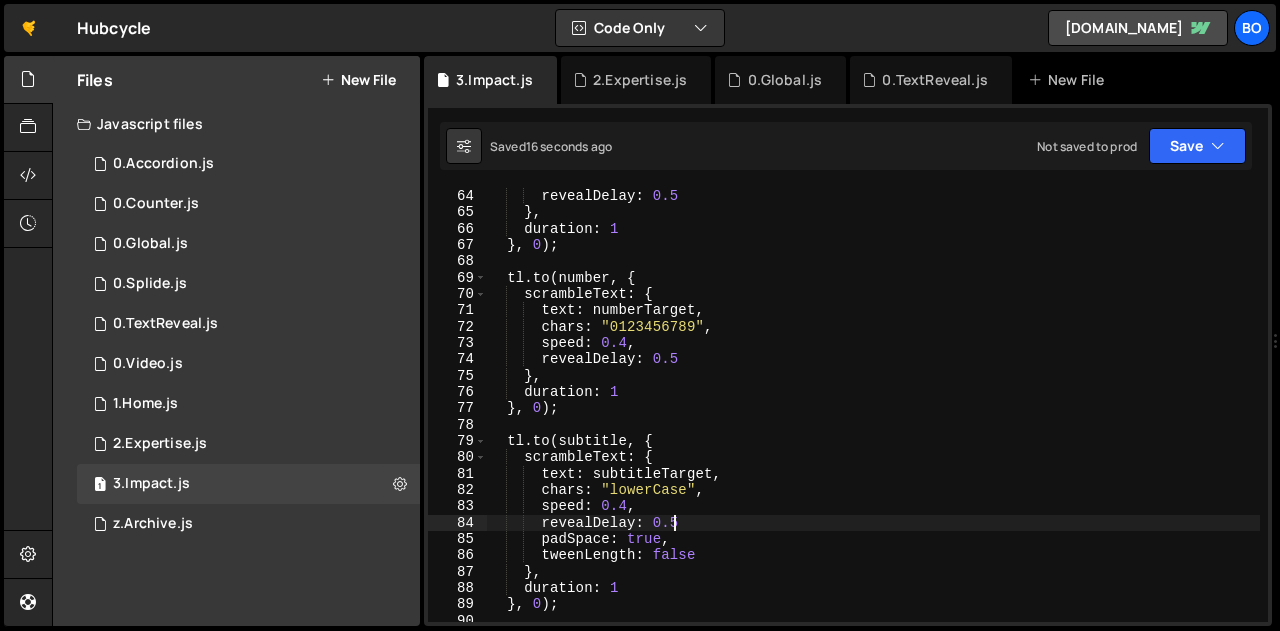 scroll, scrollTop: 1029, scrollLeft: 0, axis: vertical 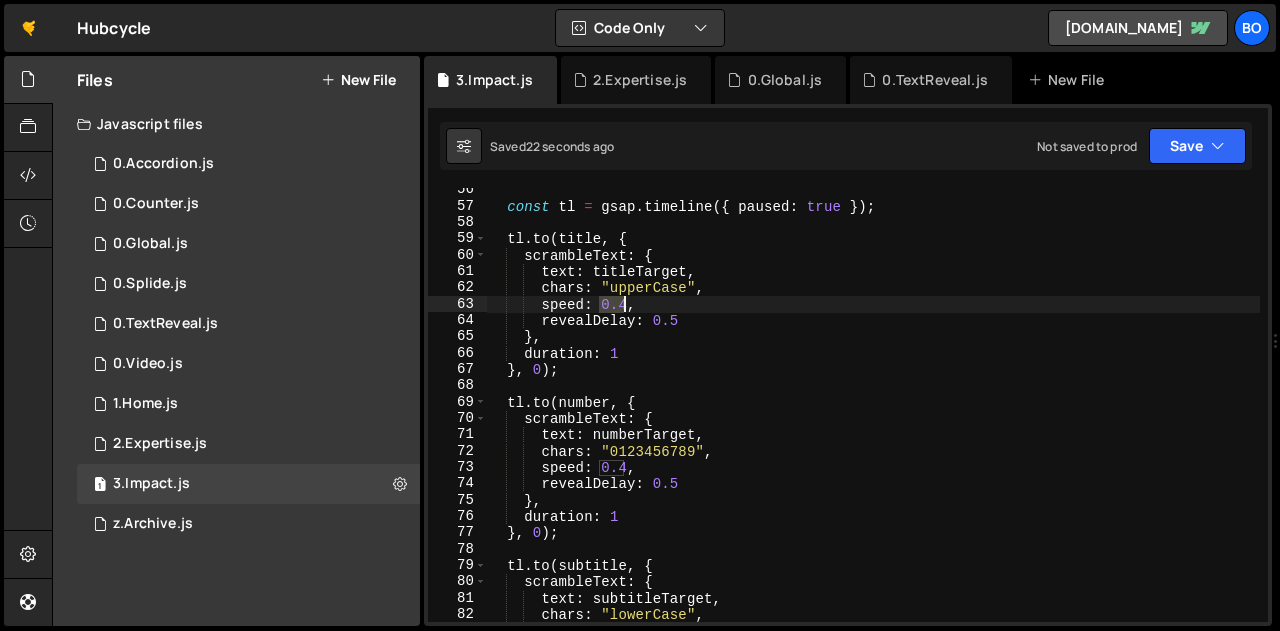 drag, startPoint x: 599, startPoint y: 308, endPoint x: 625, endPoint y: 306, distance: 26.076809 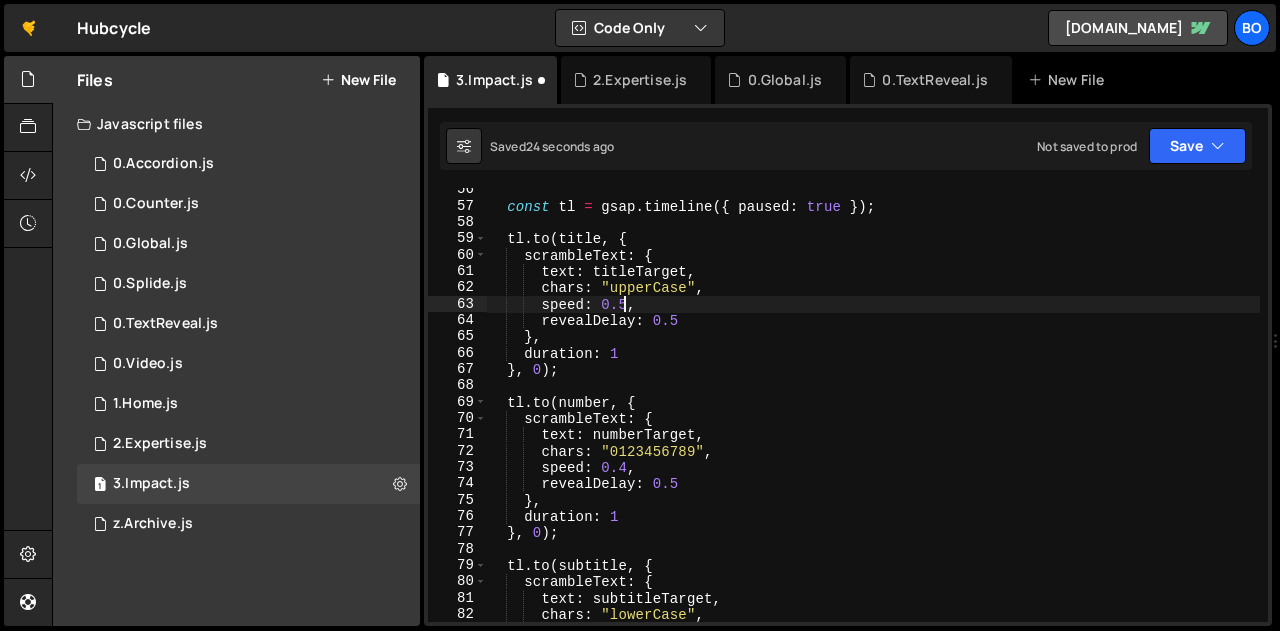 scroll, scrollTop: 0, scrollLeft: 8, axis: horizontal 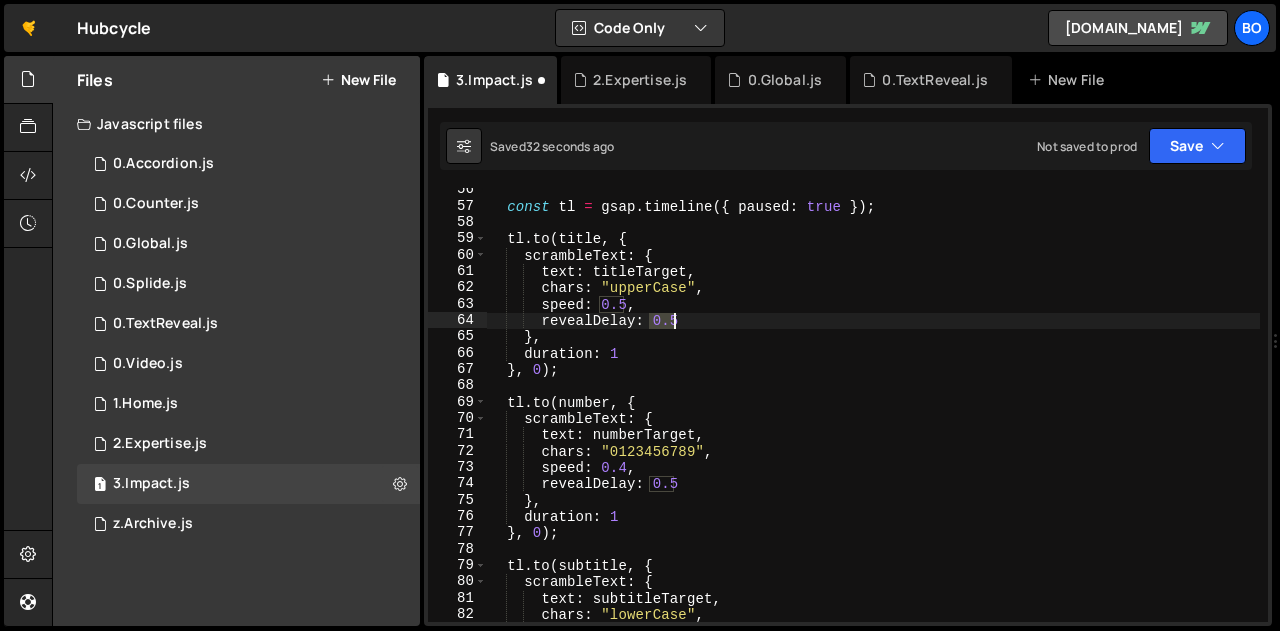 drag, startPoint x: 651, startPoint y: 319, endPoint x: 680, endPoint y: 322, distance: 29.15476 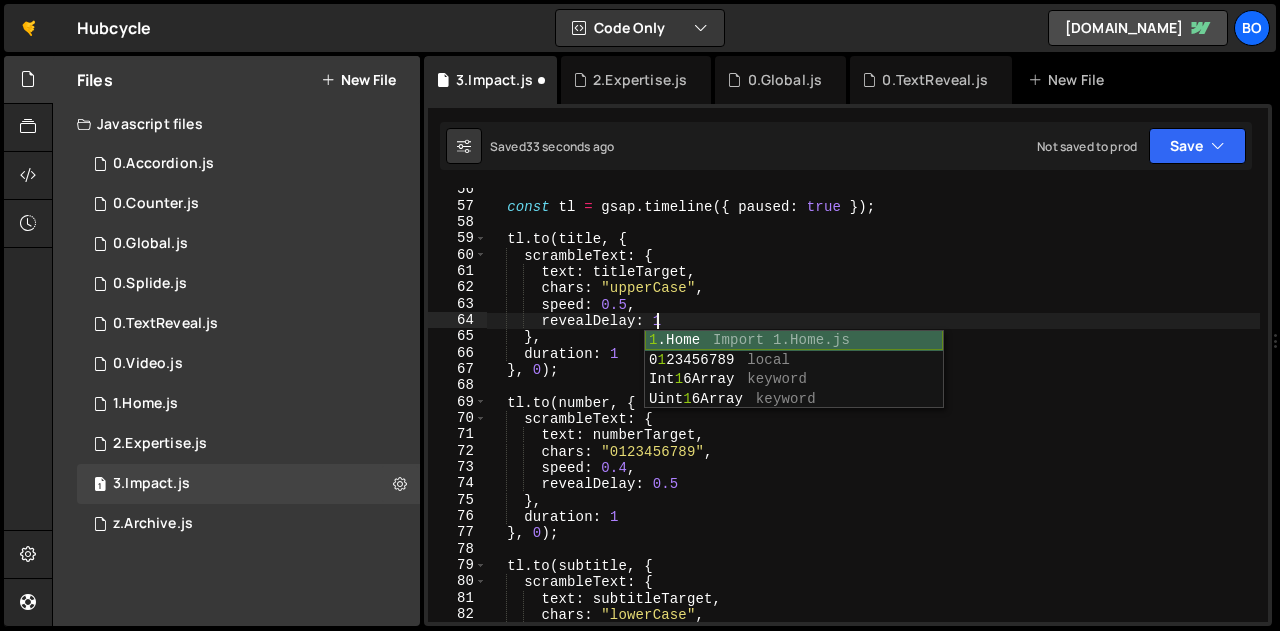 scroll, scrollTop: 0, scrollLeft: 10, axis: horizontal 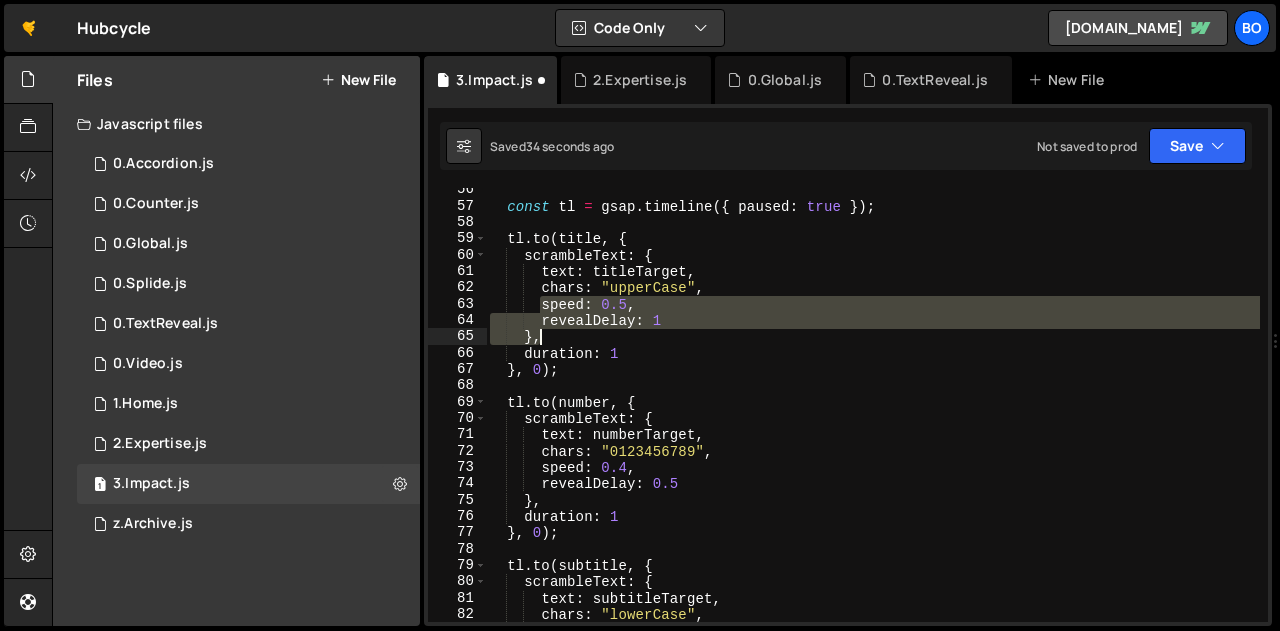 drag, startPoint x: 540, startPoint y: 303, endPoint x: 676, endPoint y: 329, distance: 138.463 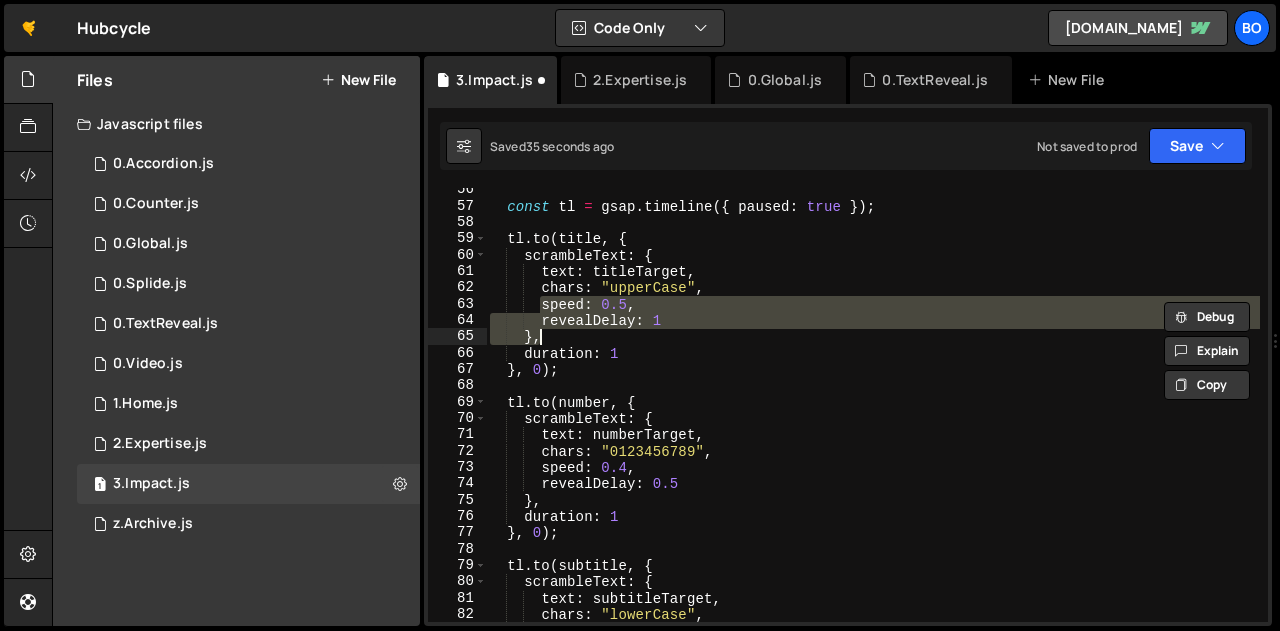 click on "const   tl   =   gsap . timeline ({   paused :   true   }) ;    tl . to ( title ,   {       scrambleText :   {          text :   titleTarget ,          chars :   "upperCase" ,          speed :   0.5 ,          revealDelay :   1       } ,       duration :   1    } ,   0 ) ;    tl . to ( number ,   {       scrambleText :   {          text :   numberTarget ,          chars :   "0123456789" ,          speed :   0.4 ,          revealDelay :   0.5       } ,       duration :   1    } ,   0 ) ;    tl . to ( subtitle ,   {       scrambleText :   {          text :   subtitleTarget ,          chars :   "lowerCase" ,          speed :   0.4 ," at bounding box center [873, 405] 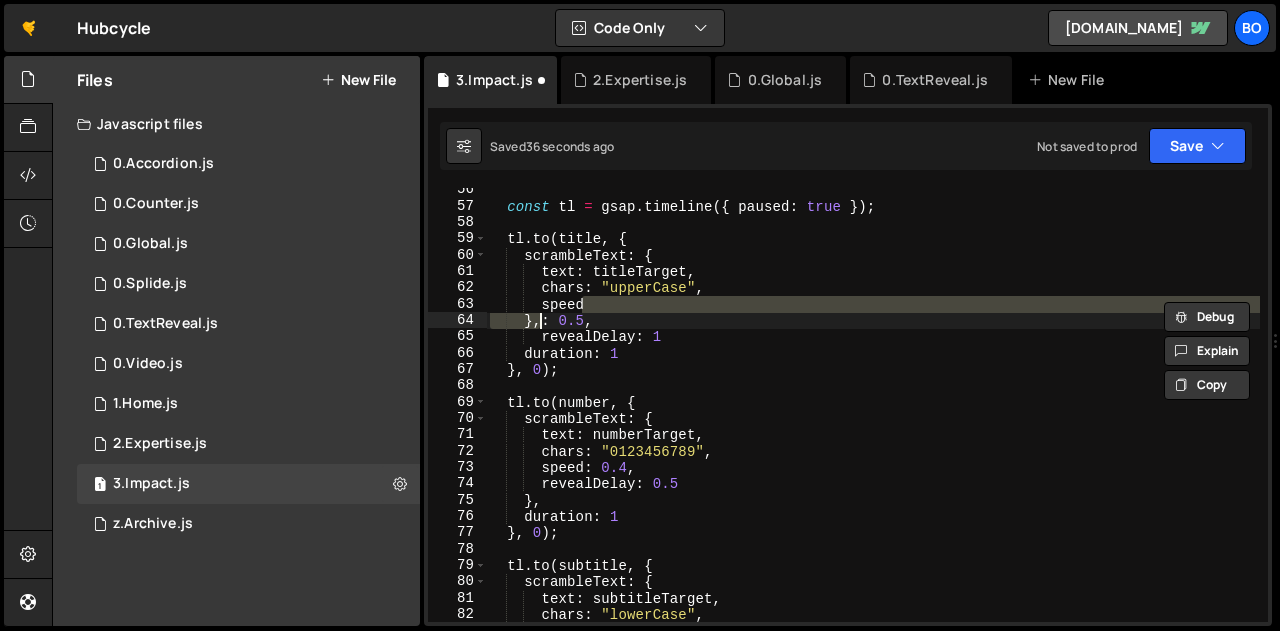 click on "const   tl   =   gsap . timeline ({   paused :   true   }) ;    tl . to ( title ,   {       scrambleText :   {          text :   titleTarget ,          chars :   "upperCase" ,          speed       } ,:   0.5 ,          revealDelay :   1       duration :   1    } ,   0 ) ;    tl . to ( number ,   {       scrambleText :   {          text :   numberTarget ,          chars :   "0123456789" ,          speed :   0.4 ,          revealDelay :   0.5       } ,       duration :   1    } ,   0 ) ;    tl . to ( subtitle ,   {       scrambleText :   {          text :   subtitleTarget ,          chars :   "lowerCase" ,          speed :   0.4 ," at bounding box center [873, 415] 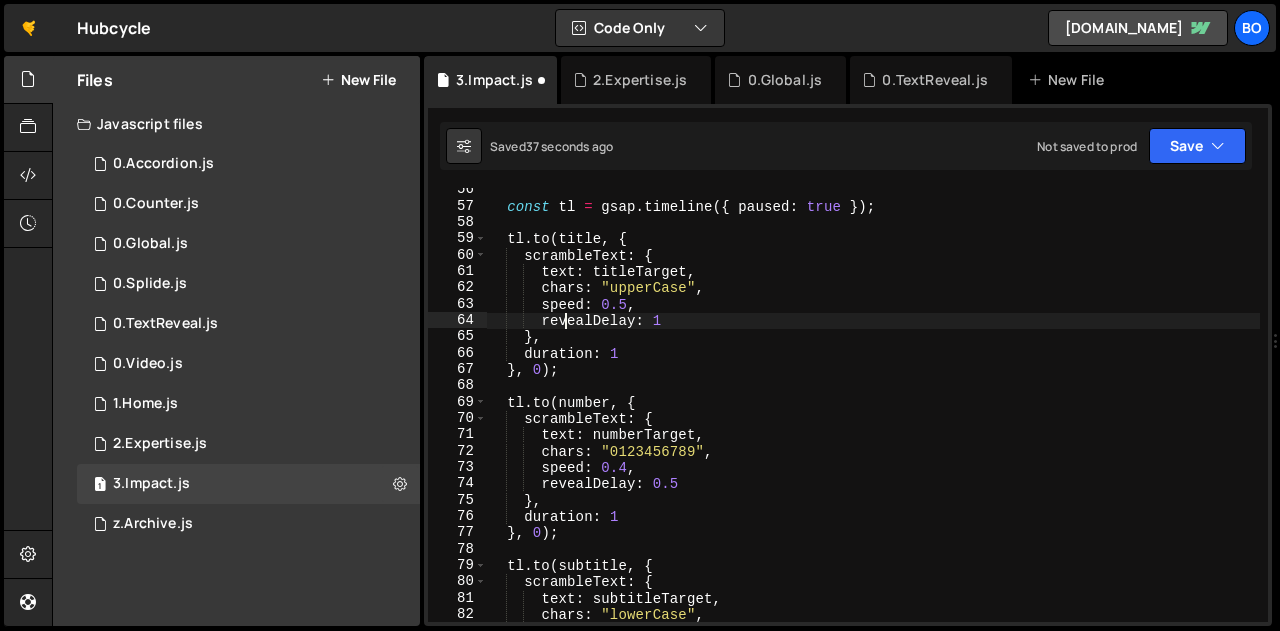 click on "const   tl   =   gsap . timeline ({   paused :   true   }) ;    tl . to ( title ,   {       scrambleText :   {          text :   titleTarget ,          chars :   "upperCase" ,          speed :   0.5 ,          revealDelay :   1       } ,       duration :   1    } ,   0 ) ;    tl . to ( number ,   {       scrambleText :   {          text :   numberTarget ,          chars :   "0123456789" ,          speed :   0.4 ,          revealDelay :   0.5       } ,       duration :   1    } ,   0 ) ;    tl . to ( subtitle ,   {       scrambleText :   {          text :   subtitleTarget ,          chars :   "lowerCase" ,          speed :   0.4 ," at bounding box center [873, 415] 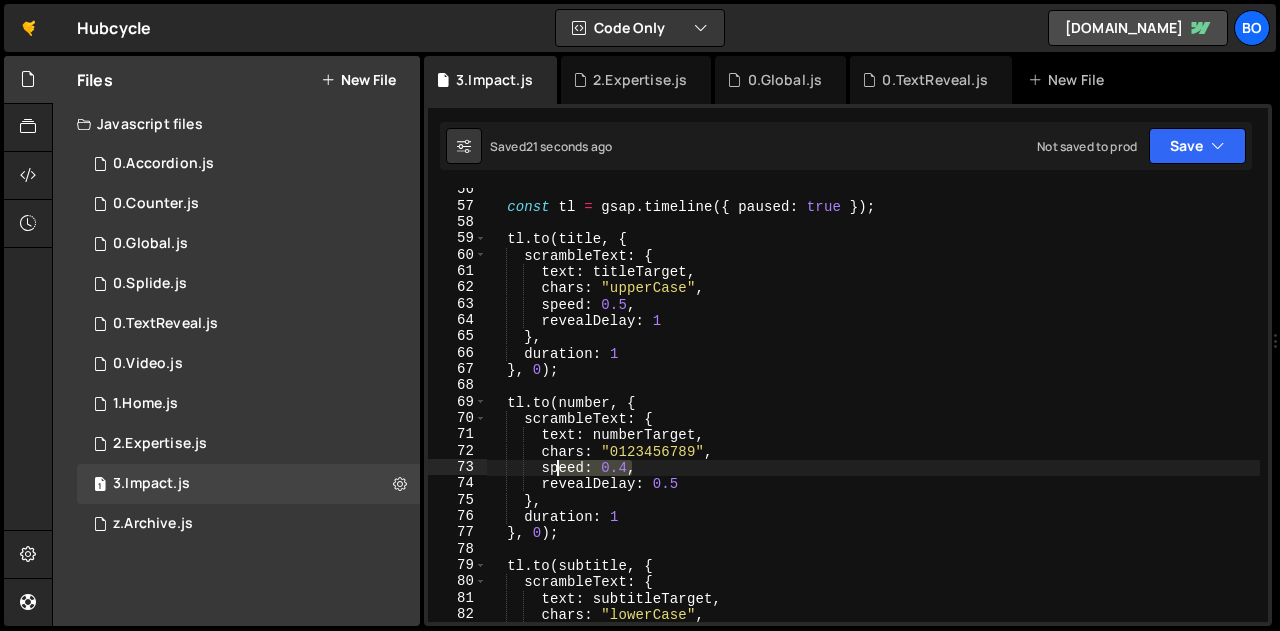 drag, startPoint x: 694, startPoint y: 475, endPoint x: 558, endPoint y: 470, distance: 136.09187 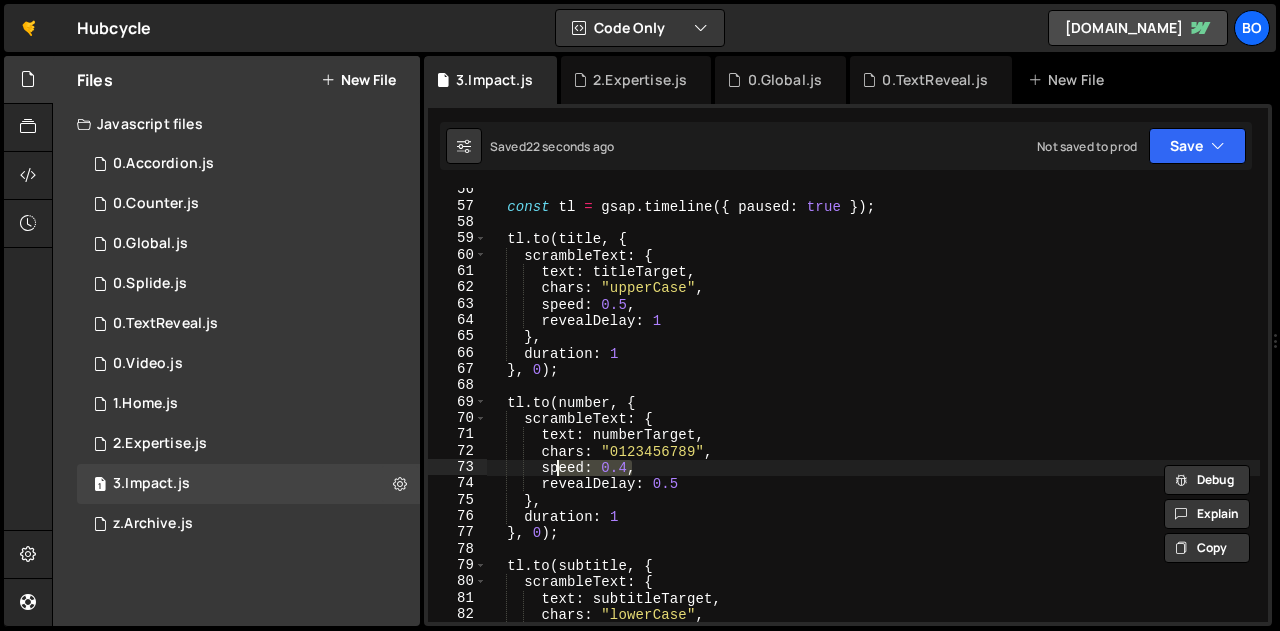 click on "const   tl   =   gsap . timeline ({   paused :   true   }) ;    tl . to ( title ,   {       scrambleText :   {          text :   titleTarget ,          chars :   "upperCase" ,          speed :   0.5 ,          revealDelay :   1       } ,       duration :   1    } ,   0 ) ;    tl . to ( number ,   {       scrambleText :   {          text :   numberTarget ,          chars :   "0123456789" ,          speed :   0.4 ,          revealDelay :   0.5       } ,       duration :   1    } ,   0 ) ;    tl . to ( subtitle ,   {       scrambleText :   {          text :   subtitleTarget ,          chars :   "lowerCase" ,          speed :   0.4 ," at bounding box center (873, 415) 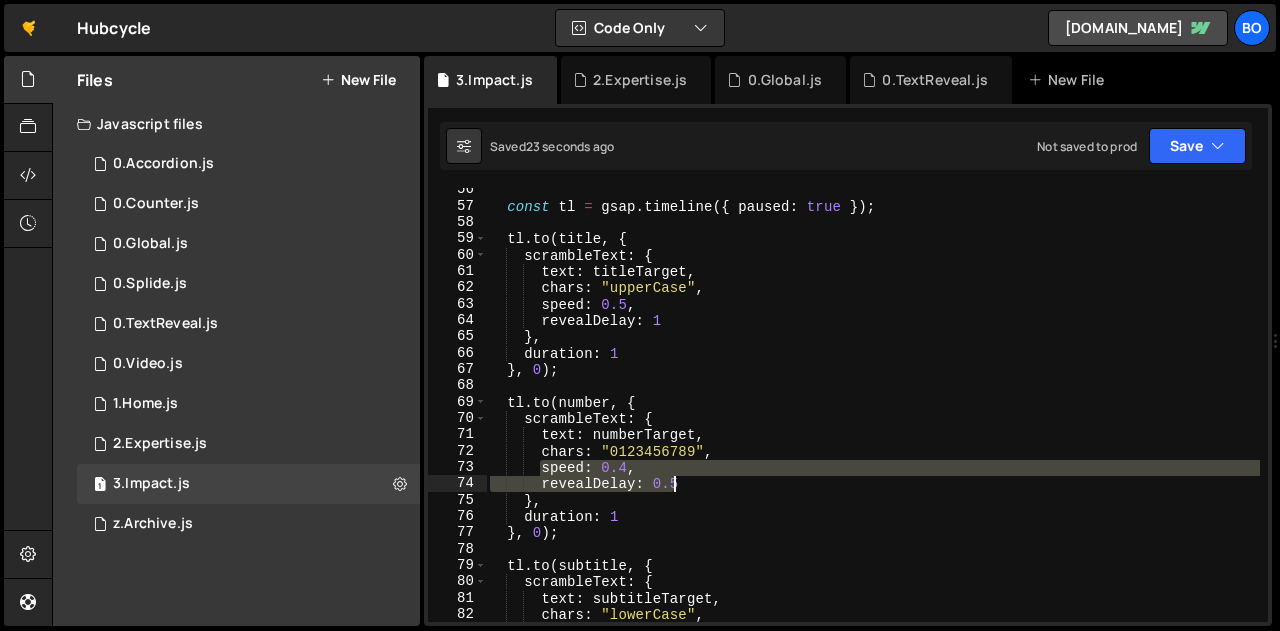 drag, startPoint x: 540, startPoint y: 472, endPoint x: 679, endPoint y: 484, distance: 139.51703 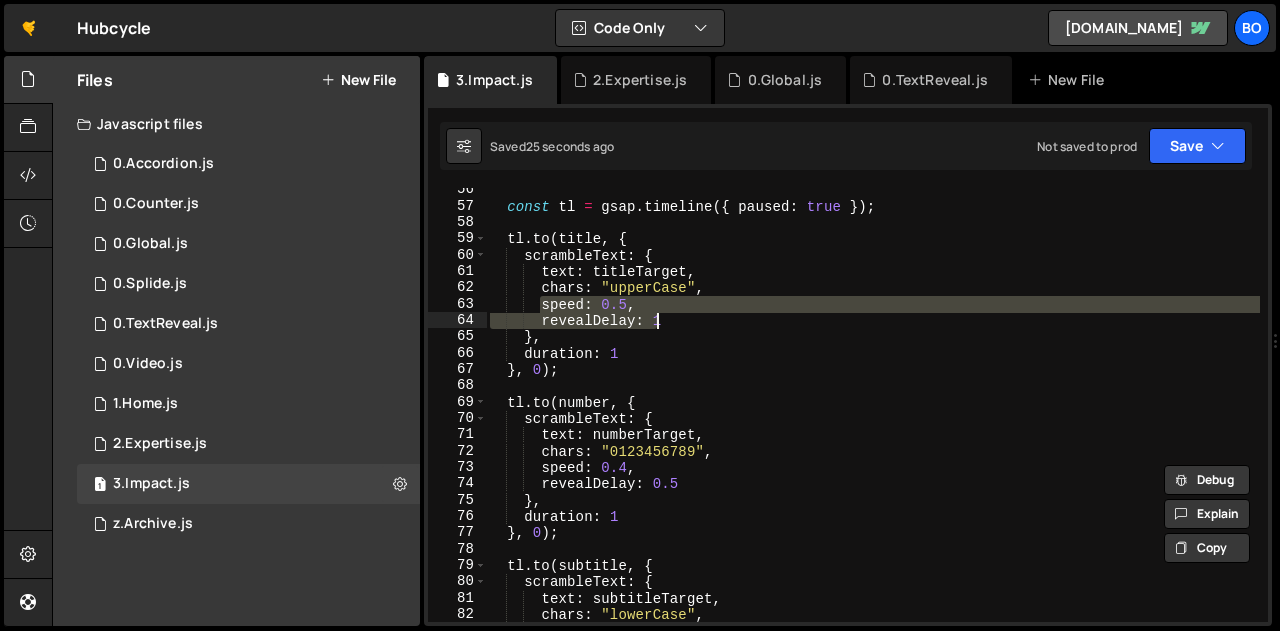 drag, startPoint x: 538, startPoint y: 305, endPoint x: 659, endPoint y: 321, distance: 122.05327 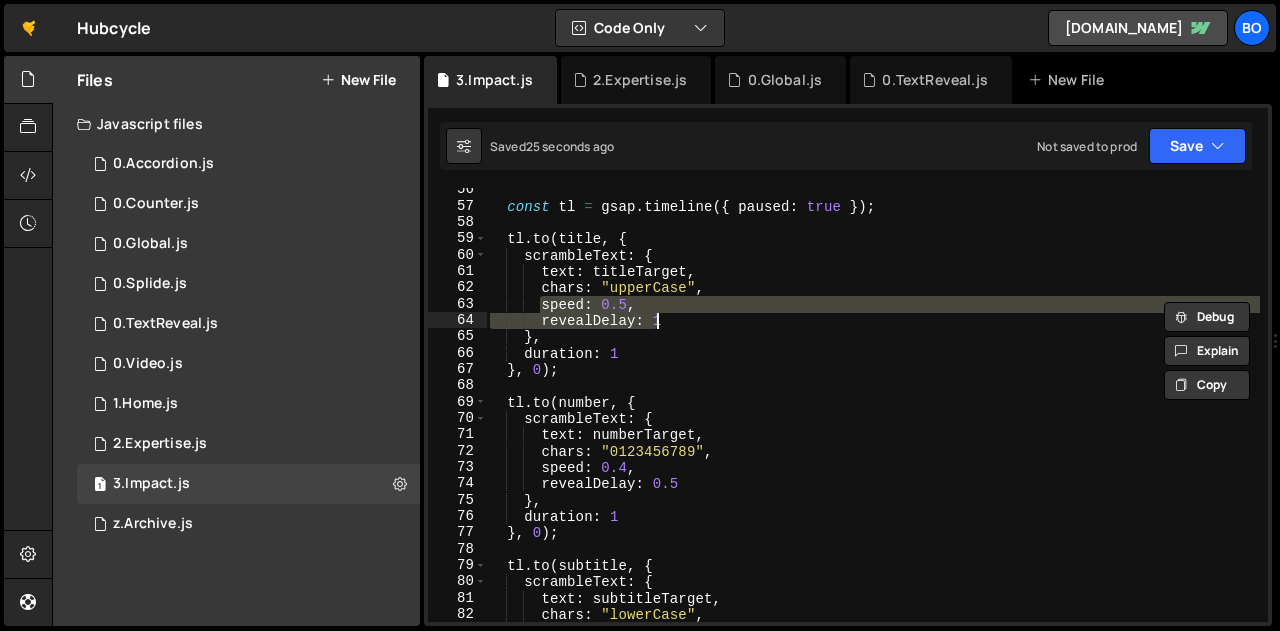 paste on "revealDelay: 0.5" 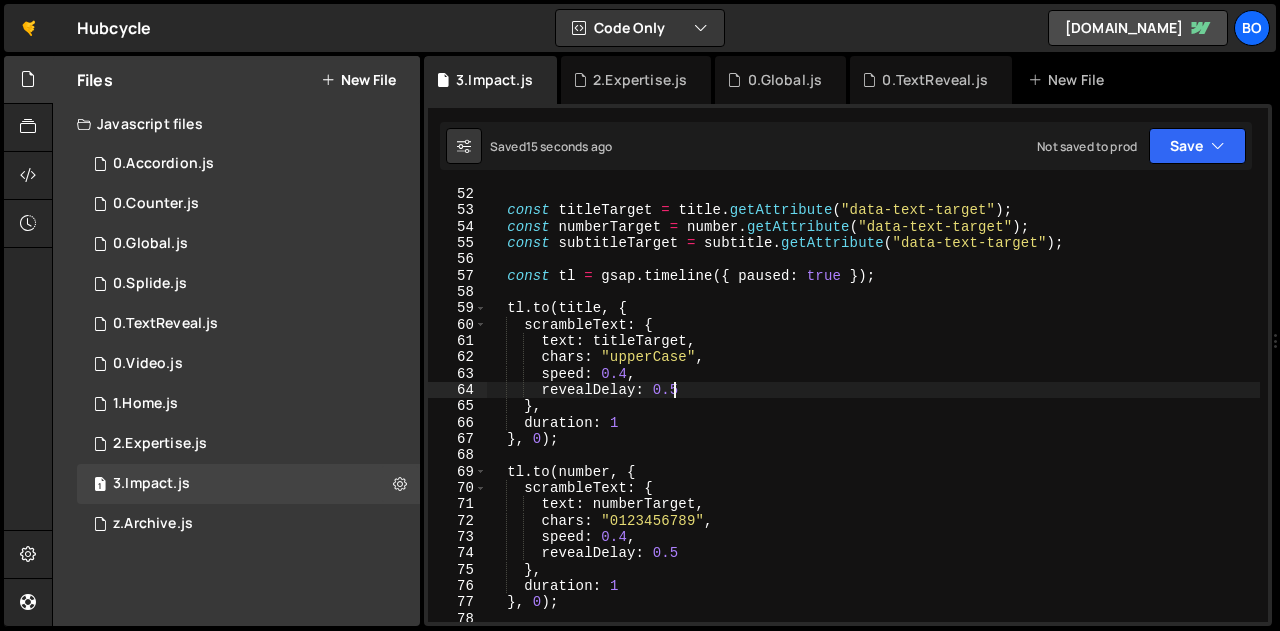 scroll, scrollTop: 834, scrollLeft: 0, axis: vertical 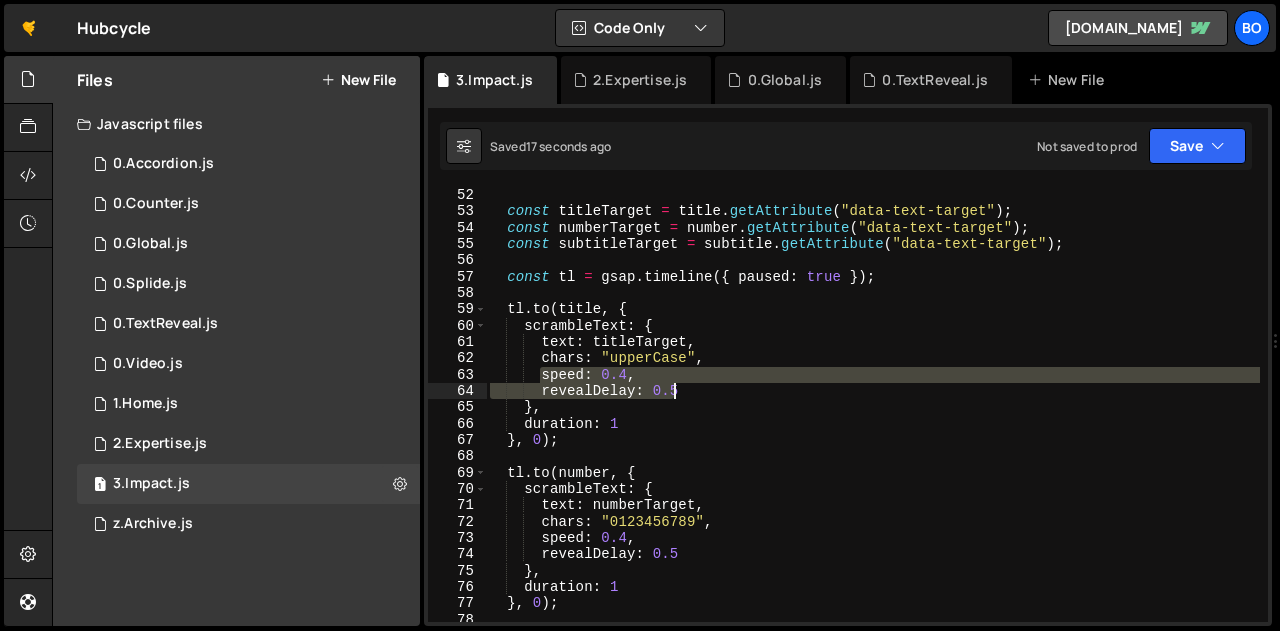 drag, startPoint x: 540, startPoint y: 374, endPoint x: 674, endPoint y: 389, distance: 134.83694 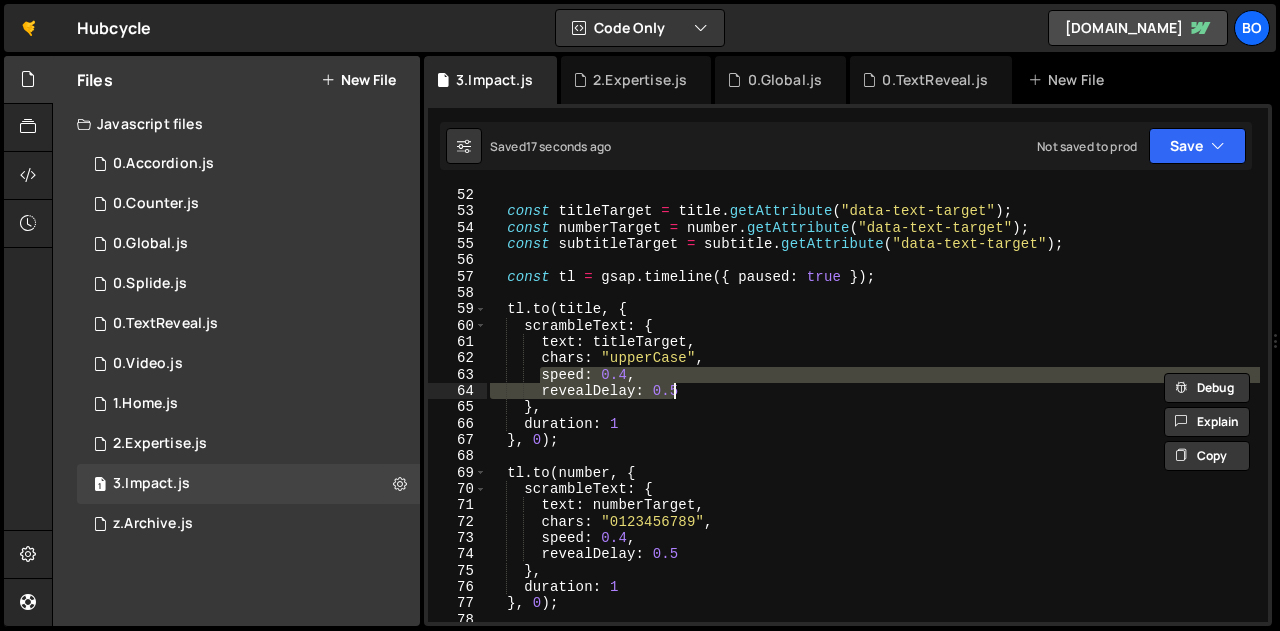 paste on "speed: 0.3" 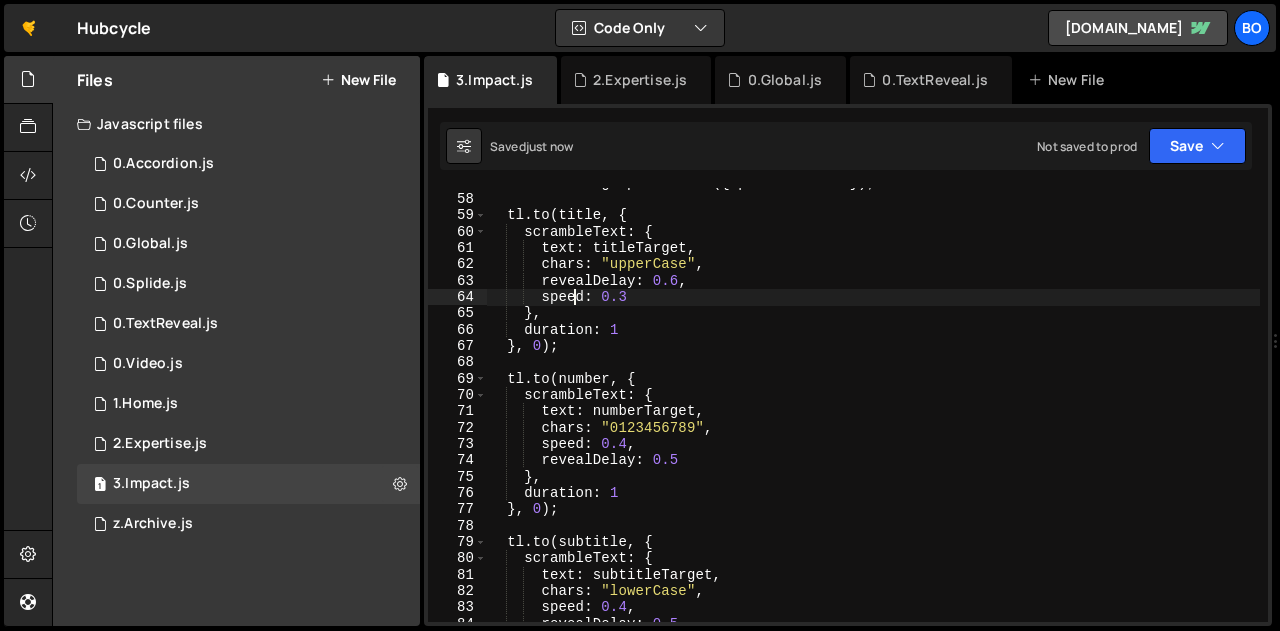 scroll, scrollTop: 928, scrollLeft: 0, axis: vertical 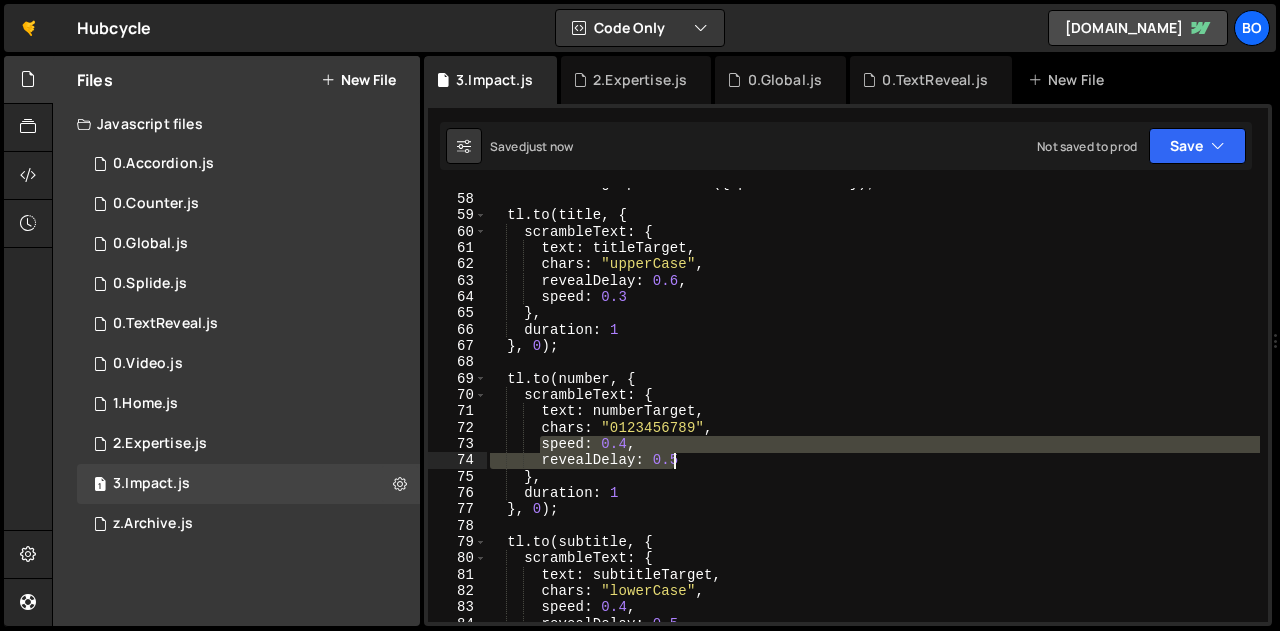 drag, startPoint x: 541, startPoint y: 440, endPoint x: 682, endPoint y: 456, distance: 141.90489 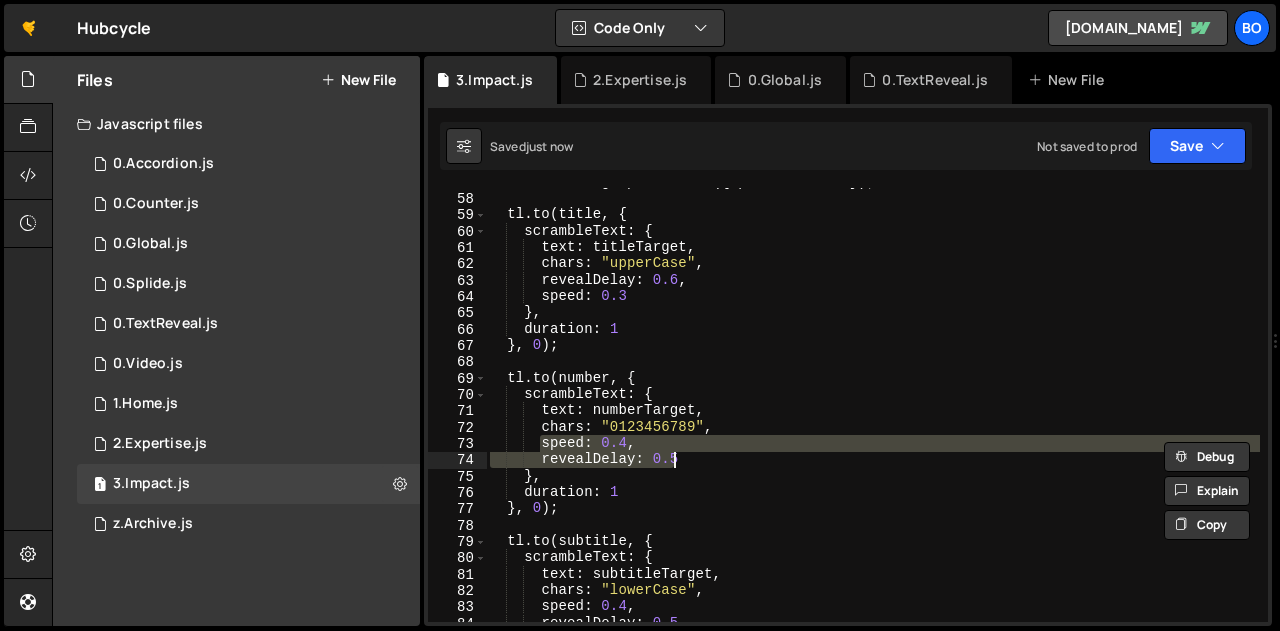 scroll, scrollTop: 928, scrollLeft: 0, axis: vertical 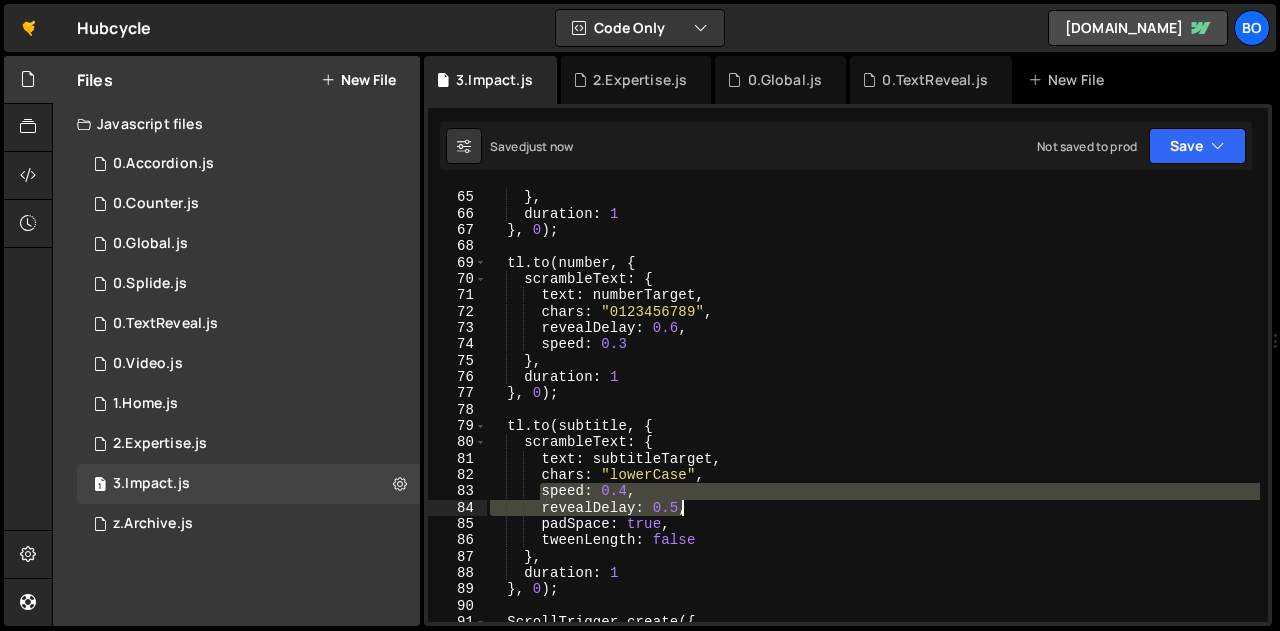 drag, startPoint x: 542, startPoint y: 494, endPoint x: 682, endPoint y: 507, distance: 140.60228 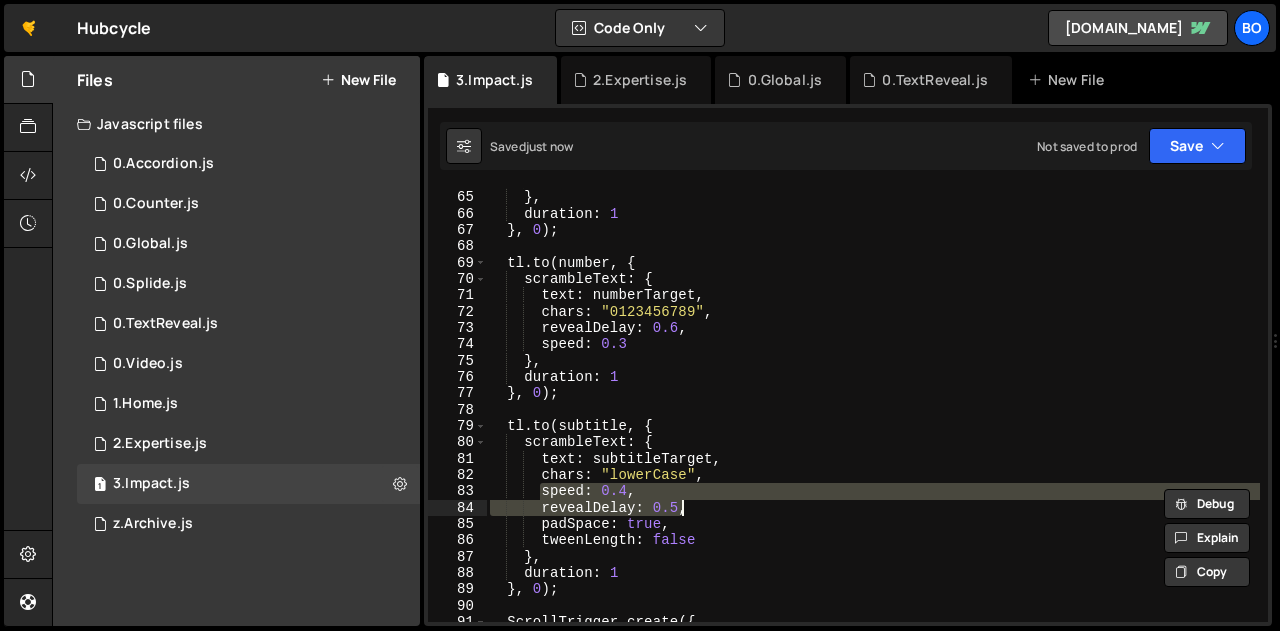 paste on "speed: 0.3" 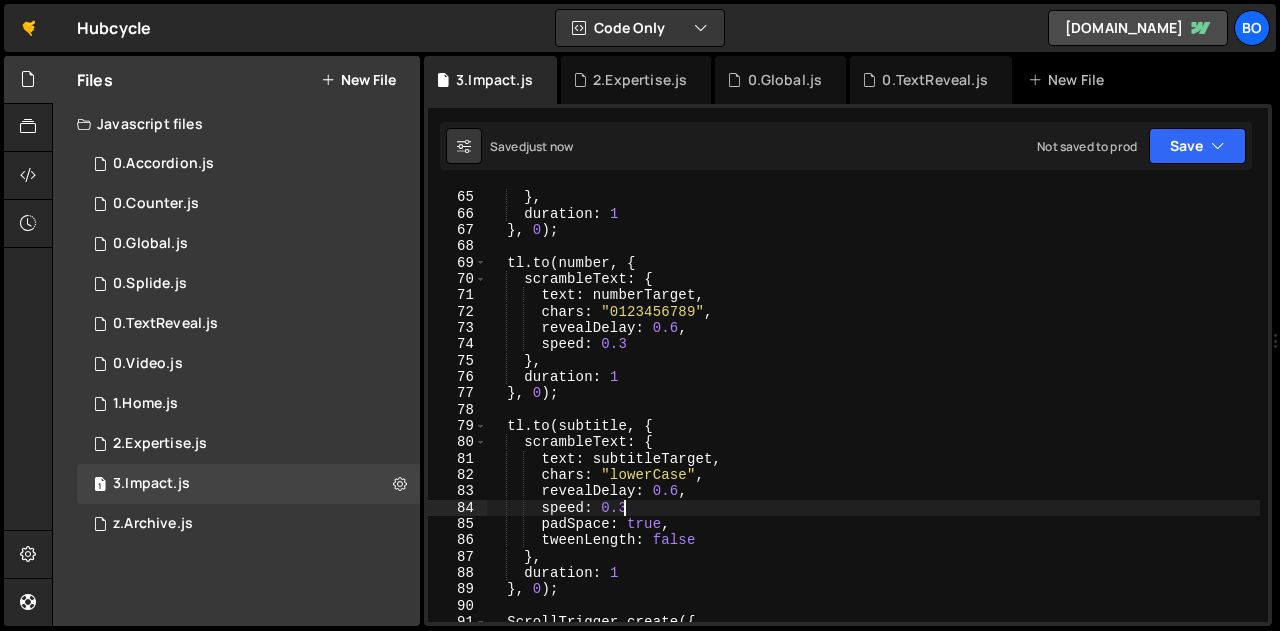 click on "speed :   0.3       } ,       duration :   1    } ,   0 ) ;    tl . to ( number ,   {       scrambleText :   {          text :   numberTarget ,          chars :   "0123456789" ,          revealDelay :   0.6 ,          speed :   0.3       } ,       duration :   1    } ,   0 ) ;    tl . to ( subtitle ,   {       scrambleText :   {          text :   subtitleTarget ,          chars :   "lowerCase" ,          revealDelay :   0.6 ,          speed :   0.3          padSpace :   true ,          tweenLength :   false       } ,       duration :   1    } ,   0 ) ;    ScrollTrigger . create ({" at bounding box center (873, 406) 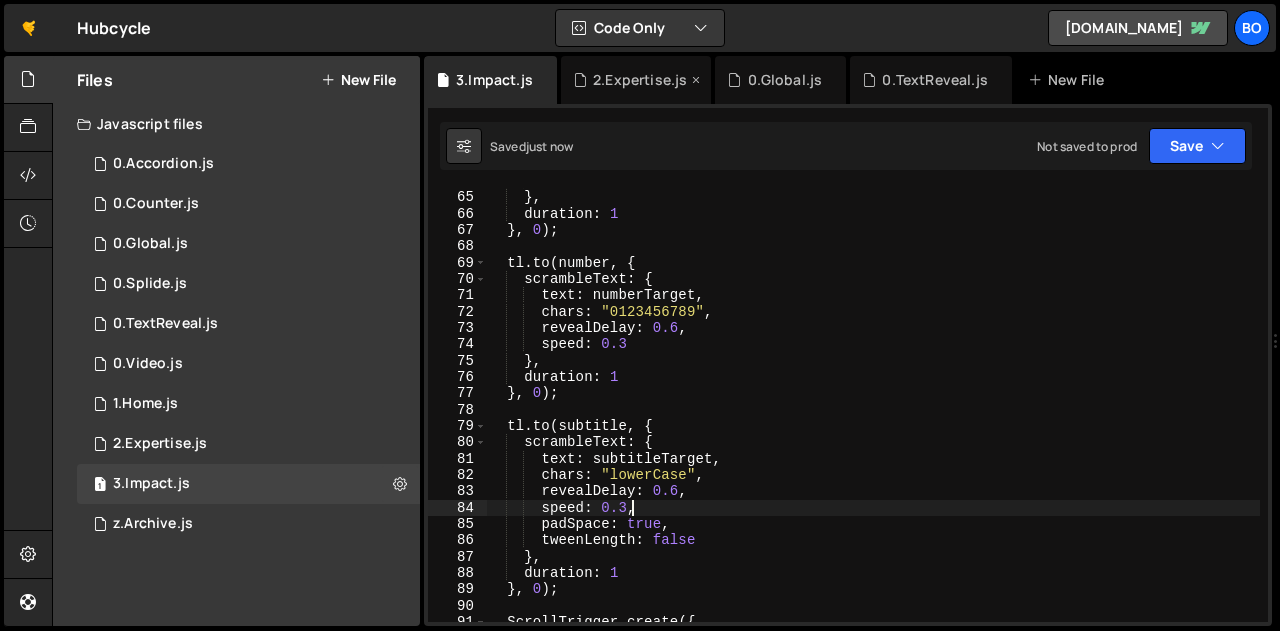 type on "speed: 0.3," 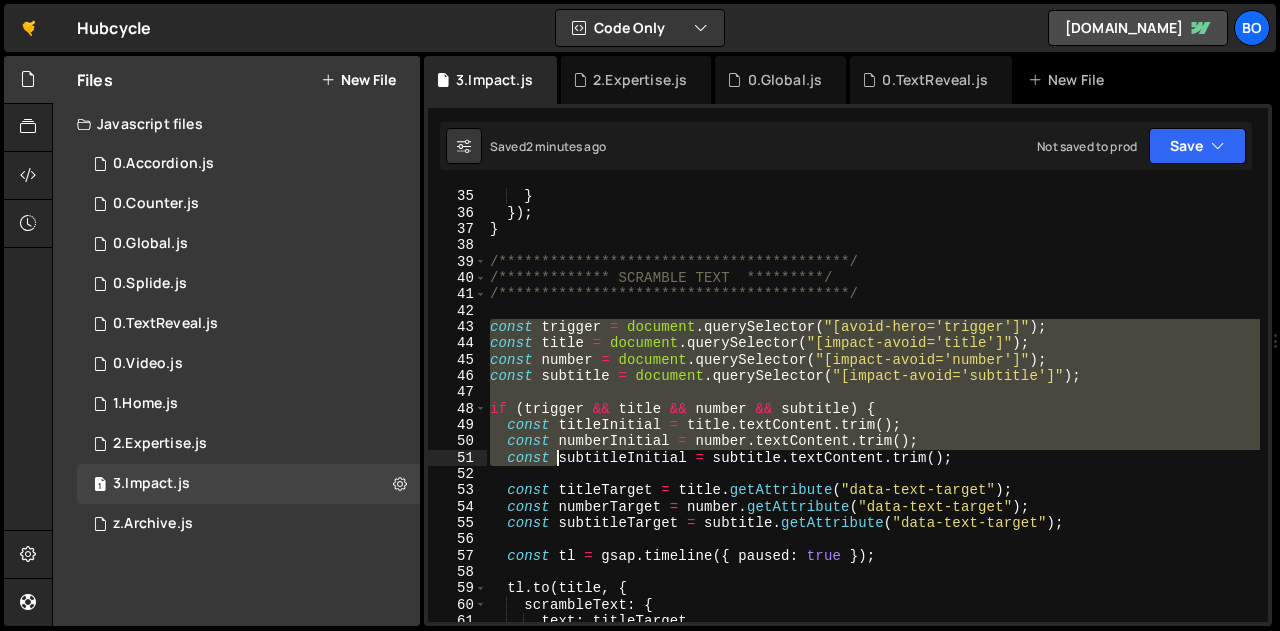 scroll, scrollTop: 823, scrollLeft: 0, axis: vertical 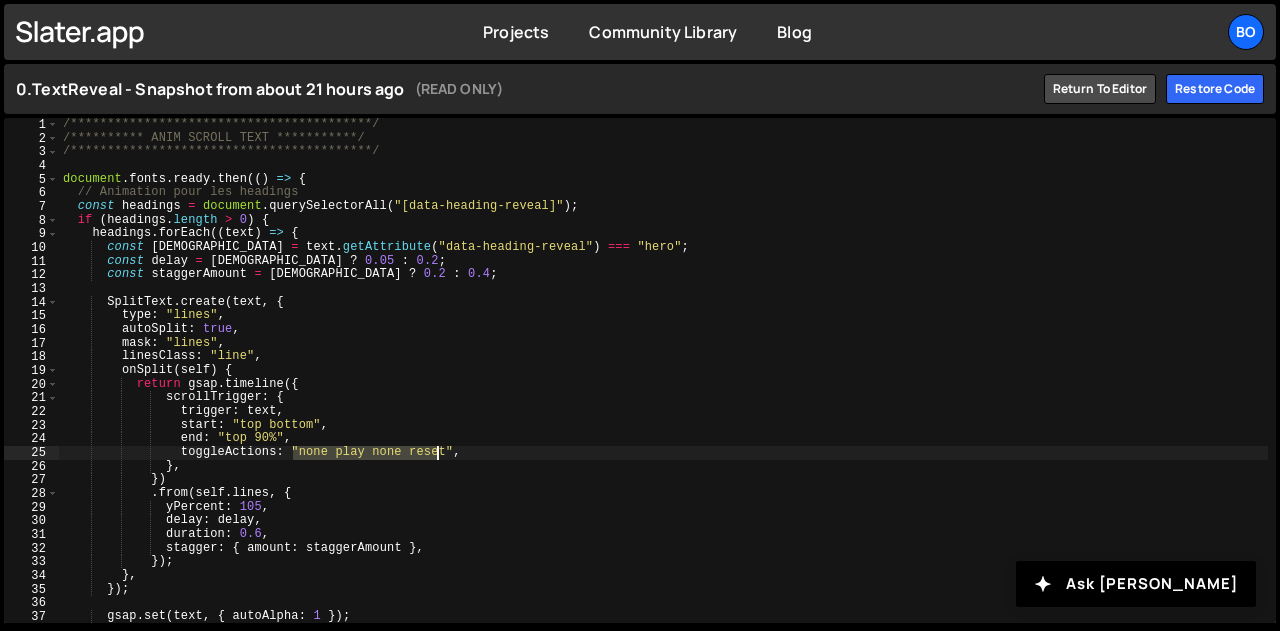 drag, startPoint x: 292, startPoint y: 448, endPoint x: 434, endPoint y: 451, distance: 142.0317 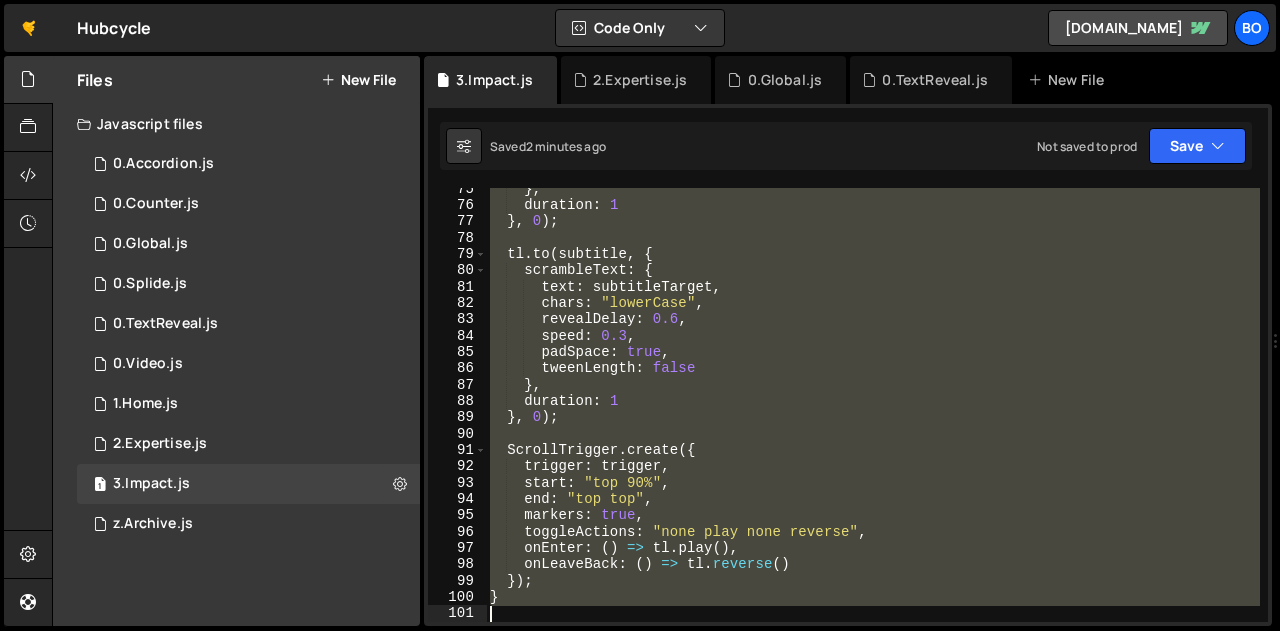 scroll, scrollTop: 0, scrollLeft: 0, axis: both 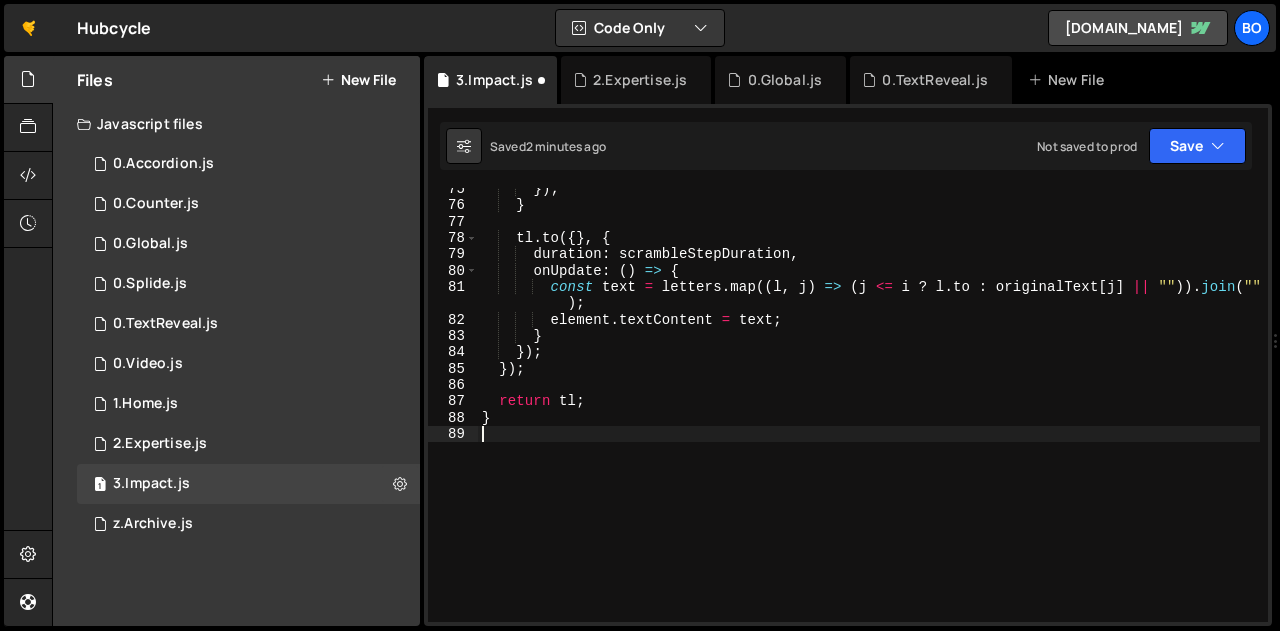type on "return tl;" 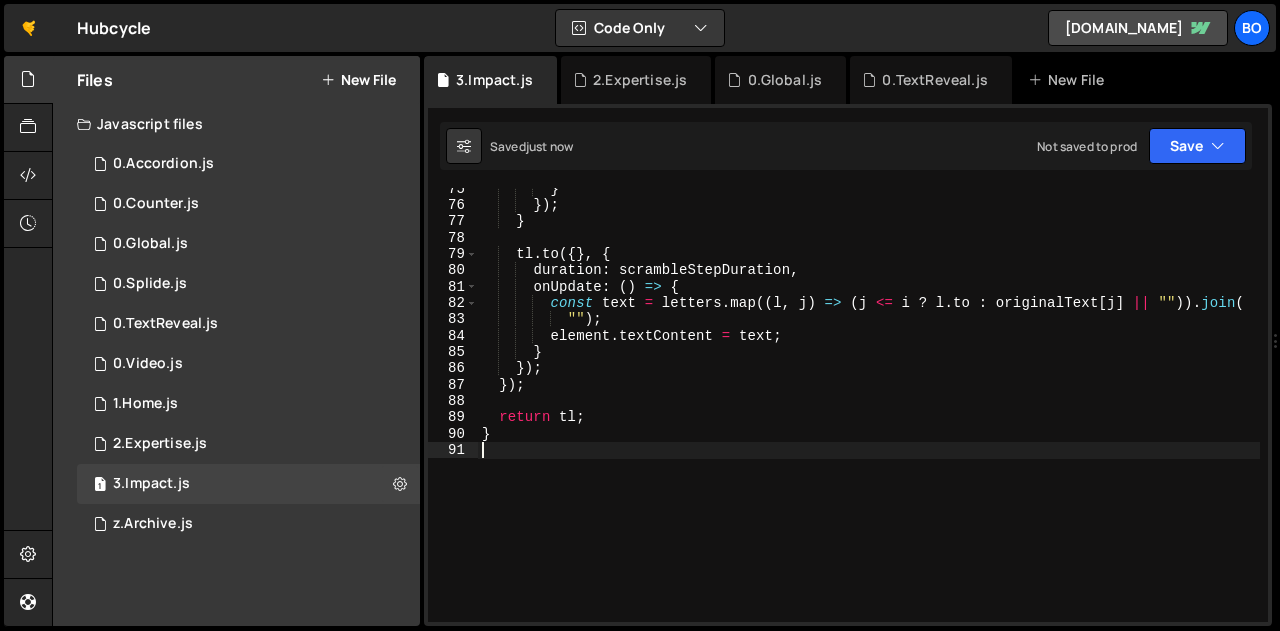 click on "}          }) ;       }       tl . to ({ } ,   {          duration :   scrambleStepDuration ,          onUpdate :   ( )   =>   {             const   text   =   letters . map (( l ,   j )   =>   ( j   <=   i   ?   l . to   :   originalText [ j ]   ||   "" )) . join (                "" ) ;             element . textContent   =   text ;          }       }) ;    }) ;    return   tl ; }" at bounding box center [869, 414] 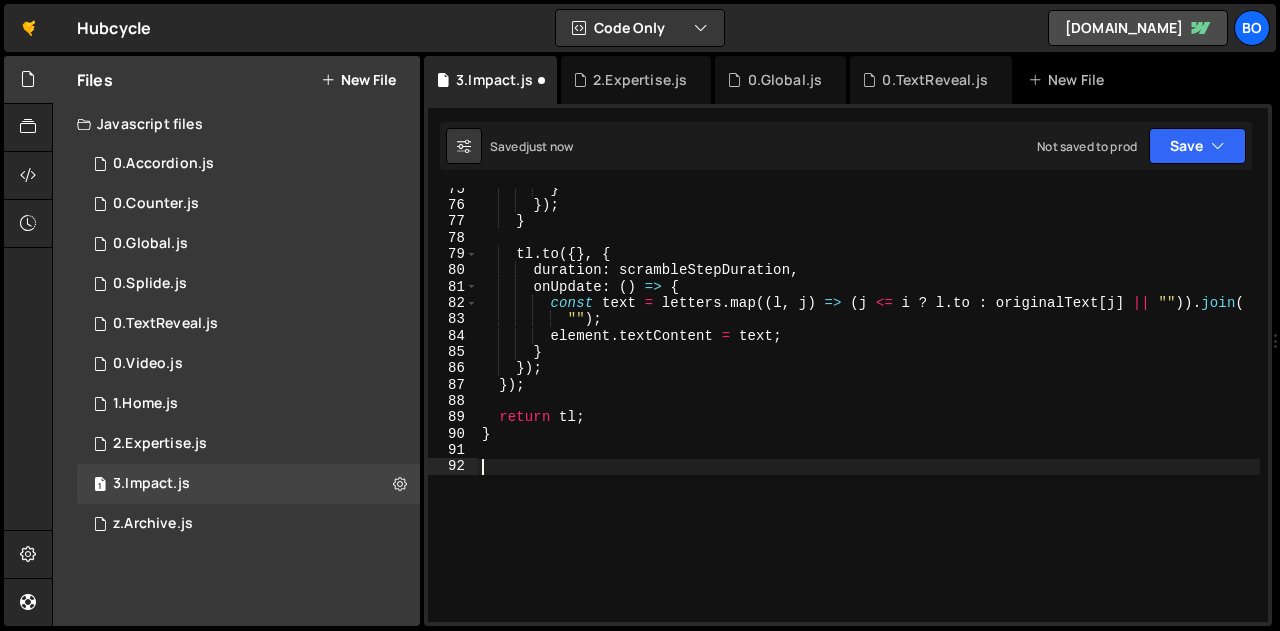 paste on "onLeaveBack: () => [DOMAIN_NAME](0)" 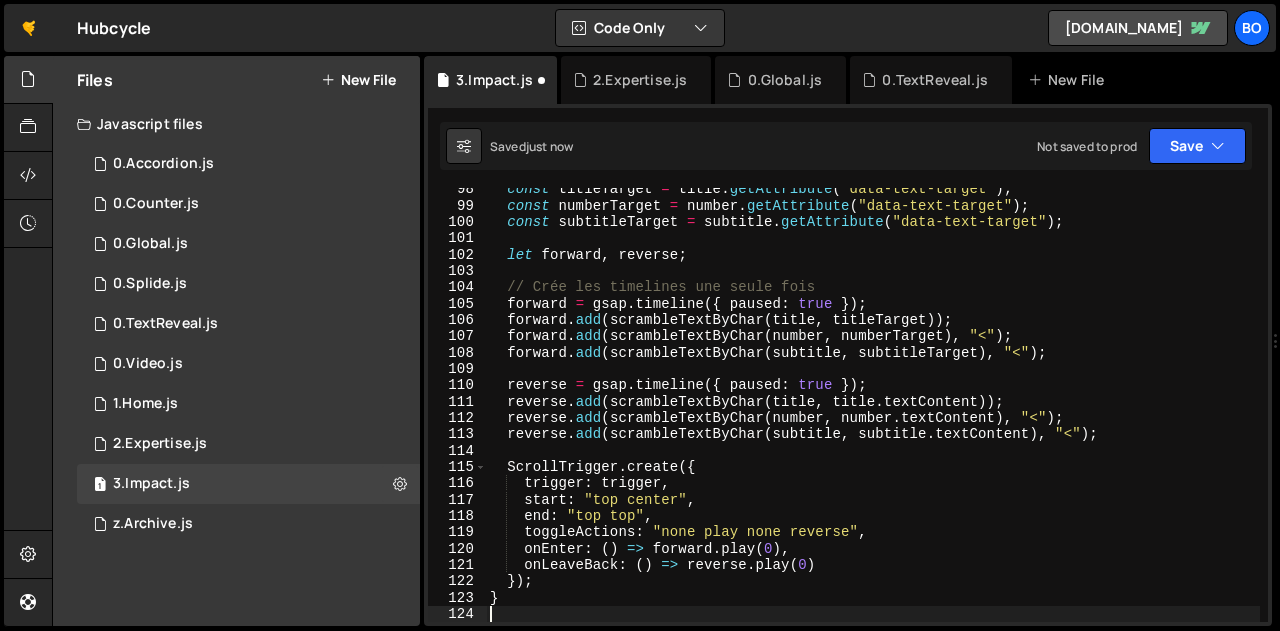 scroll, scrollTop: 1591, scrollLeft: 0, axis: vertical 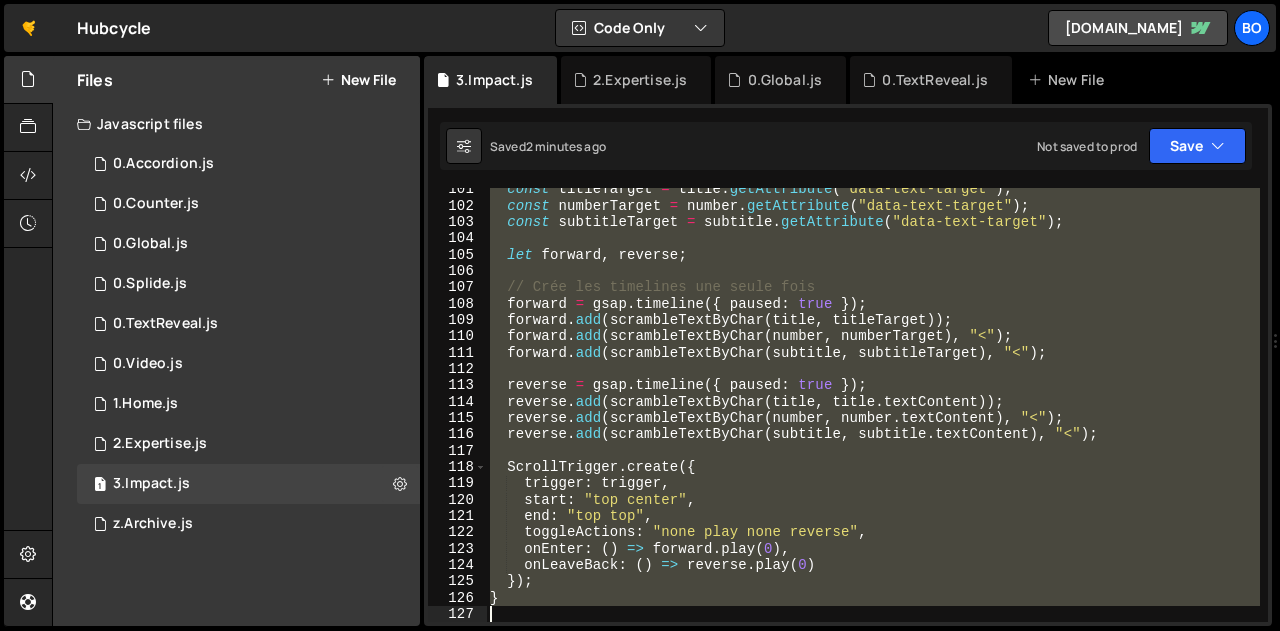 drag, startPoint x: 490, startPoint y: 413, endPoint x: 528, endPoint y: 678, distance: 267.71066 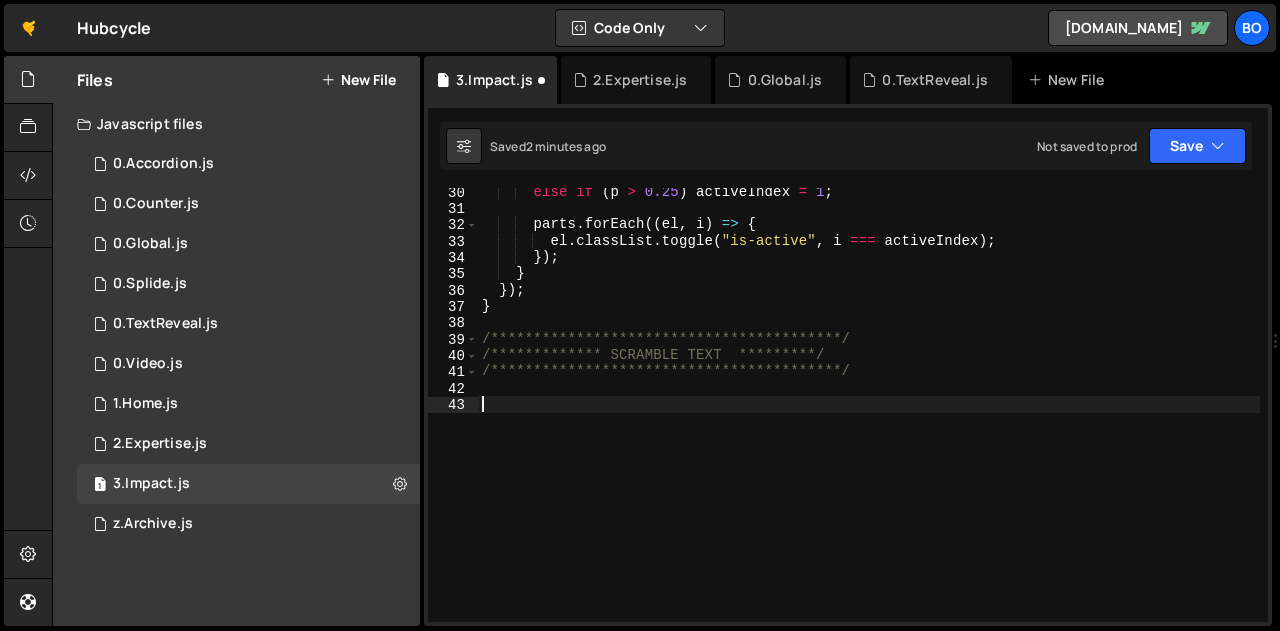 paste on "</script>" 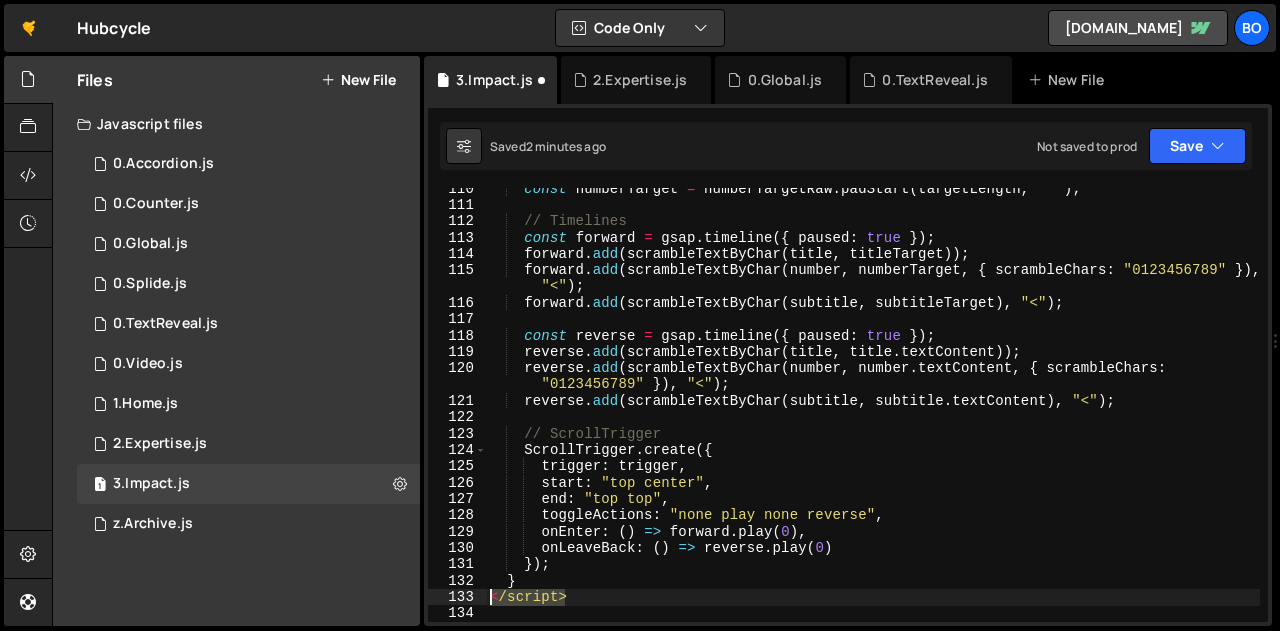 drag, startPoint x: 592, startPoint y: 605, endPoint x: 444, endPoint y: 604, distance: 148.00337 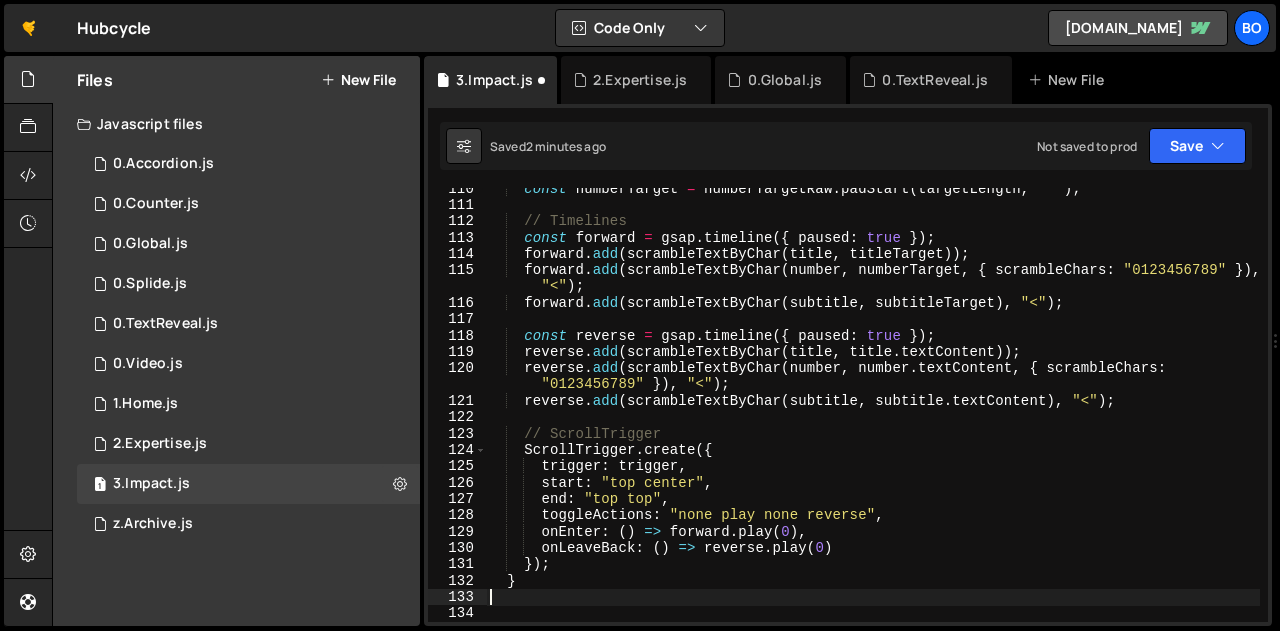 click on "const   numberTarget   =   numberTargetRaw . padStart ( targetLength ,   " " ) ;       // Timelines       const   forward   =   gsap . timeline ({   paused :   true   }) ;       forward . add ( scrambleTextByChar ( title ,   titleTarget )) ;       forward . add ( scrambleTextByChar ( number ,   numberTarget ,   {   scrambleChars :   "0123456789"   }) ,          "<" ) ;       forward . add ( scrambleTextByChar ( subtitle ,   subtitleTarget ) ,   "<" ) ;       const   reverse   =   gsap . timeline ({   paused :   true   }) ;       reverse . add ( scrambleTextByChar ( title ,   title . textContent )) ;       reverse . add ( scrambleTextByChar ( number ,   number . textContent ,   {   scrambleChars :          "0123456789"   }) ,   "<" ) ;       reverse . add ( scrambleTextByChar ( subtitle ,   subtitle . textContent ) ,   "<" ) ;       // ScrollTrigger       ScrollTrigger . create ({          trigger :   trigger ,          start :   "top center" ,          end :   "top top" ,          :   ,    :" at bounding box center [873, 414] 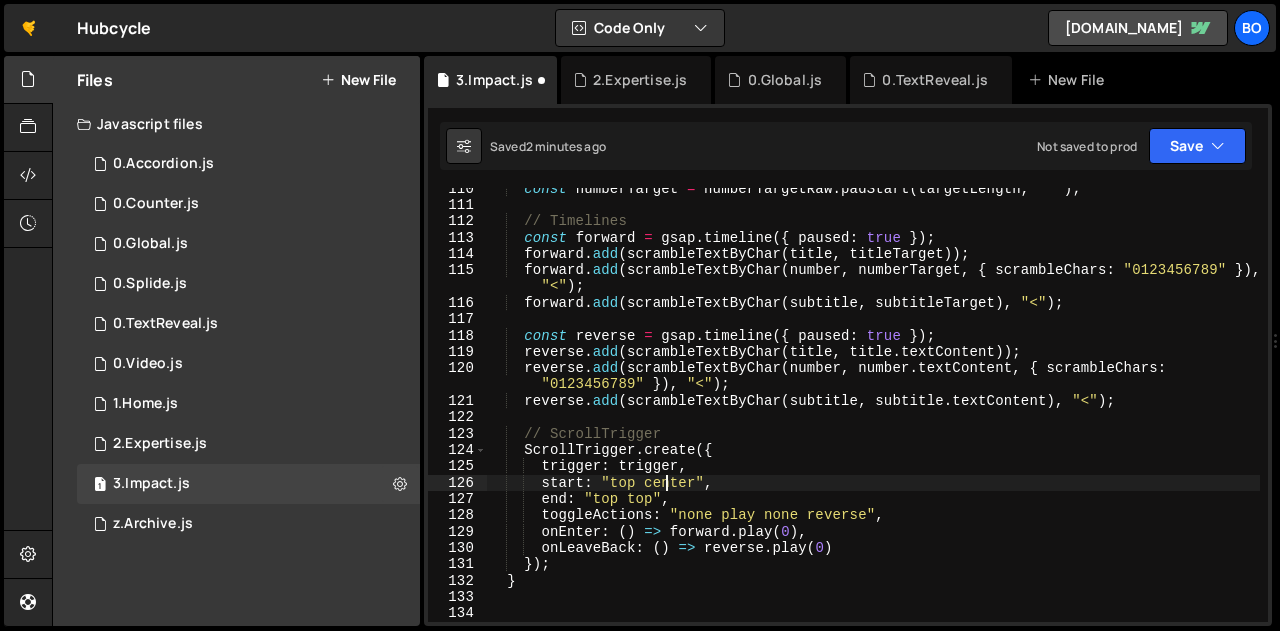 click on "const   numberTarget   =   numberTargetRaw . padStart ( targetLength ,   " " ) ;       // Timelines       const   forward   =   gsap . timeline ({   paused :   true   }) ;       forward . add ( scrambleTextByChar ( title ,   titleTarget )) ;       forward . add ( scrambleTextByChar ( number ,   numberTarget ,   {   scrambleChars :   "0123456789"   }) ,          "<" ) ;       forward . add ( scrambleTextByChar ( subtitle ,   subtitleTarget ) ,   "<" ) ;       const   reverse   =   gsap . timeline ({   paused :   true   }) ;       reverse . add ( scrambleTextByChar ( title ,   title . textContent )) ;       reverse . add ( scrambleTextByChar ( number ,   number . textContent ,   {   scrambleChars :          "0123456789"   }) ,   "<" ) ;       reverse . add ( scrambleTextByChar ( subtitle ,   subtitle . textContent ) ,   "<" ) ;       // ScrollTrigger       ScrollTrigger . create ({          trigger :   trigger ,          start :   "top center" ,          end :   "top top" ,          :   ,    :" at bounding box center (873, 414) 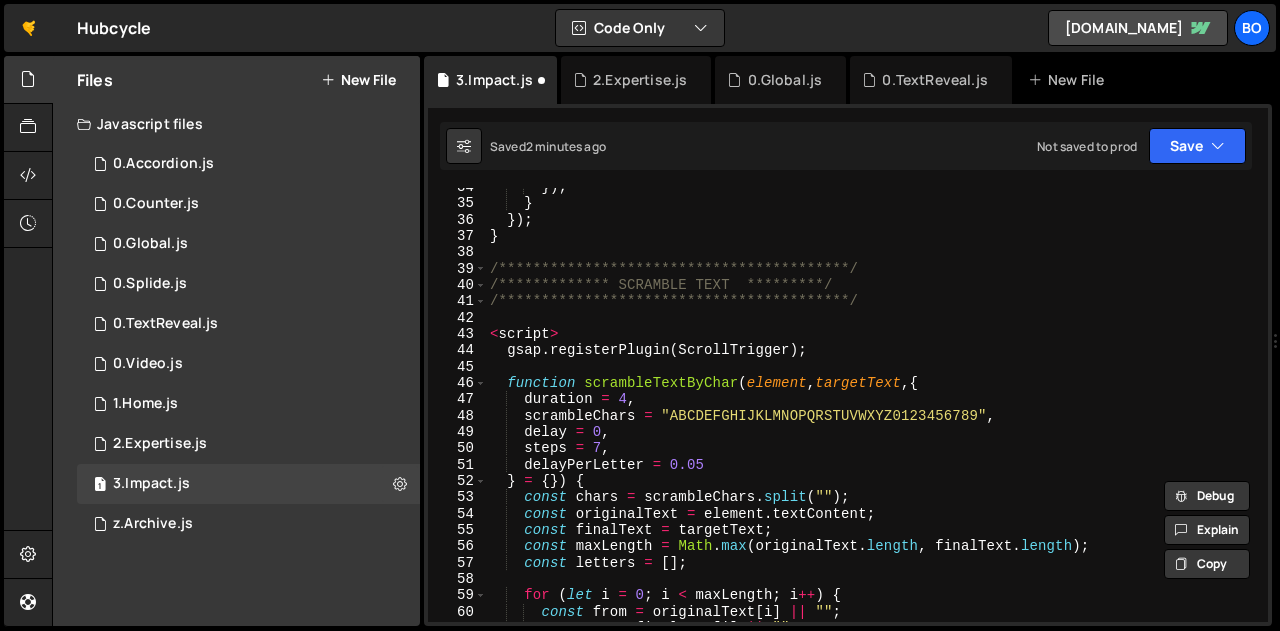 scroll, scrollTop: 548, scrollLeft: 0, axis: vertical 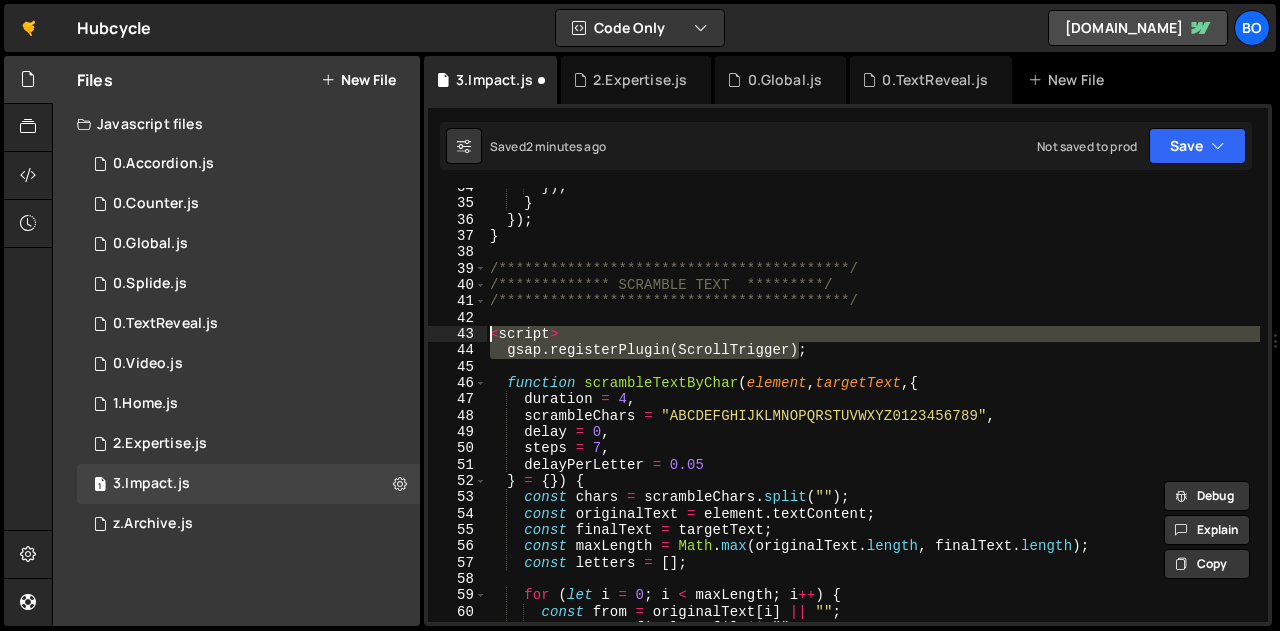 drag, startPoint x: 814, startPoint y: 355, endPoint x: 463, endPoint y: 335, distance: 351.56934 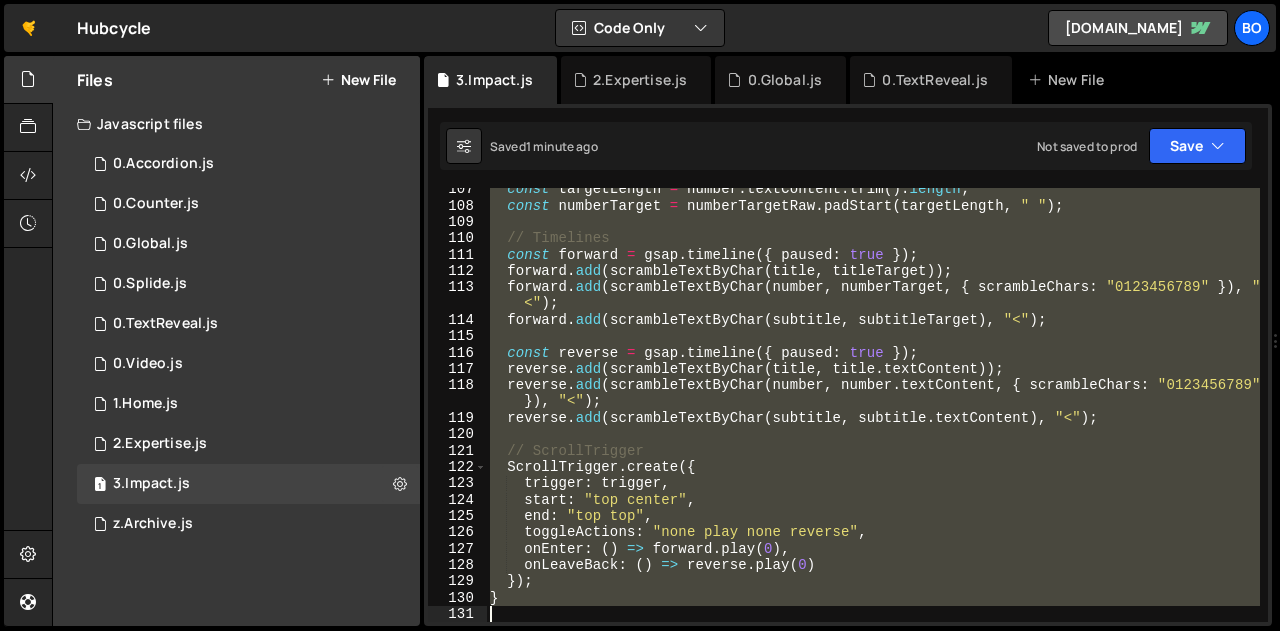 scroll, scrollTop: 1738, scrollLeft: 0, axis: vertical 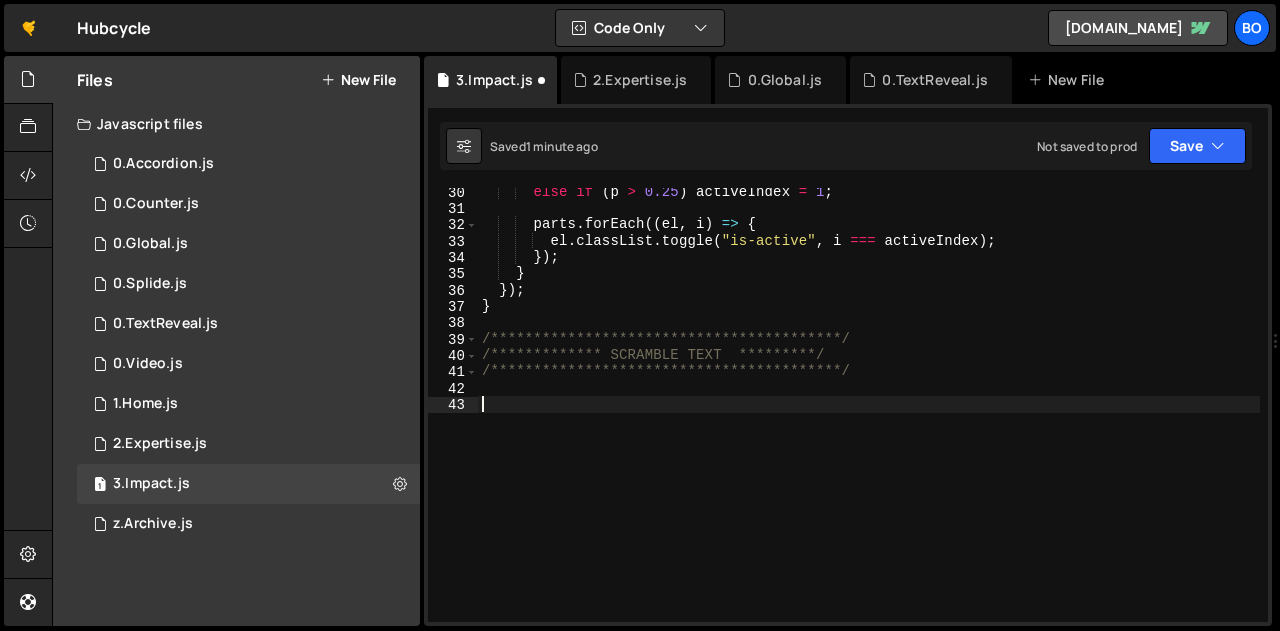paste on "</script>" 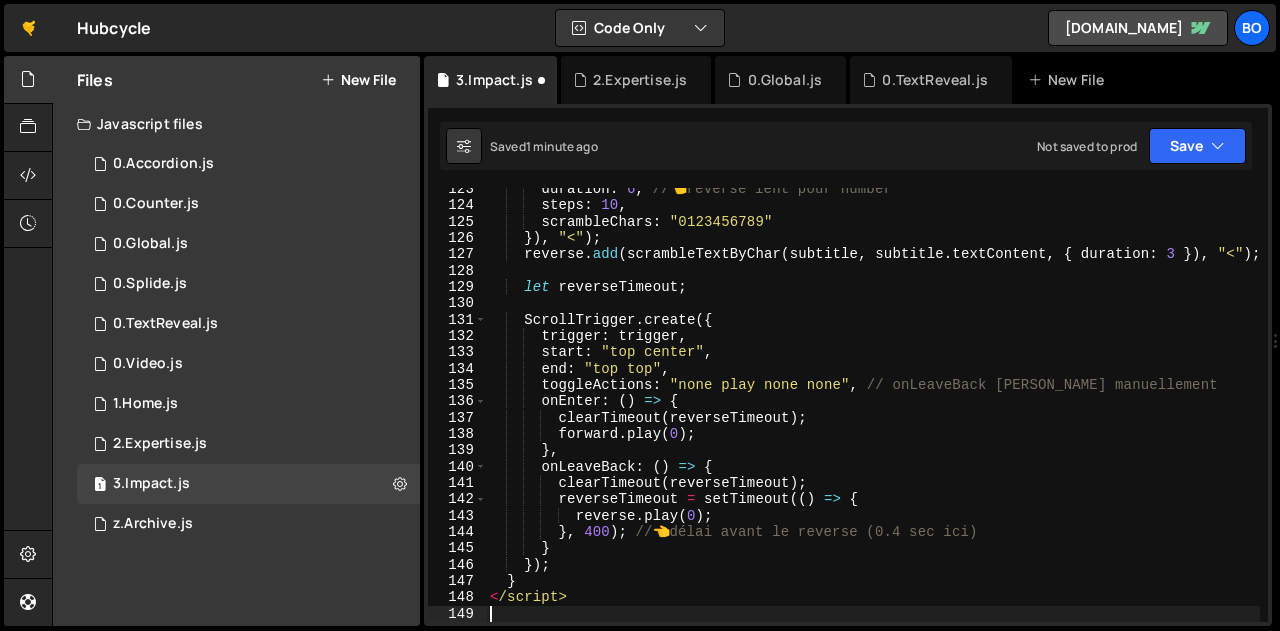 scroll, scrollTop: 2016, scrollLeft: 0, axis: vertical 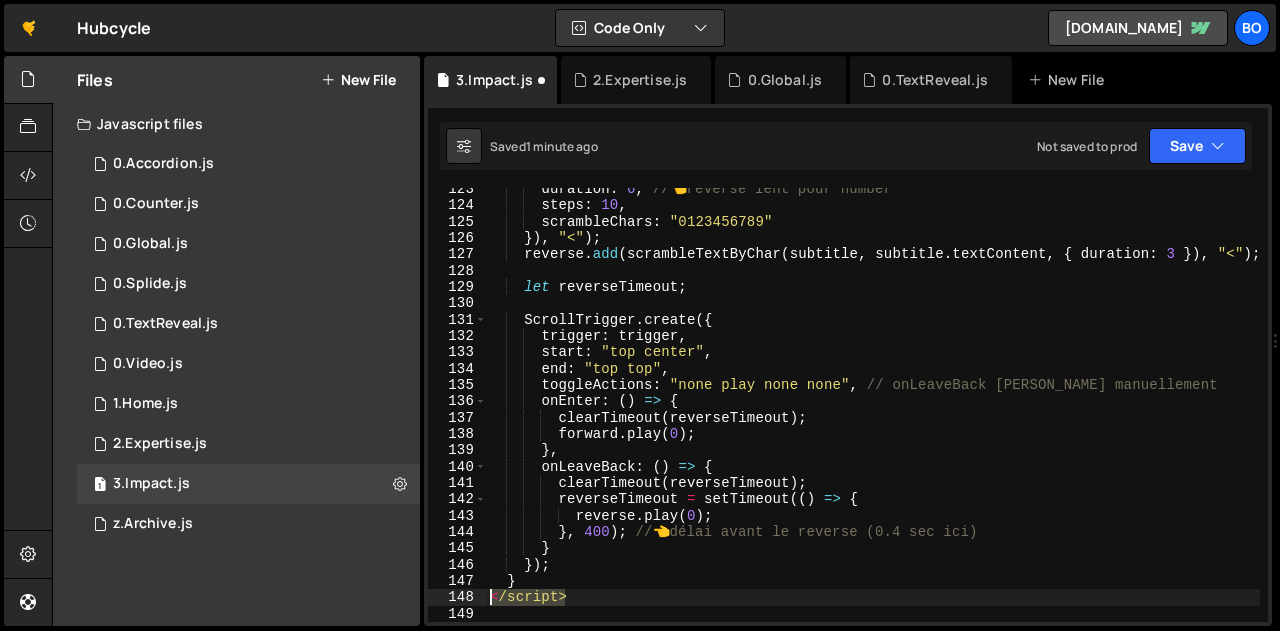 drag, startPoint x: 605, startPoint y: 594, endPoint x: 471, endPoint y: 605, distance: 134.45073 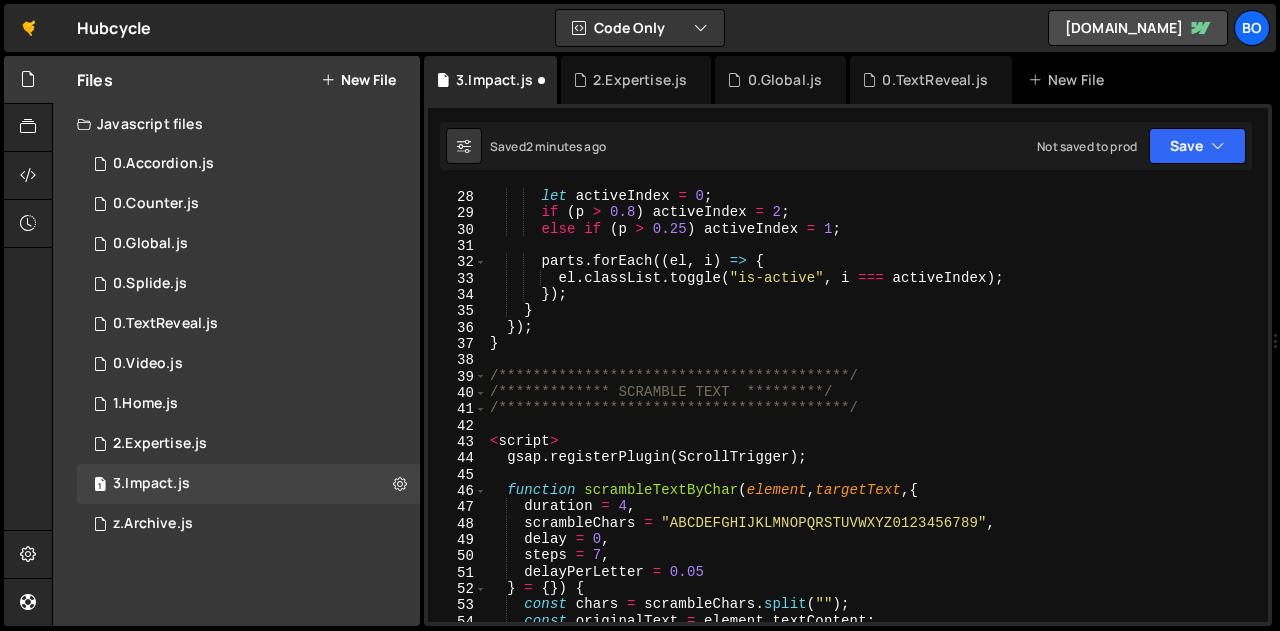scroll, scrollTop: 440, scrollLeft: 0, axis: vertical 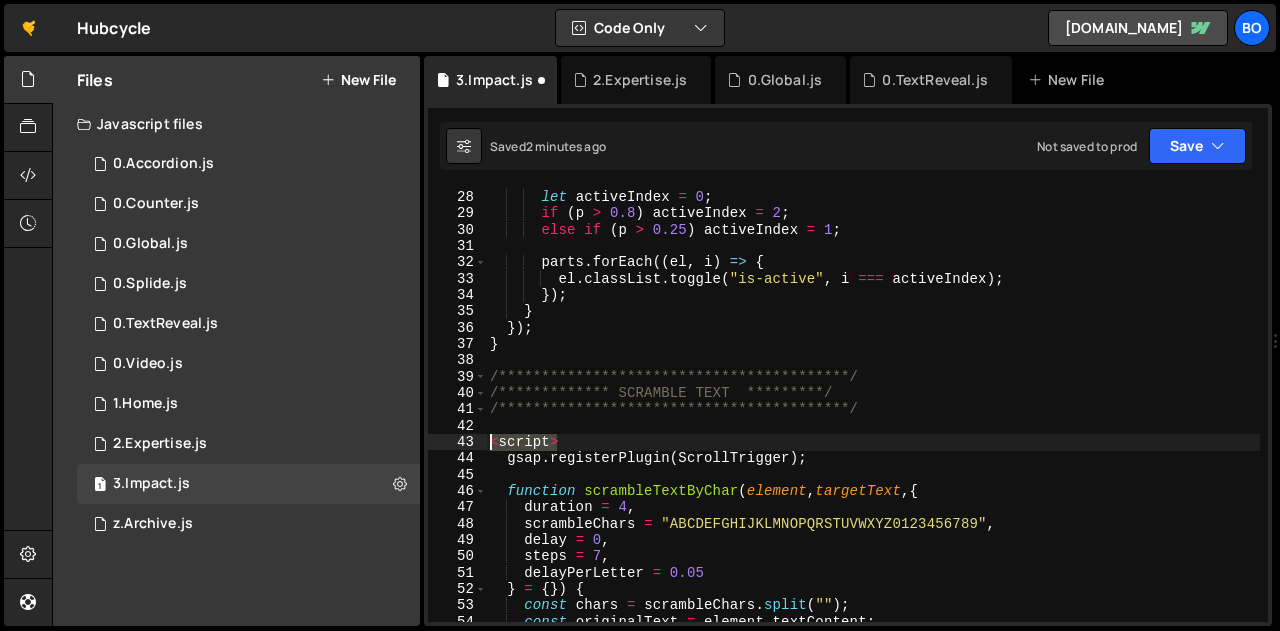 drag, startPoint x: 577, startPoint y: 444, endPoint x: 480, endPoint y: 441, distance: 97.04638 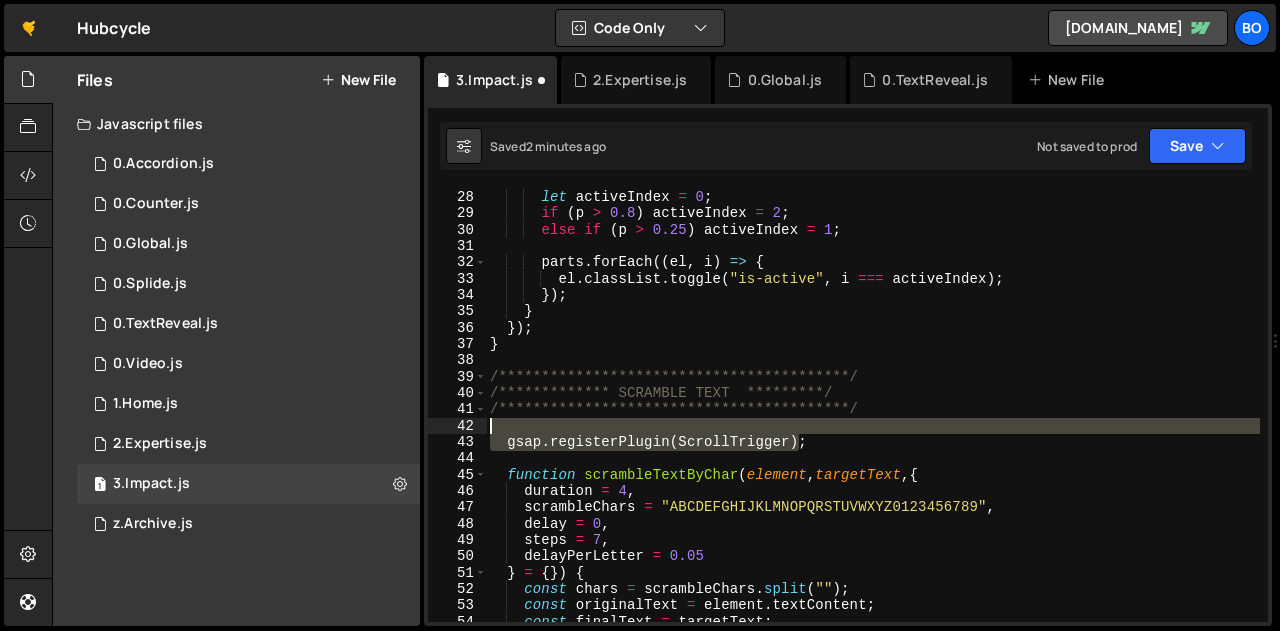 drag, startPoint x: 822, startPoint y: 447, endPoint x: 488, endPoint y: 426, distance: 334.65952 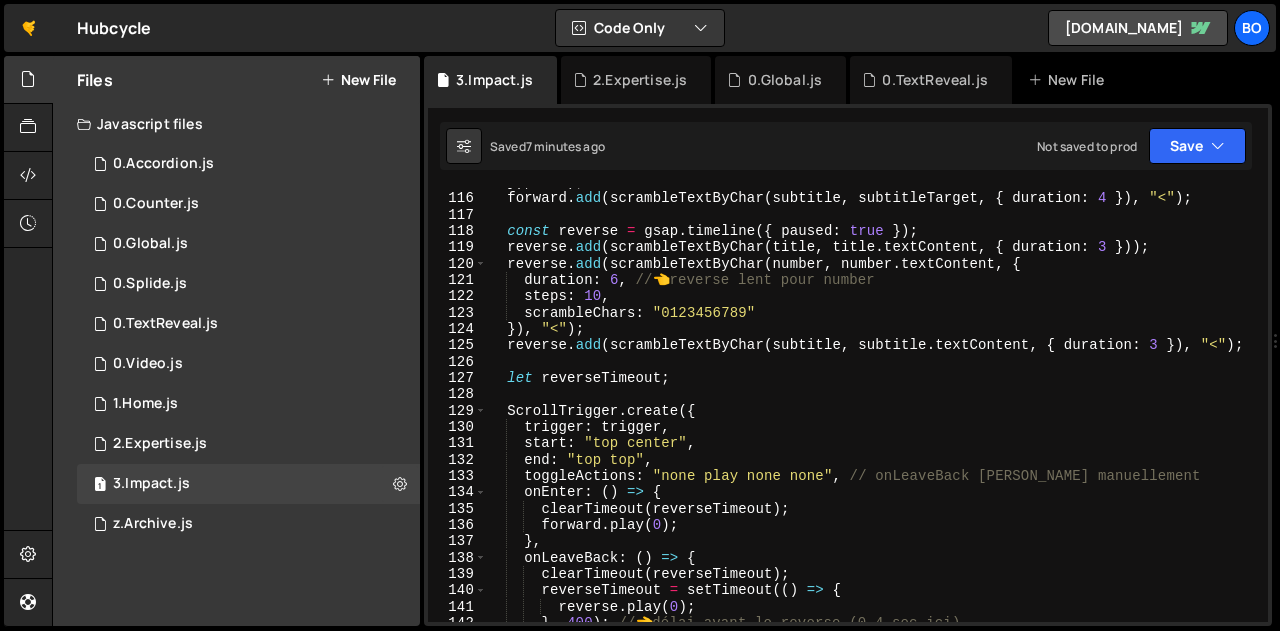click on "}) ,   "<" ) ;    forward . add ( scrambleTextByChar ( subtitle ,   subtitleTarget ,   {   duration :   4   }) ,   "<" ) ;    const   reverse   =   gsap . timeline ({   paused :   true   }) ;    reverse . add ( scrambleTextByChar ( title ,   title . textContent ,   {   duration :   3   })) ;    reverse . add ( scrambleTextByChar ( number ,   number . textContent ,   {       duration :   6 ,   //  👈  reverse lent pour number       steps :   10 ,       scrambleChars :   "0123456789"    }) ,   "<" ) ;    reverse . add ( scrambleTextByChar ( subtitle ,   subtitle . textContent ,   {   duration :   3   }) ,   "<" ) ;    let   reverseTimeout ;    ScrollTrigger . create ({       trigger :   trigger ,       start :   "top center" ,       end :   "top top" ,       toggleActions :   "none play none none" ,   // onLeaveBack [PERSON_NAME] manuellement       onEnter :   ( )   =>   {          clearTimeout ( reverseTimeout ) ;          forward . play ( 0 ) ;       } ,       onLeaveBack :   ( )   =>   {          clearTimeout" at bounding box center (873, 407) 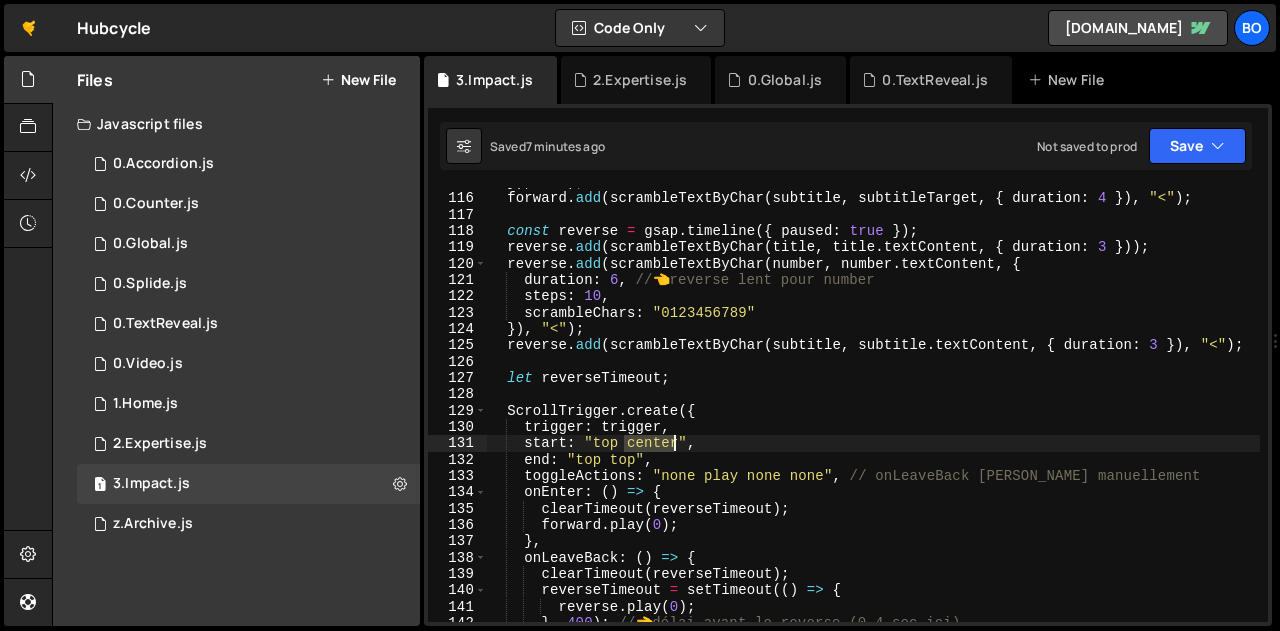 click on "}) ,   "<" ) ;    forward . add ( scrambleTextByChar ( subtitle ,   subtitleTarget ,   {   duration :   4   }) ,   "<" ) ;    const   reverse   =   gsap . timeline ({   paused :   true   }) ;    reverse . add ( scrambleTextByChar ( title ,   title . textContent ,   {   duration :   3   })) ;    reverse . add ( scrambleTextByChar ( number ,   number . textContent ,   {       duration :   6 ,   //  👈  reverse lent pour number       steps :   10 ,       scrambleChars :   "0123456789"    }) ,   "<" ) ;    reverse . add ( scrambleTextByChar ( subtitle ,   subtitle . textContent ,   {   duration :   3   }) ,   "<" ) ;    let   reverseTimeout ;    ScrollTrigger . create ({       trigger :   trigger ,       start :   "top center" ,       end :   "top top" ,       toggleActions :   "none play none none" ,   // onLeaveBack [PERSON_NAME] manuellement       onEnter :   ( )   =>   {          clearTimeout ( reverseTimeout ) ;          forward . play ( 0 ) ;       } ,       onLeaveBack :   ( )   =>   {          clearTimeout" at bounding box center (873, 407) 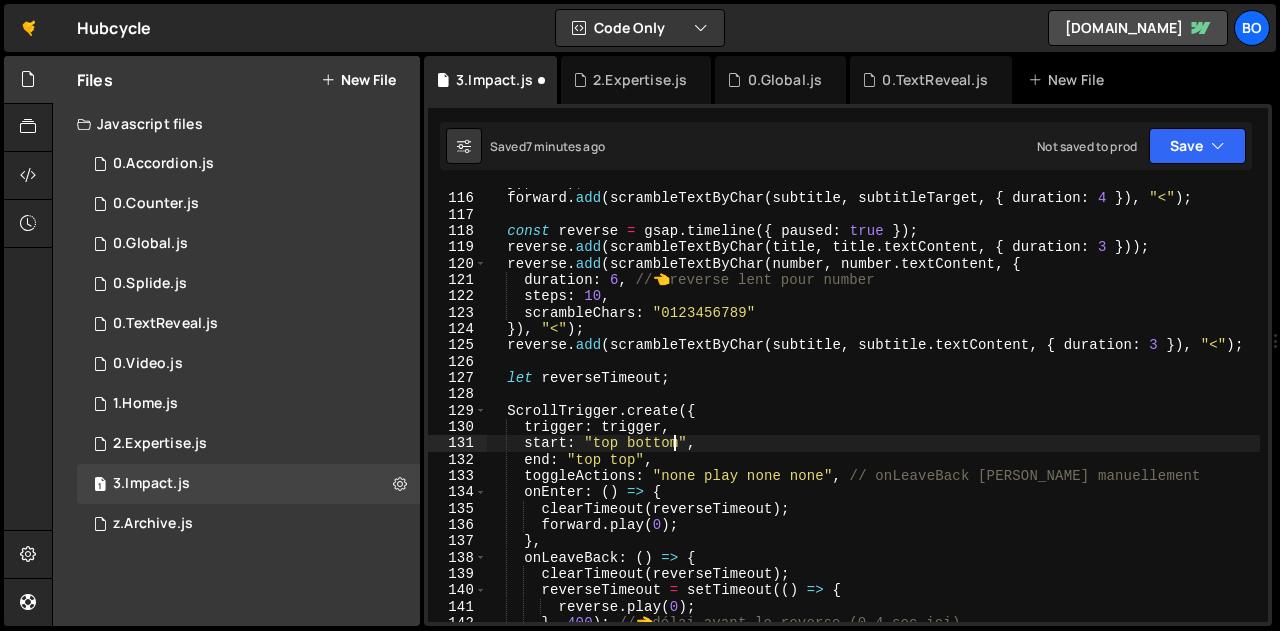 scroll, scrollTop: 0, scrollLeft: 12, axis: horizontal 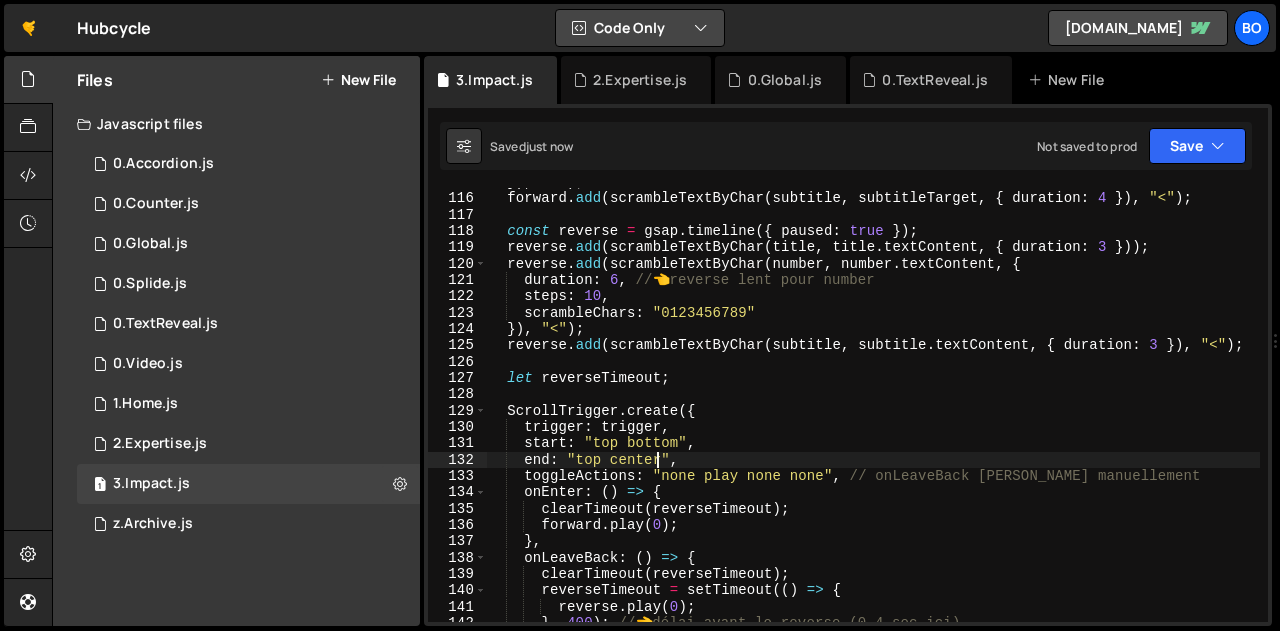 type on "end: "top center"," 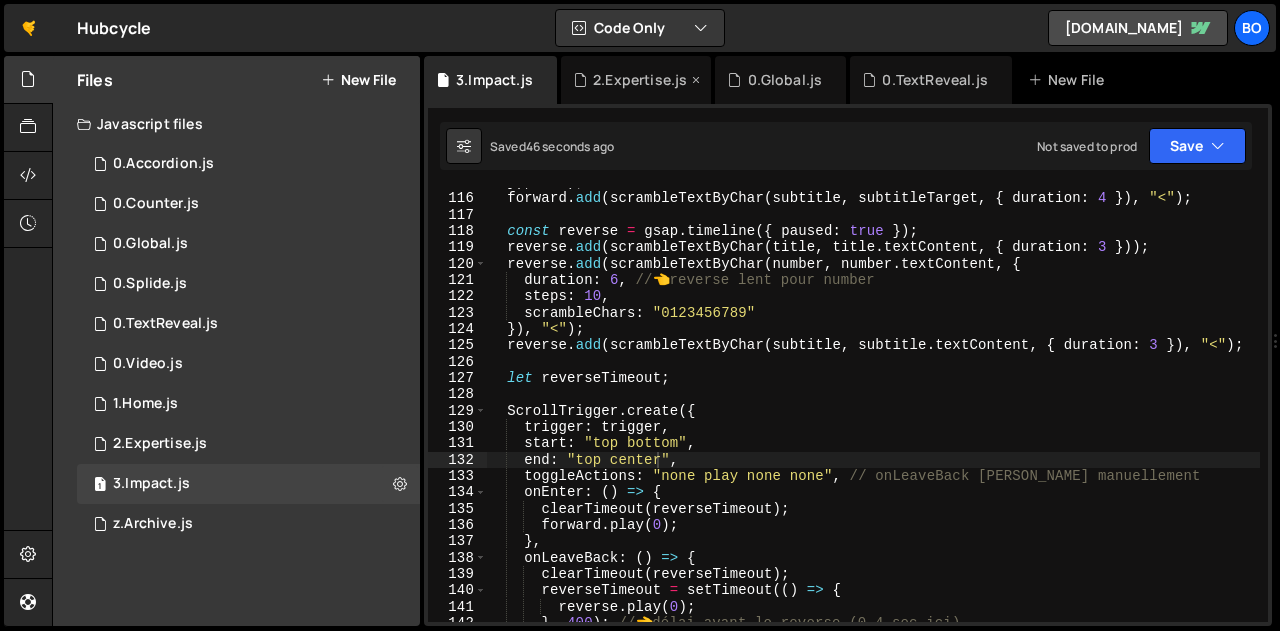 click on "2.Expertise.js" at bounding box center (640, 80) 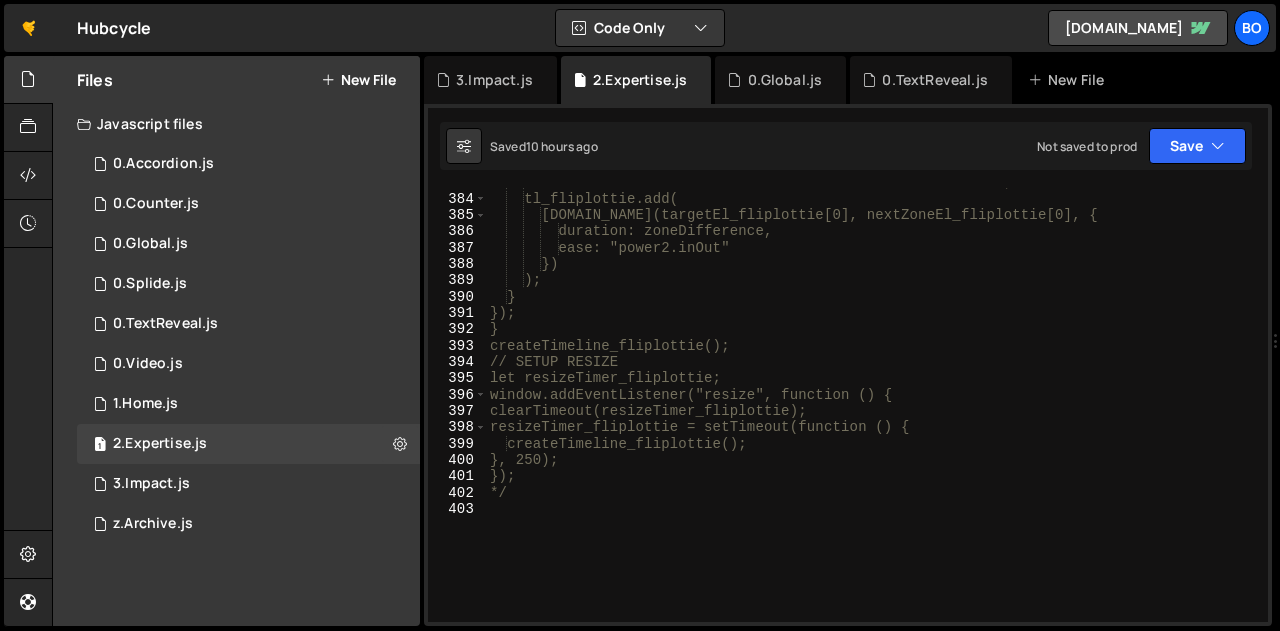 scroll, scrollTop: 6302, scrollLeft: 0, axis: vertical 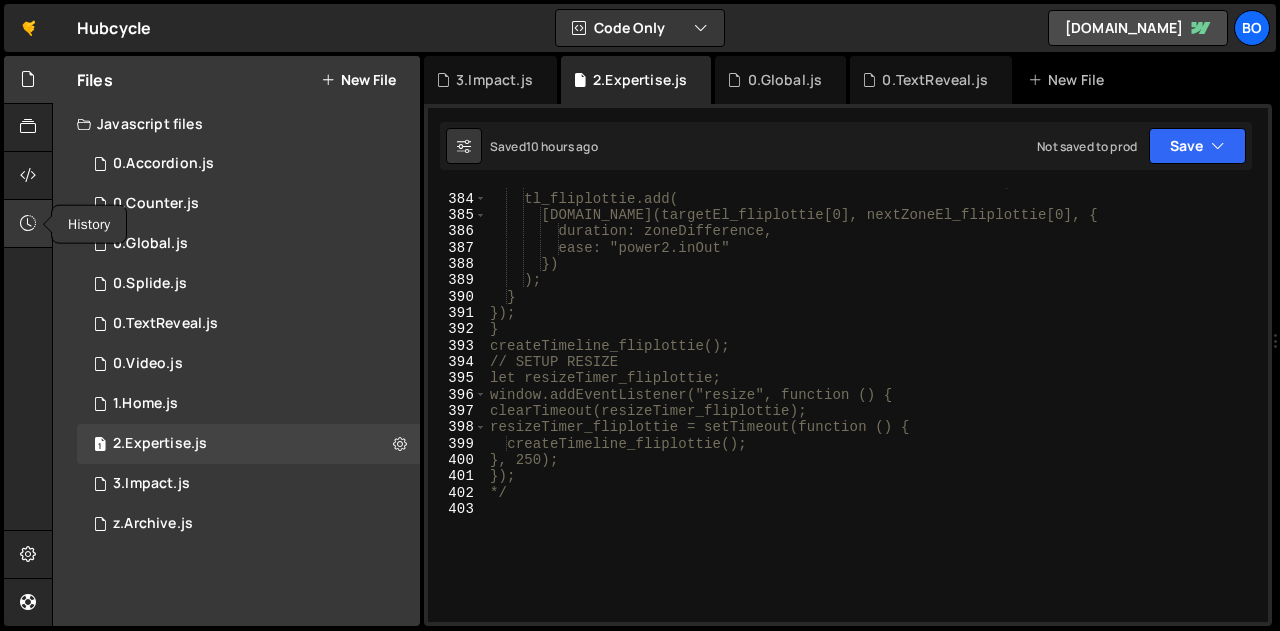 click at bounding box center (28, 223) 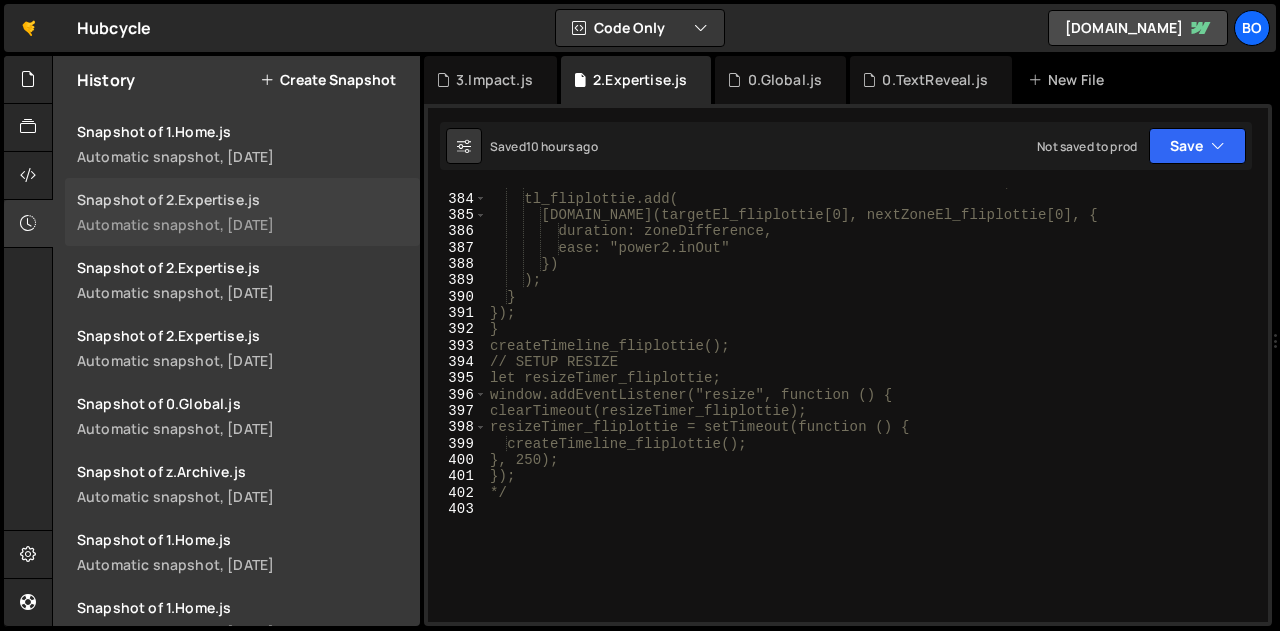 click on "Snapshot of 2.Expertise.js" at bounding box center [242, 199] 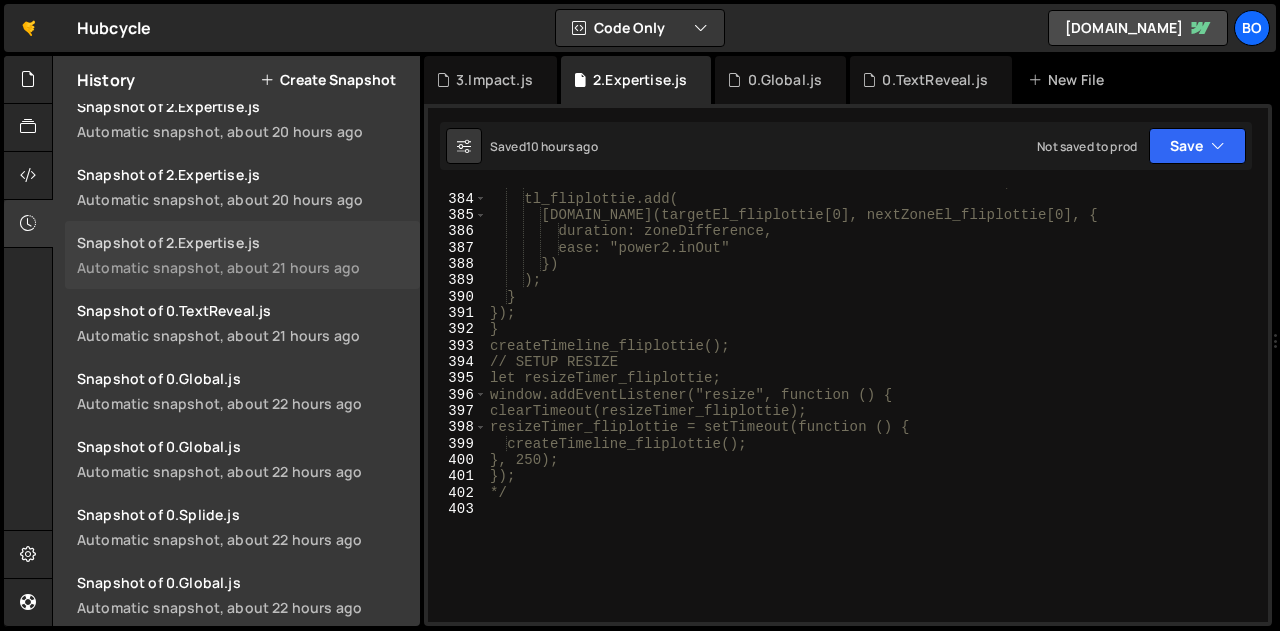 scroll, scrollTop: 1459, scrollLeft: 0, axis: vertical 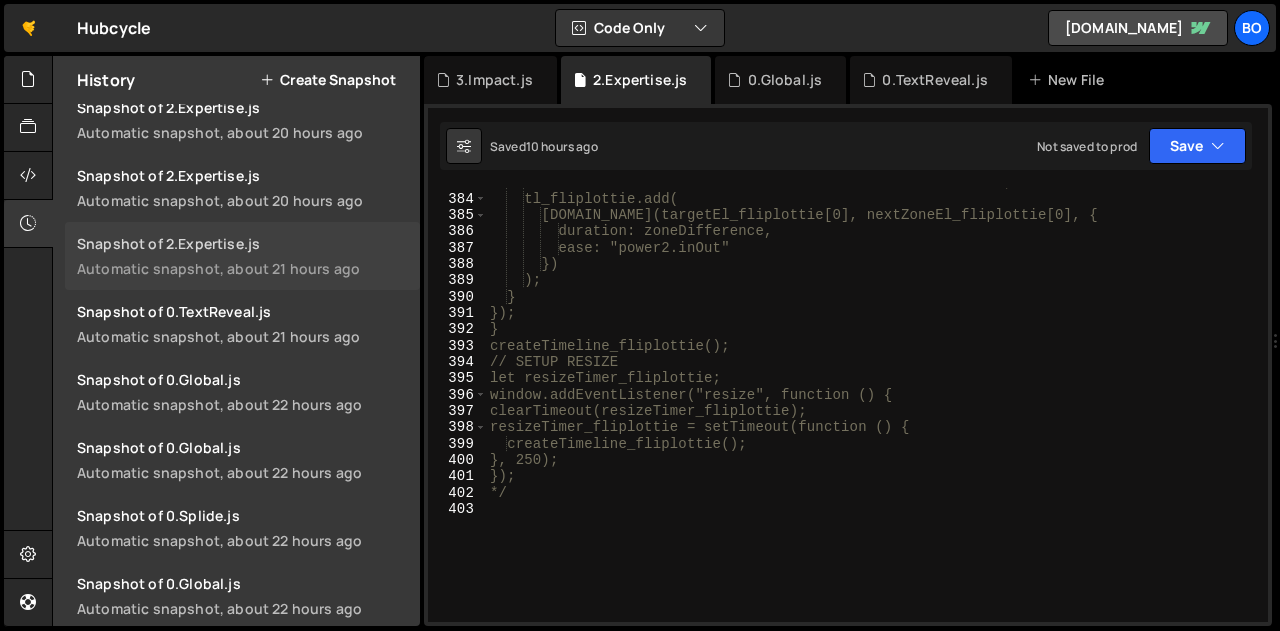 click on "Automatic snapshot,
about 21 hours ago" at bounding box center [242, 268] 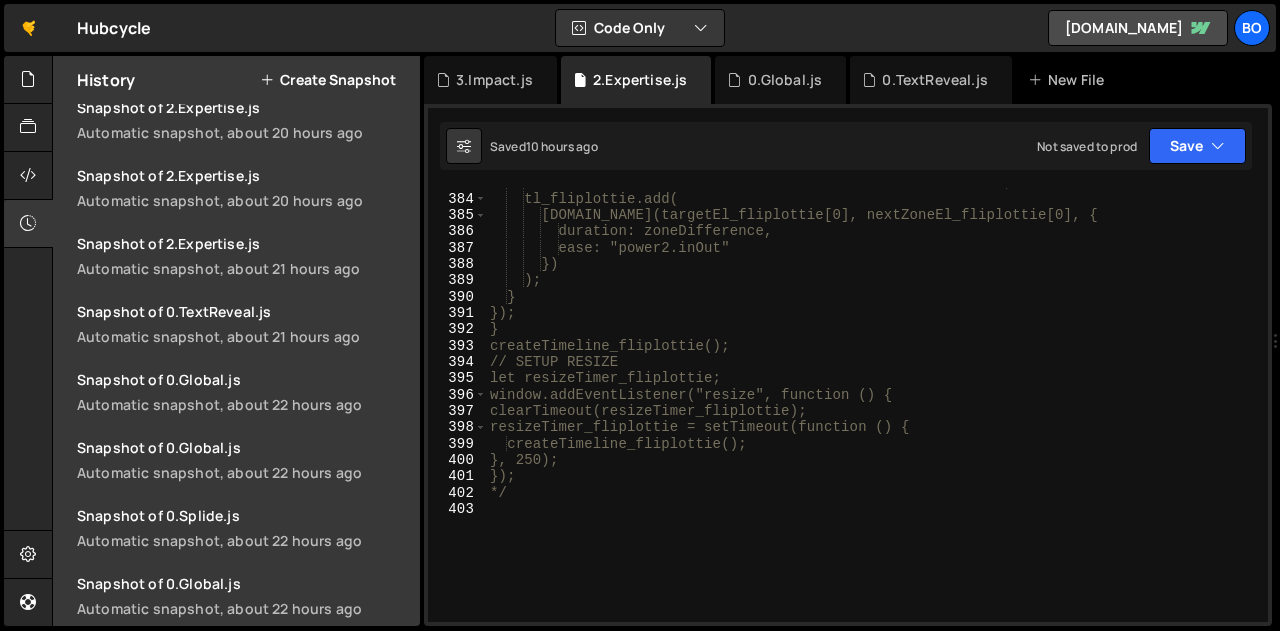 click on "let zoneDifference = nextZoneDistance - thisZoneDistance;         tl_fliplottie.add(            [DOMAIN_NAME](targetEl_fliplottie[0], nextZoneEl_fliplottie[0], {               duration: zoneDifference,               ease: "power2.inOut"            })         );      }   }); } createTimeline_fliplottie(); // SETUP RESIZE let resizeTimer_fliplottie; window.addEventListener("resize", function () {   clearTimeout(resizeTimer_fliplottie);   resizeTimer_fliplottie = setTimeout(function () {      createTimeline_fliplottie();   }, 250); }); */" at bounding box center (873, 407) 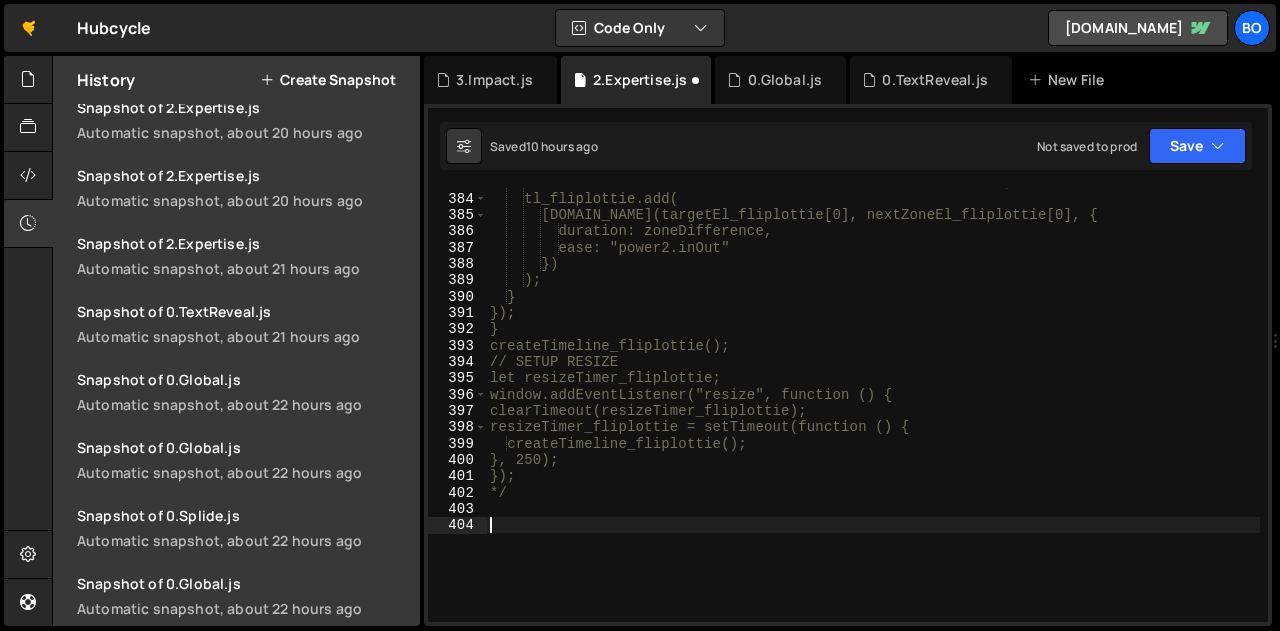 paste on "}" 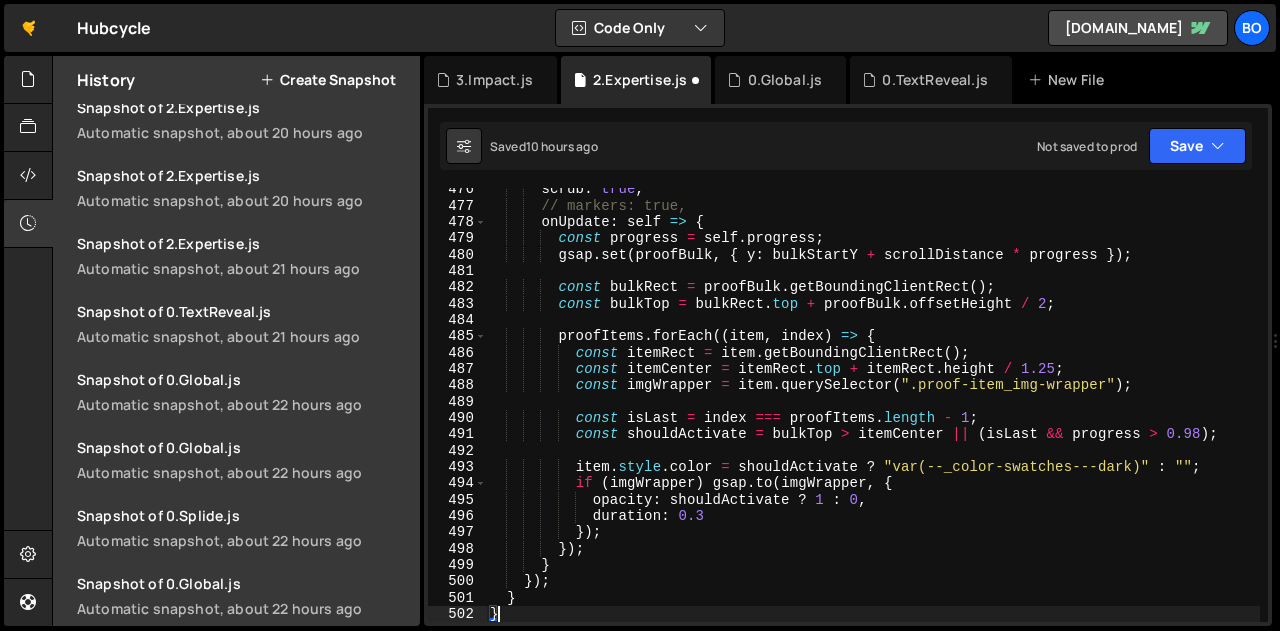 scroll, scrollTop: 7814, scrollLeft: 0, axis: vertical 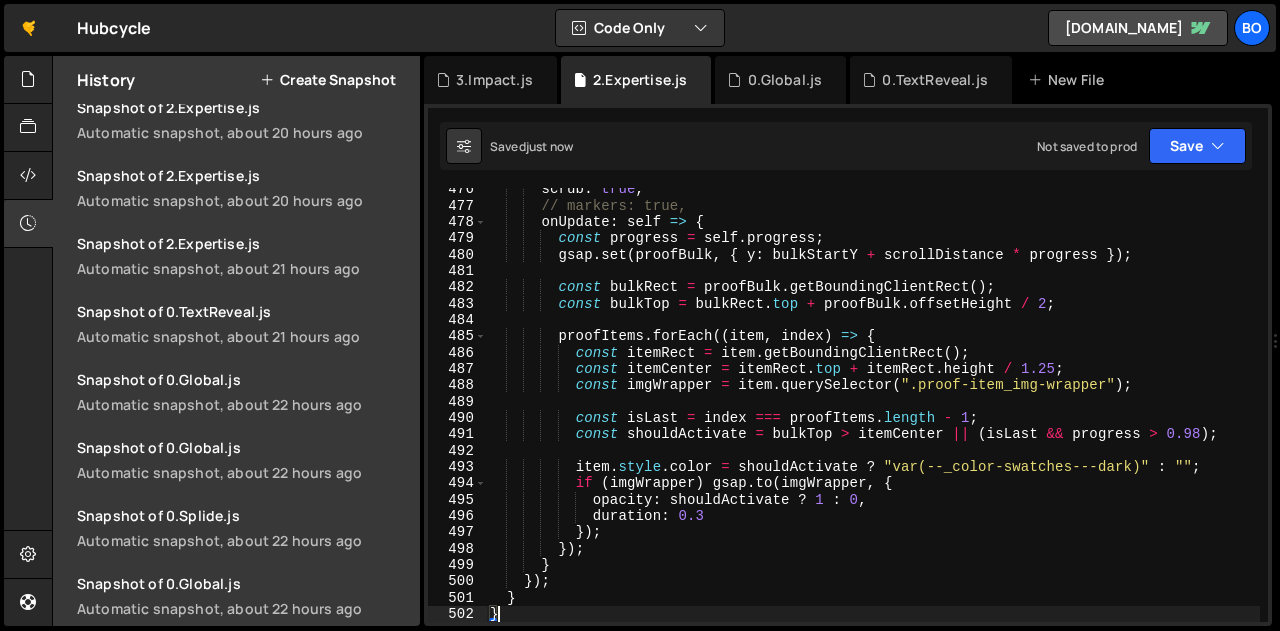 type on "}" 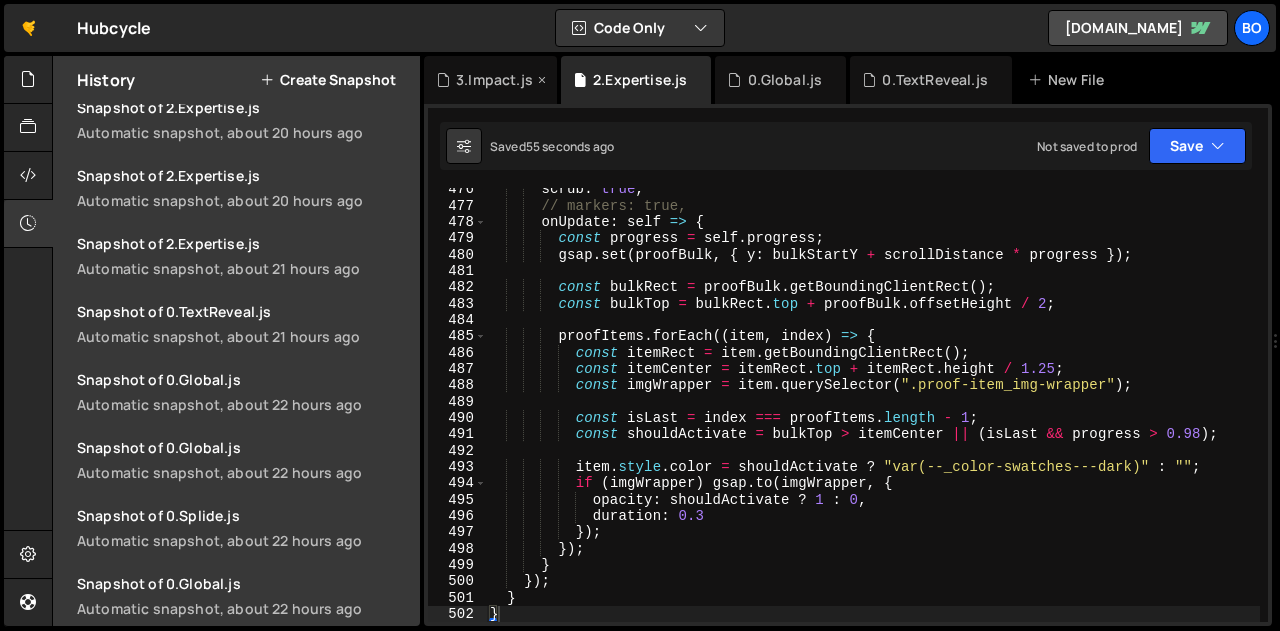 click on "3.Impact.js" at bounding box center (494, 80) 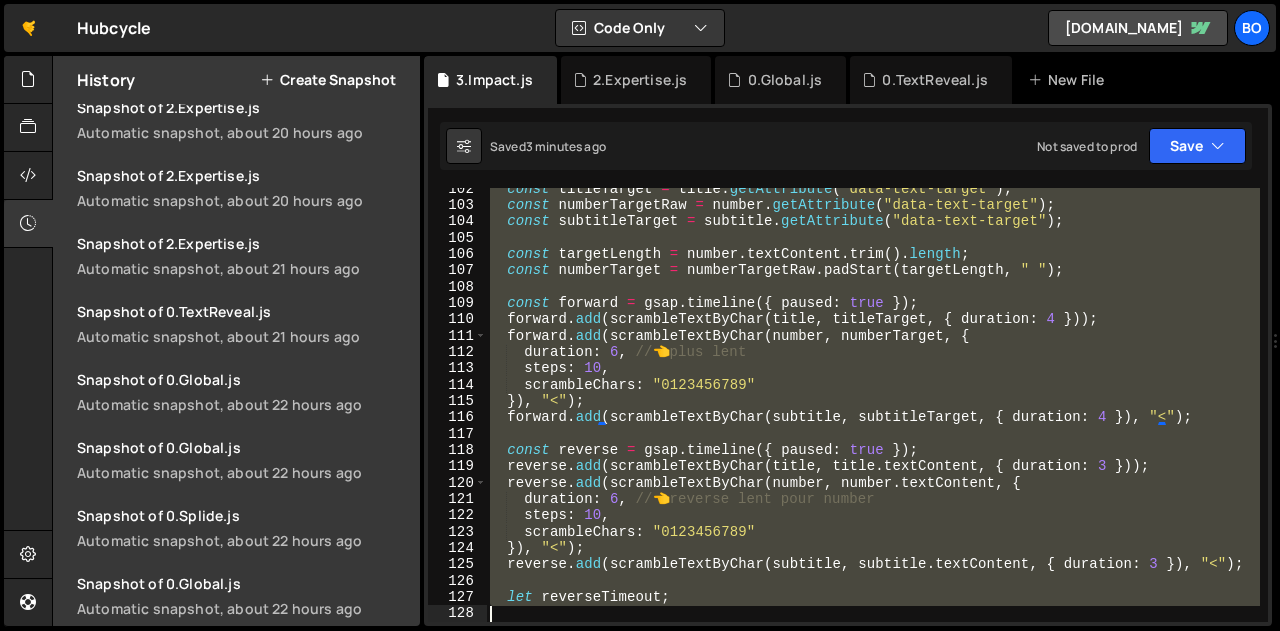 scroll, scrollTop: 1950, scrollLeft: 0, axis: vertical 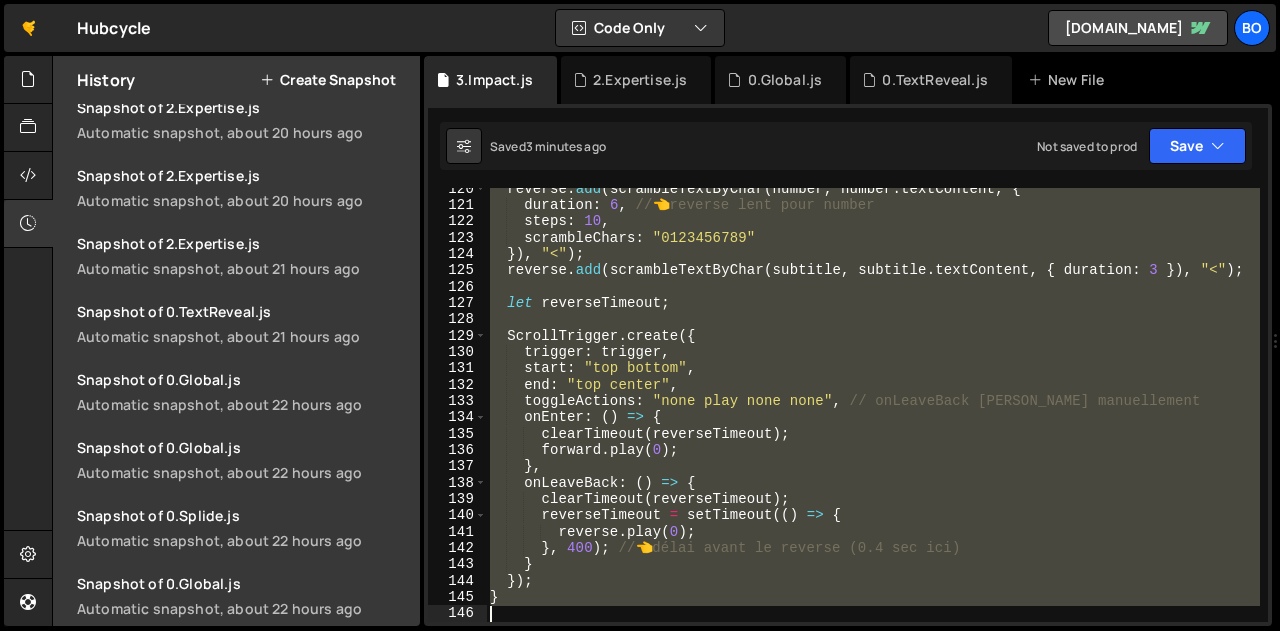 drag, startPoint x: 490, startPoint y: 338, endPoint x: 597, endPoint y: 678, distance: 356.43933 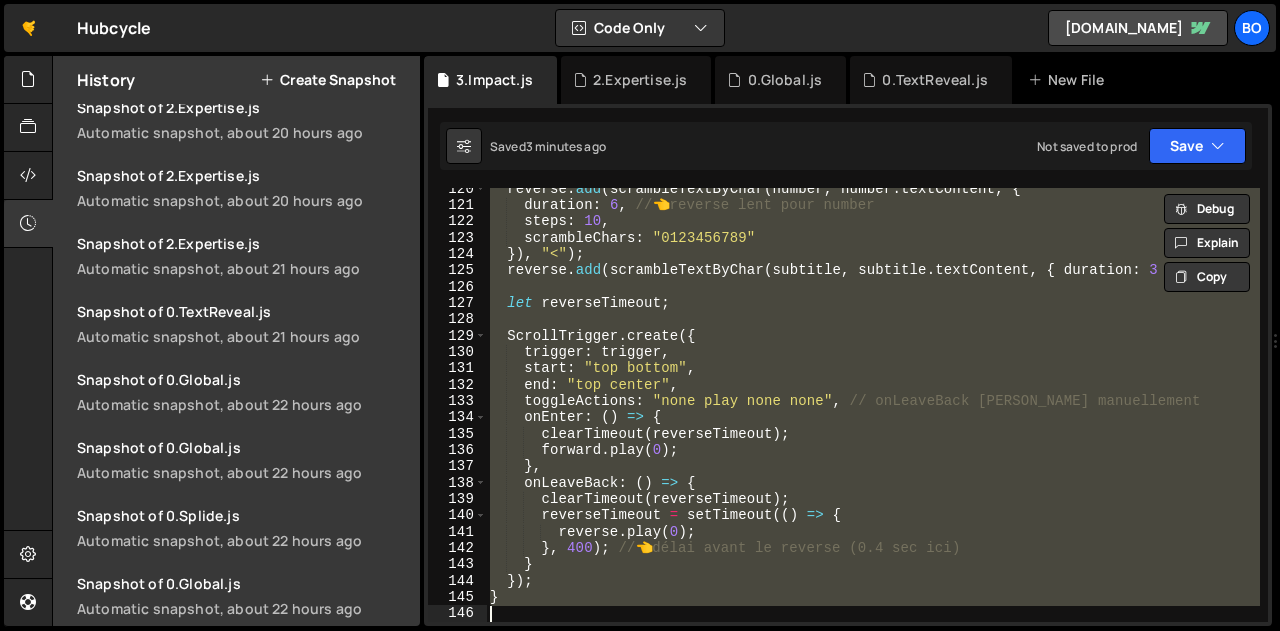 scroll, scrollTop: 0, scrollLeft: 0, axis: both 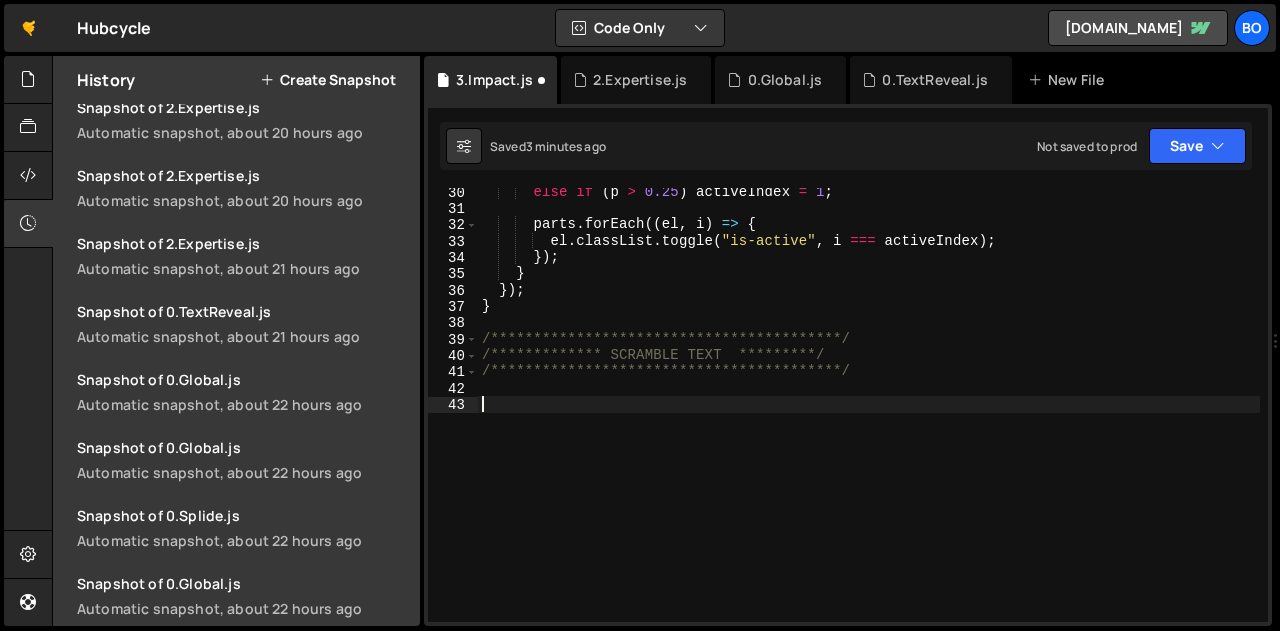 paste on "}" 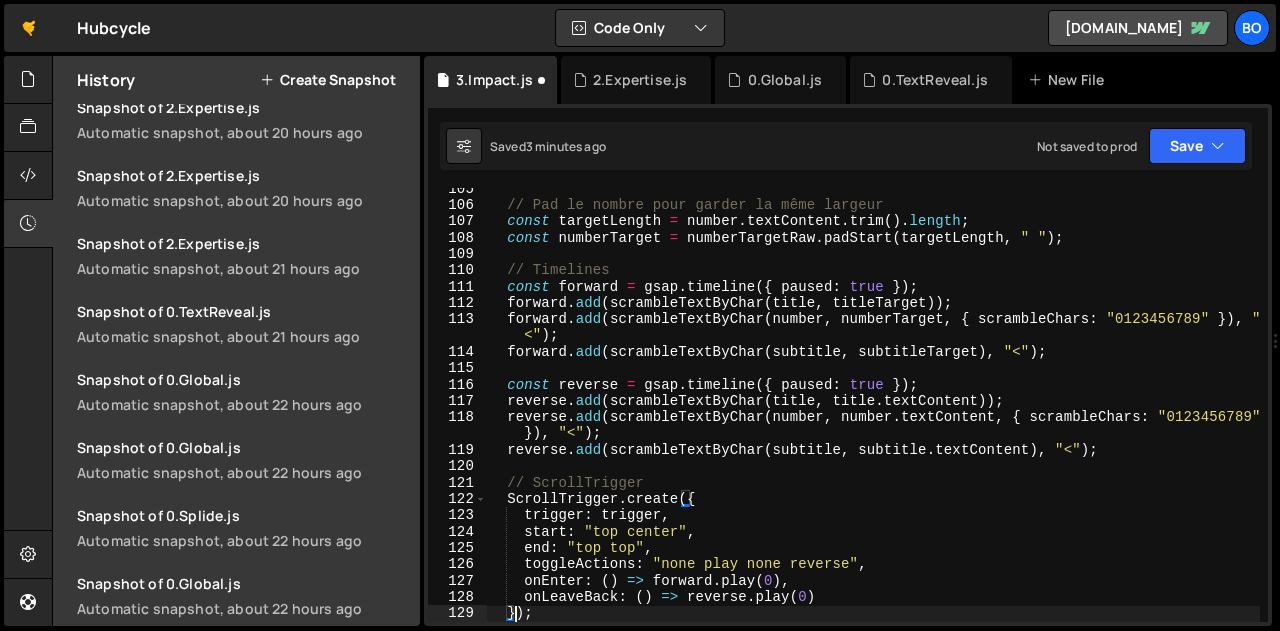 scroll, scrollTop: 1705, scrollLeft: 0, axis: vertical 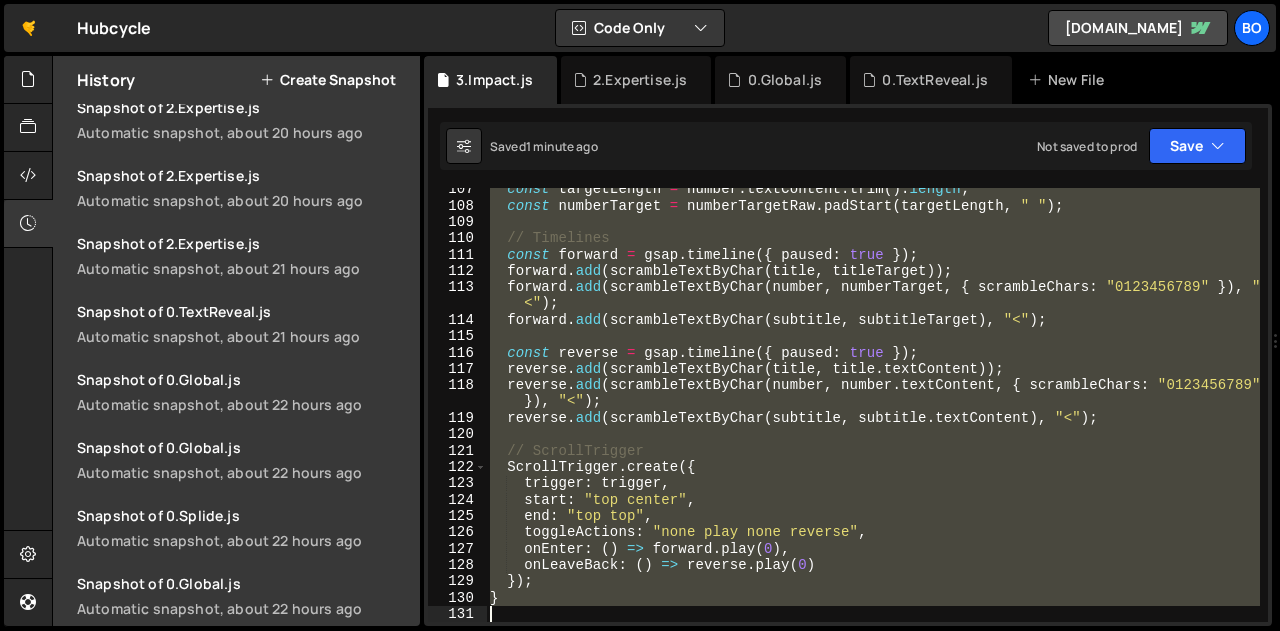 drag, startPoint x: 490, startPoint y: 415, endPoint x: 571, endPoint y: 678, distance: 275.19086 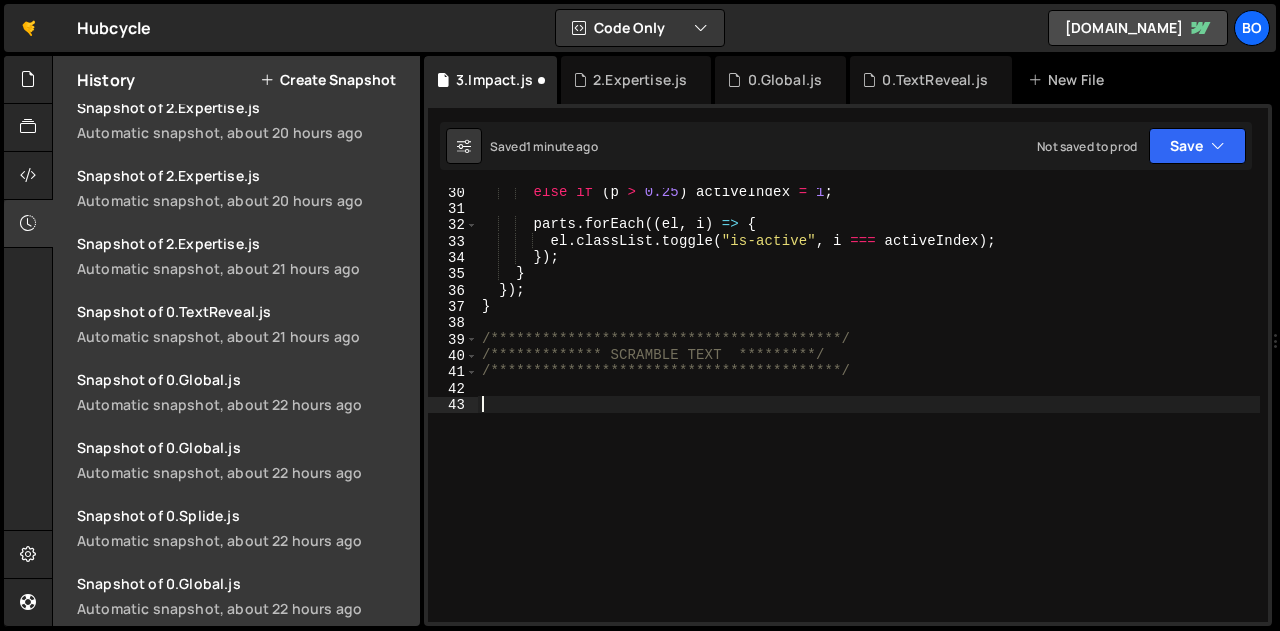 paste on "</script>" 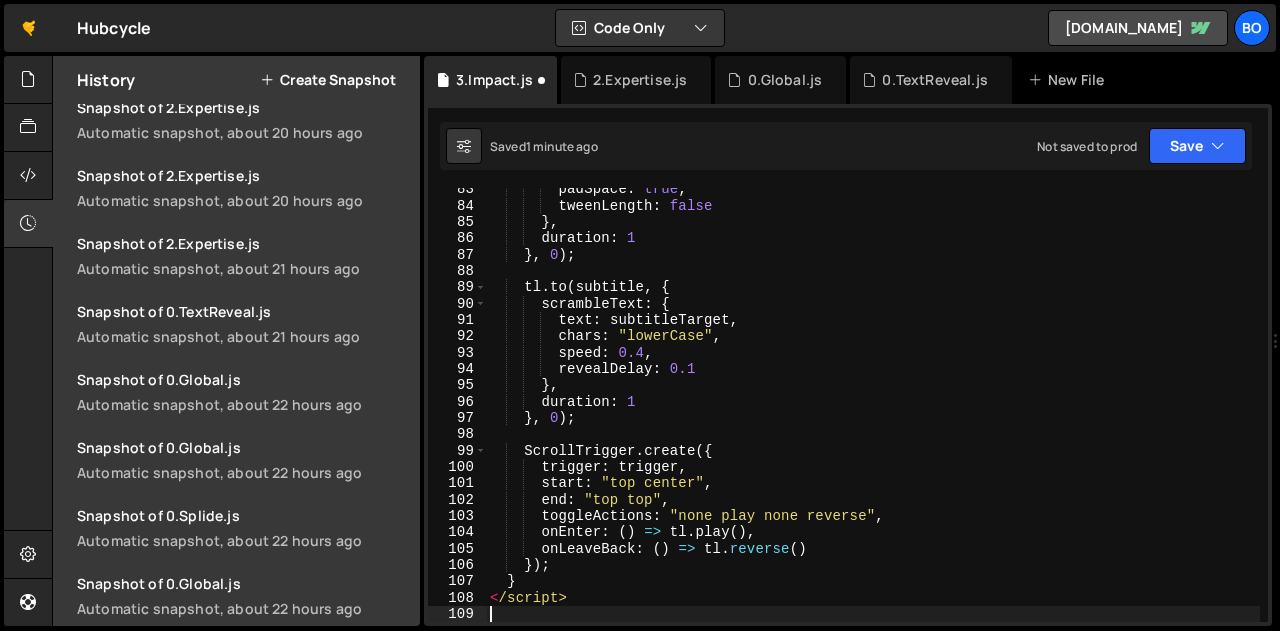 scroll, scrollTop: 1346, scrollLeft: 0, axis: vertical 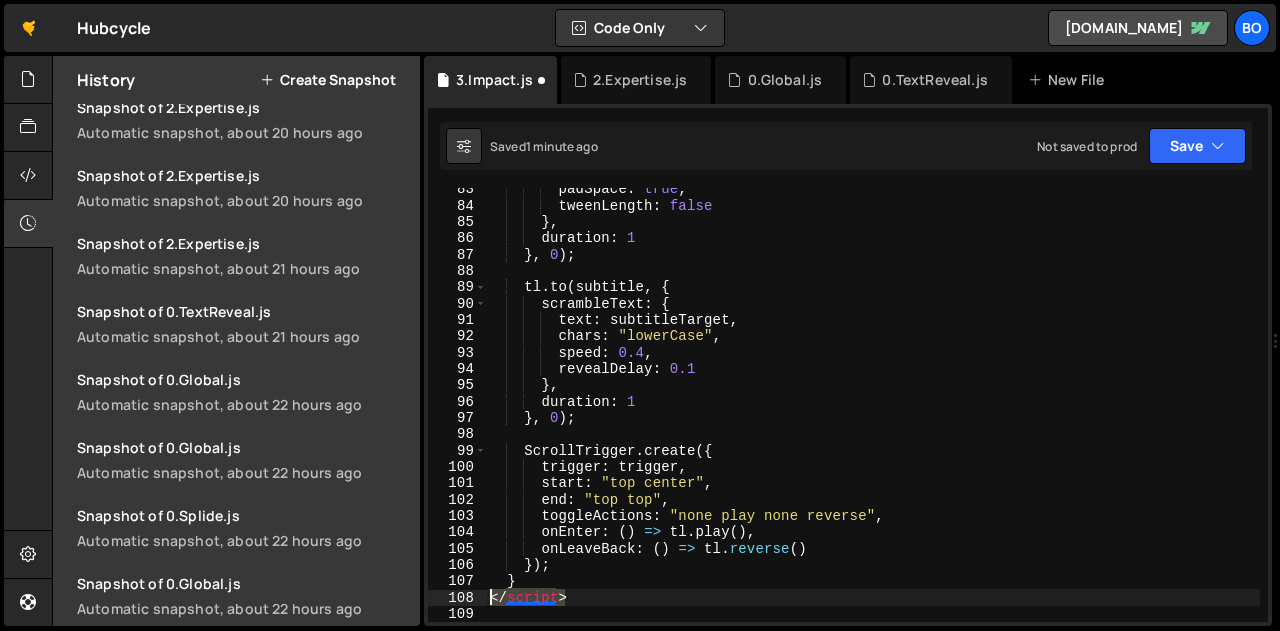 drag, startPoint x: 599, startPoint y: 591, endPoint x: 471, endPoint y: 598, distance: 128.19127 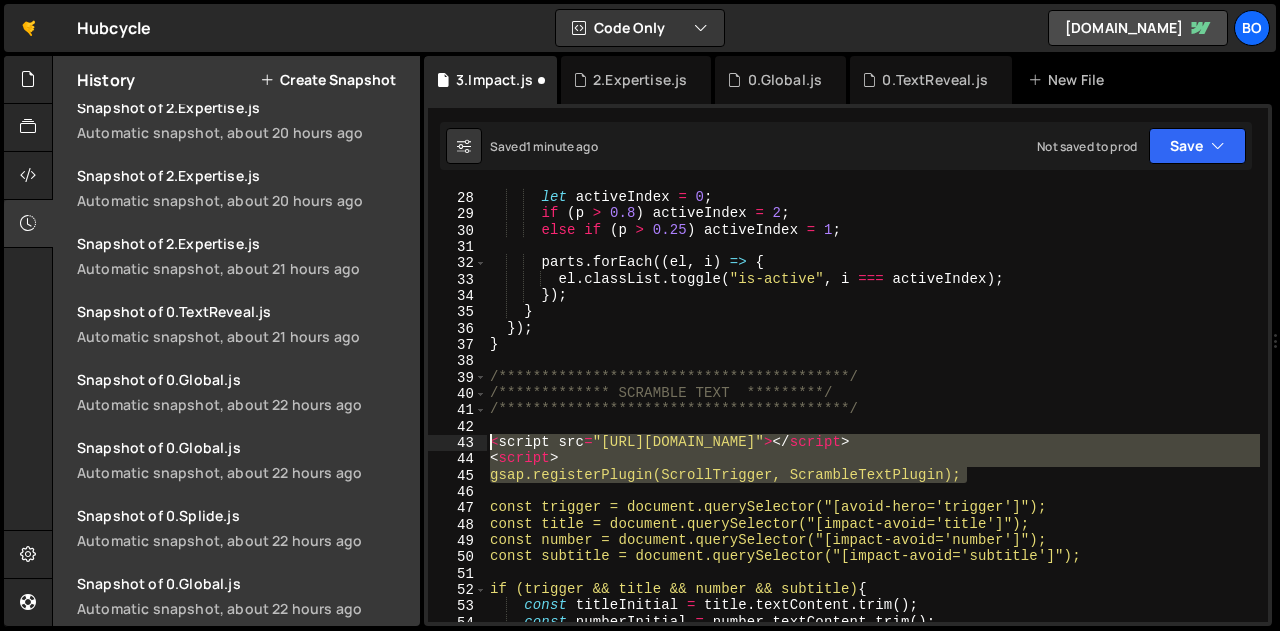 drag, startPoint x: 977, startPoint y: 477, endPoint x: 486, endPoint y: 445, distance: 492.04166 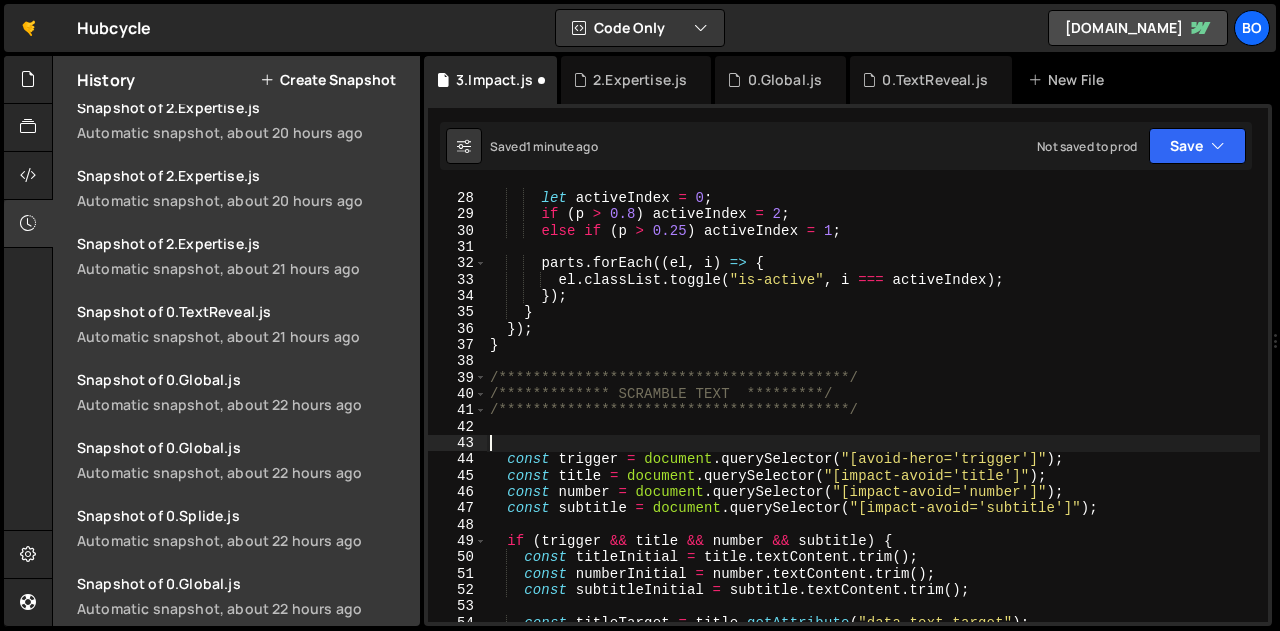 type on "const trigger = document.querySelector("[avoid-hero='trigger']");" 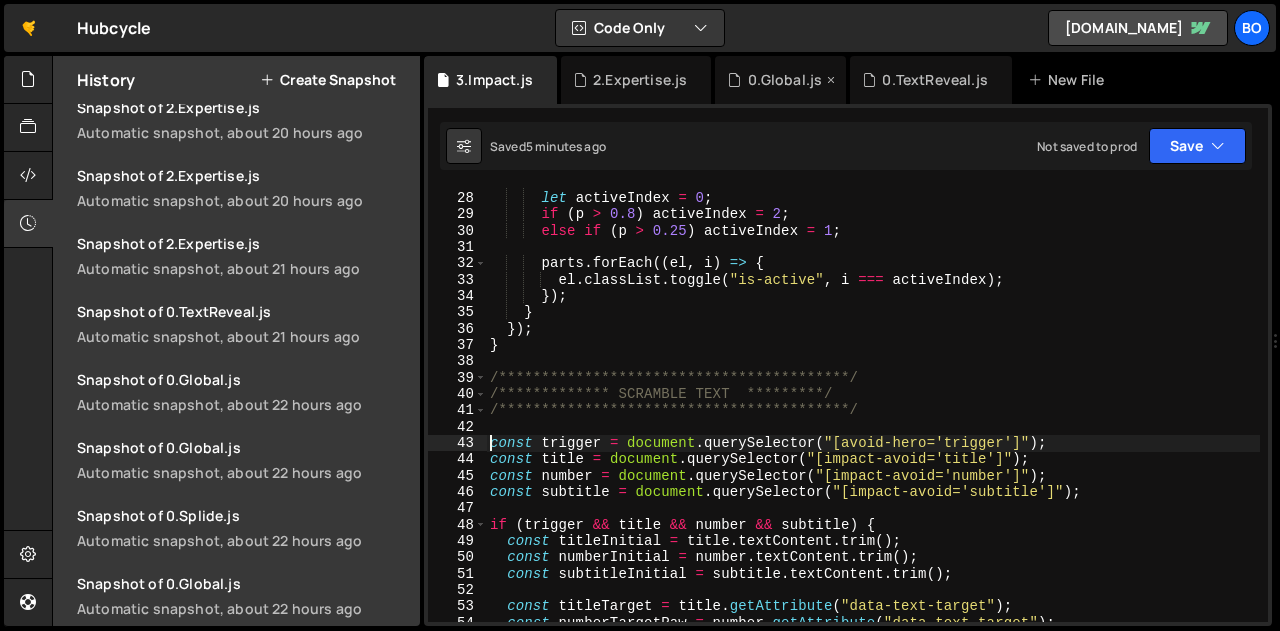 click on "0.Global.js" at bounding box center (785, 80) 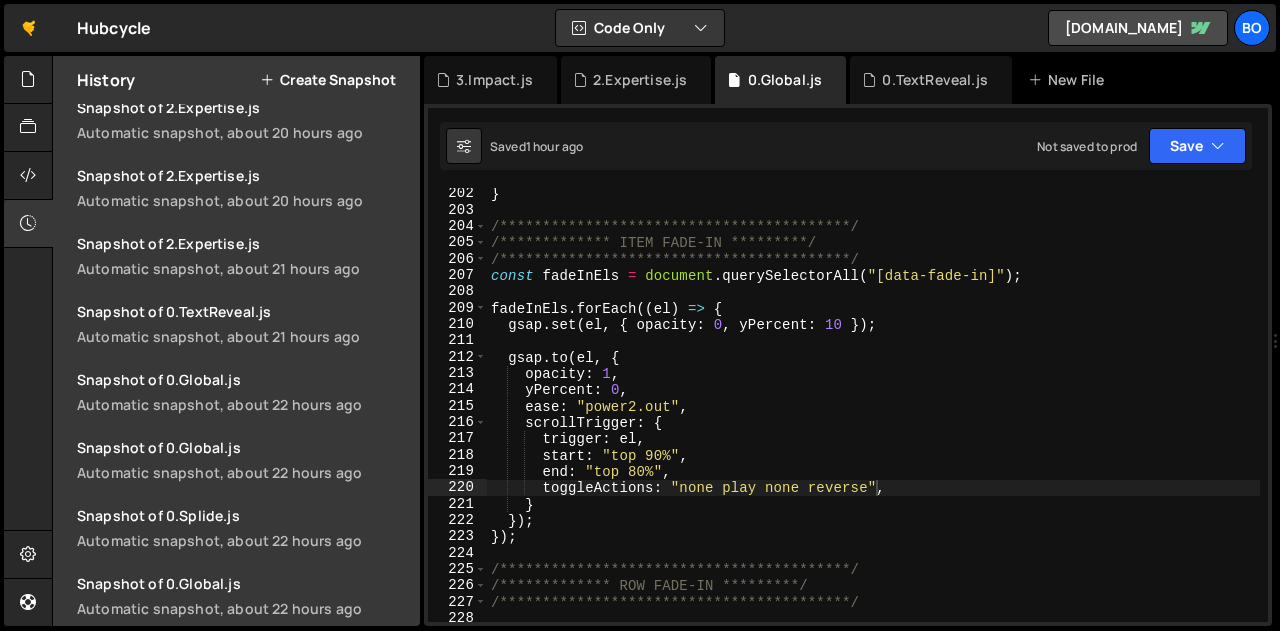 type on "const fadeInEls = document.querySelectorAll("[data-fade-in]");" 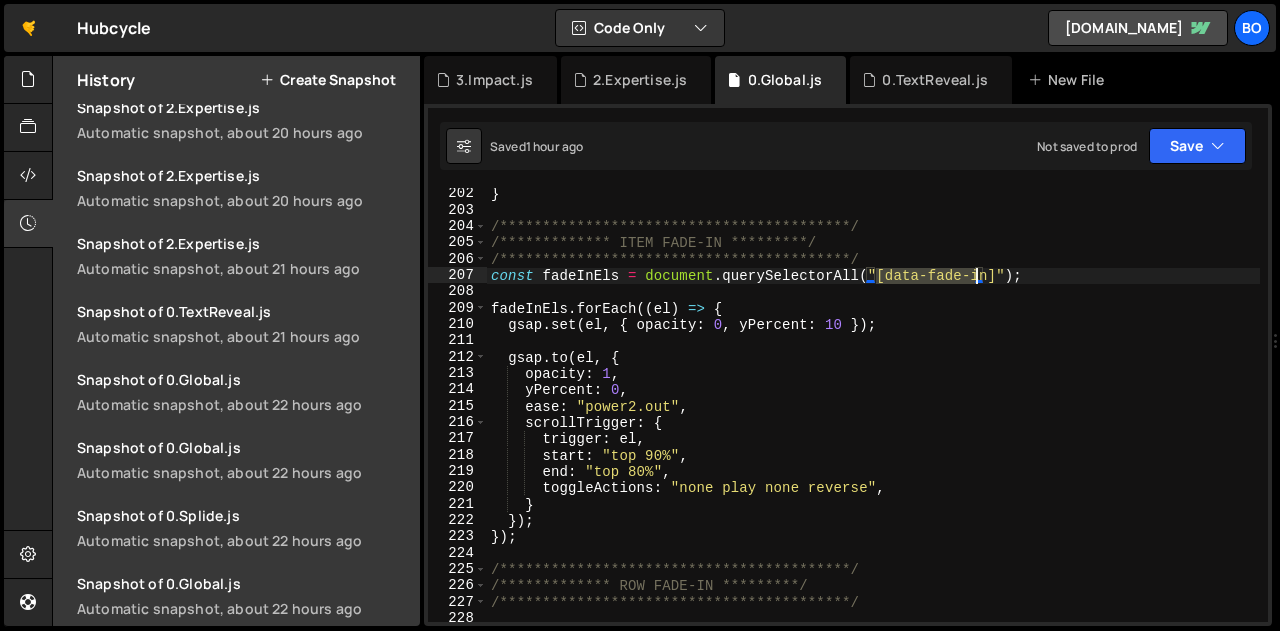 drag, startPoint x: 875, startPoint y: 276, endPoint x: 976, endPoint y: 278, distance: 101.0198 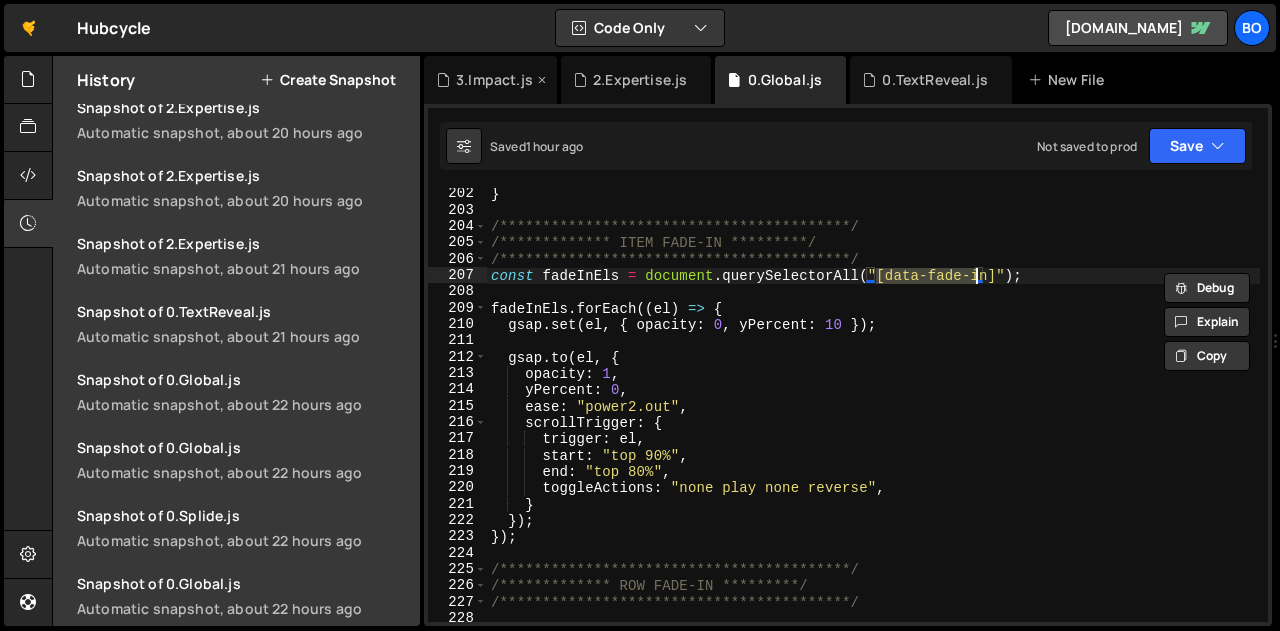 click on "3.Impact.js" at bounding box center (494, 80) 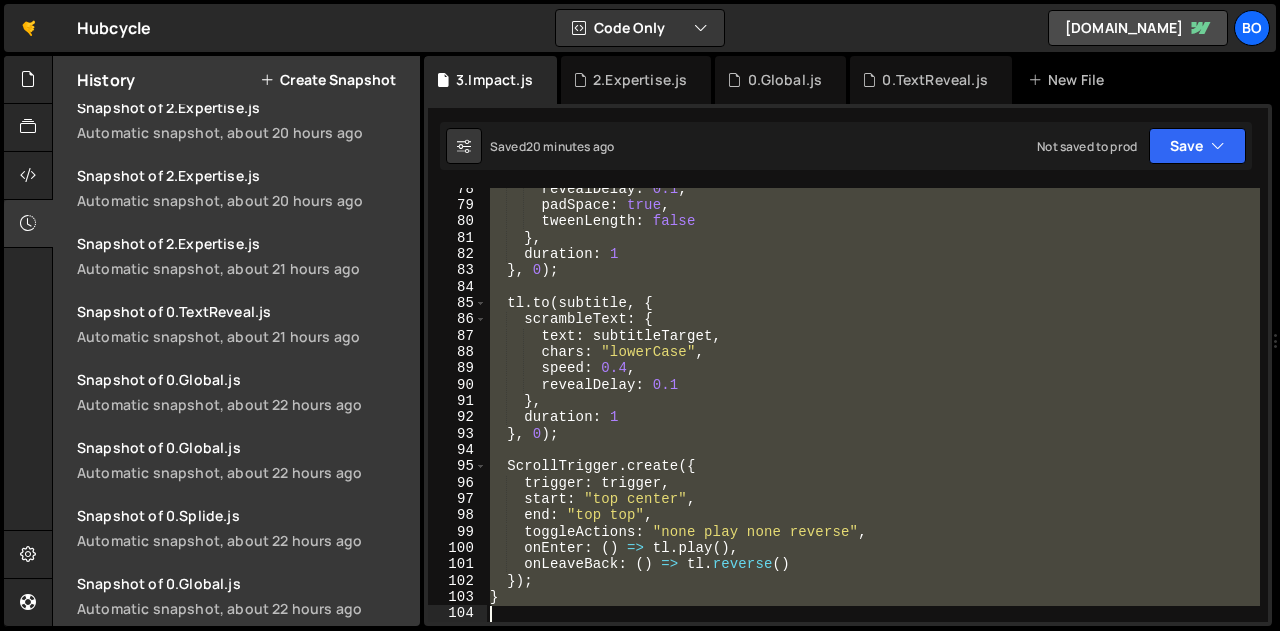 drag, startPoint x: 503, startPoint y: 451, endPoint x: 548, endPoint y: 678, distance: 231.41737 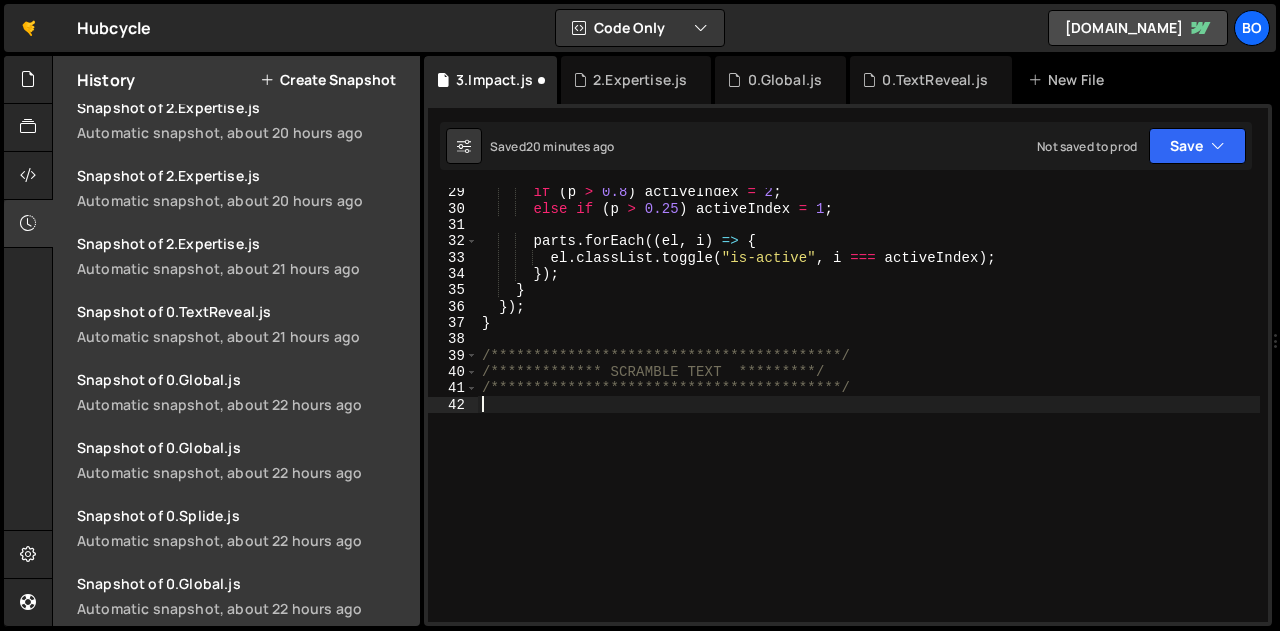 scroll, scrollTop: 461, scrollLeft: 0, axis: vertical 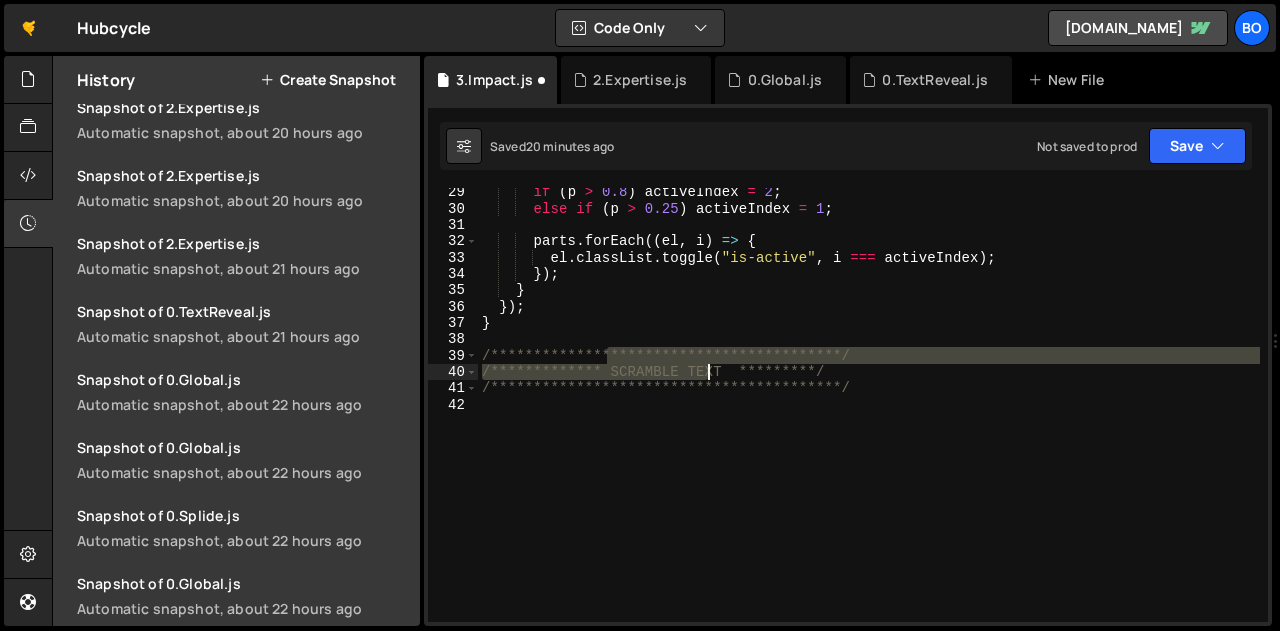 drag, startPoint x: 607, startPoint y: 364, endPoint x: 712, endPoint y: 366, distance: 105.01904 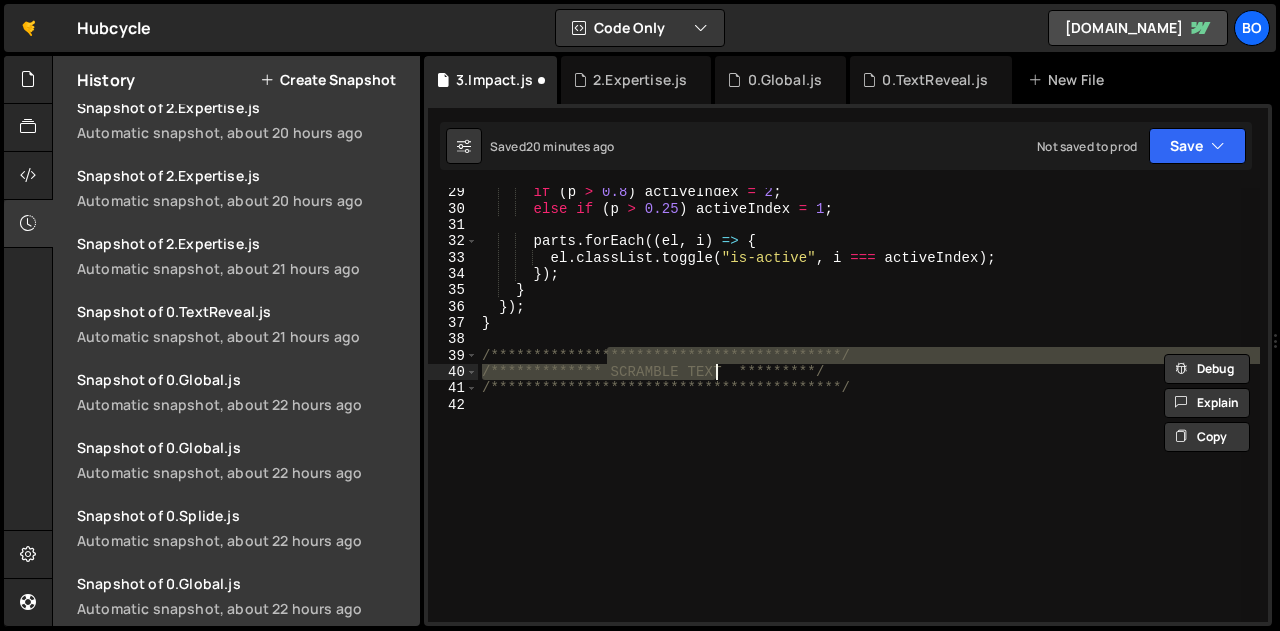 click on "**********" at bounding box center [869, 405] 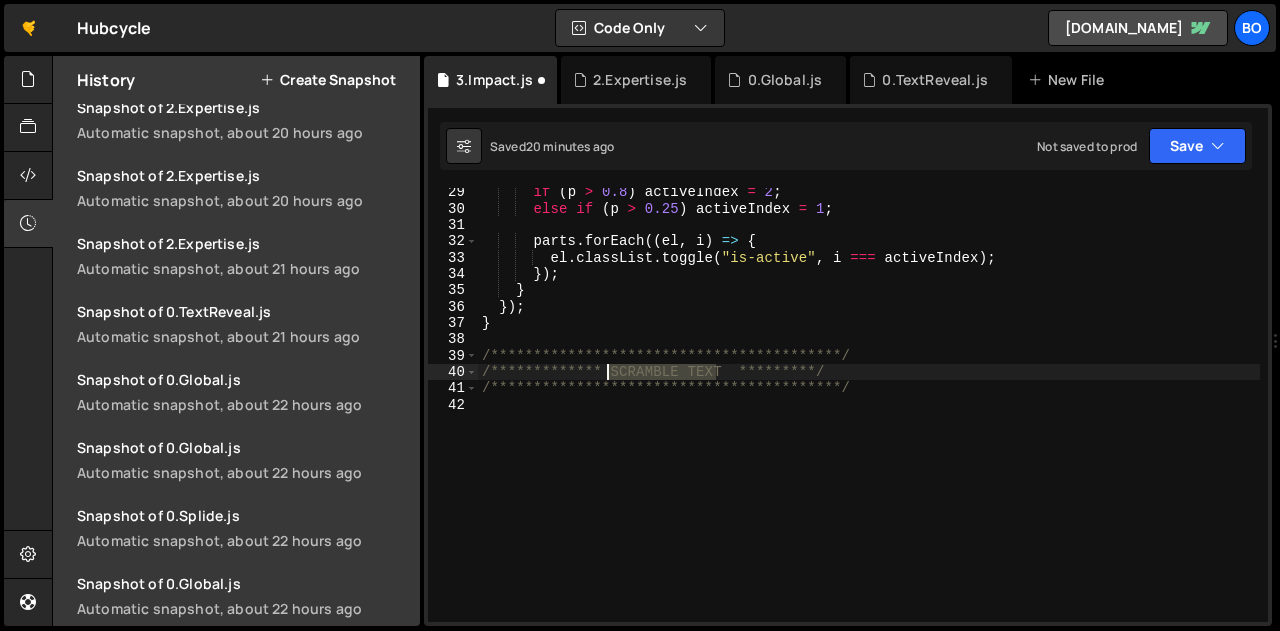 drag, startPoint x: 711, startPoint y: 370, endPoint x: 610, endPoint y: 367, distance: 101.04455 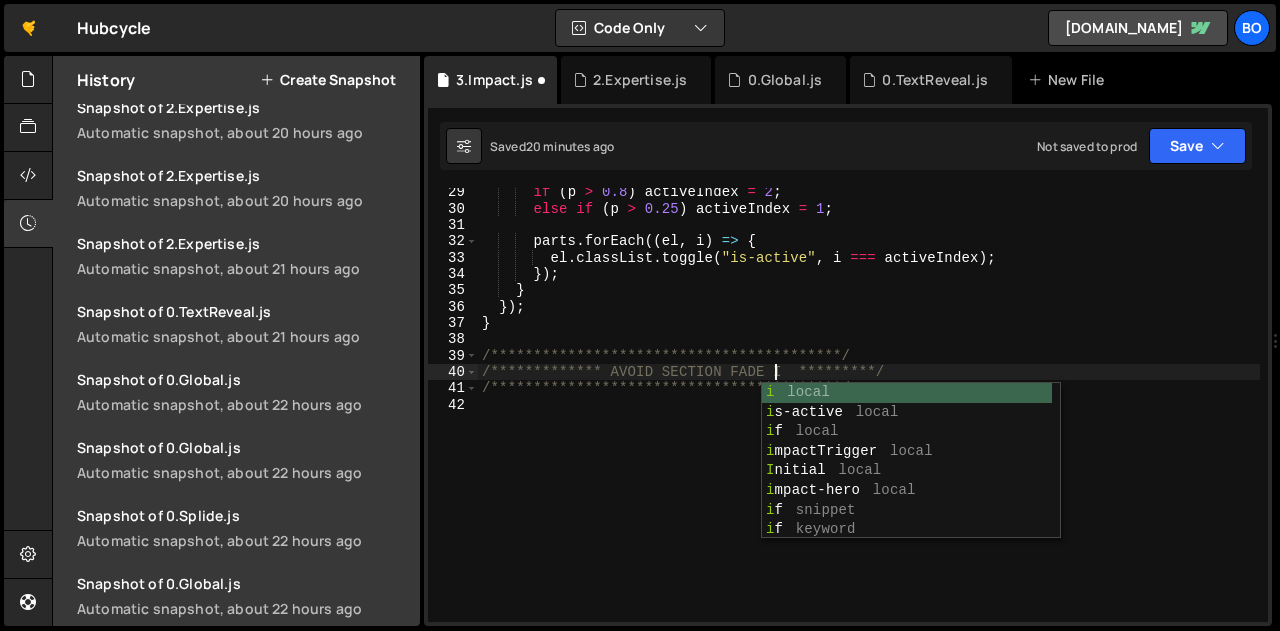 scroll, scrollTop: 0, scrollLeft: 20, axis: horizontal 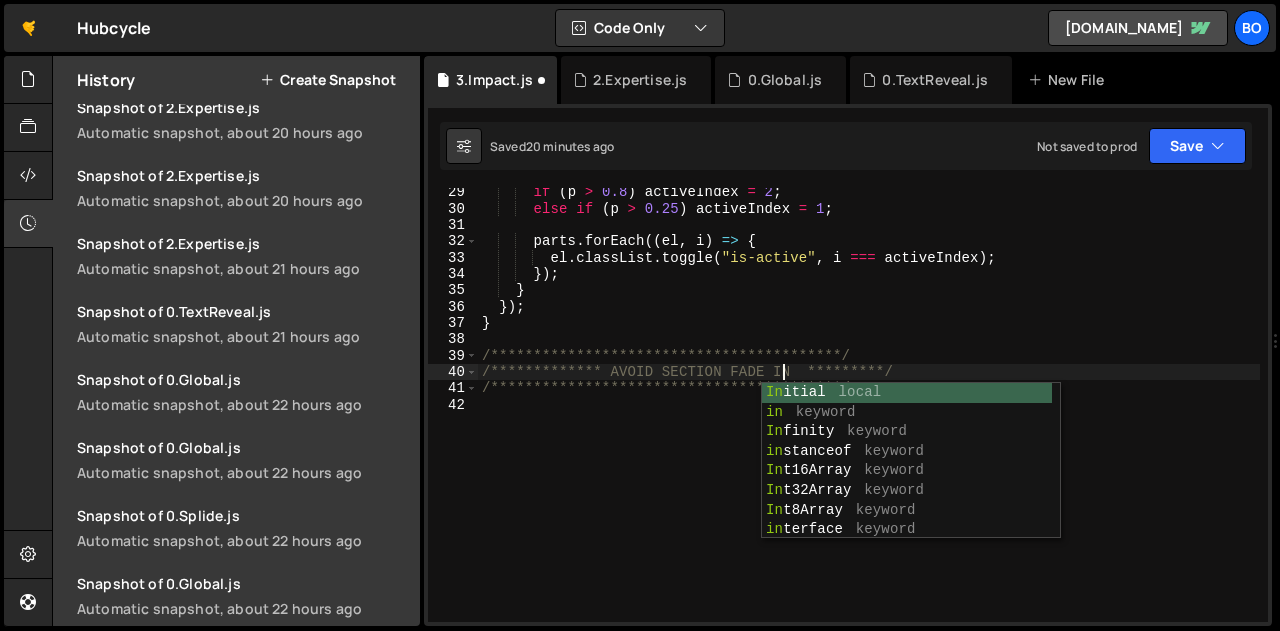 click on "**********" at bounding box center [869, 417] 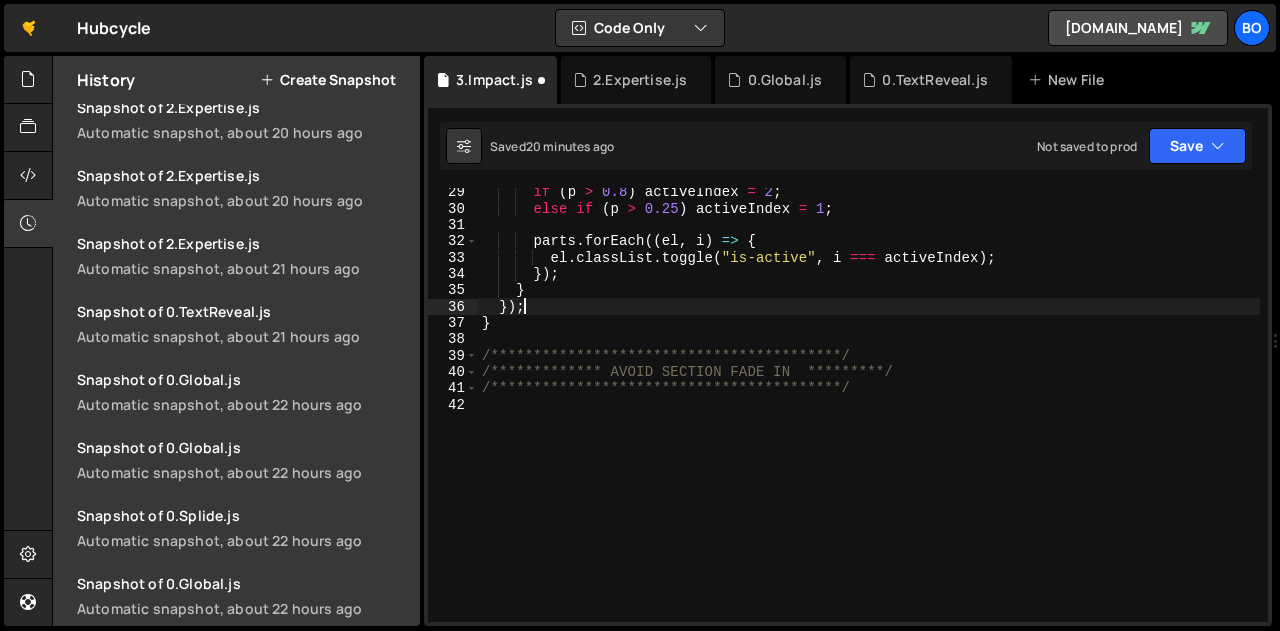 scroll, scrollTop: 0, scrollLeft: 2, axis: horizontal 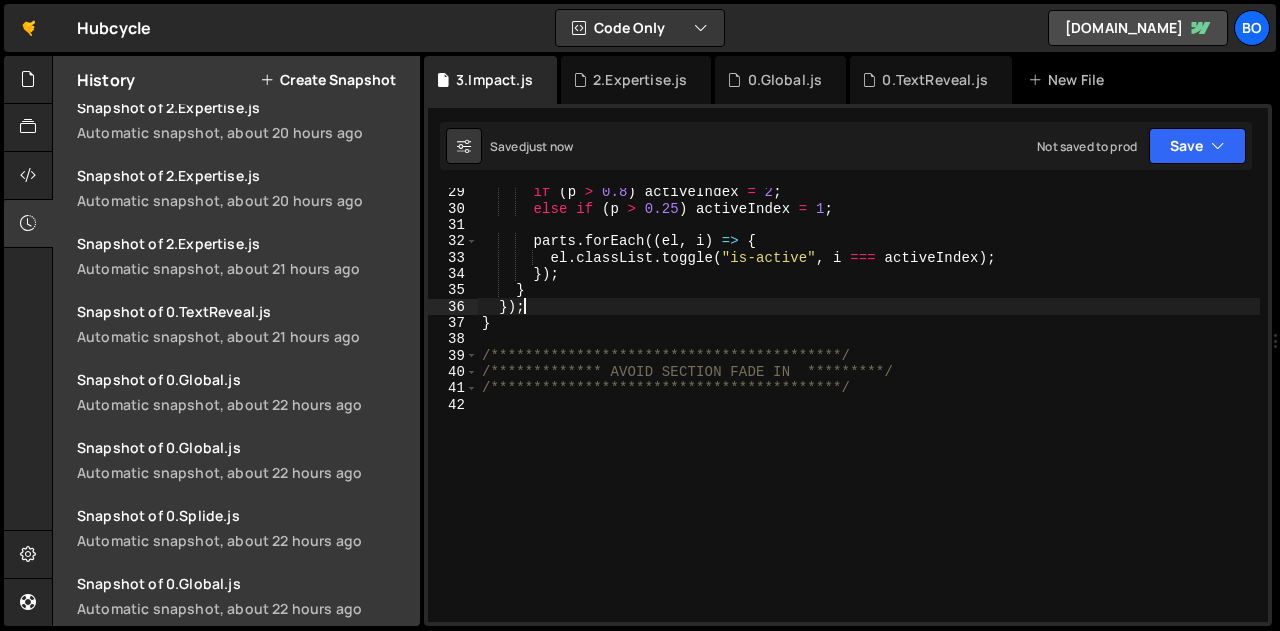 type on "});" 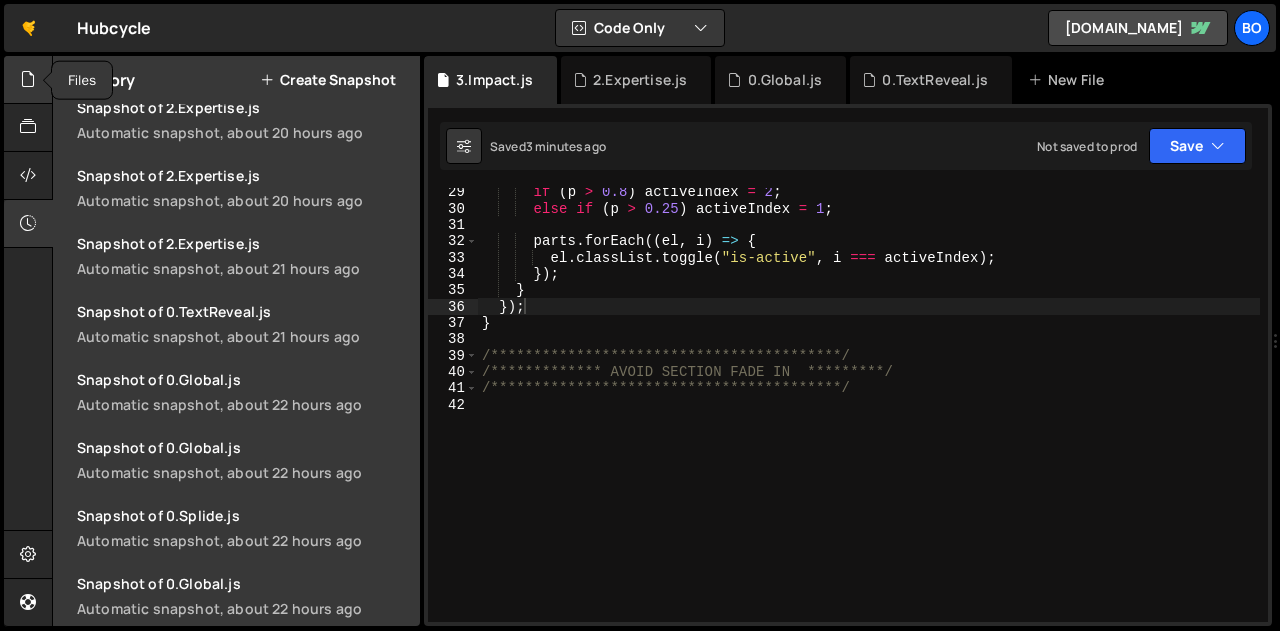 click at bounding box center (28, 80) 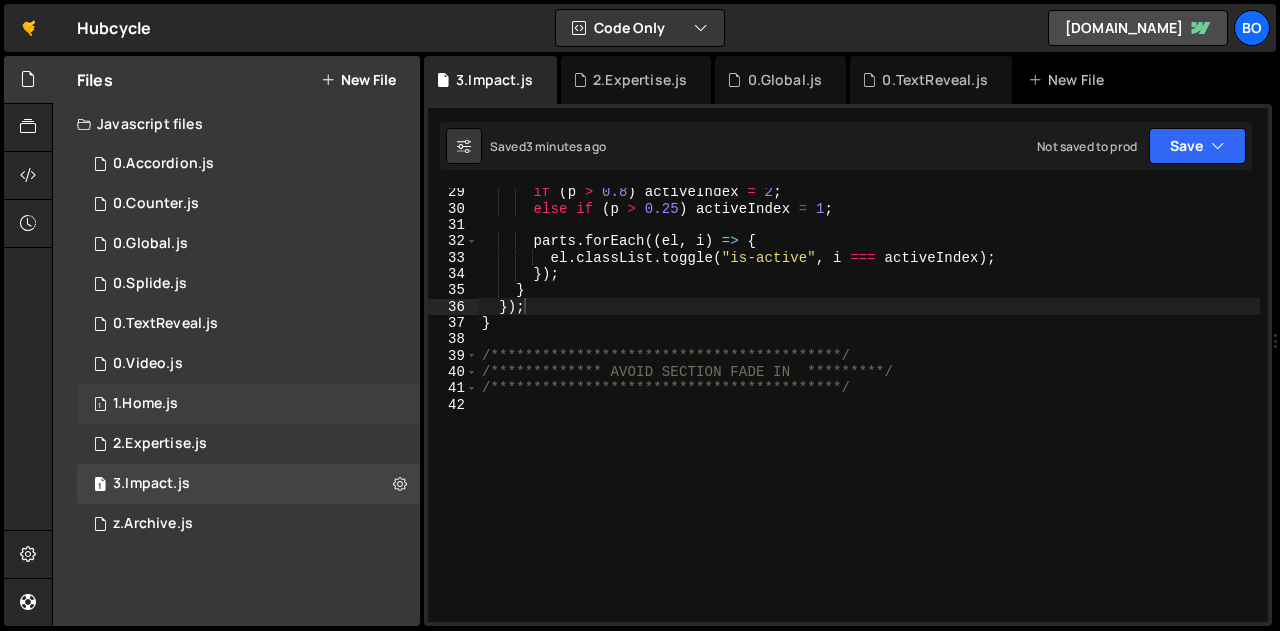 click on "1.Home.js" at bounding box center [145, 404] 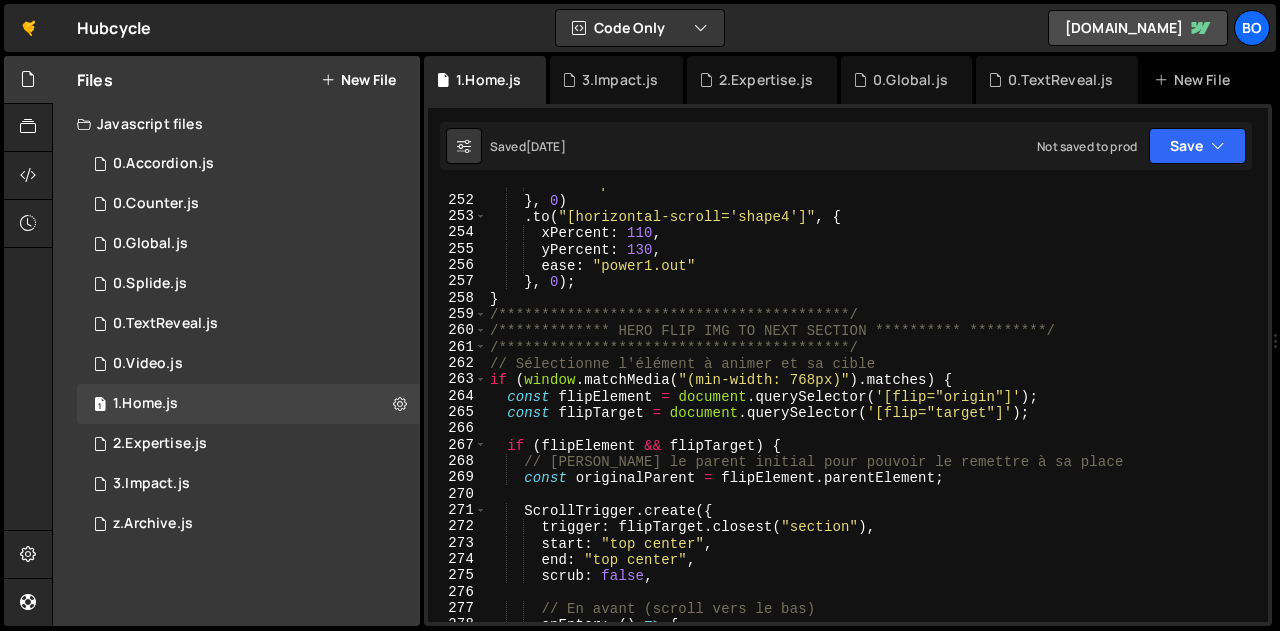 scroll, scrollTop: 4095, scrollLeft: 0, axis: vertical 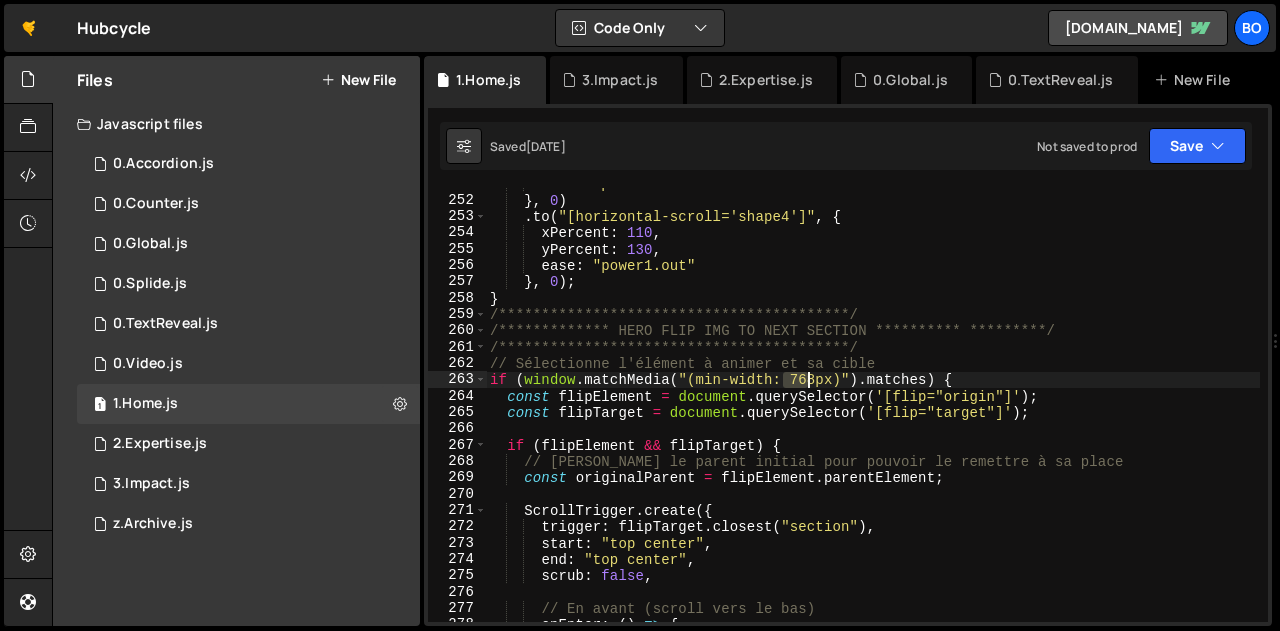 drag, startPoint x: 786, startPoint y: 376, endPoint x: 807, endPoint y: 378, distance: 21.095022 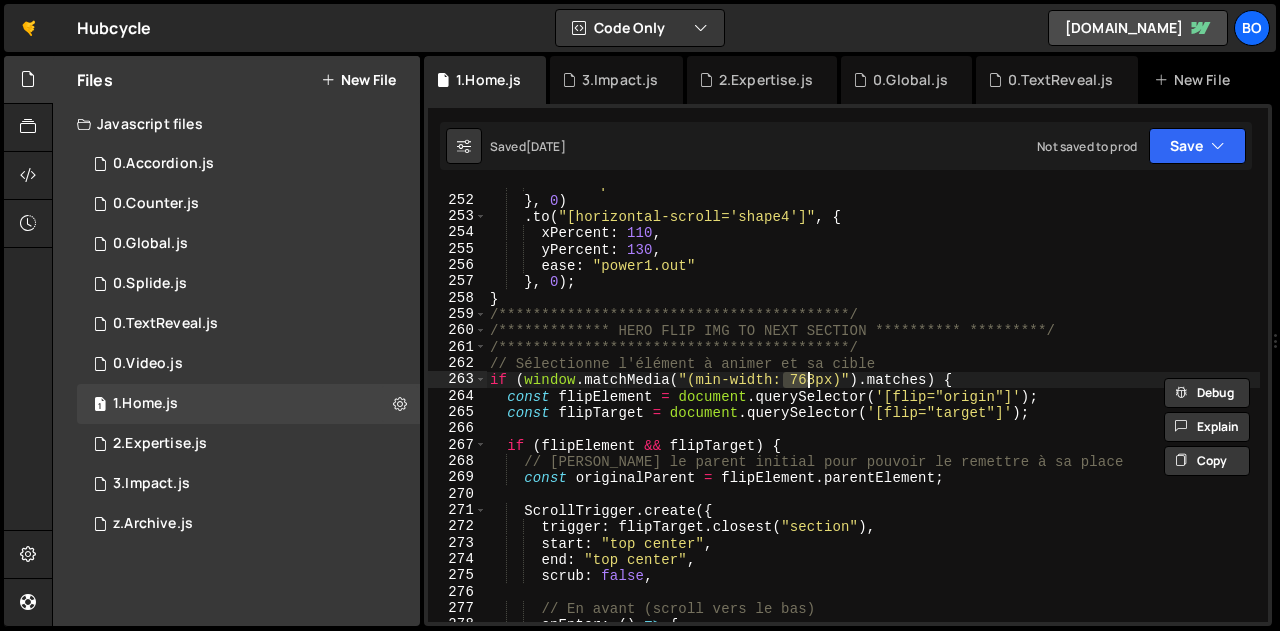 click on "**********" at bounding box center [873, 409] 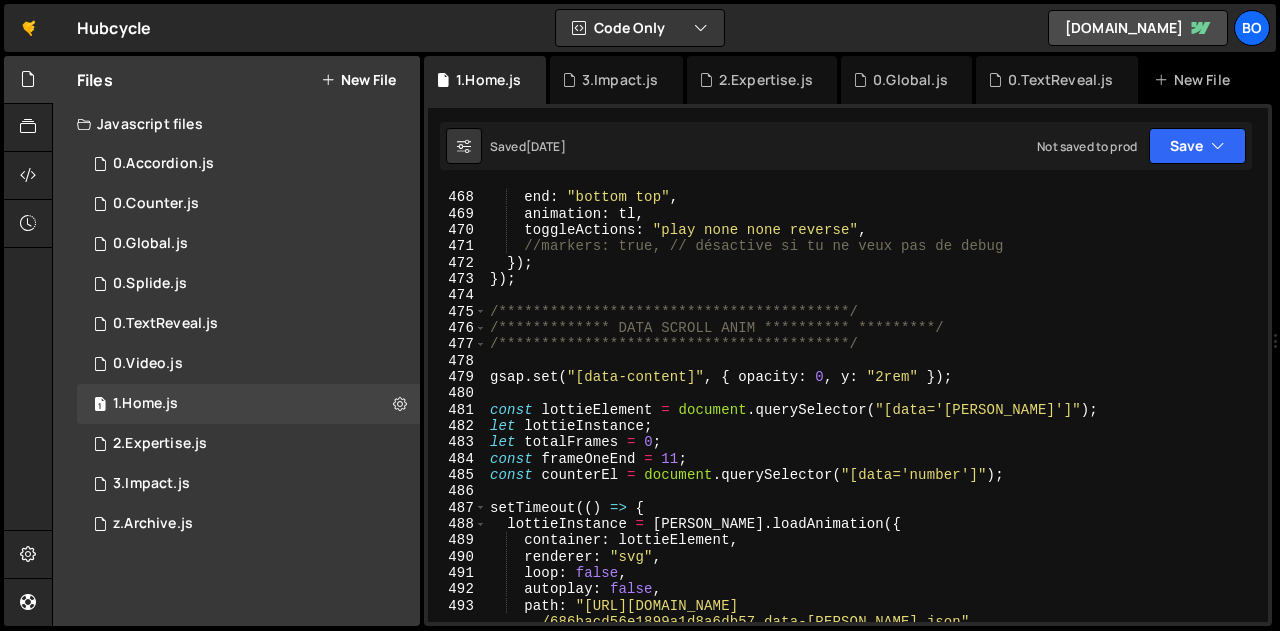 scroll, scrollTop: 7659, scrollLeft: 0, axis: vertical 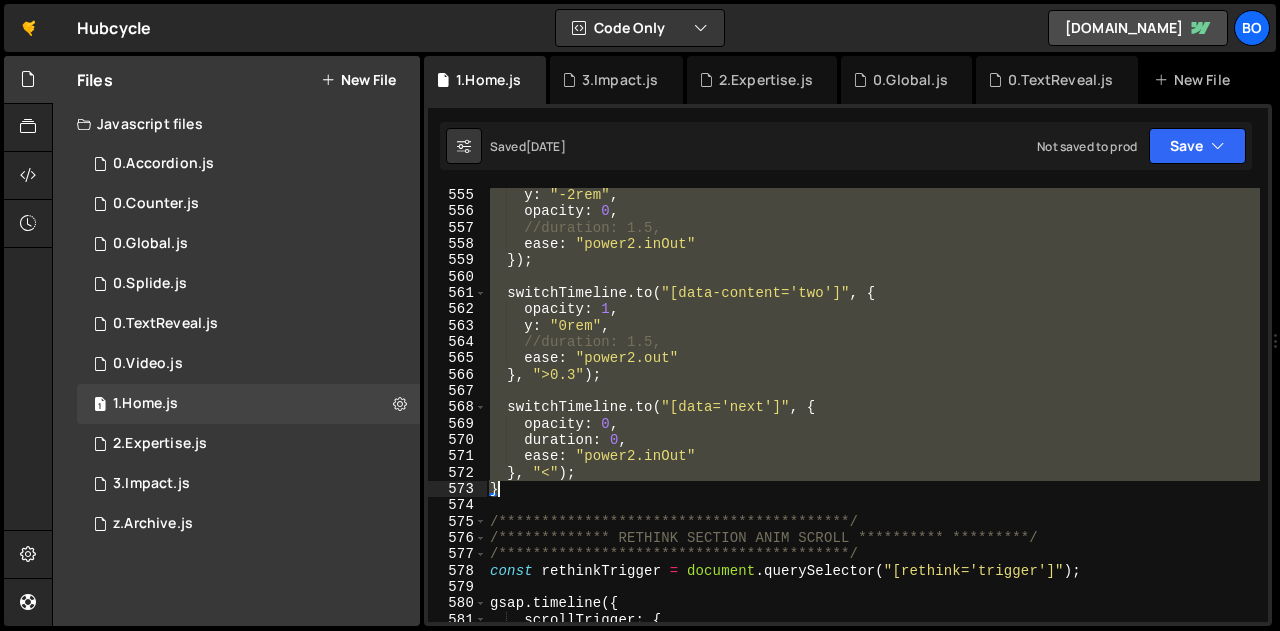 drag, startPoint x: 491, startPoint y: 308, endPoint x: 574, endPoint y: 489, distance: 199.12308 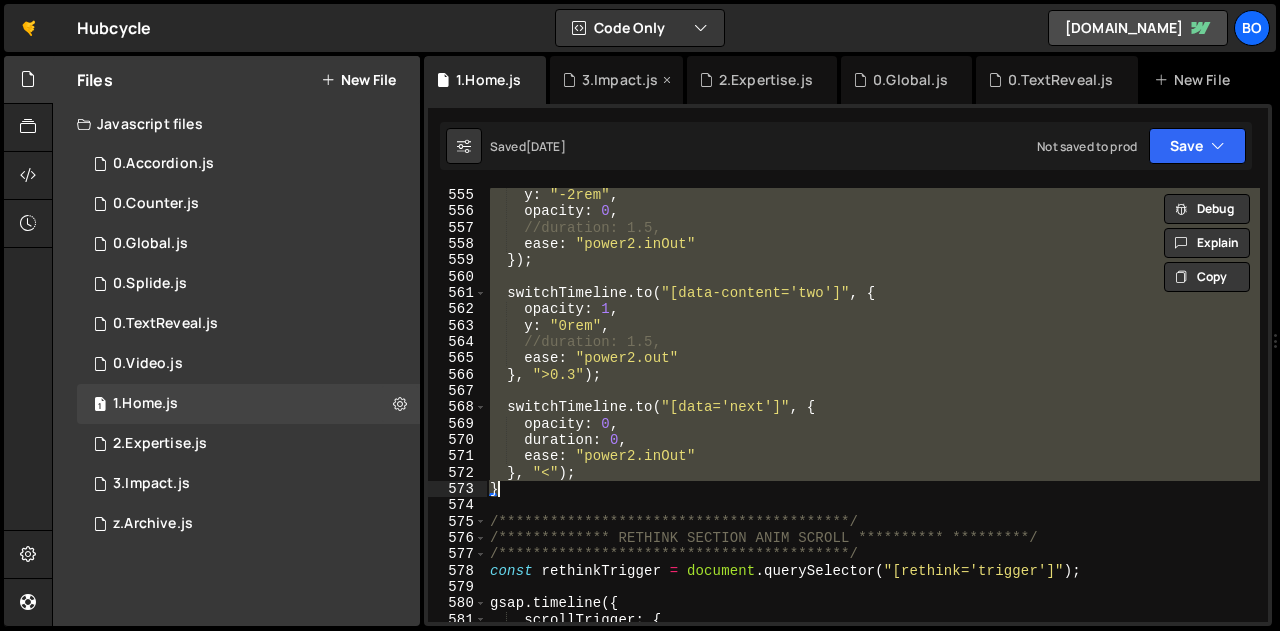 click on "3.Impact.js" at bounding box center (620, 80) 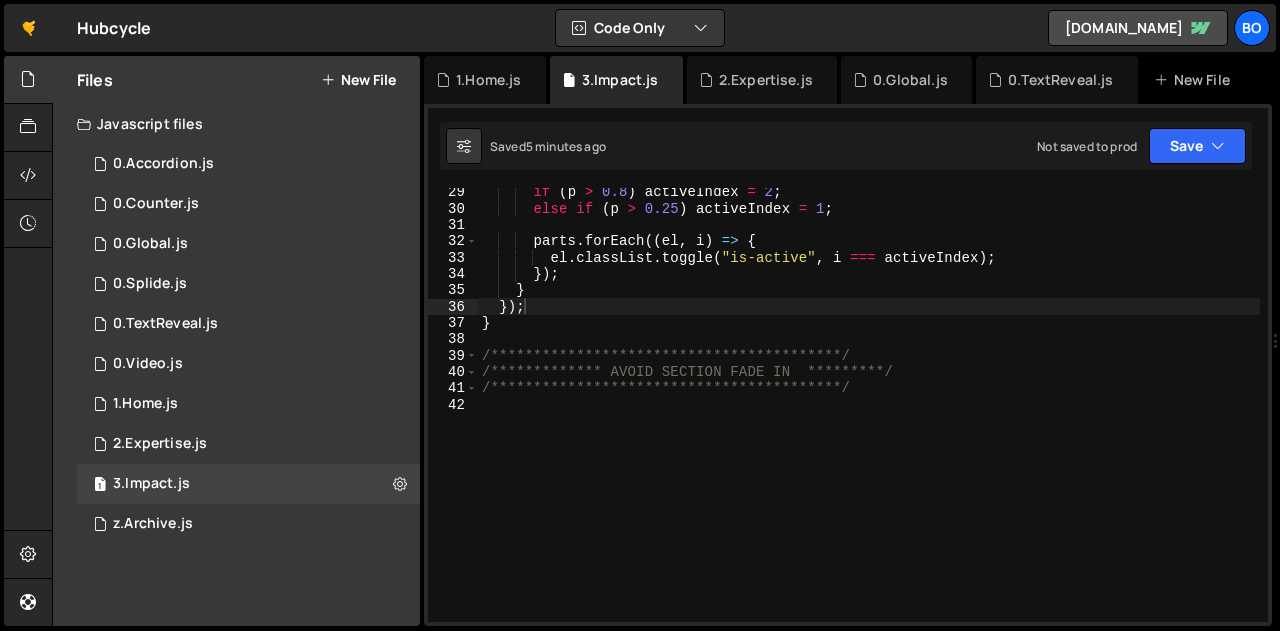 click on "**********" at bounding box center (869, 417) 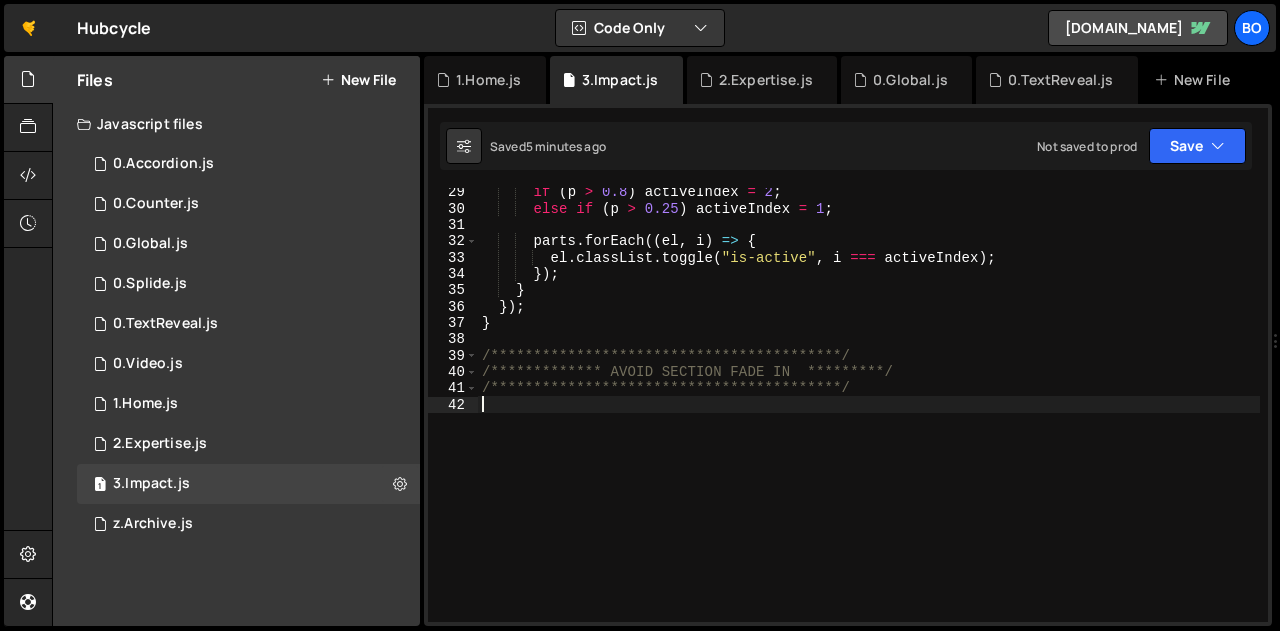 scroll, scrollTop: 970, scrollLeft: 0, axis: vertical 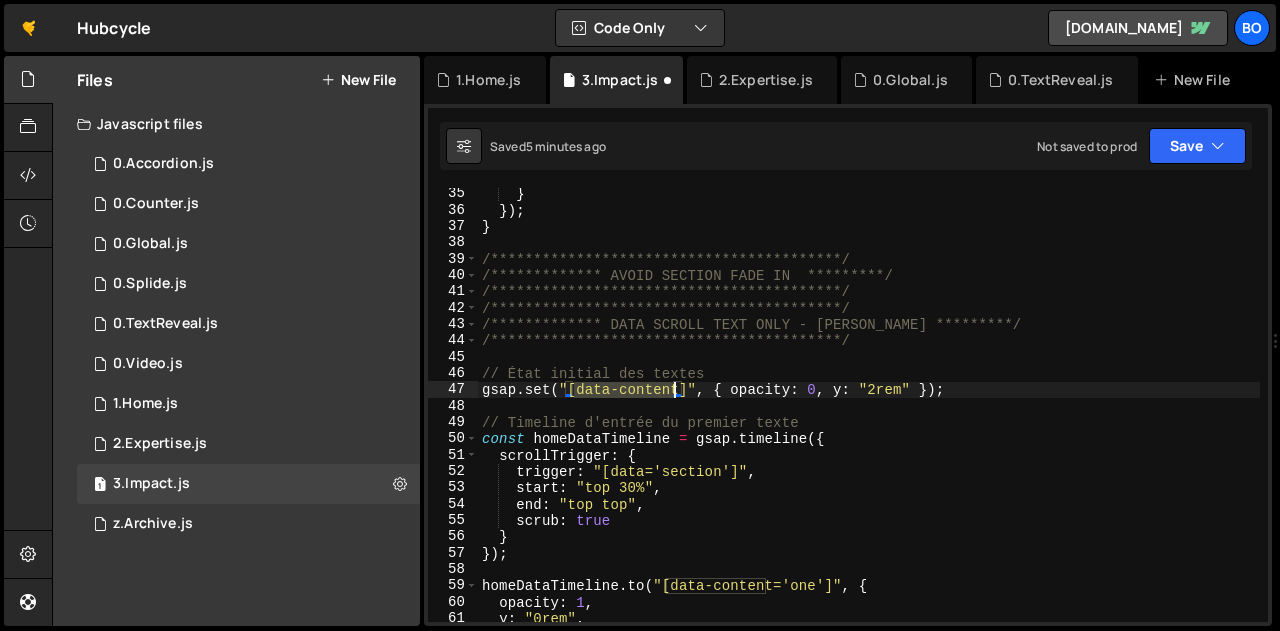 drag, startPoint x: 573, startPoint y: 391, endPoint x: 670, endPoint y: 393, distance: 97.020615 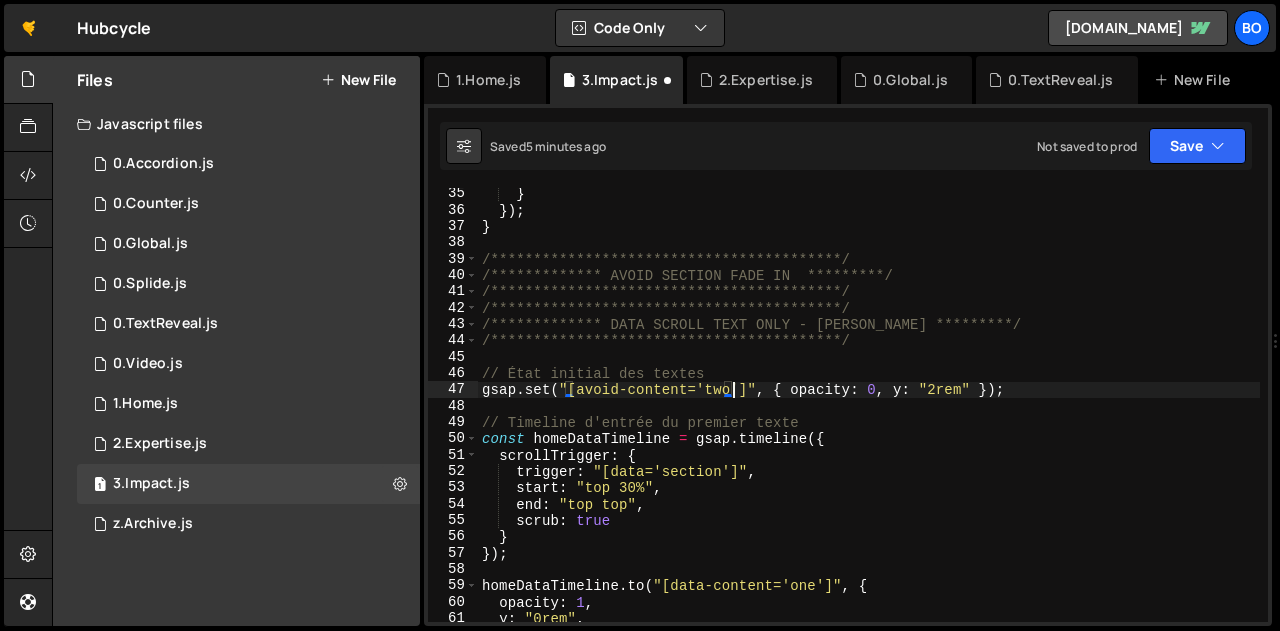 scroll, scrollTop: 0, scrollLeft: 17, axis: horizontal 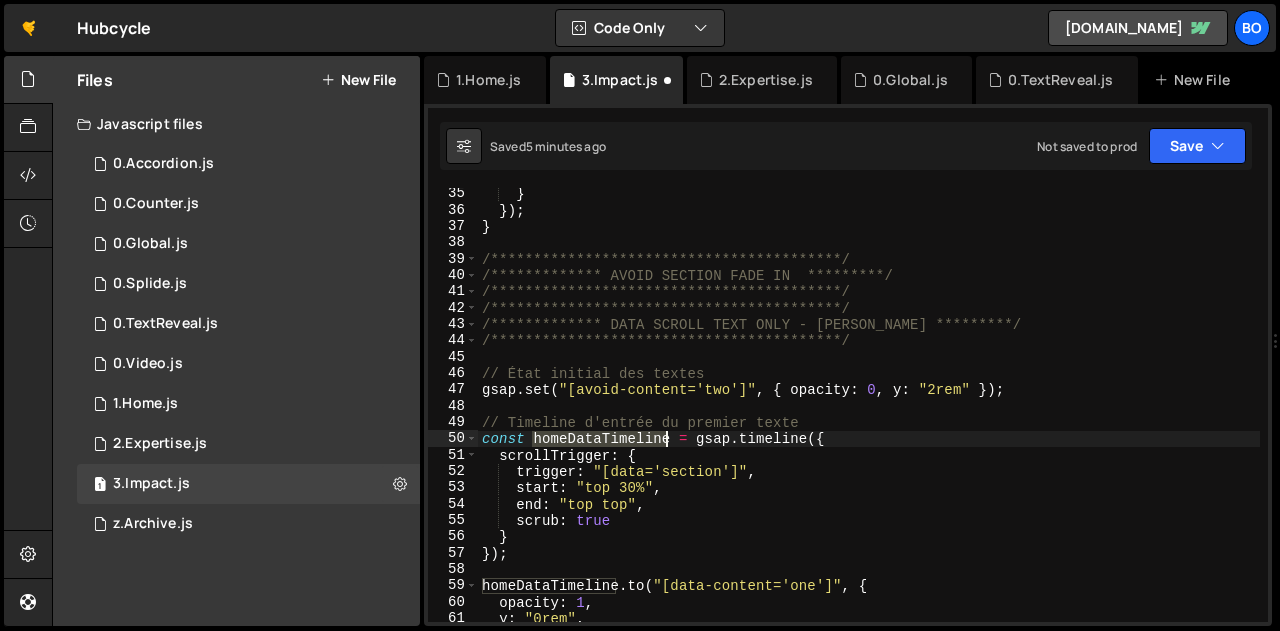 drag, startPoint x: 533, startPoint y: 438, endPoint x: 663, endPoint y: 441, distance: 130.0346 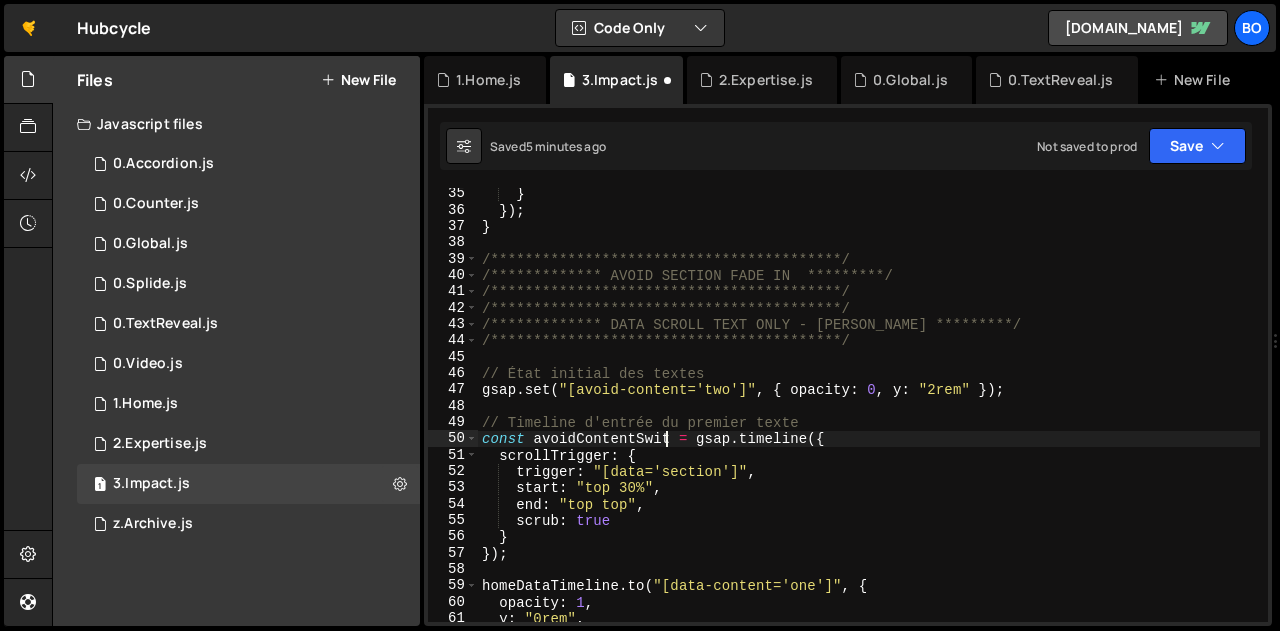 scroll, scrollTop: 0, scrollLeft: 13, axis: horizontal 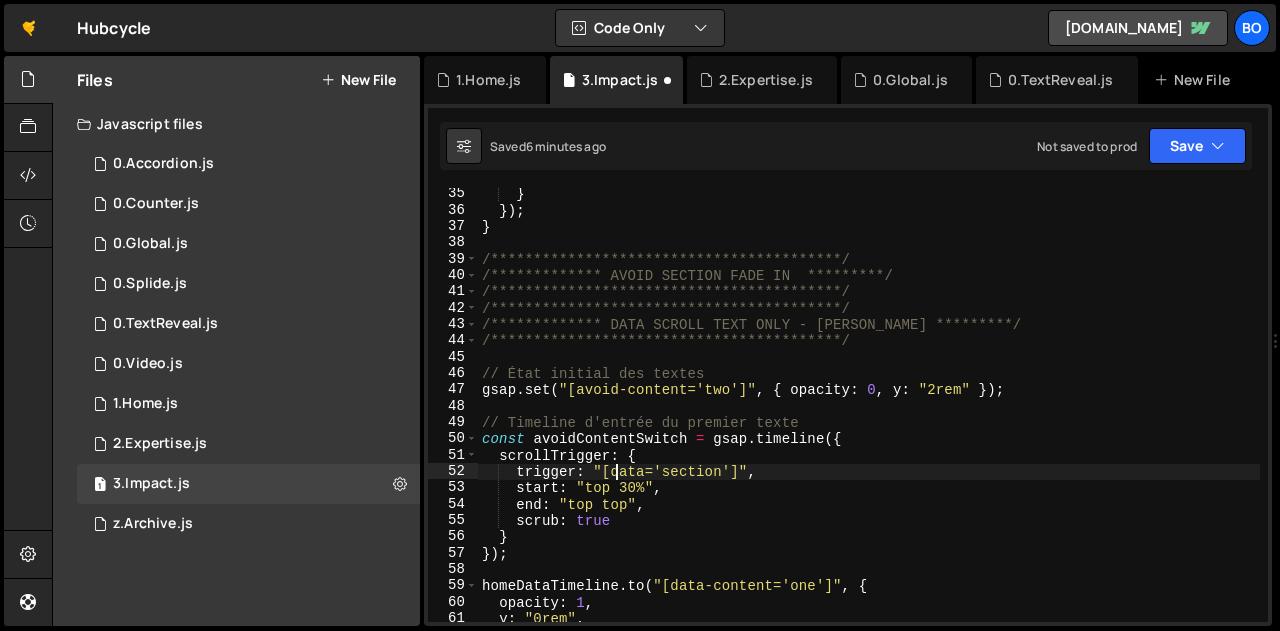click on "**********" at bounding box center [869, 419] 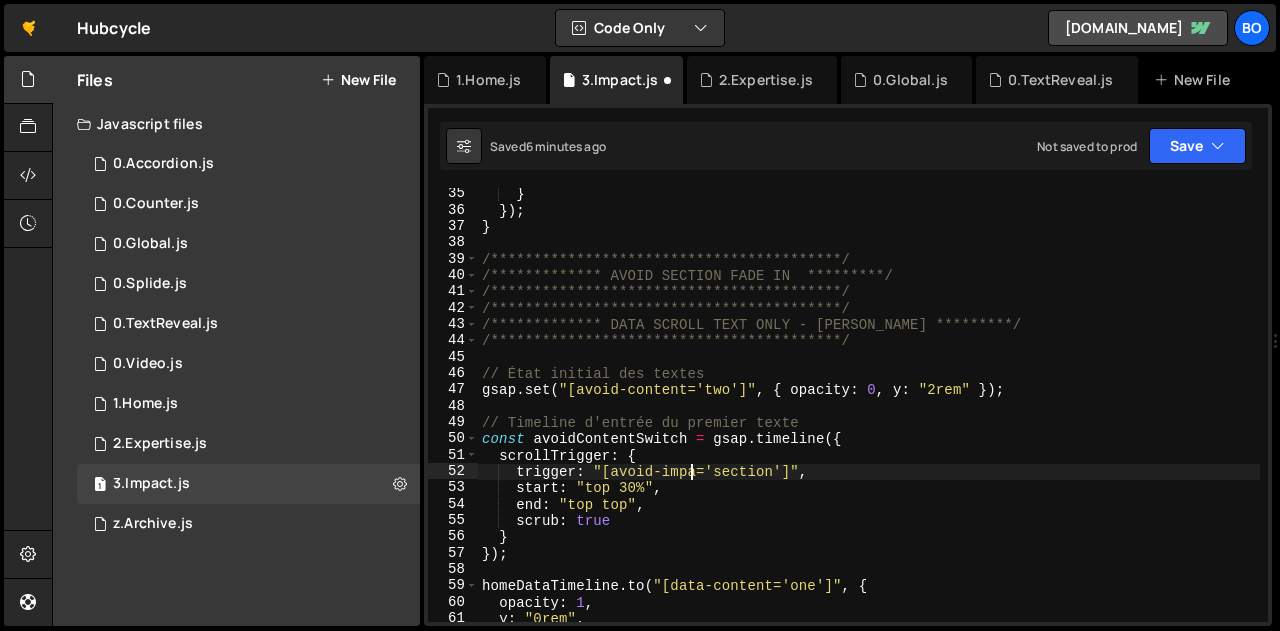 scroll, scrollTop: 0, scrollLeft: 15, axis: horizontal 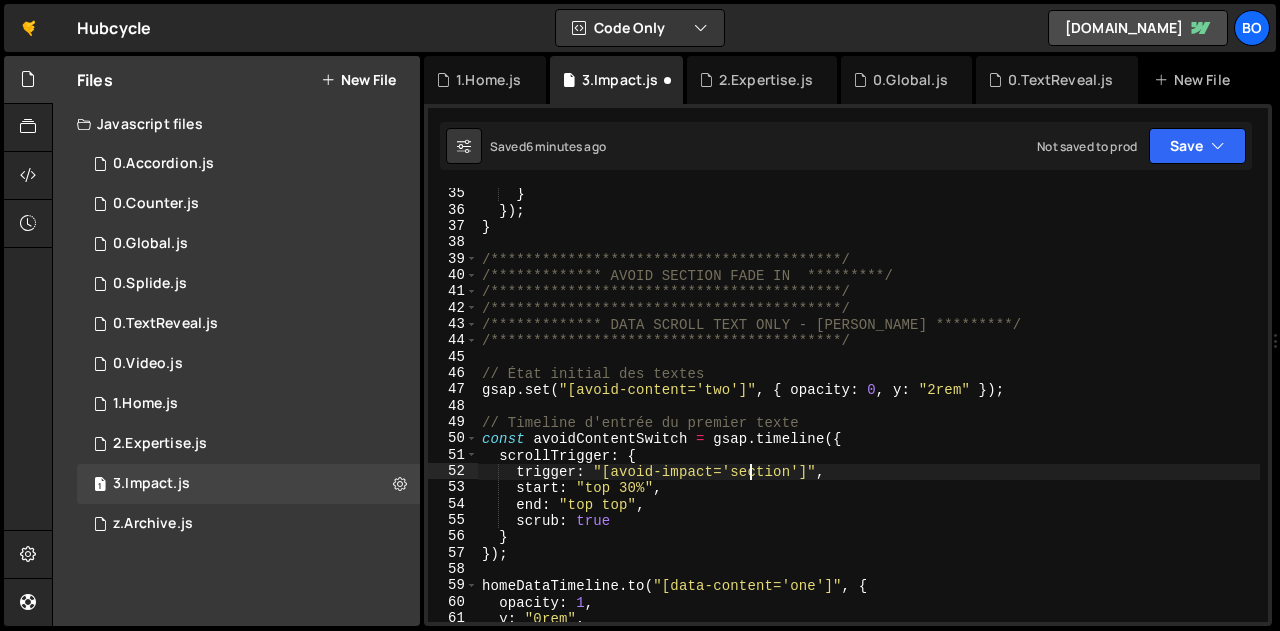 click on "**********" at bounding box center [869, 419] 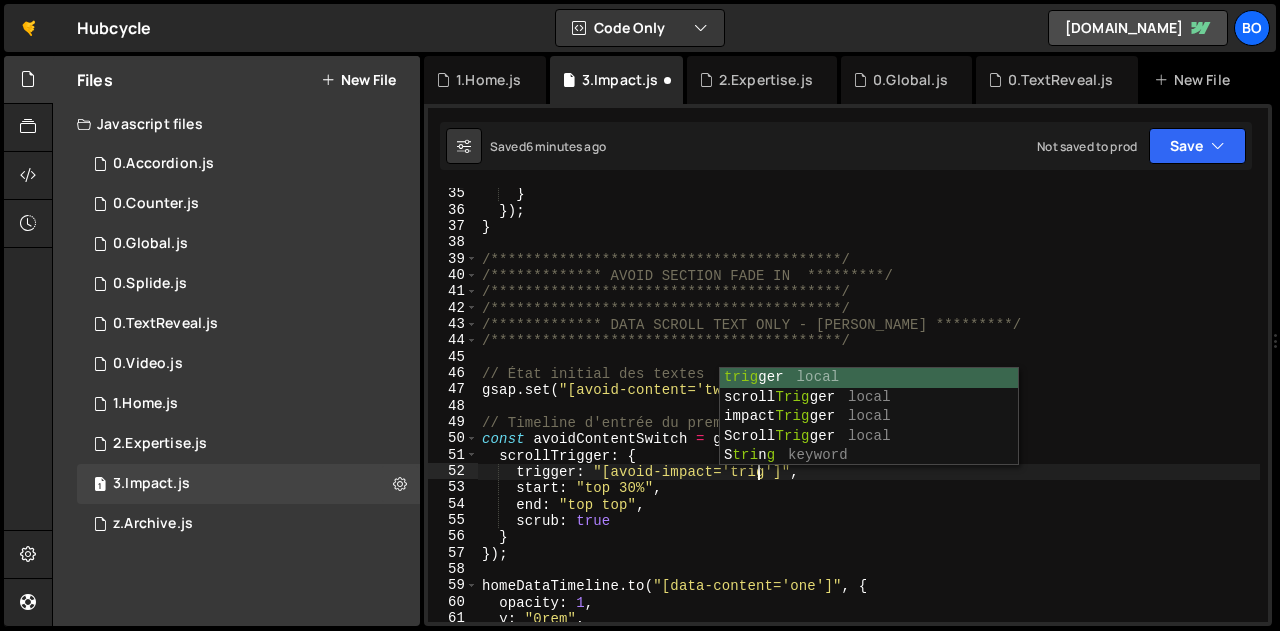 scroll, scrollTop: 0, scrollLeft: 20, axis: horizontal 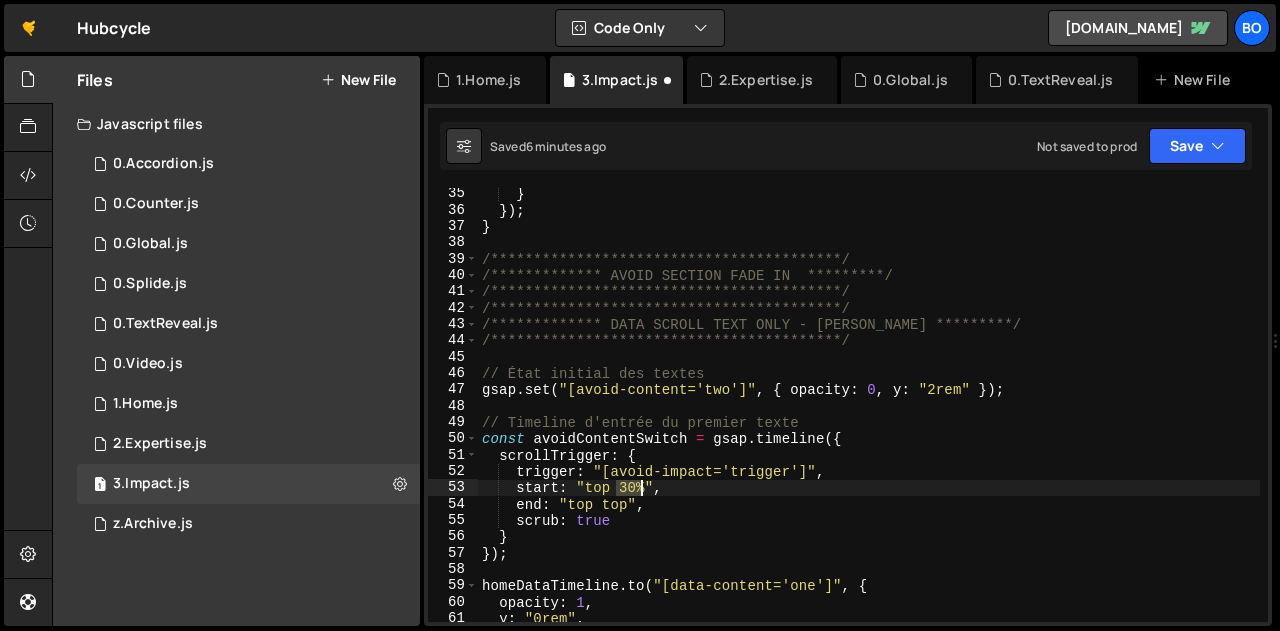 drag, startPoint x: 617, startPoint y: 487, endPoint x: 636, endPoint y: 488, distance: 19.026299 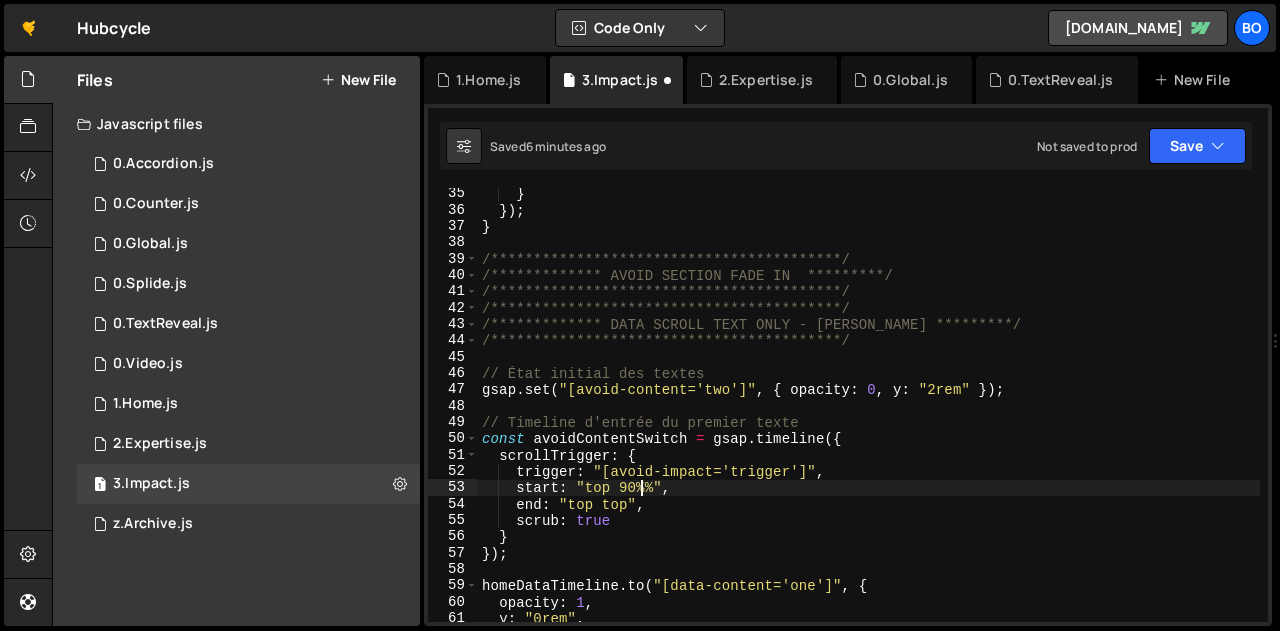scroll, scrollTop: 0, scrollLeft: 10, axis: horizontal 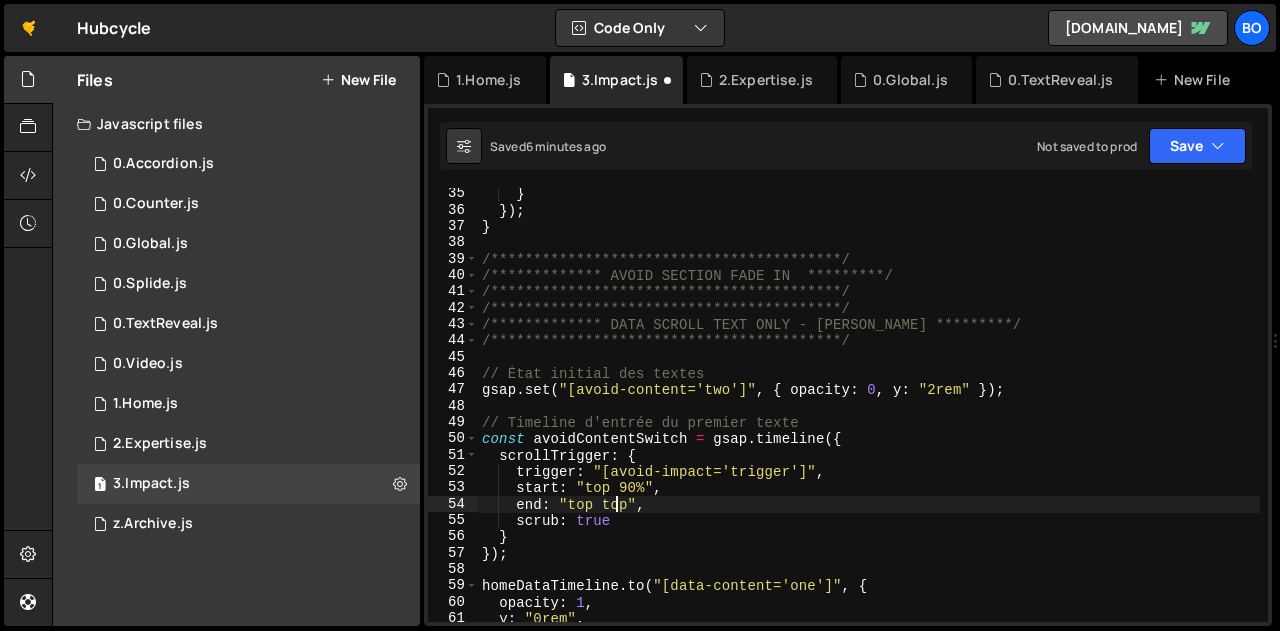 click on "**********" at bounding box center (869, 419) 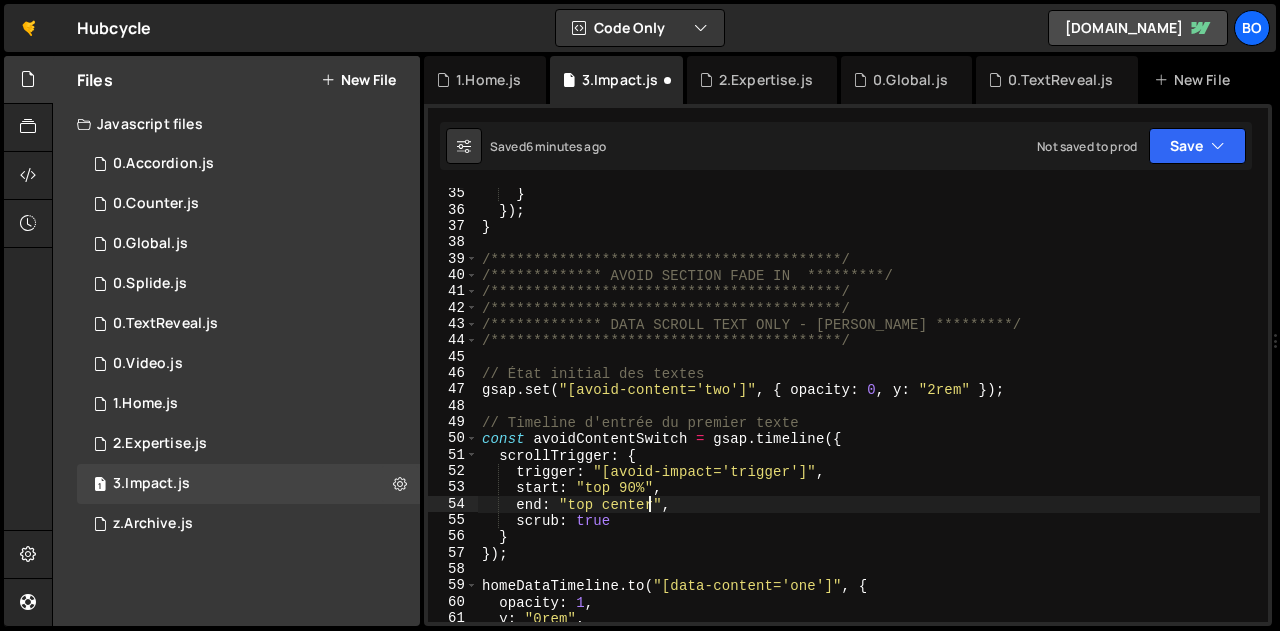 scroll, scrollTop: 0, scrollLeft: 11, axis: horizontal 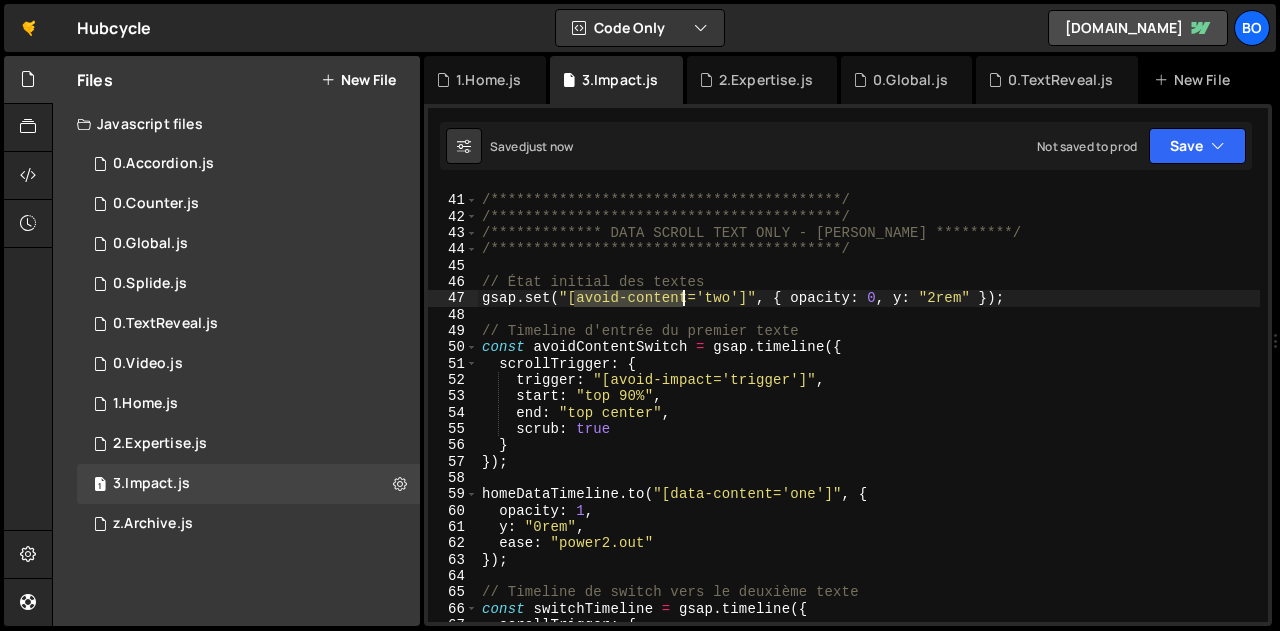 drag, startPoint x: 573, startPoint y: 296, endPoint x: 678, endPoint y: 299, distance: 105.04285 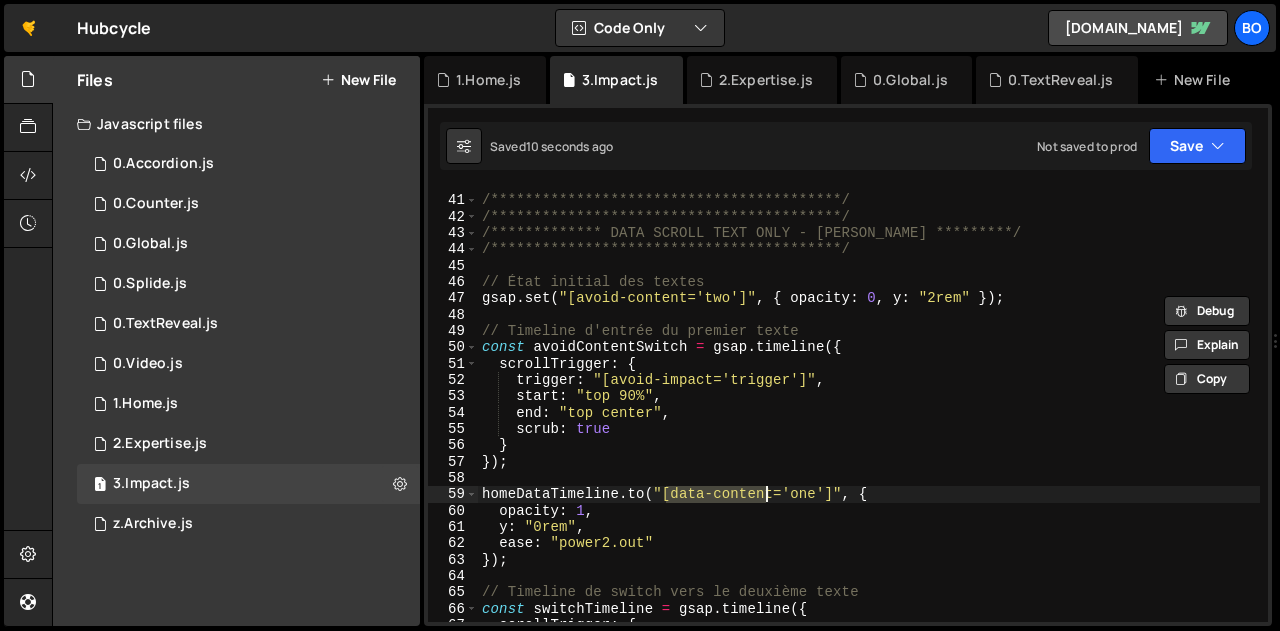 drag, startPoint x: 664, startPoint y: 491, endPoint x: 768, endPoint y: 488, distance: 104.04326 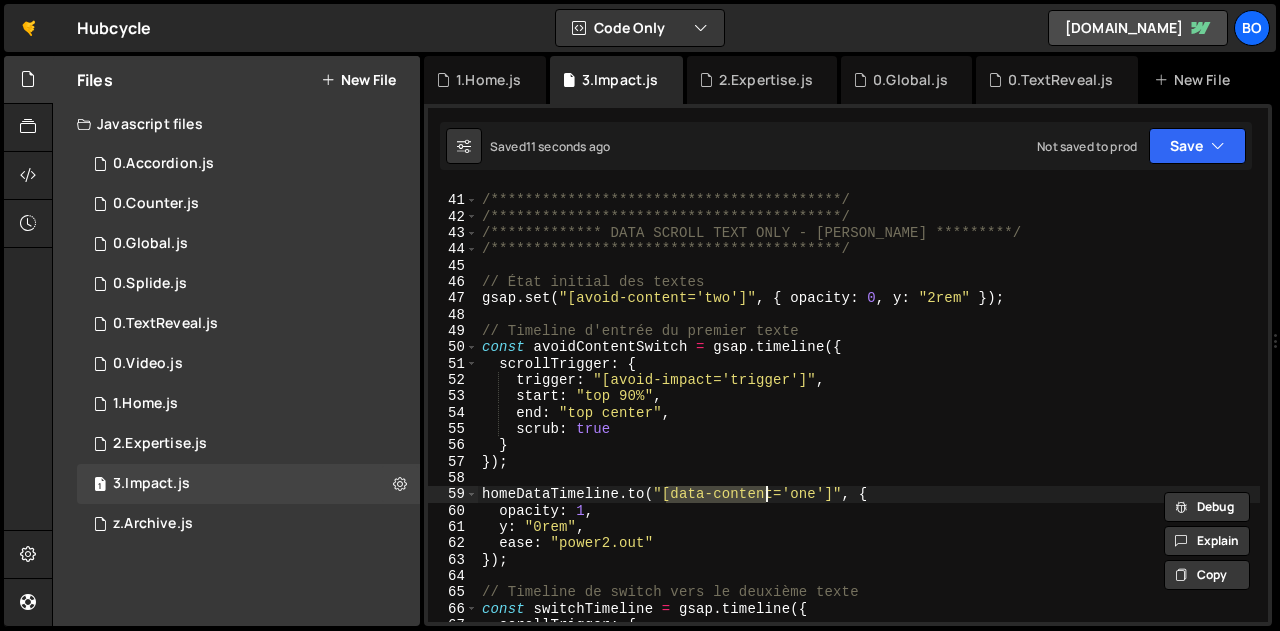 paste on "avoid" 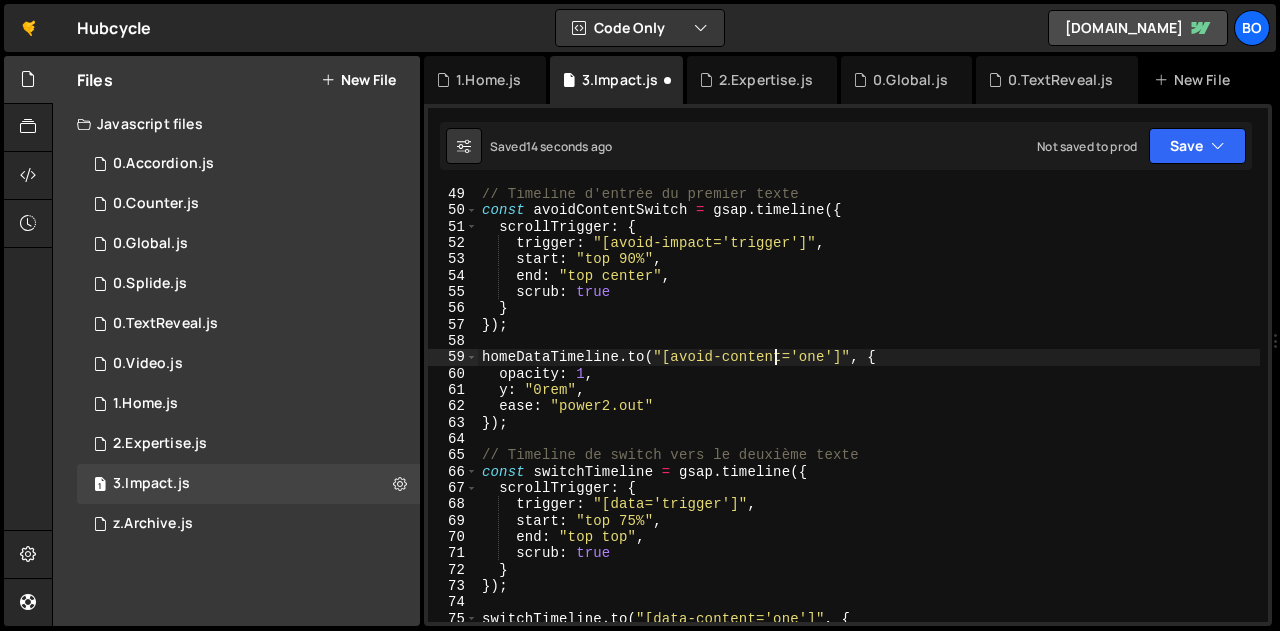 scroll, scrollTop: 786, scrollLeft: 0, axis: vertical 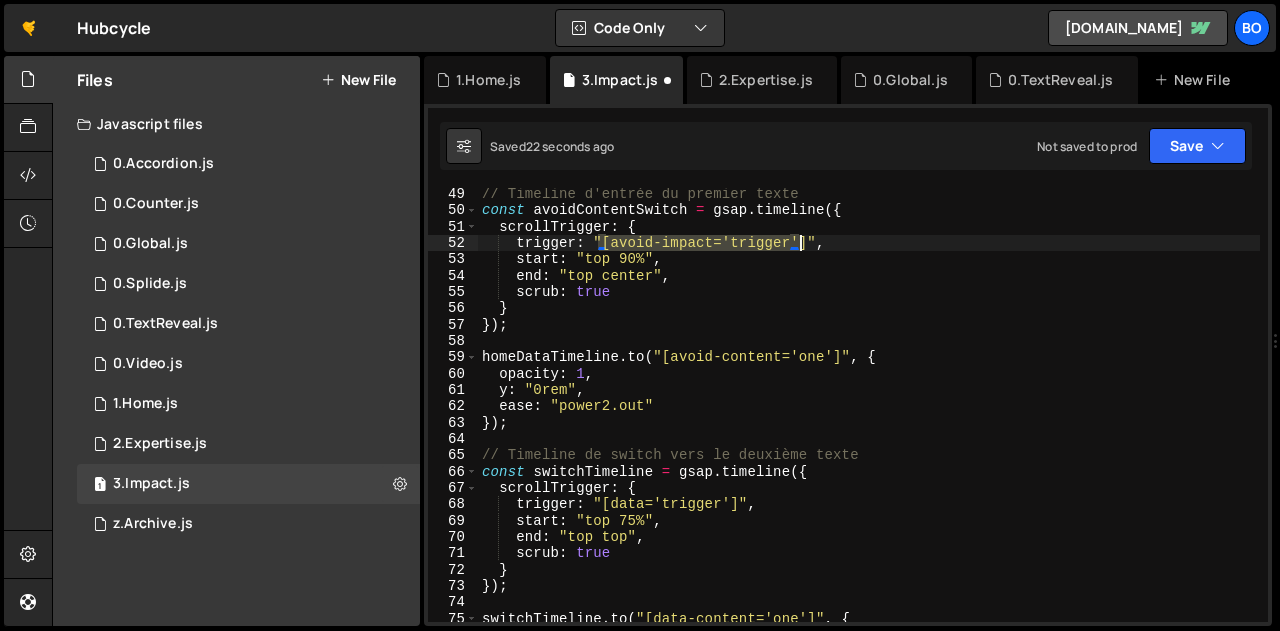 drag, startPoint x: 618, startPoint y: 245, endPoint x: 798, endPoint y: 250, distance: 180.06943 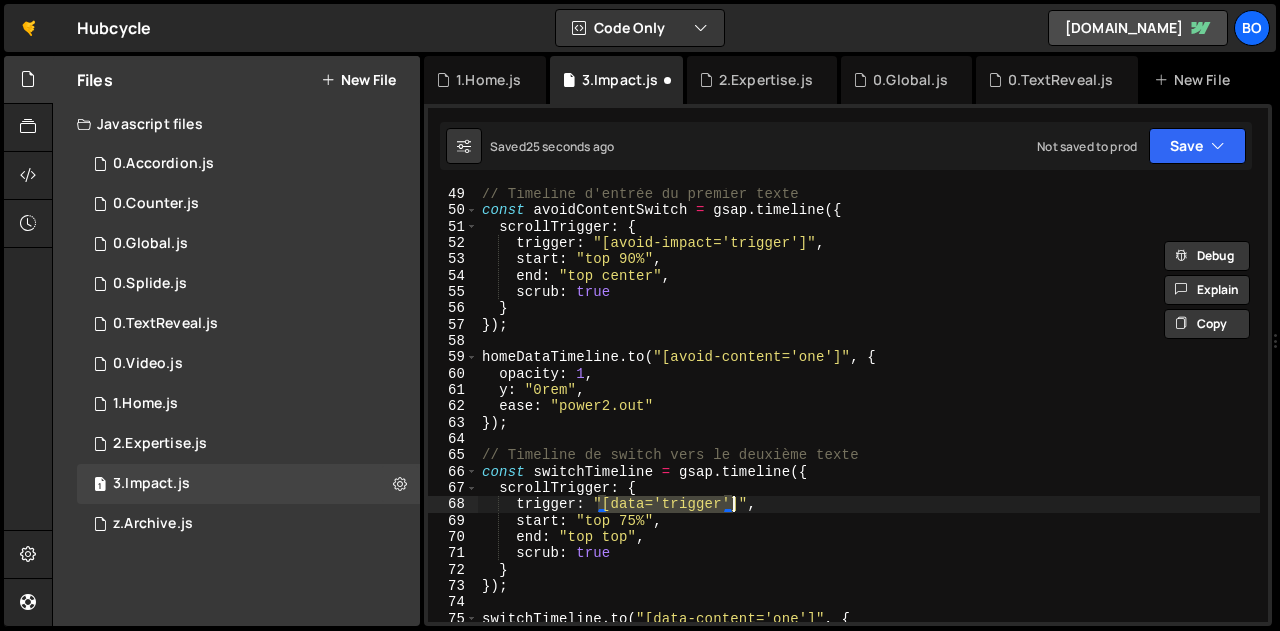 drag, startPoint x: 599, startPoint y: 506, endPoint x: 733, endPoint y: 506, distance: 134 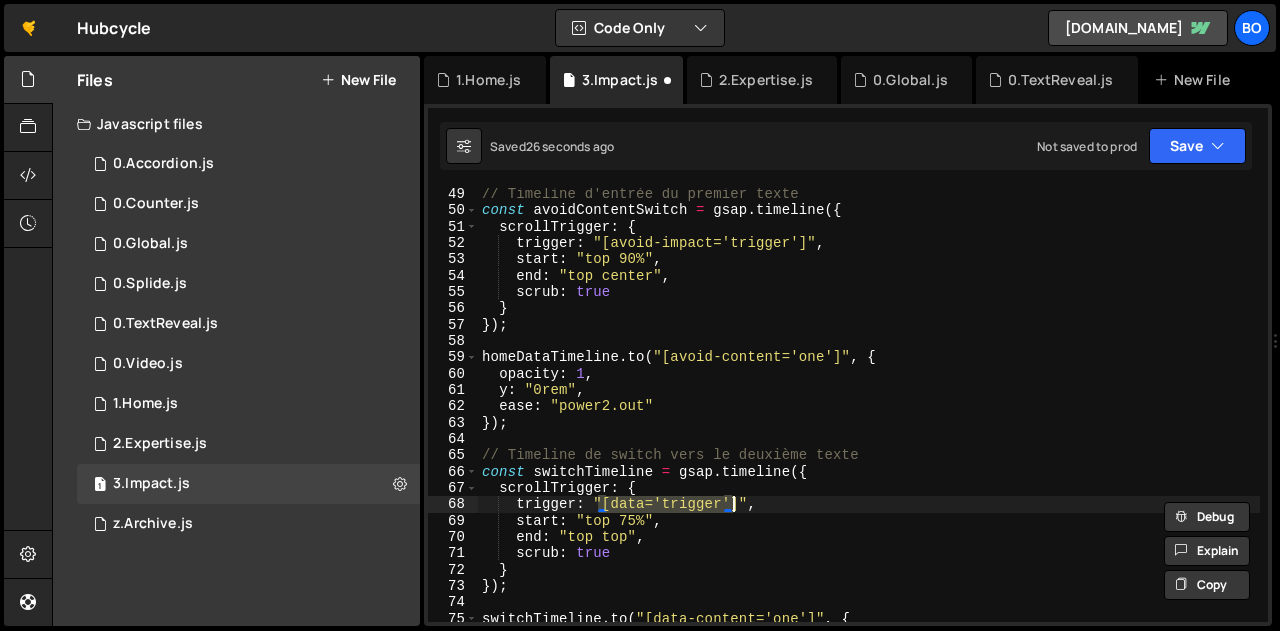paste on "avoid-impact" 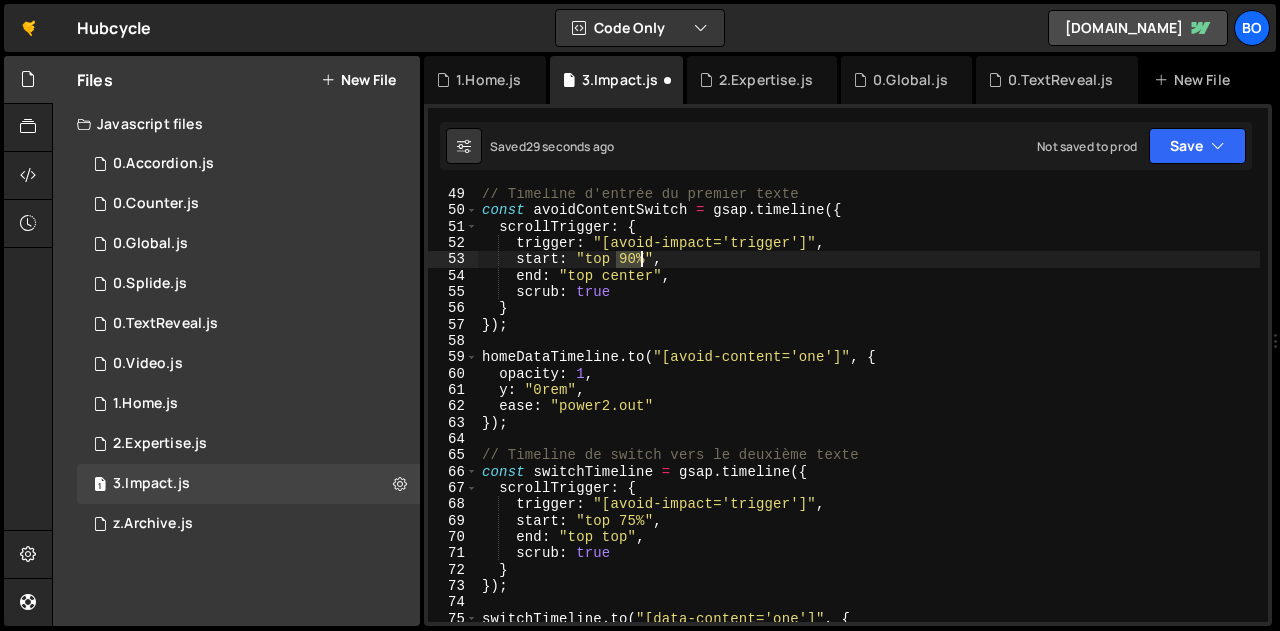 drag, startPoint x: 617, startPoint y: 257, endPoint x: 639, endPoint y: 260, distance: 22.203604 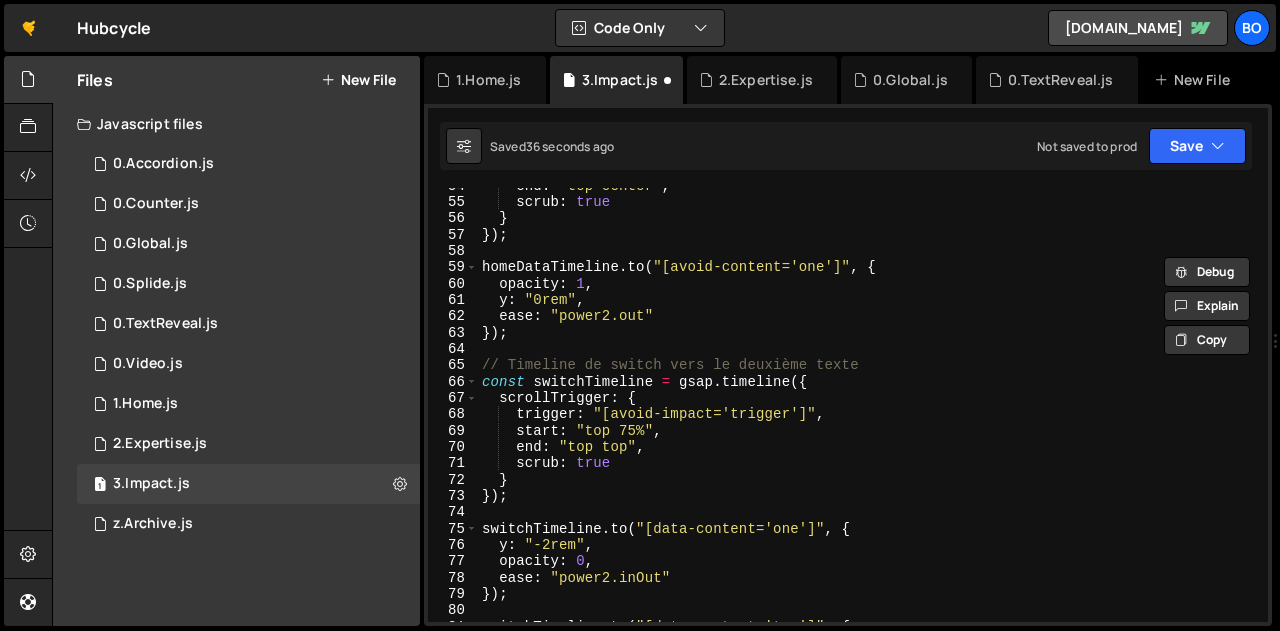 scroll, scrollTop: 875, scrollLeft: 0, axis: vertical 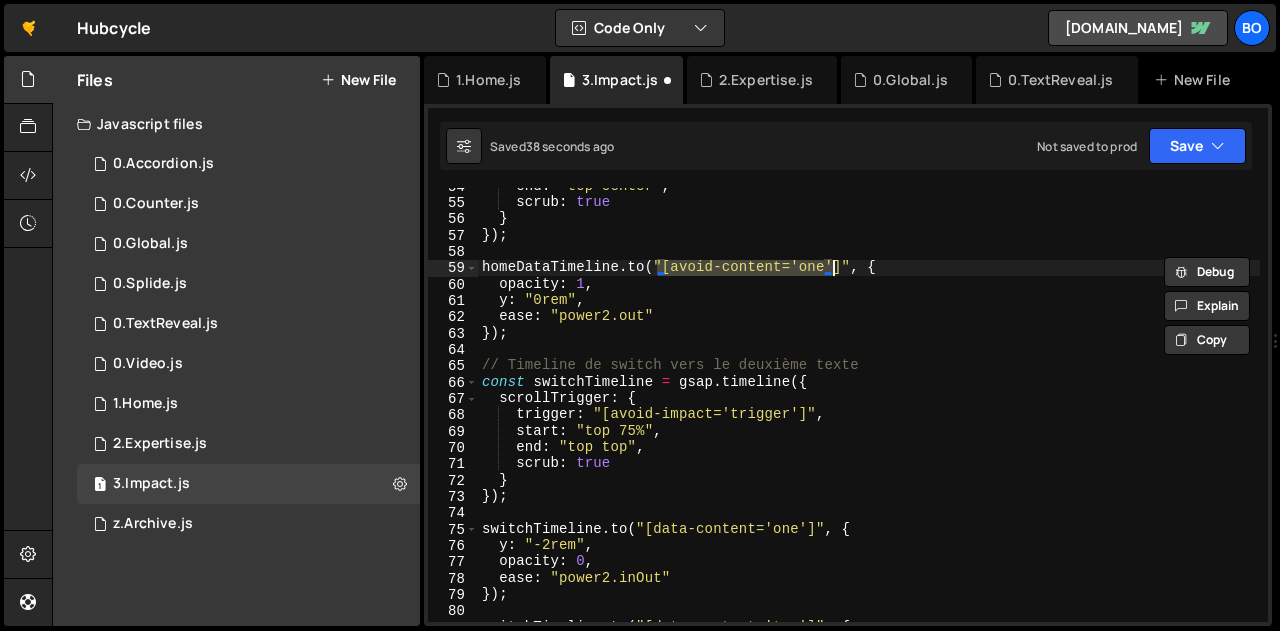 drag, startPoint x: 659, startPoint y: 265, endPoint x: 833, endPoint y: 271, distance: 174.10342 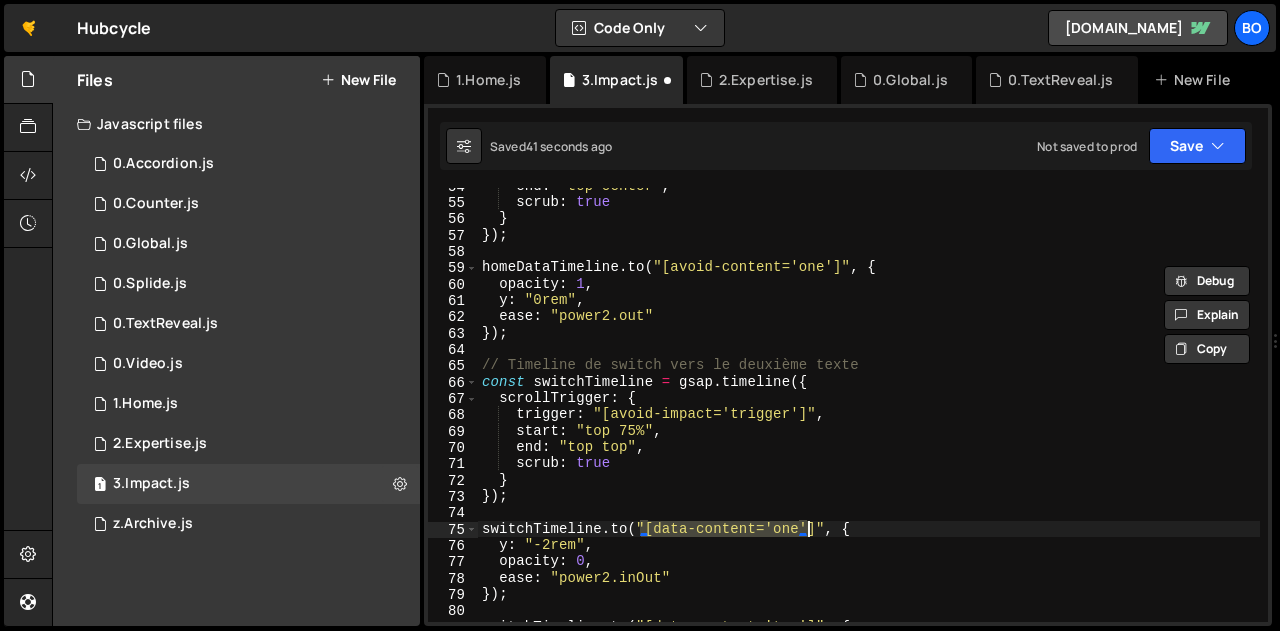 drag, startPoint x: 639, startPoint y: 526, endPoint x: 810, endPoint y: 529, distance: 171.0263 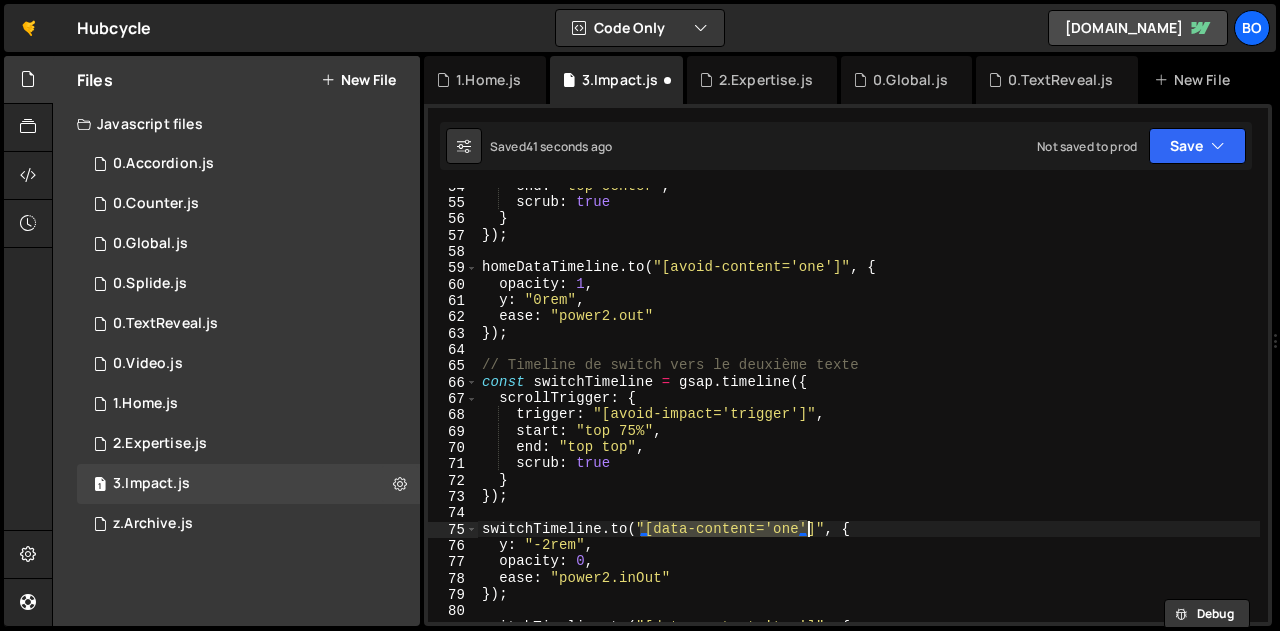 paste on "avoid" 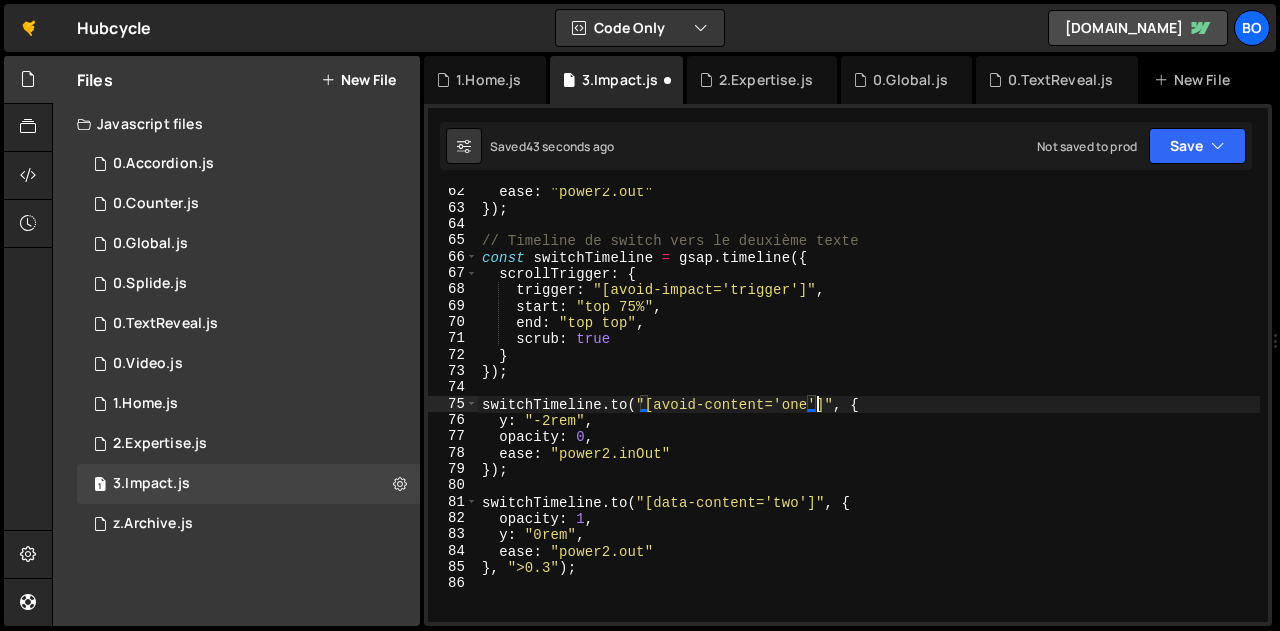 scroll, scrollTop: 1001, scrollLeft: 0, axis: vertical 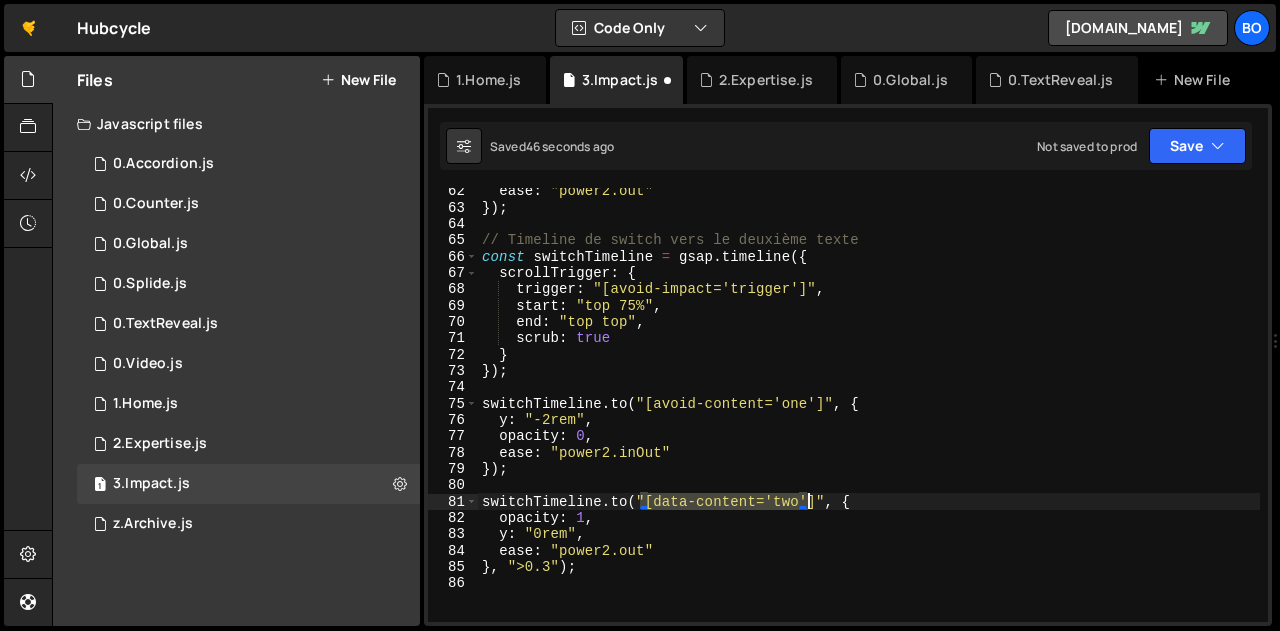 drag, startPoint x: 642, startPoint y: 503, endPoint x: 807, endPoint y: 504, distance: 165.00304 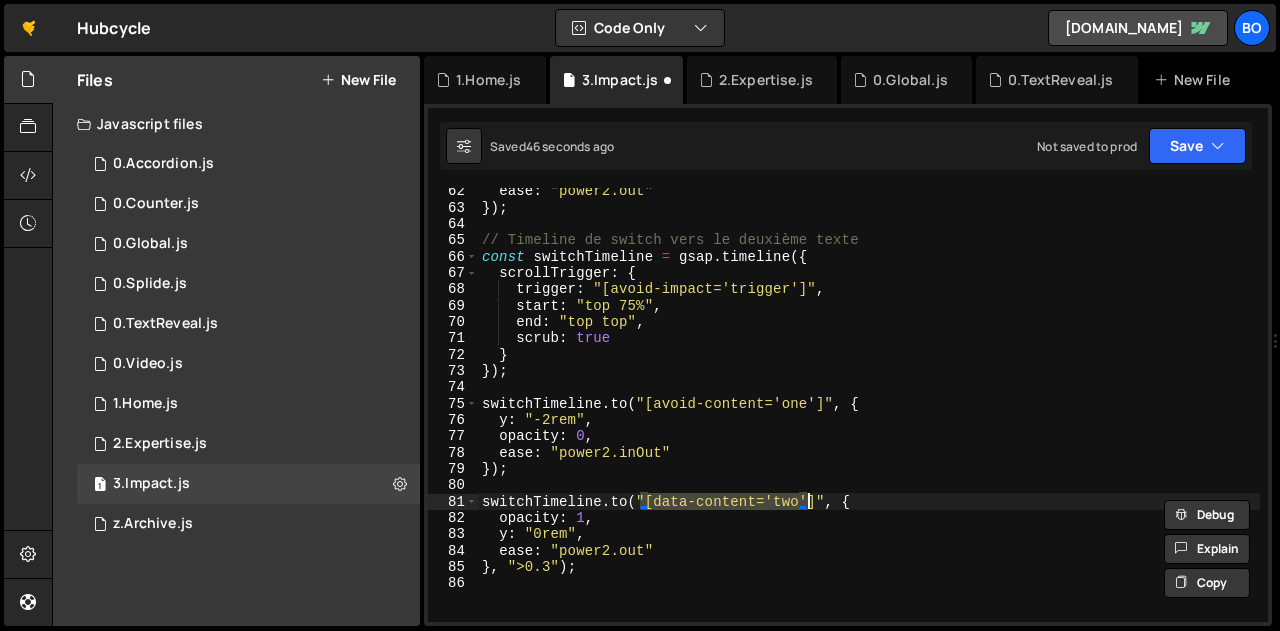 paste on "avoid-content='one" 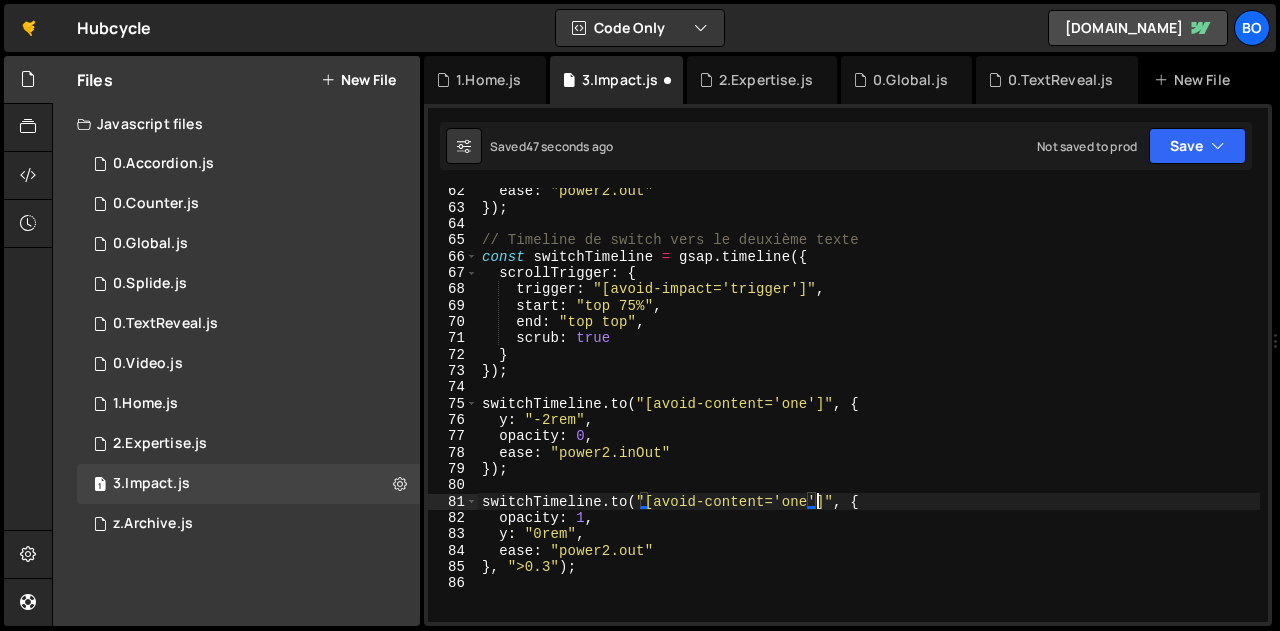 click on "ease :   "power2.out" }) ; // Timeline de switch vers le deuxième texte const   switchTimeline   =   gsap . timeline ({    scrollTrigger :   {       trigger :   "[avoid-impact='trigger']" ,       start :   "top 75%" ,       end :   "top top" ,       scrub :   true    } }) ; switchTimeline . to ( "[avoid-content='one']" ,   {    y :   "-2rem" ,    opacity :   0 ,    ease :   "power2.inOut" }) ; switchTimeline . to ( "[avoid-content='one']" ,   {    opacity :   1 ,    y :   "0rem" ,    ease :   "power2.out" } ,   ">0.3" ) ;" at bounding box center (869, 416) 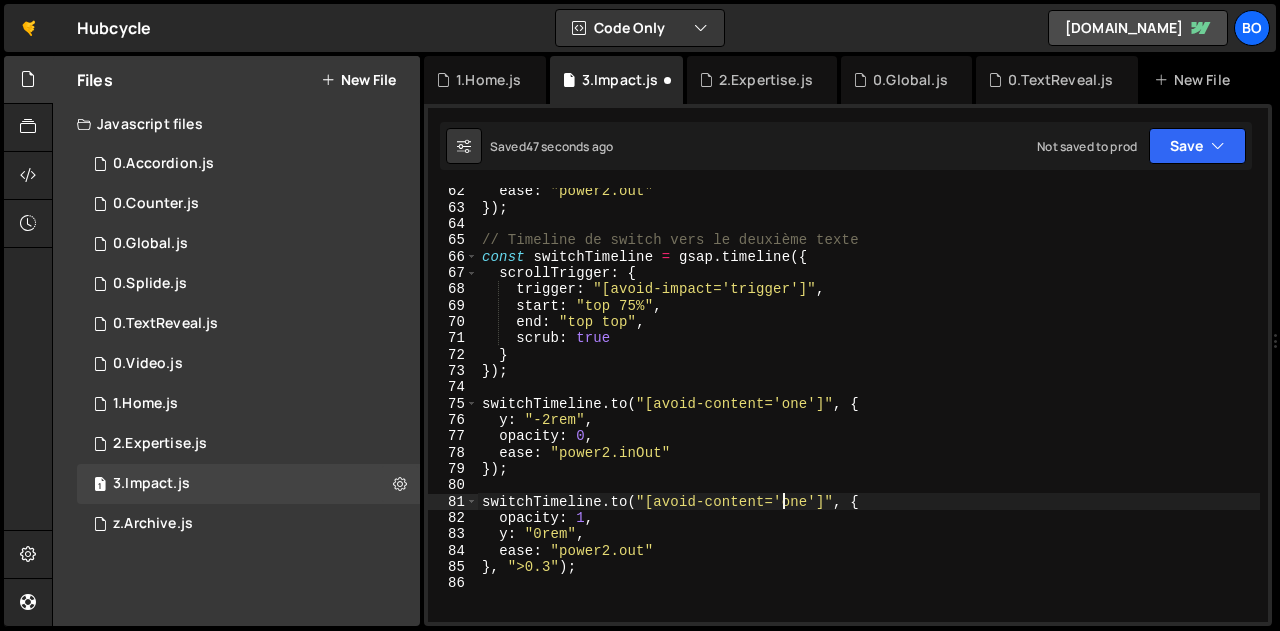 click on "ease :   "power2.out" }) ; // Timeline de switch vers le deuxième texte const   switchTimeline   =   gsap . timeline ({    scrollTrigger :   {       trigger :   "[avoid-impact='trigger']" ,       start :   "top 75%" ,       end :   "top top" ,       scrub :   true    } }) ; switchTimeline . to ( "[avoid-content='one']" ,   {    y :   "-2rem" ,    opacity :   0 ,    ease :   "power2.inOut" }) ; switchTimeline . to ( "[avoid-content='one']" ,   {    opacity :   1 ,    y :   "0rem" ,    ease :   "power2.out" } ,   ">0.3" ) ;" at bounding box center (869, 416) 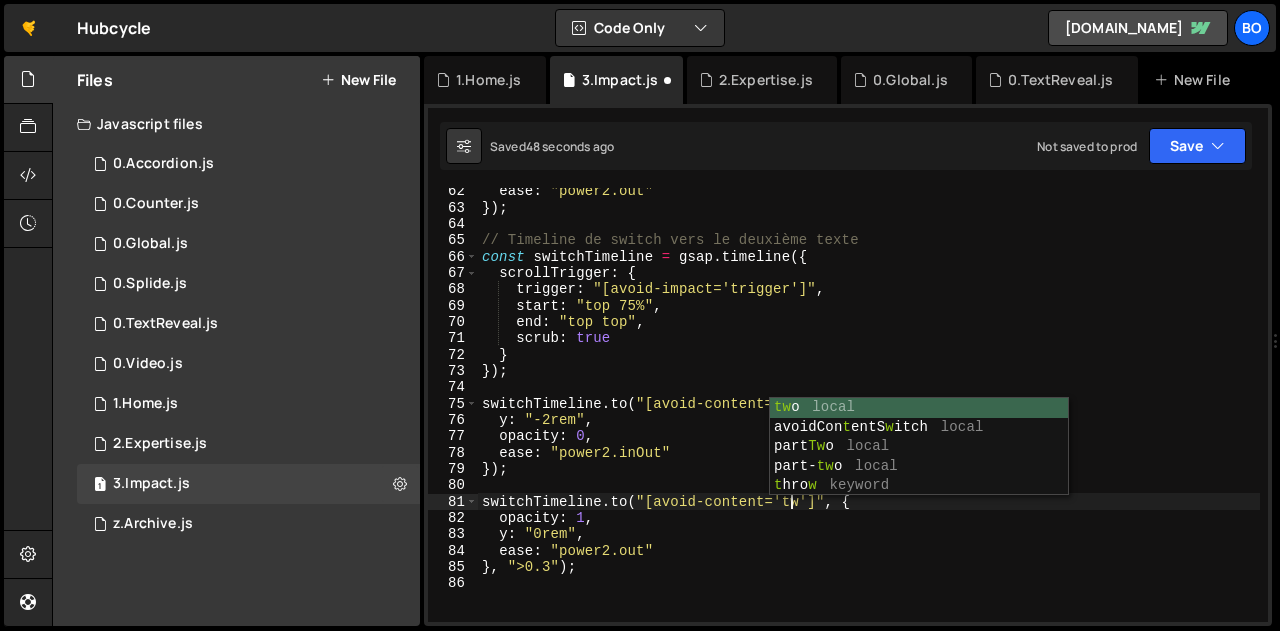 scroll, scrollTop: 0, scrollLeft: 21, axis: horizontal 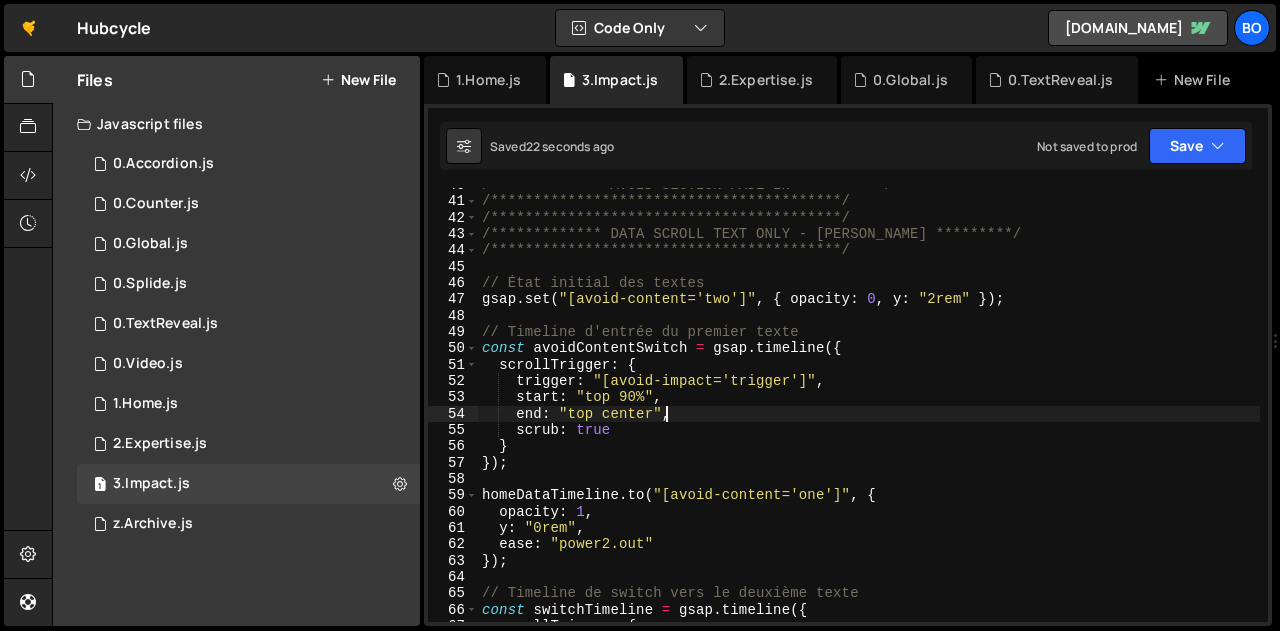click on "**********" at bounding box center (869, 410) 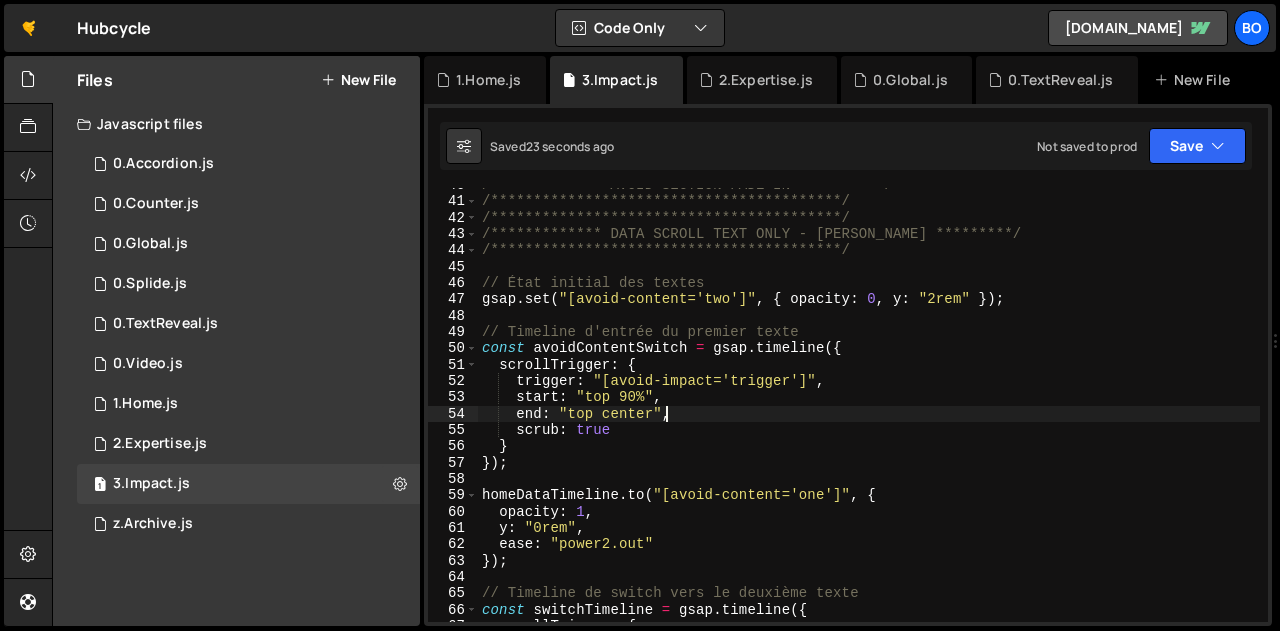 scroll, scrollTop: 647, scrollLeft: 0, axis: vertical 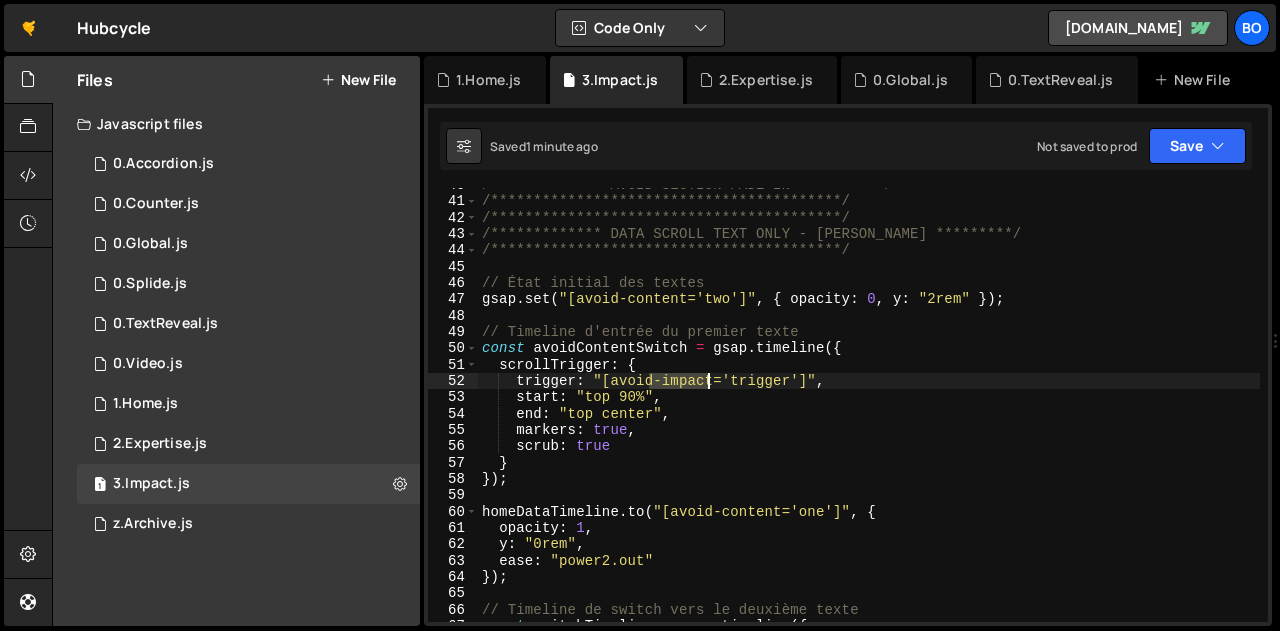 drag, startPoint x: 650, startPoint y: 379, endPoint x: 704, endPoint y: 380, distance: 54.00926 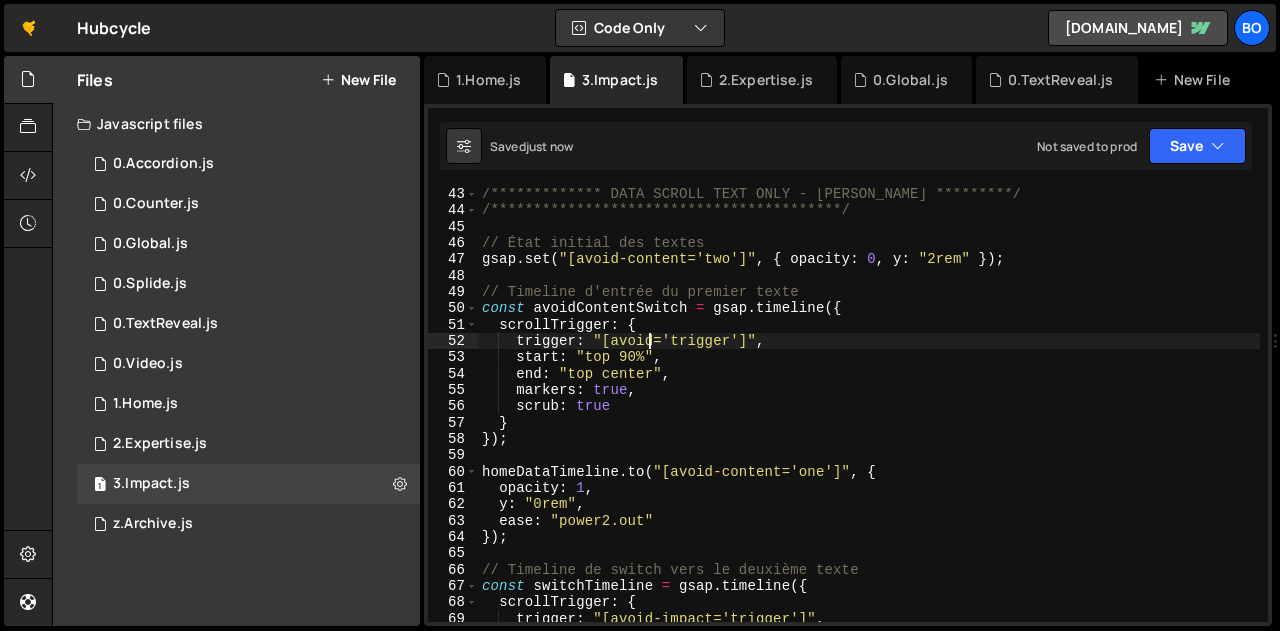 scroll, scrollTop: 688, scrollLeft: 0, axis: vertical 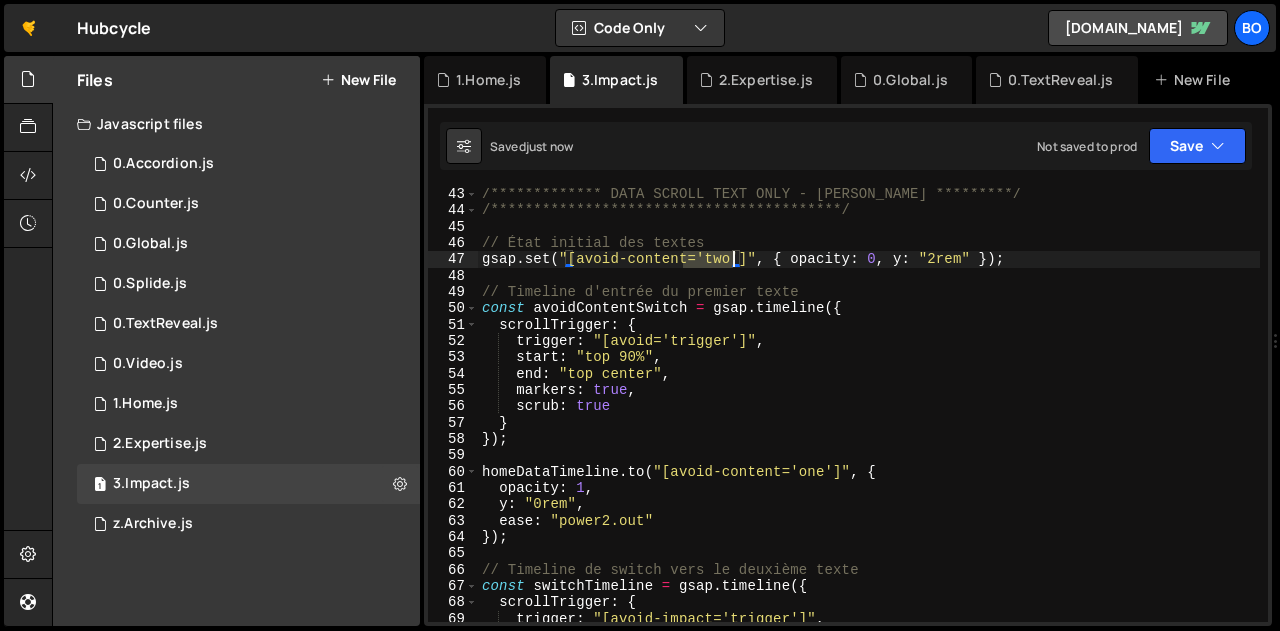 drag, startPoint x: 683, startPoint y: 254, endPoint x: 730, endPoint y: 259, distance: 47.26521 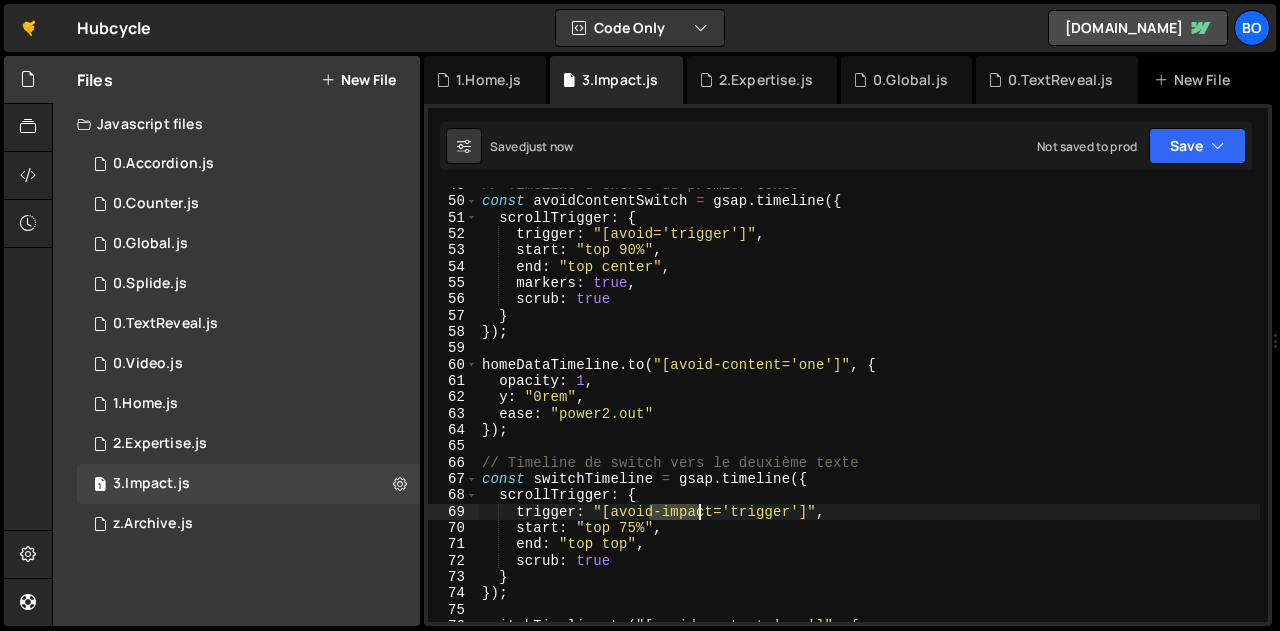 scroll, scrollTop: 795, scrollLeft: 0, axis: vertical 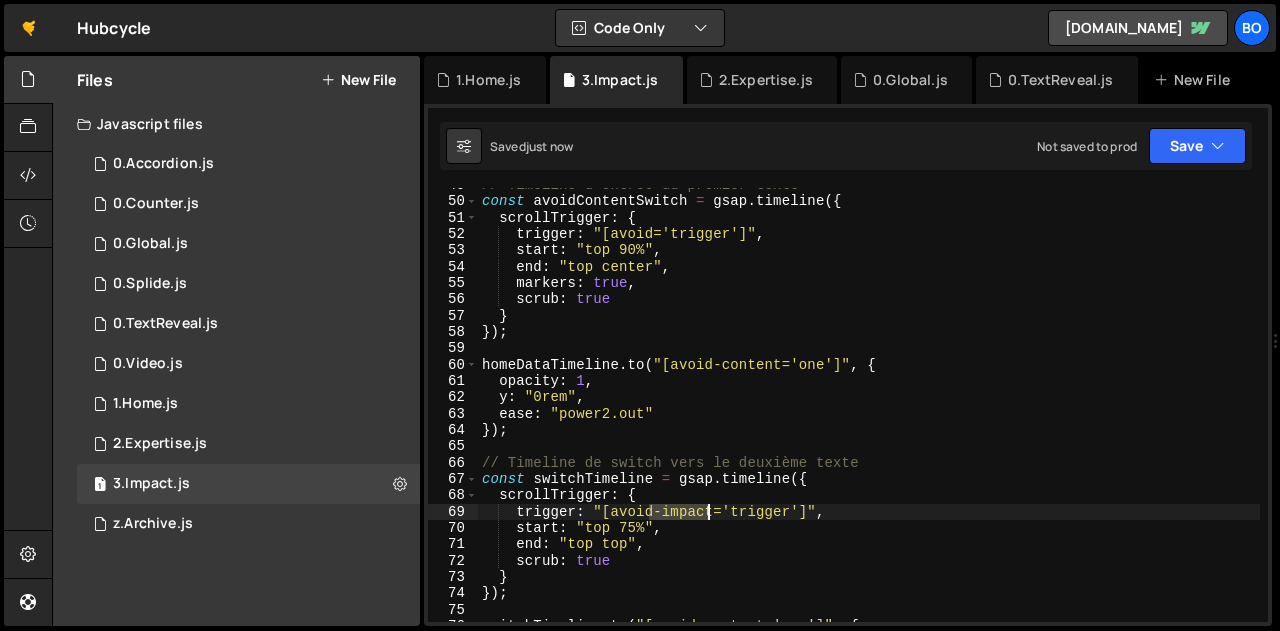 drag, startPoint x: 649, startPoint y: 505, endPoint x: 707, endPoint y: 508, distance: 58.077534 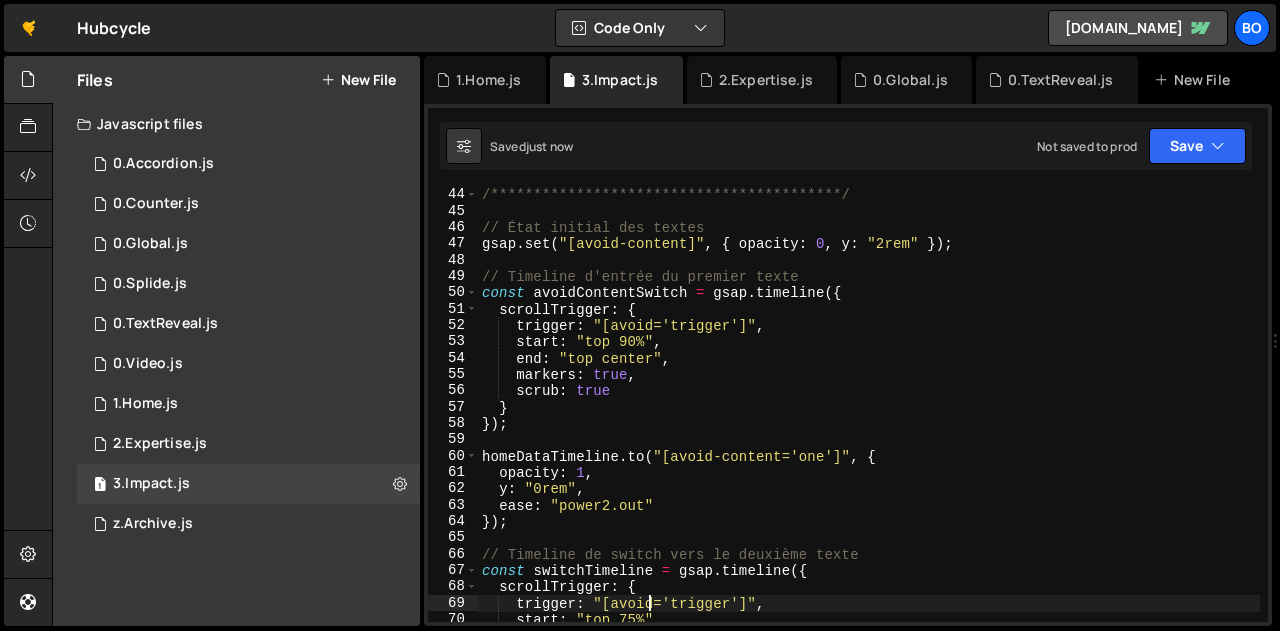 scroll, scrollTop: 703, scrollLeft: 0, axis: vertical 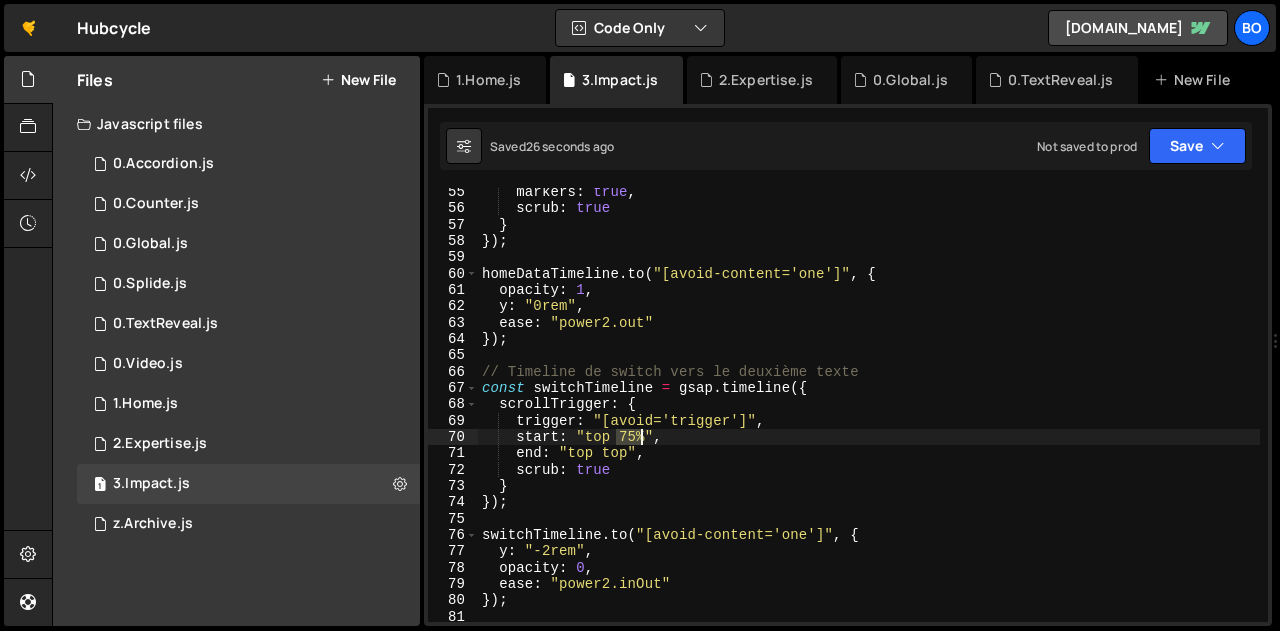 drag, startPoint x: 618, startPoint y: 437, endPoint x: 638, endPoint y: 439, distance: 20.09975 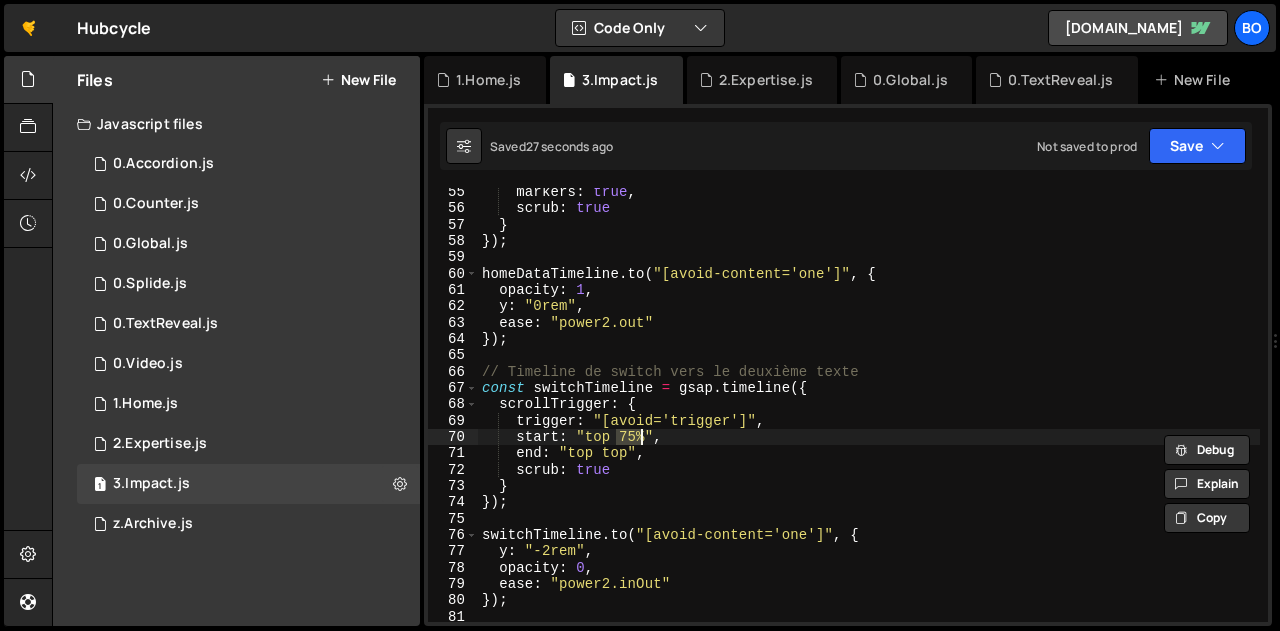 scroll, scrollTop: 0, scrollLeft: 10, axis: horizontal 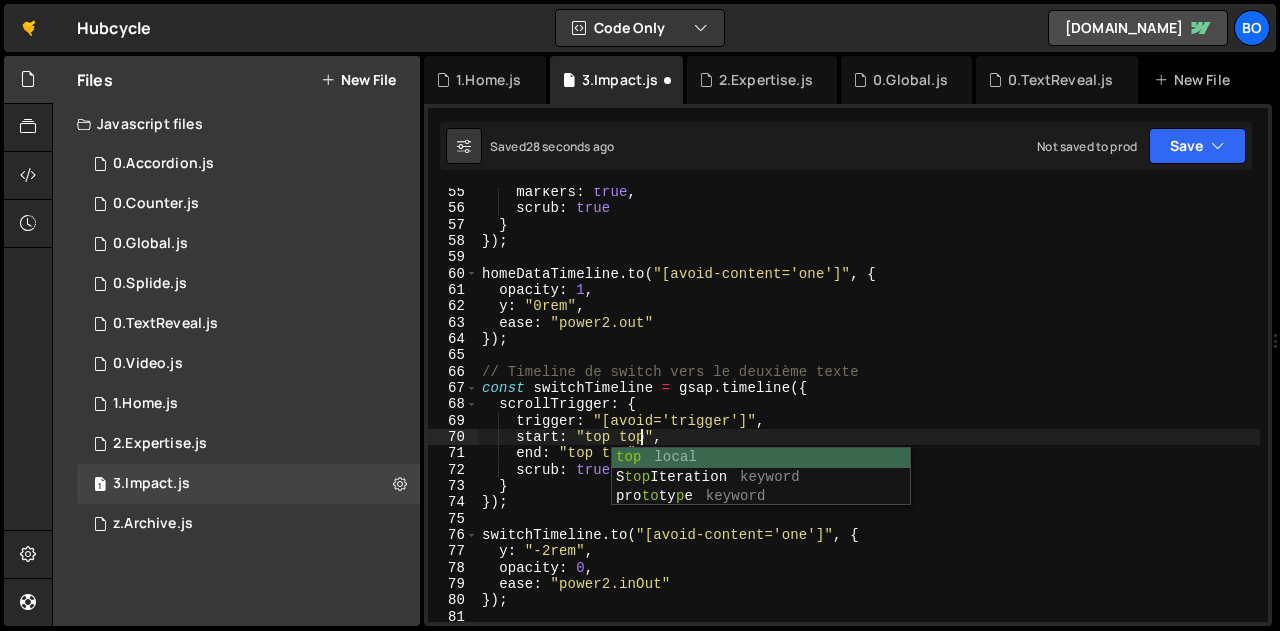 click on "markers :   true ,       scrub :   true    } }) ; homeDataTimeline . to ( "[avoid-content='one']" ,   {    opacity :   1 ,    y :   "0rem" ,    ease :   "power2.out" }) ; // Timeline de switch vers le deuxième texte const   switchTimeline   =   gsap . timeline ({    scrollTrigger :   {       trigger :   "[avoid='trigger']" ,       start :   "top top" ,       end :   "top top" ,       scrub :   true    } }) ; switchTimeline . to ( "[avoid-content='one']" ,   {    y :   "-2rem" ,    opacity :   0 ,    ease :   "power2.inOut" }) ; switchTimeline . to ( "[avoid-content='two']" ,   {" at bounding box center (869, 417) 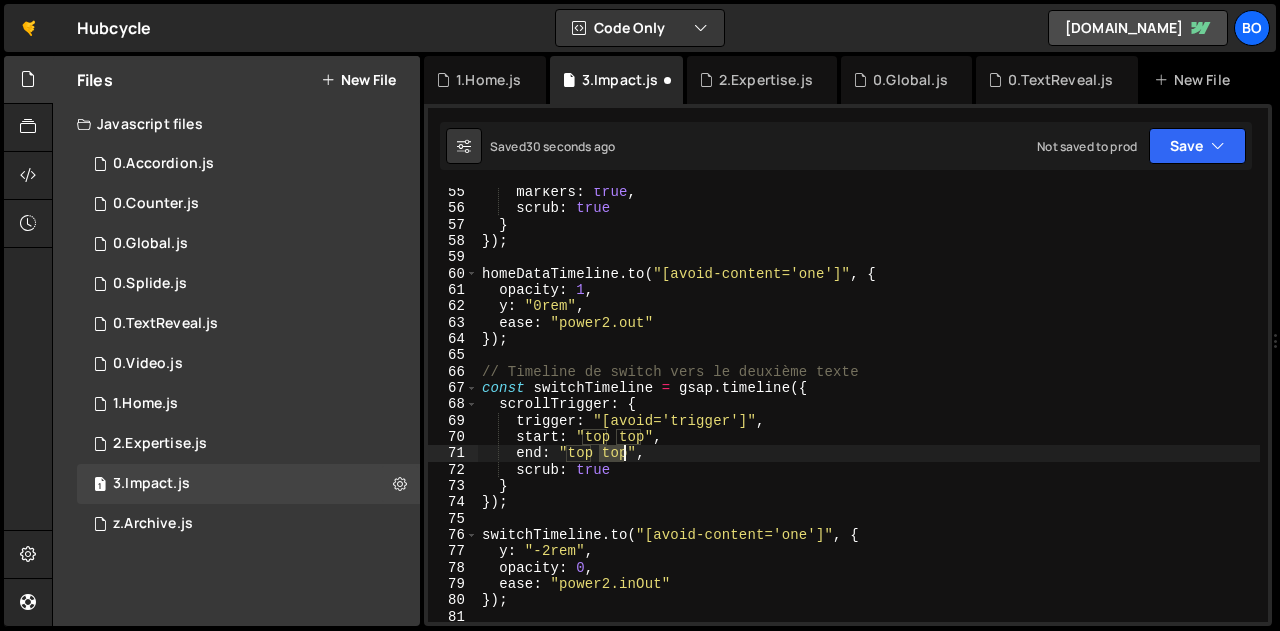 drag, startPoint x: 601, startPoint y: 452, endPoint x: 621, endPoint y: 453, distance: 20.024984 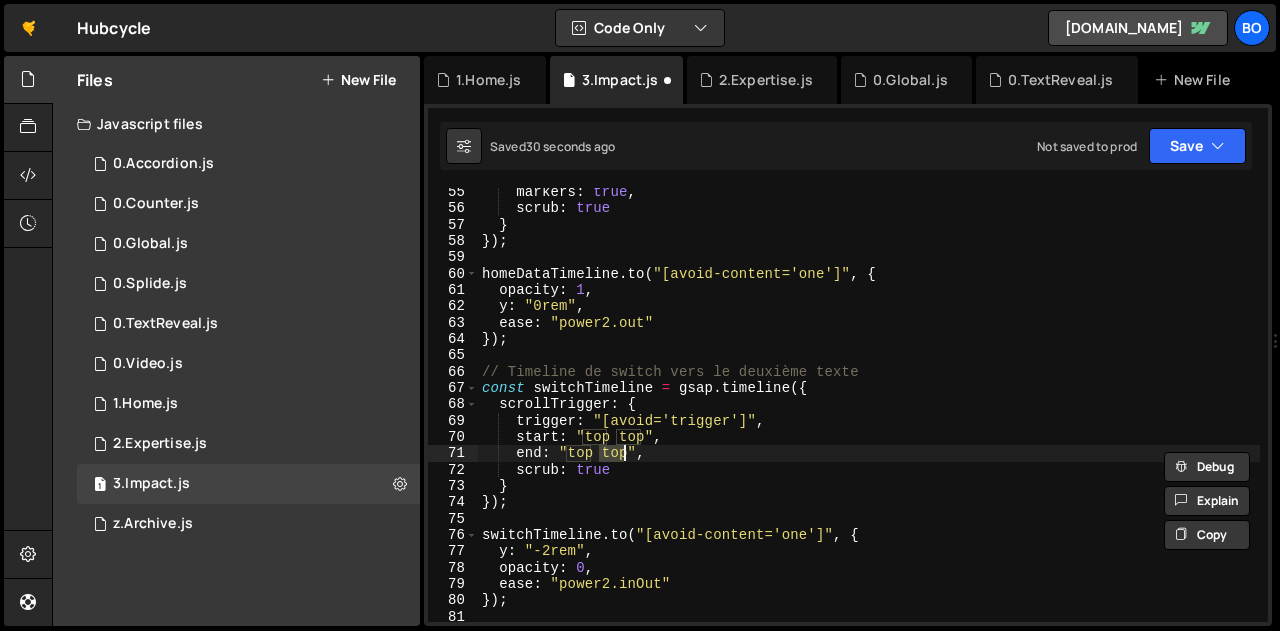 scroll, scrollTop: 0, scrollLeft: 10, axis: horizontal 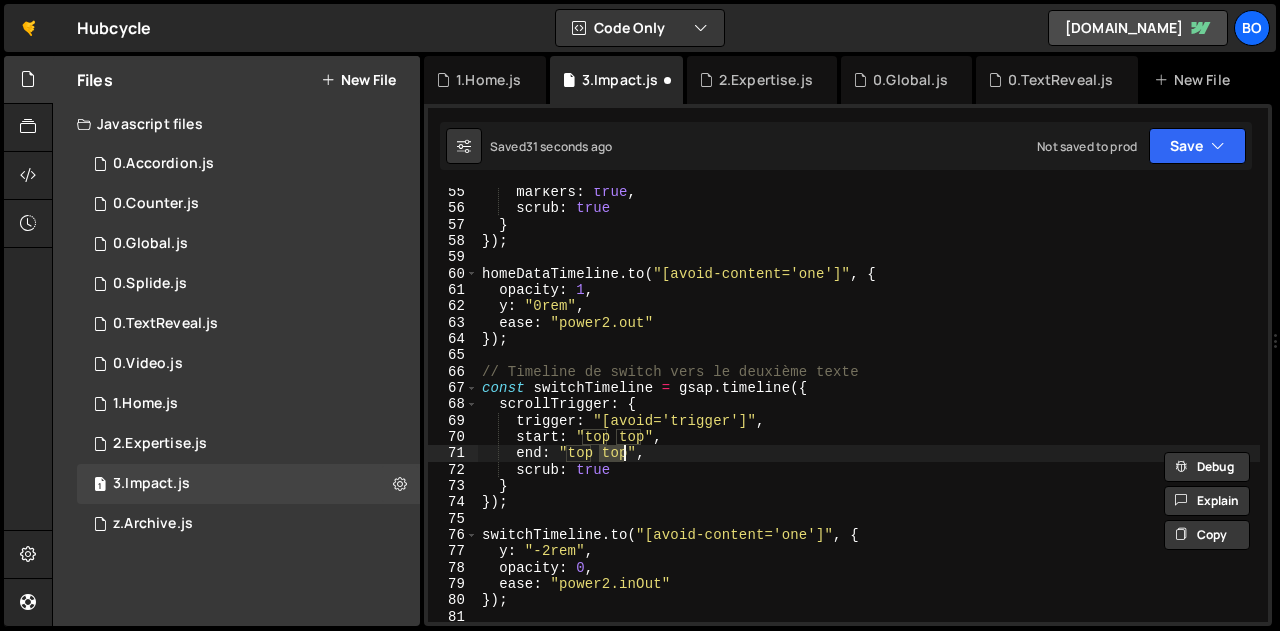 click on "markers :   true ,       scrub :   true    } }) ; homeDataTimeline . to ( "[avoid-content='one']" ,   {    opacity :   1 ,    y :   "0rem" ,    ease :   "power2.out" }) ; // Timeline de switch vers le deuxième texte const   switchTimeline   =   gsap . timeline ({    scrollTrigger :   {       trigger :   "[avoid='trigger']" ,       start :   "top top" ,       end :   "top top" ,       scrub :   true    } }) ; switchTimeline . to ( "[avoid-content='one']" ,   {    y :   "-2rem" ,    opacity :   0 ,    ease :   "power2.inOut" }) ; switchTimeline . to ( "[avoid-content='two']" ,   {" at bounding box center (869, 417) 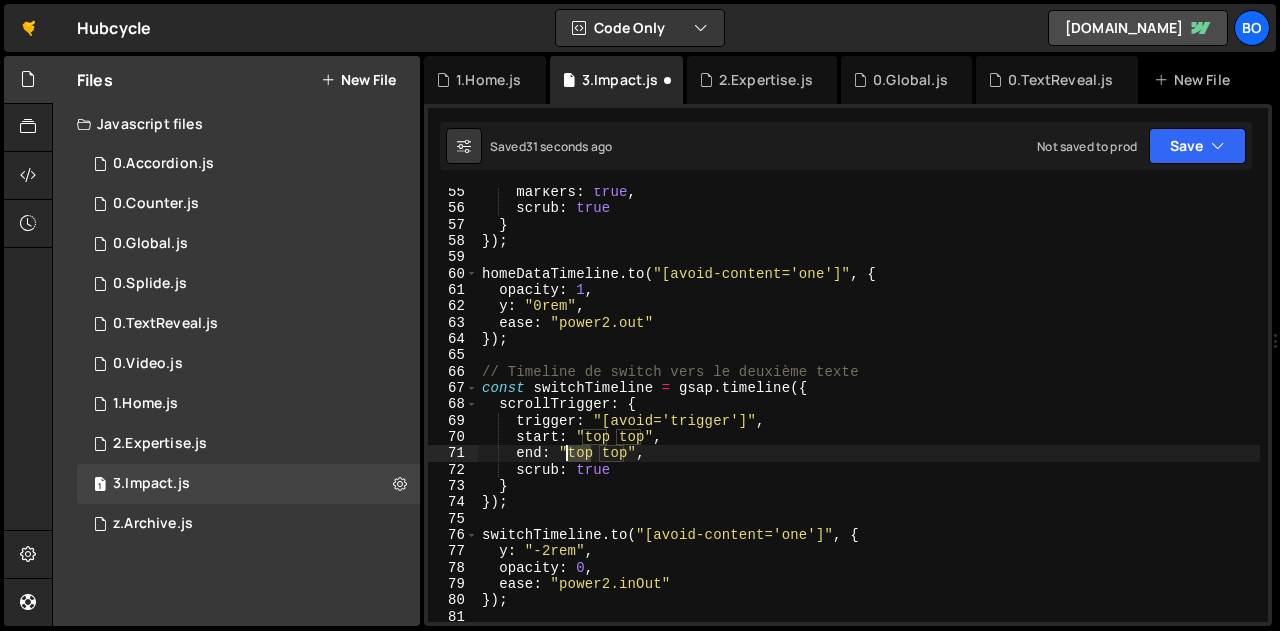 click on "markers :   true ,       scrub :   true    } }) ; homeDataTimeline . to ( "[avoid-content='one']" ,   {    opacity :   1 ,    y :   "0rem" ,    ease :   "power2.out" }) ; // Timeline de switch vers le deuxième texte const   switchTimeline   =   gsap . timeline ({    scrollTrigger :   {       trigger :   "[avoid='trigger']" ,       start :   "top top" ,       end :   "top top" ,       scrub :   true    } }) ; switchTimeline . to ( "[avoid-content='one']" ,   {    y :   "-2rem" ,    opacity :   0 ,    ease :   "power2.inOut" }) ; switchTimeline . to ( "[avoid-content='two']" ,   {" at bounding box center (869, 417) 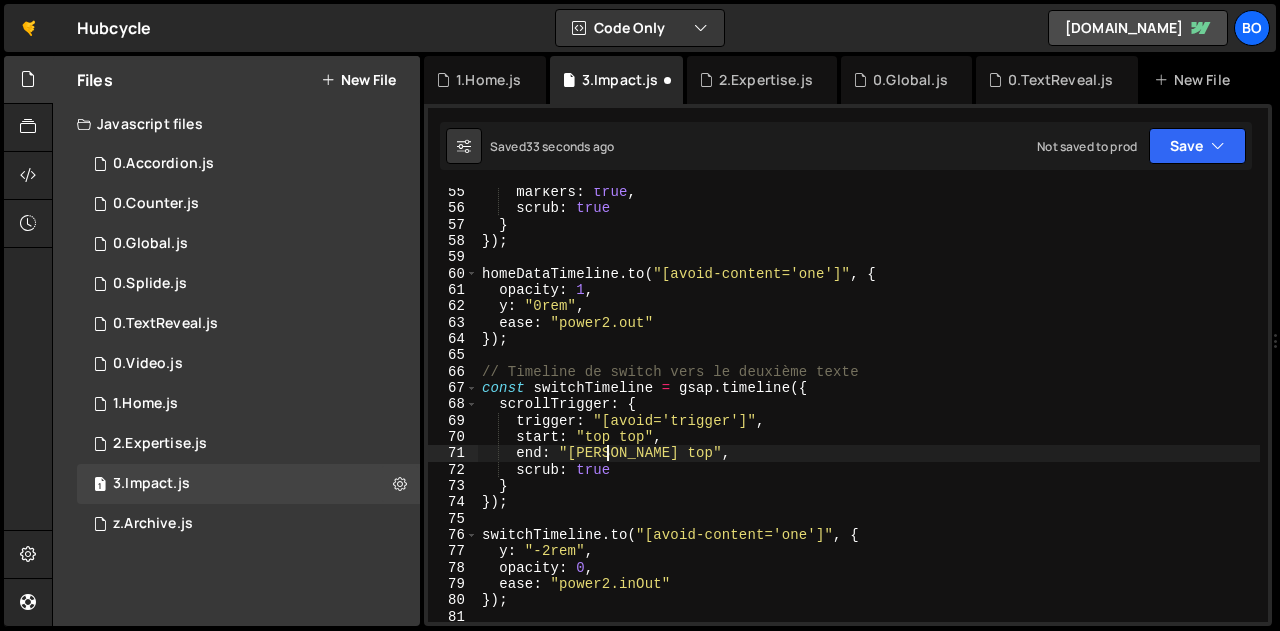 scroll, scrollTop: 0, scrollLeft: 9, axis: horizontal 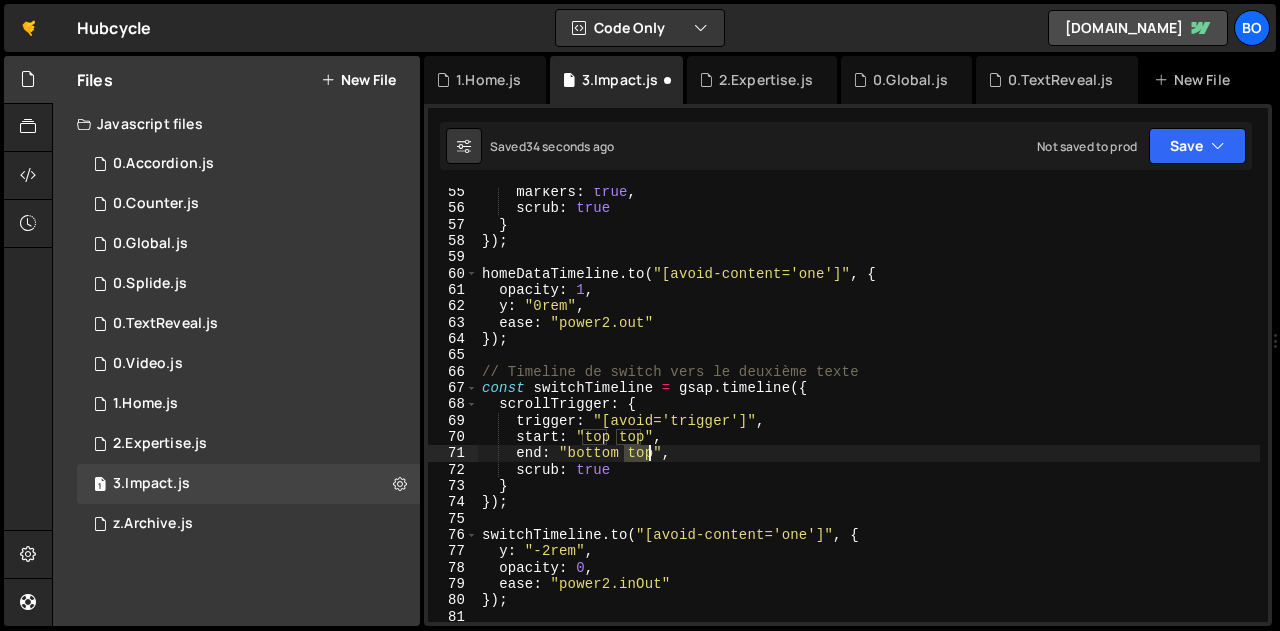 drag, startPoint x: 625, startPoint y: 456, endPoint x: 647, endPoint y: 455, distance: 22.022715 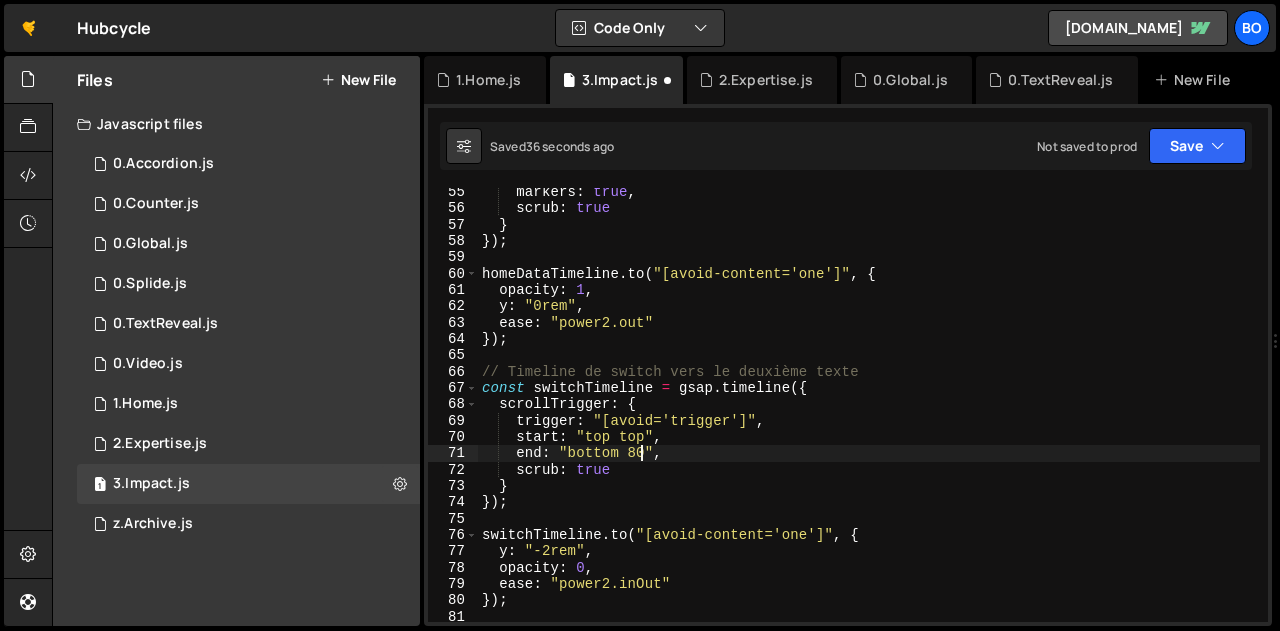 scroll, scrollTop: 0, scrollLeft: 11, axis: horizontal 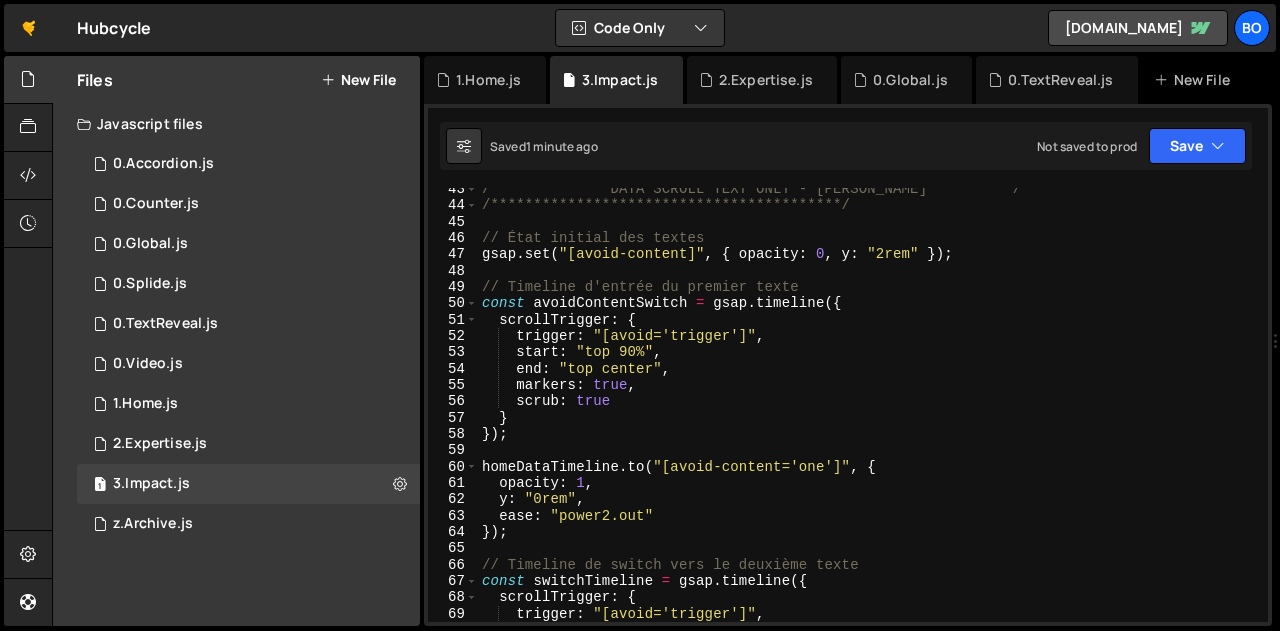 click on "**********" at bounding box center (869, 414) 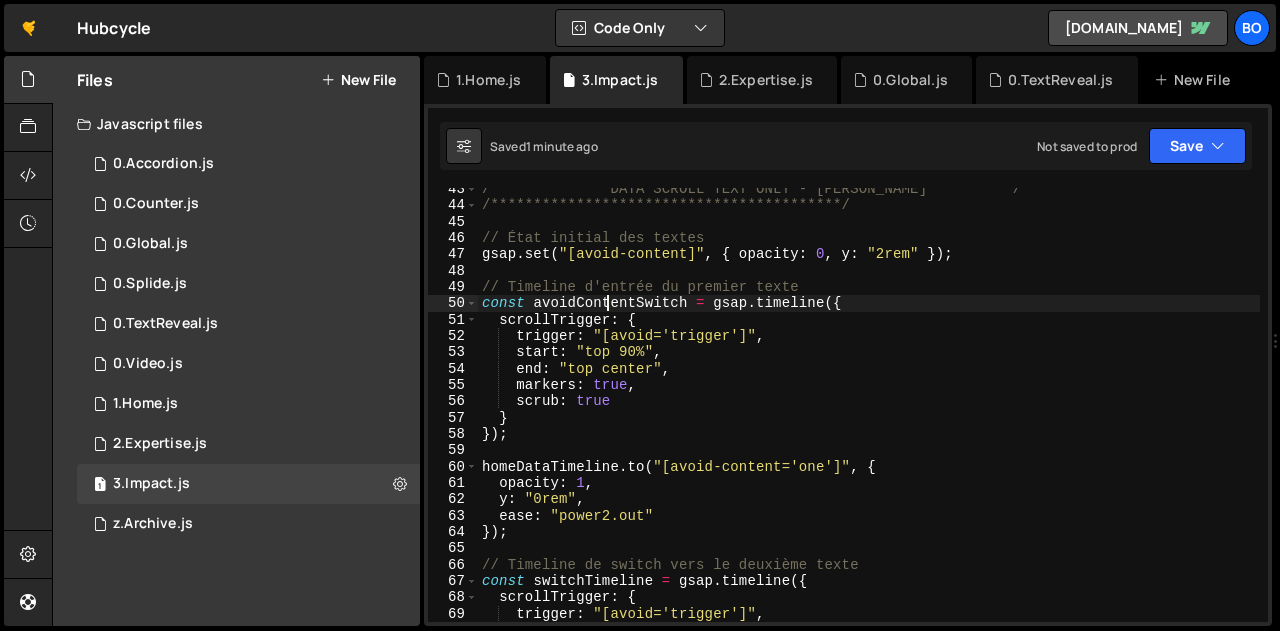 click on "**********" at bounding box center (869, 414) 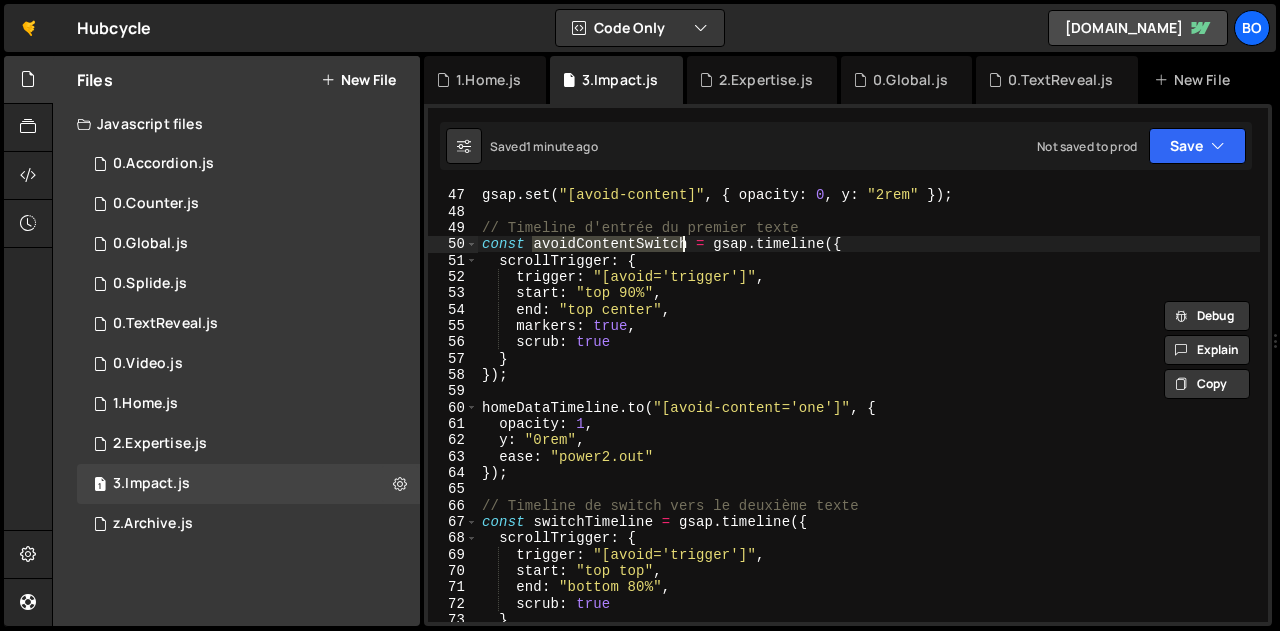 scroll, scrollTop: 756, scrollLeft: 0, axis: vertical 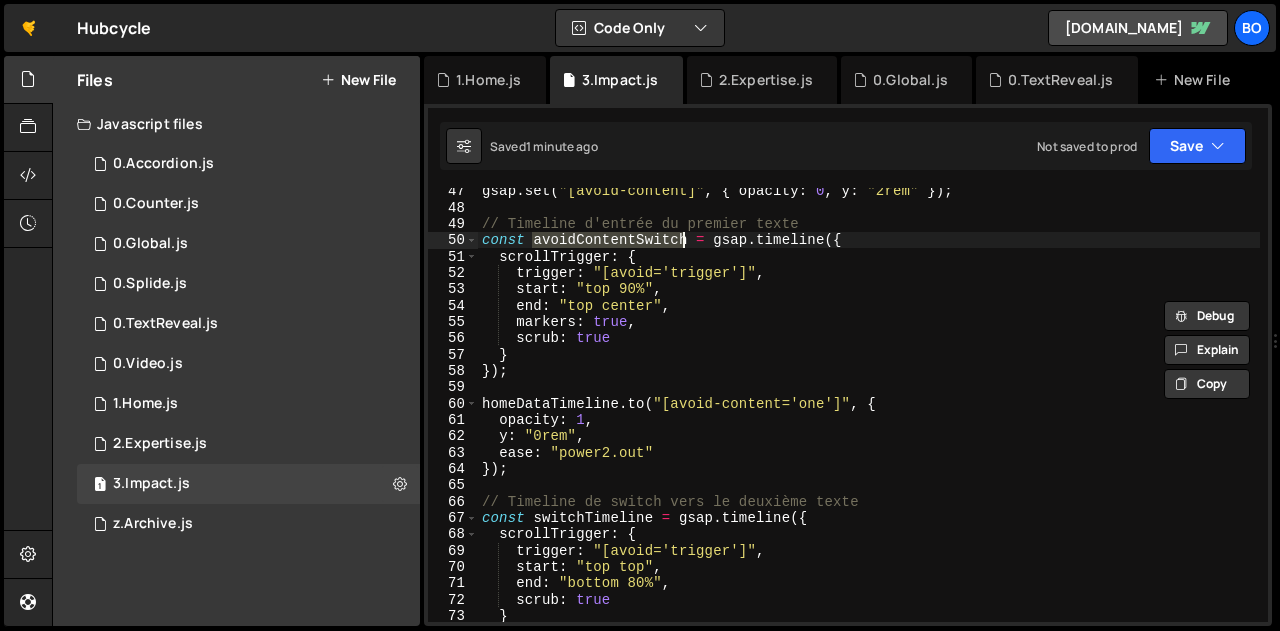 click on "gsap . set ( "[avoid-content]" ,   {   opacity :   0 ,   y :   "2rem"   }) ; // Timeline d'entrée du premier texte const   avoidContentSwitch   =   gsap . timeline ({    scrollTrigger :   {       trigger :   "[avoid='trigger']" ,       start :   "top 90%" ,       end :   "top center" ,       markers :   true ,       scrub :   true    } }) ; homeDataTimeline . to ( "[avoid-content='one']" ,   {    opacity :   1 ,    y :   "0rem" ,    ease :   "power2.out" }) ; // Timeline de switch vers le deuxième texte const   switchTimeline   =   gsap . timeline ({    scrollTrigger :   {       trigger :   "[avoid='trigger']" ,       start :   "top top" ,       end :   "bottom 80%" ,       scrub :   true    } }) ;" at bounding box center (869, 416) 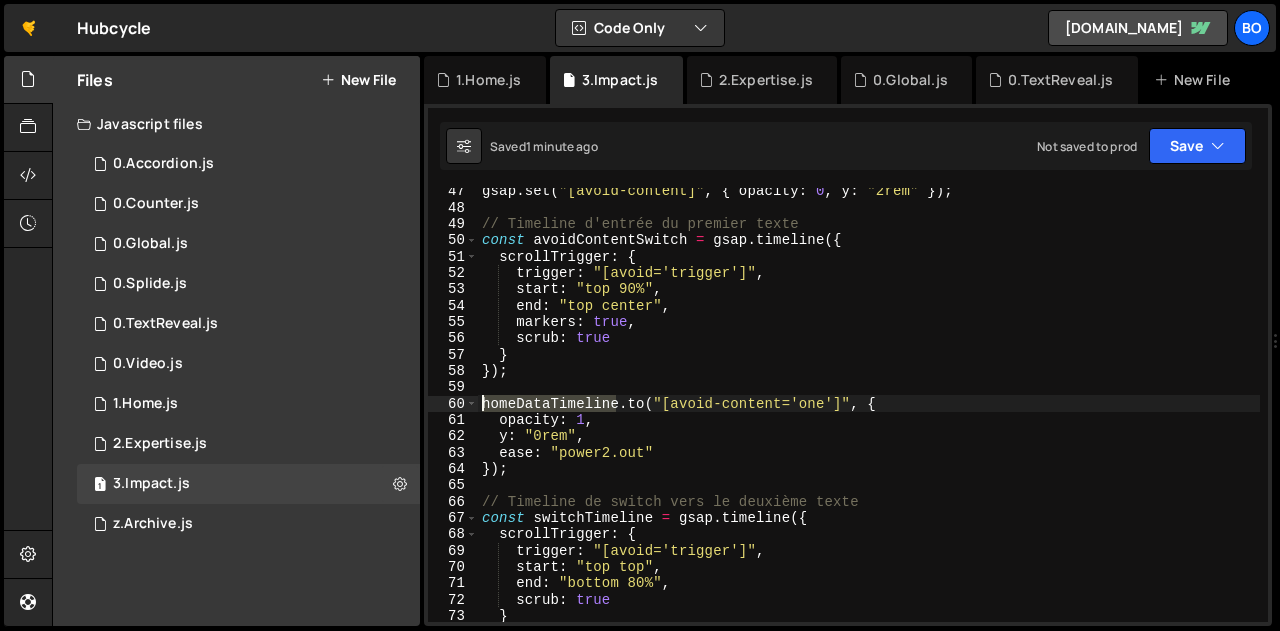 click on "gsap . set ( "[avoid-content]" ,   {   opacity :   0 ,   y :   "2rem"   }) ; // Timeline d'entrée du premier texte const   avoidContentSwitch   =   gsap . timeline ({    scrollTrigger :   {       trigger :   "[avoid='trigger']" ,       start :   "top 90%" ,       end :   "top center" ,       markers :   true ,       scrub :   true    } }) ; homeDataTimeline . to ( "[avoid-content='one']" ,   {    opacity :   1 ,    y :   "0rem" ,    ease :   "power2.out" }) ; // Timeline de switch vers le deuxième texte const   switchTimeline   =   gsap . timeline ({    scrollTrigger :   {       trigger :   "[avoid='trigger']" ,       start :   "top top" ,       end :   "bottom 80%" ,       scrub :   true    } }) ;" at bounding box center (869, 416) 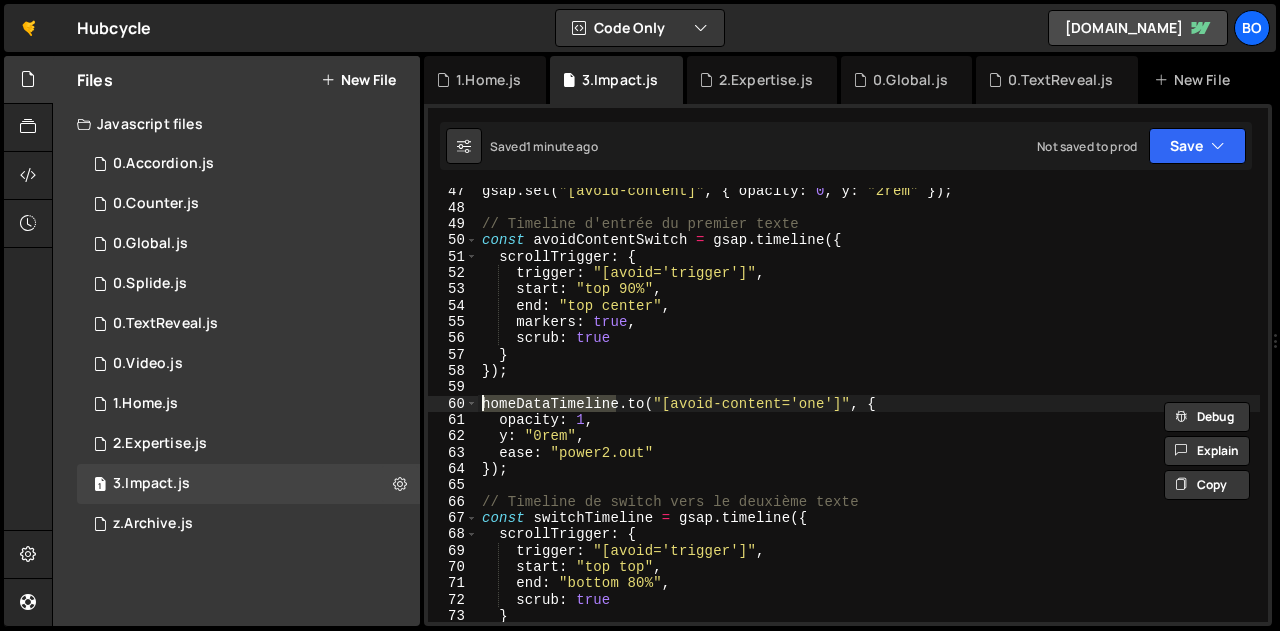 paste on "avoidContentSwitch" 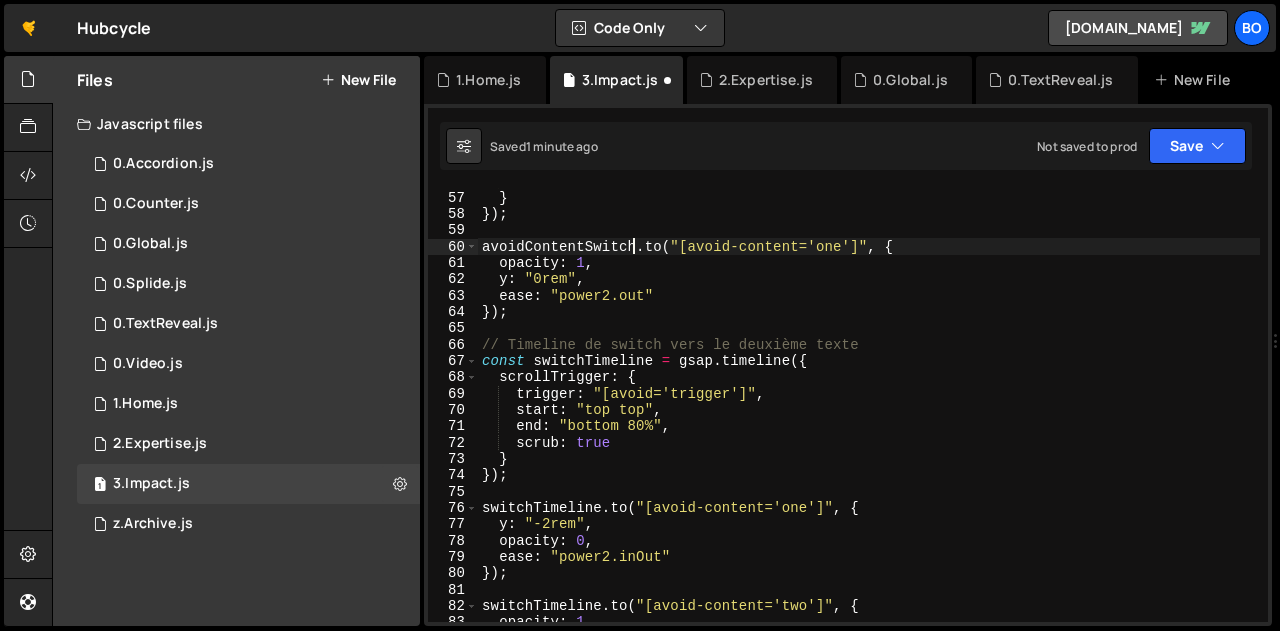 scroll, scrollTop: 913, scrollLeft: 0, axis: vertical 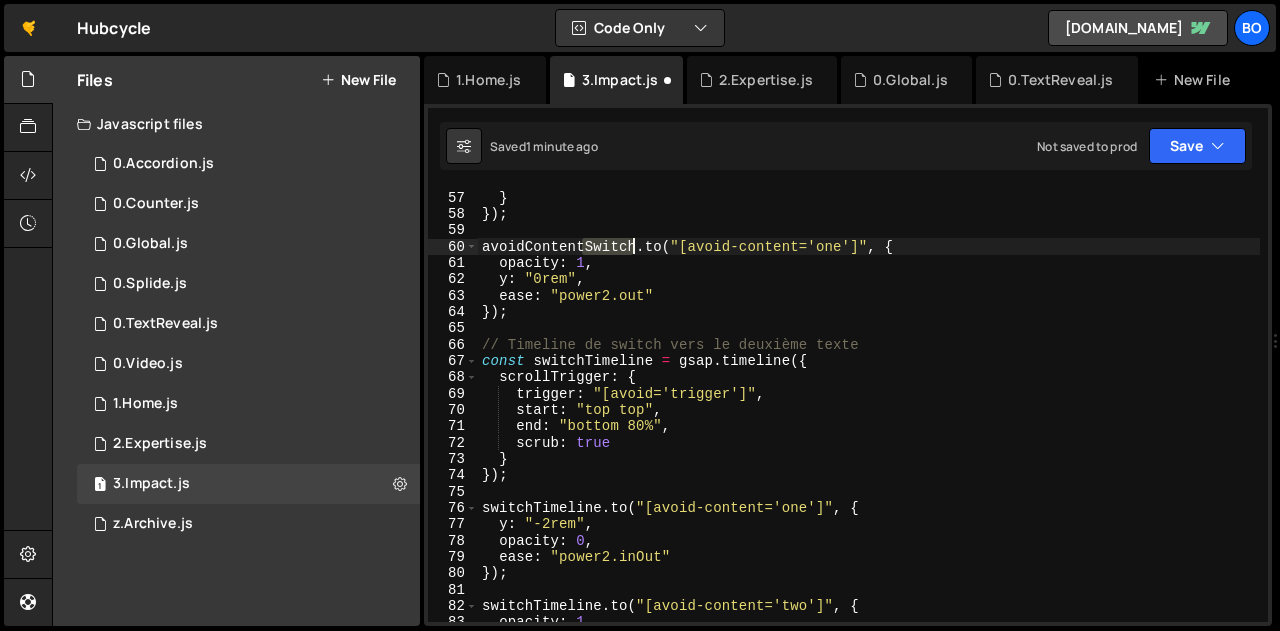 drag, startPoint x: 585, startPoint y: 244, endPoint x: 631, endPoint y: 247, distance: 46.09772 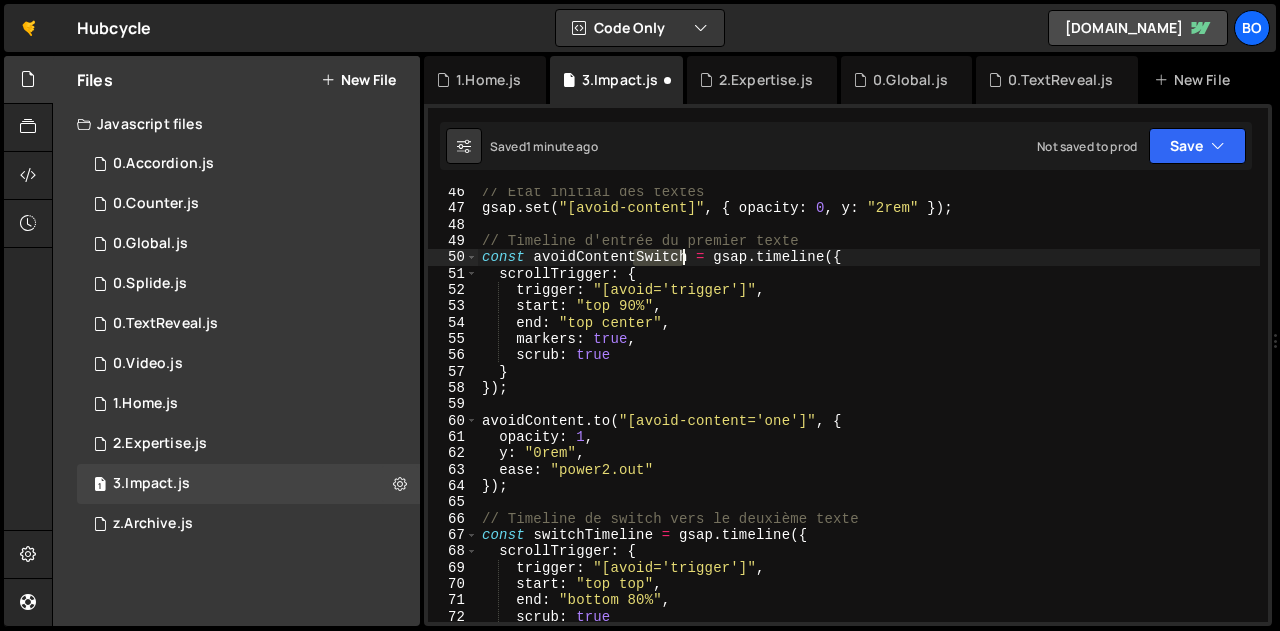 drag, startPoint x: 632, startPoint y: 252, endPoint x: 679, endPoint y: 254, distance: 47.042534 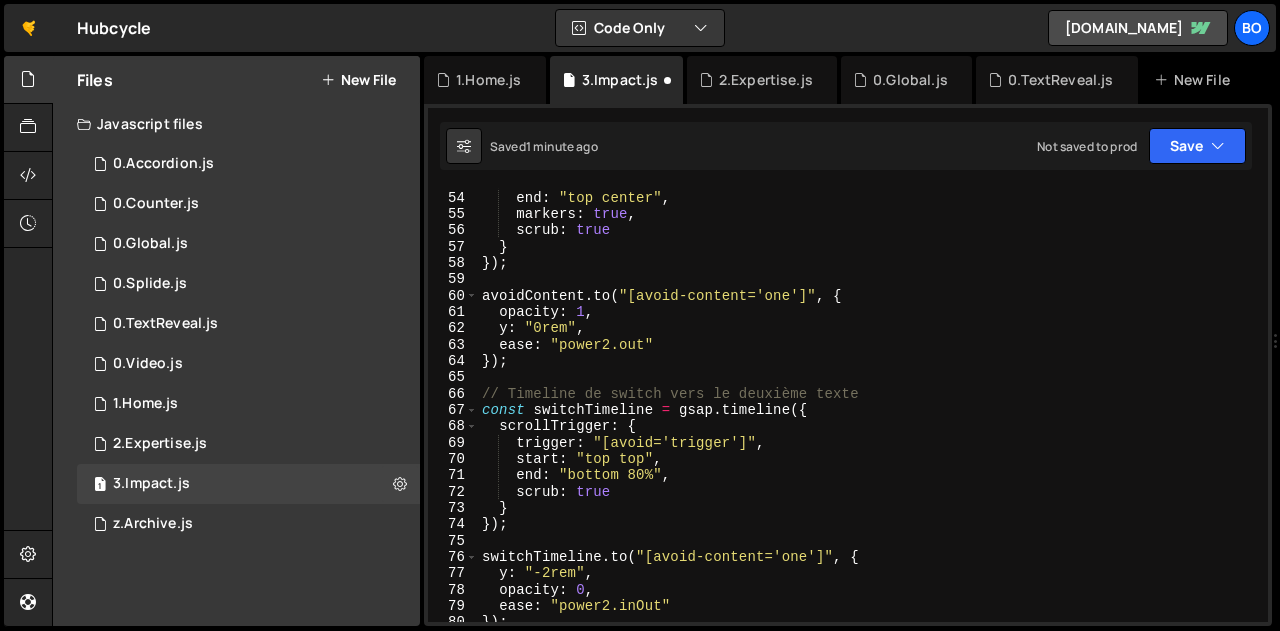 click on "start :   "top 90%" ,       end :   "top center" ,       markers :   true ,       scrub :   true    } }) ; avoidContent . to ( "[avoid-content='one']" ,   {    opacity :   1 ,    y :   "0rem" ,    ease :   "power2.out" }) ; // Timeline de switch vers le deuxième texte const   switchTimeline   =   gsap . timeline ({    scrollTrigger :   {       trigger :   "[avoid='trigger']" ,       start :   "top top" ,       end :   "bottom 80%" ,       scrub :   true    } }) ; switchTimeline . to ( "[avoid-content='one']" ,   {    y :   "-2rem" ,    opacity :   0 ,    ease :   "power2.inOut" }) ;" at bounding box center (869, 406) 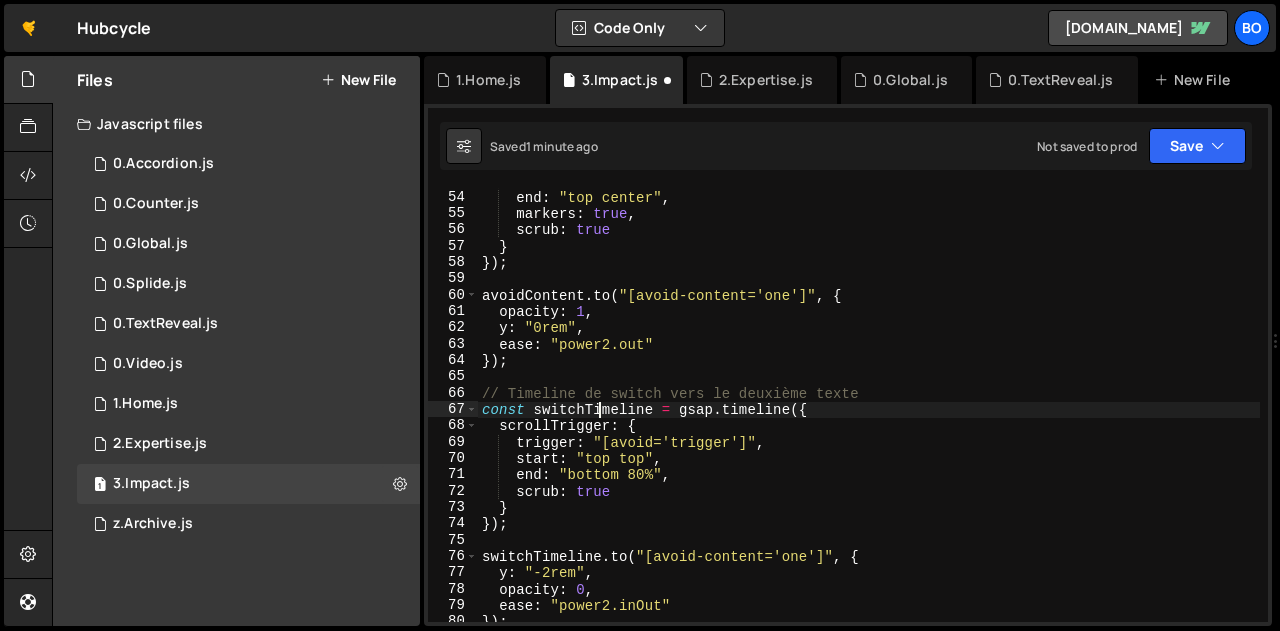 scroll, scrollTop: 864, scrollLeft: 0, axis: vertical 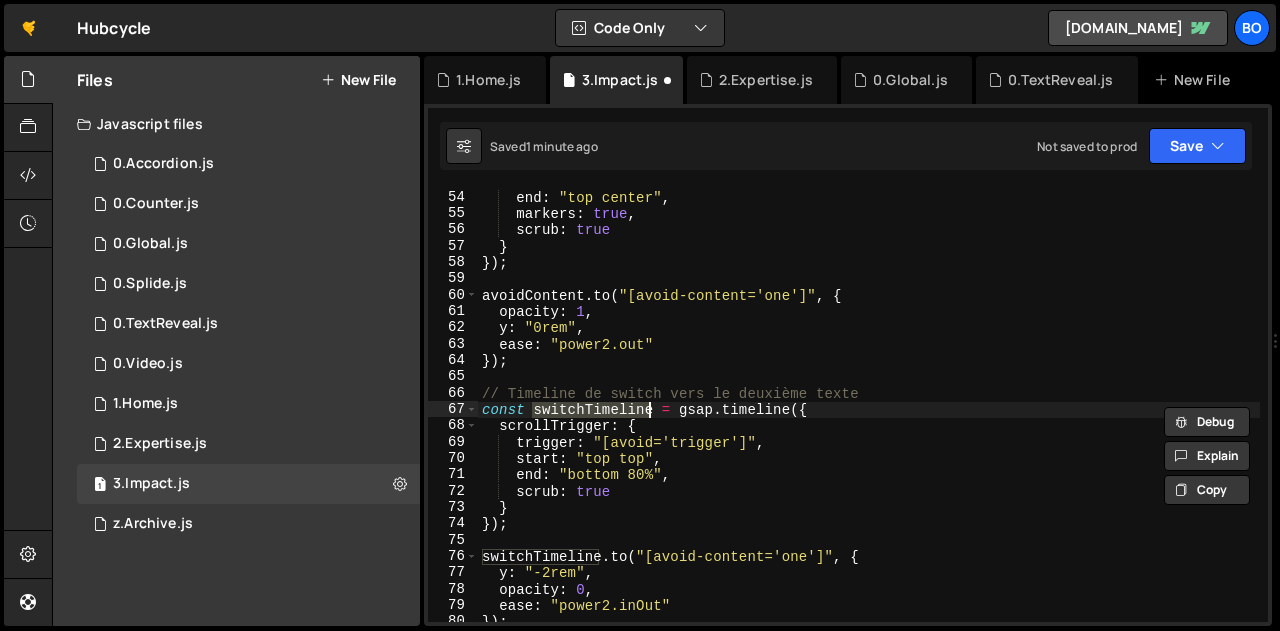 paste on "avoidContentSwitch" 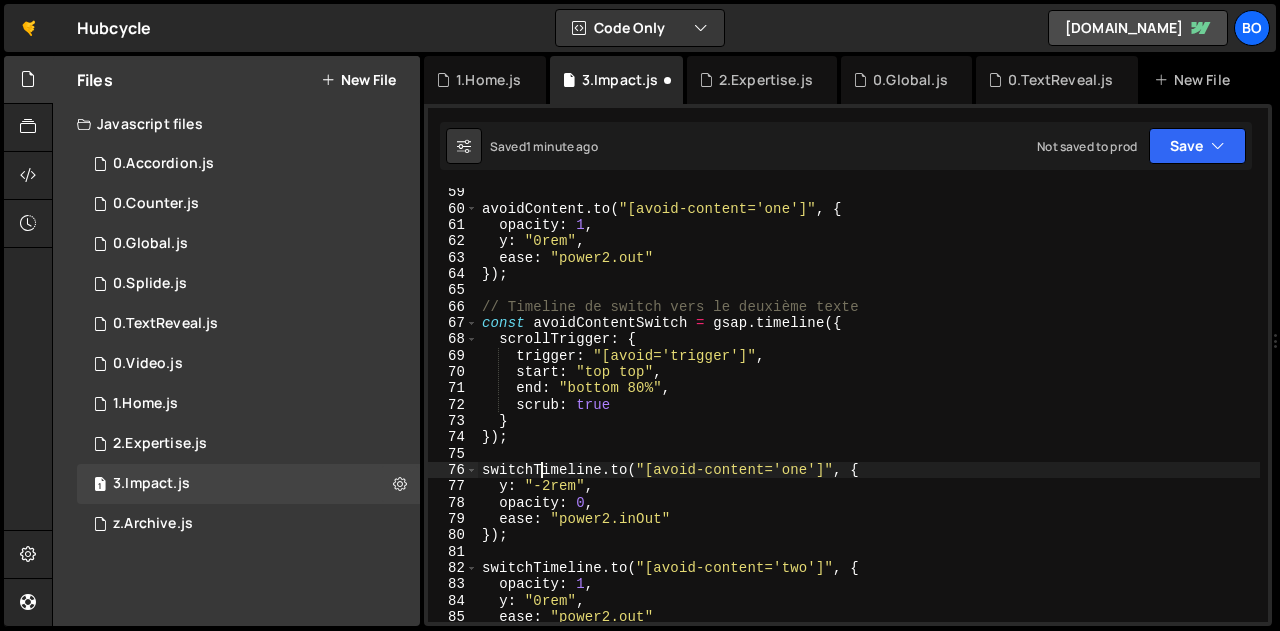 scroll, scrollTop: 951, scrollLeft: 0, axis: vertical 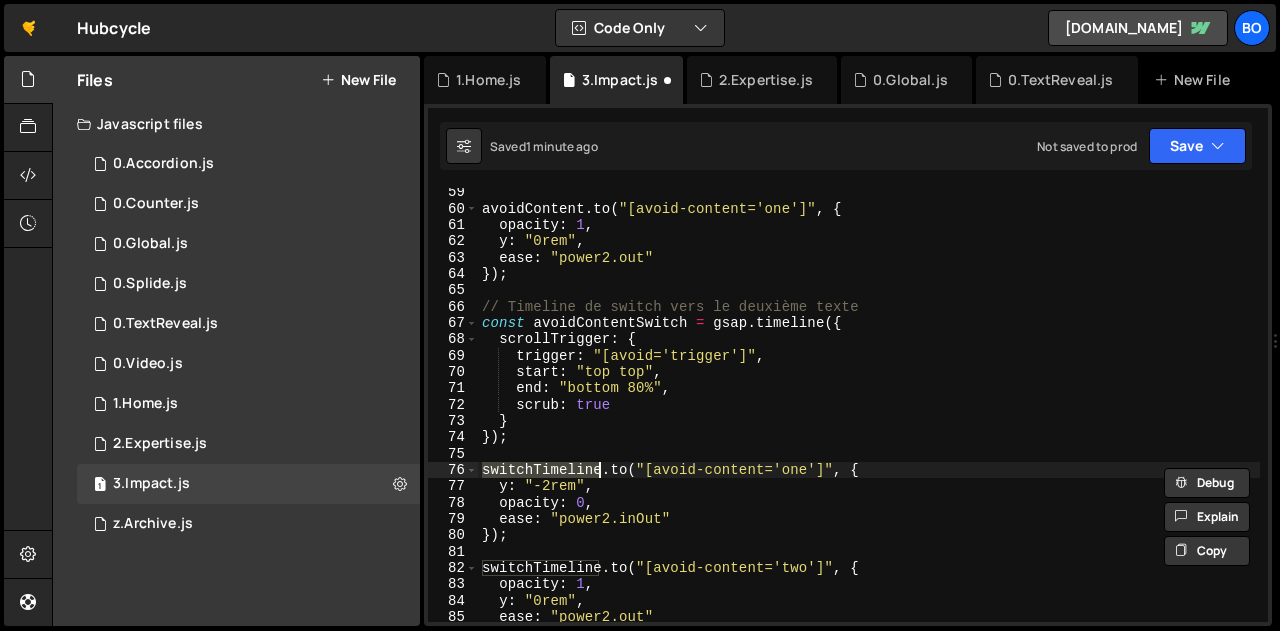 paste on "avoidContentSwitch" 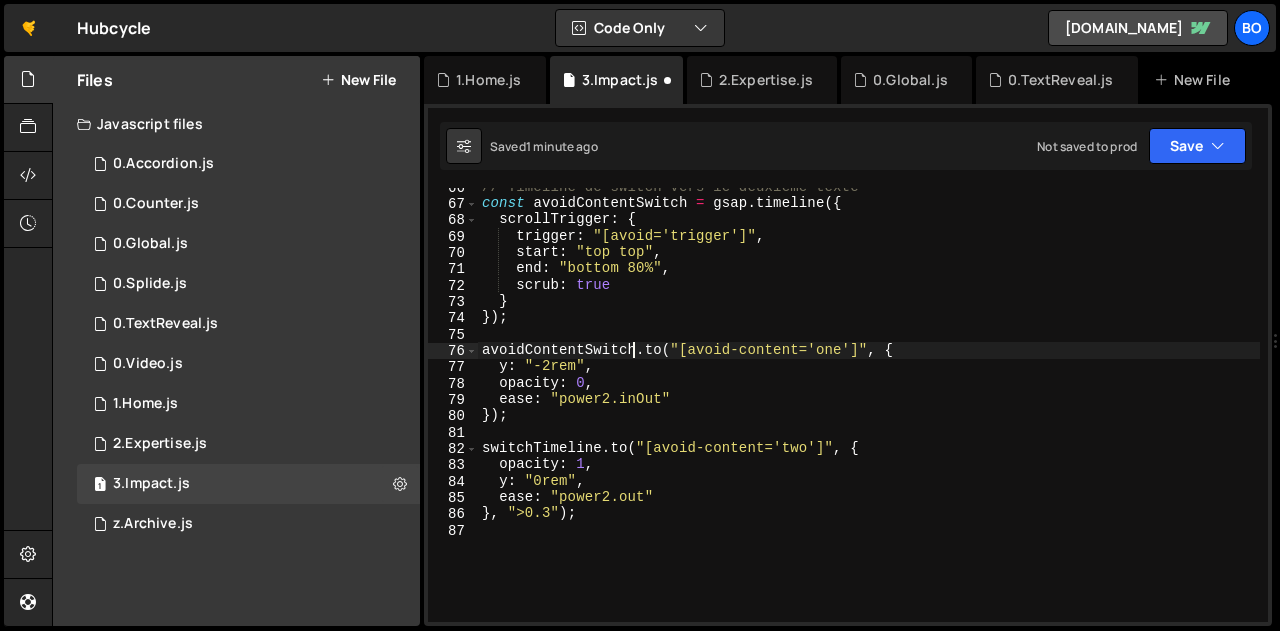 scroll, scrollTop: 1070, scrollLeft: 0, axis: vertical 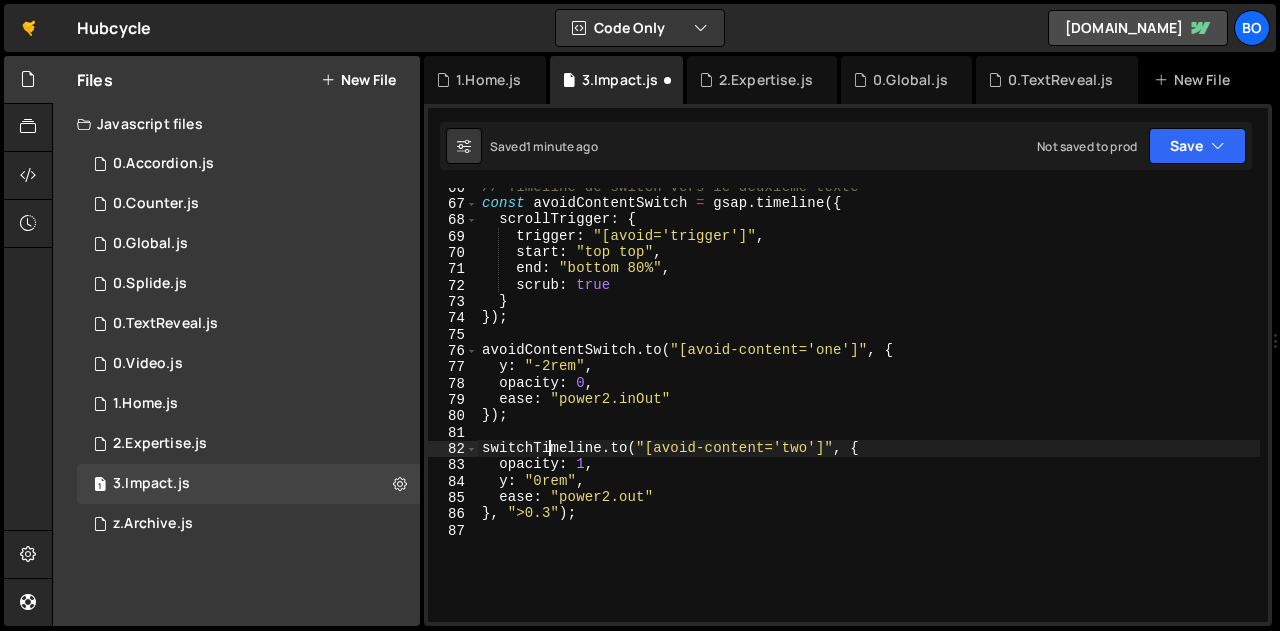 click on "// Timeline de switch vers le deuxième texte const   avoidContentSwitch   =   gsap . timeline ({    scrollTrigger :   {       trigger :   "[avoid='trigger']" ,       start :   "top top" ,       end :   "bottom 80%" ,       scrub :   true    } }) ; avoidContentSwitch . to ( "[avoid-content='one']" ,   {    y :   "-2rem" ,    opacity :   0 ,    ease :   "power2.inOut" }) ; switchTimeline . to ( "[avoid-content='two']" ,   {    opacity :   1 ,    y :   "0rem" ,    ease :   "power2.out" } ,   ">0.3" ) ;" at bounding box center [869, 412] 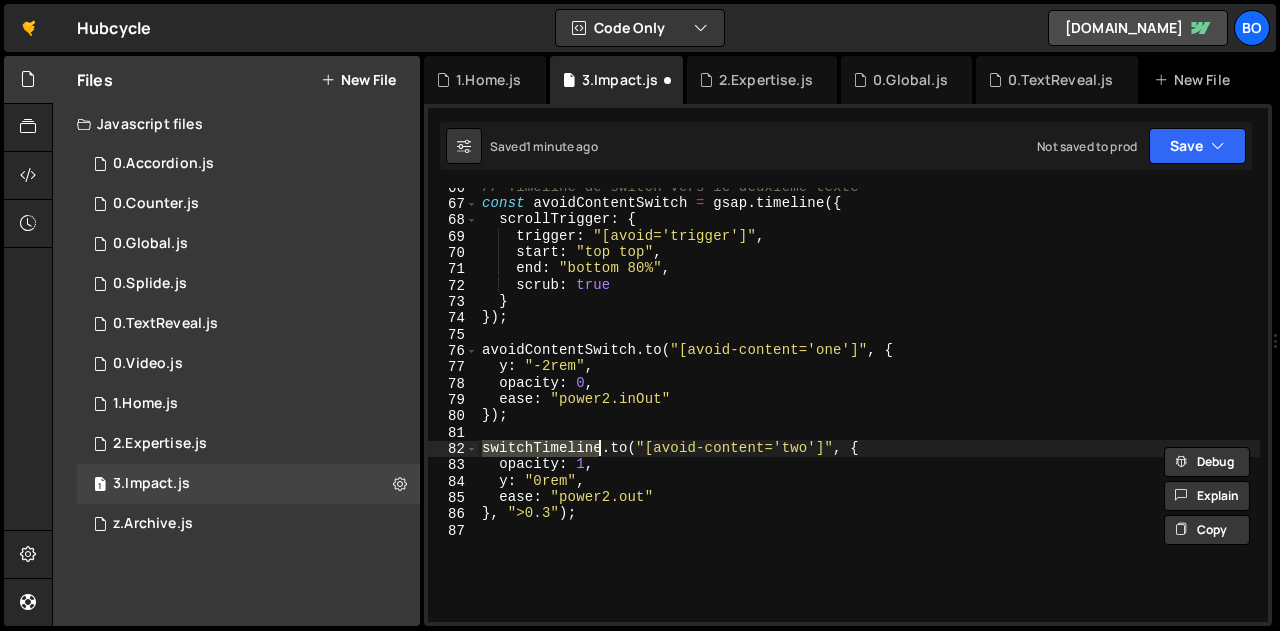 paste on "avoidContentSwitch" 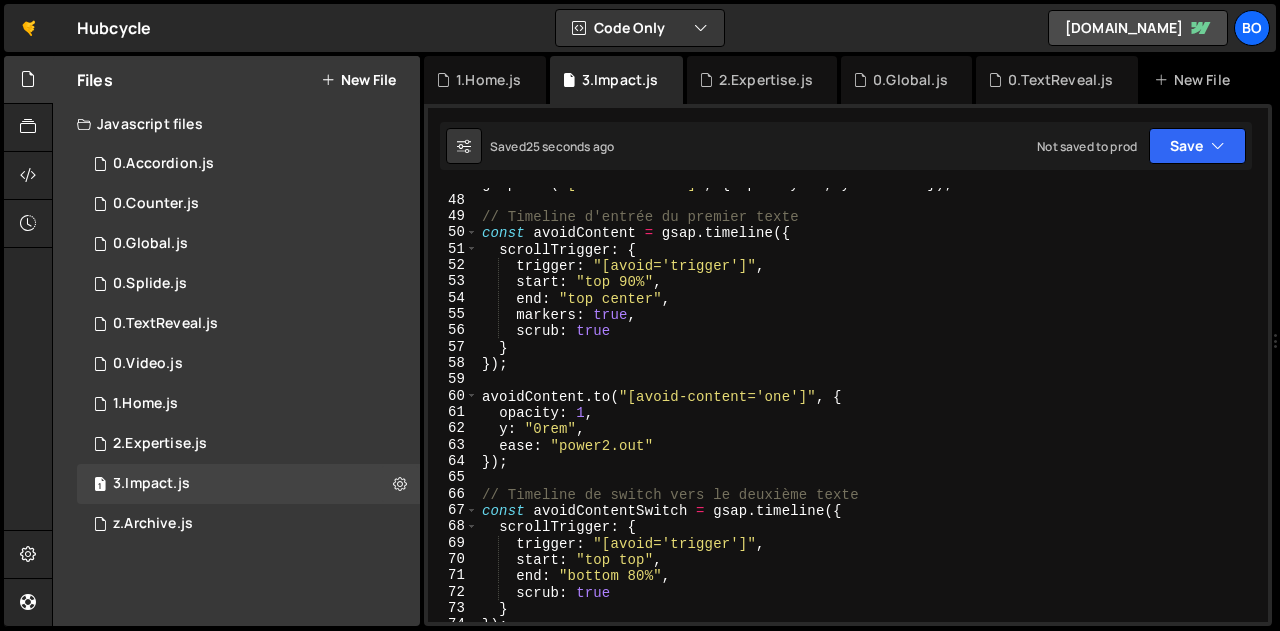 scroll, scrollTop: 763, scrollLeft: 0, axis: vertical 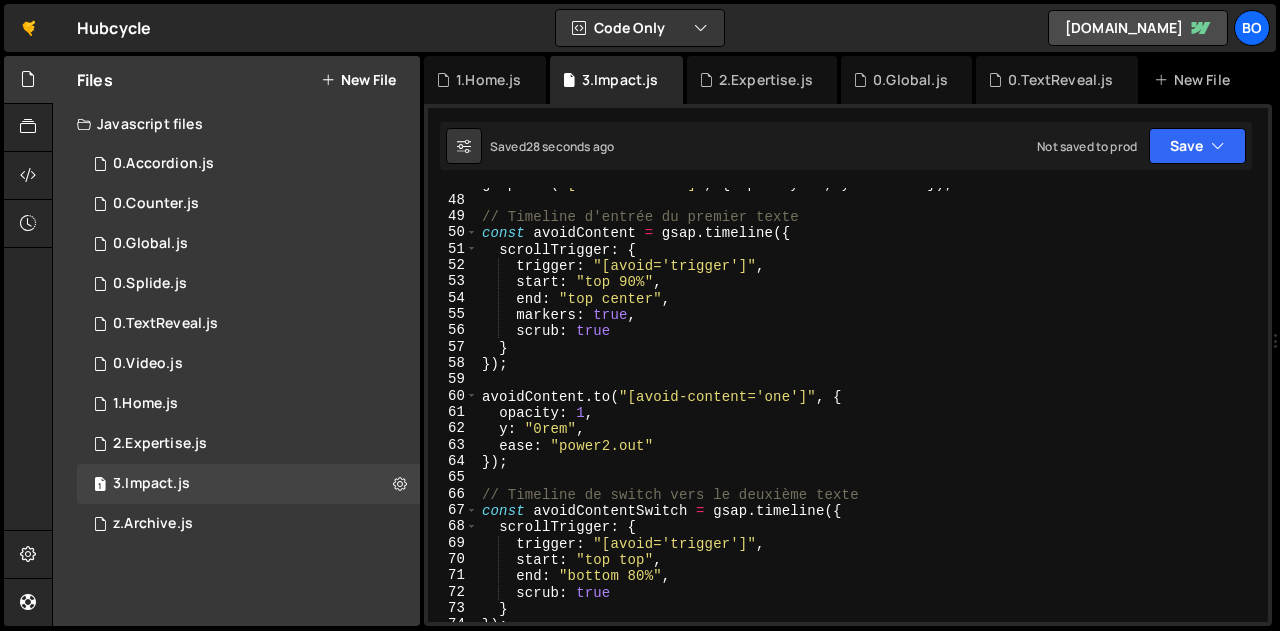 click on "gsap . set ( "[avoid-content]" ,   {   opacity :   0 ,   y :   "2rem"   }) ; // Timeline d'entrée du premier texte const   avoidContent   =   gsap . timeline ({    scrollTrigger :   {       trigger :   "[avoid='trigger']" ,       start :   "top 90%" ,       end :   "top center" ,       markers :   true ,       scrub :   true    } }) ; avoidContent . to ( "[avoid-content='one']" ,   {    opacity :   1 ,    y :   "0rem" ,    ease :   "power2.out" }) ; // Timeline de switch vers le deuxième texte const   avoidContentSwitch   =   gsap . timeline ({    scrollTrigger :   {       trigger :   "[avoid='trigger']" ,       start :   "top top" ,       end :   "bottom 80%" ,       scrub :   true    } }) ;" at bounding box center (869, 409) 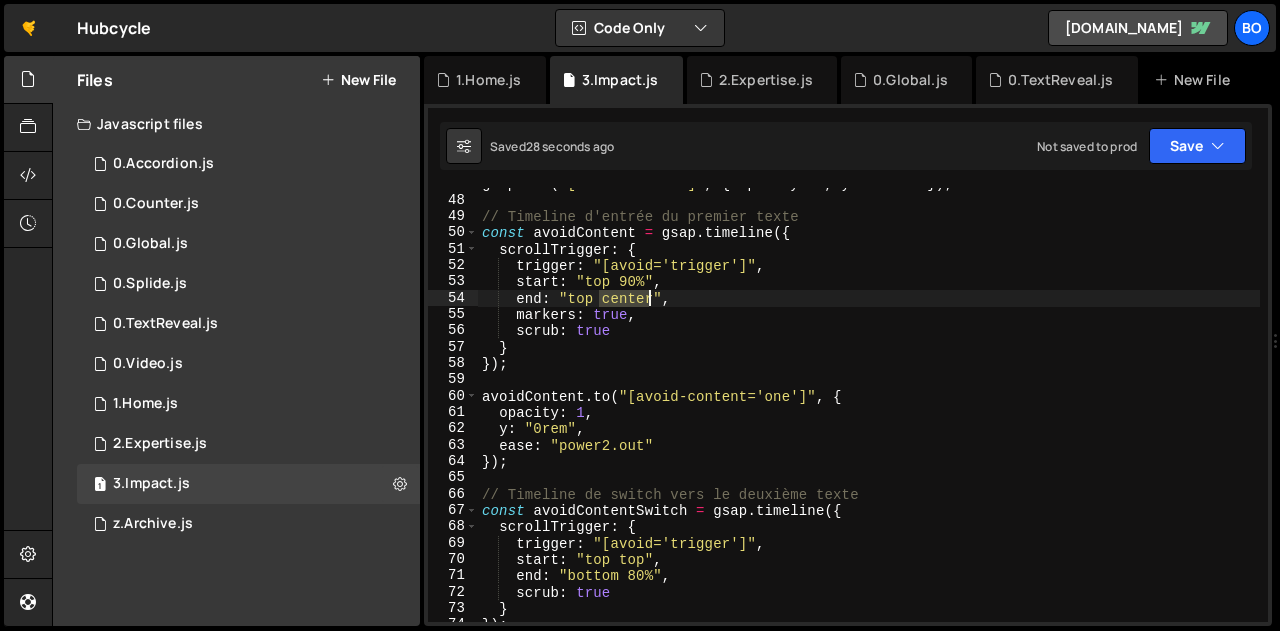 click on "gsap . set ( "[avoid-content]" ,   {   opacity :   0 ,   y :   "2rem"   }) ; // Timeline d'entrée du premier texte const   avoidContent   =   gsap . timeline ({    scrollTrigger :   {       trigger :   "[avoid='trigger']" ,       start :   "top 90%" ,       end :   "top center" ,       markers :   true ,       scrub :   true    } }) ; avoidContent . to ( "[avoid-content='one']" ,   {    opacity :   1 ,    y :   "0rem" ,    ease :   "power2.out" }) ; // Timeline de switch vers le deuxième texte const   avoidContentSwitch   =   gsap . timeline ({    scrollTrigger :   {       trigger :   "[avoid='trigger']" ,       start :   "top top" ,       end :   "bottom 80%" ,       scrub :   true    } }) ;" at bounding box center (869, 409) 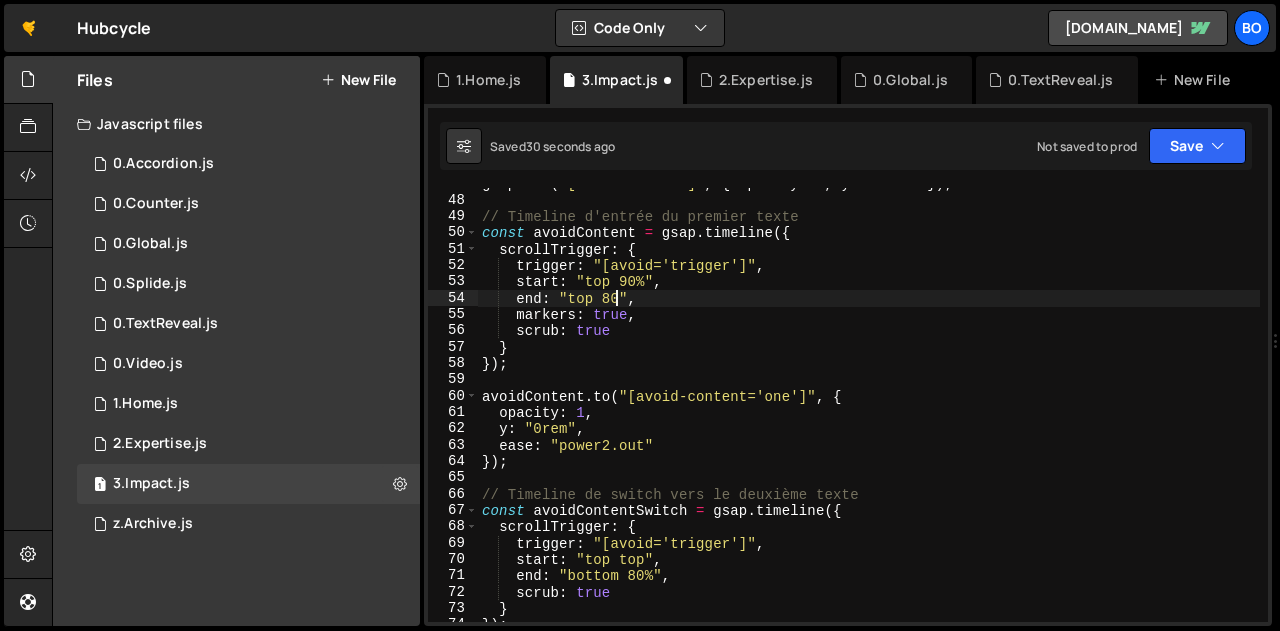 scroll, scrollTop: 0, scrollLeft: 9, axis: horizontal 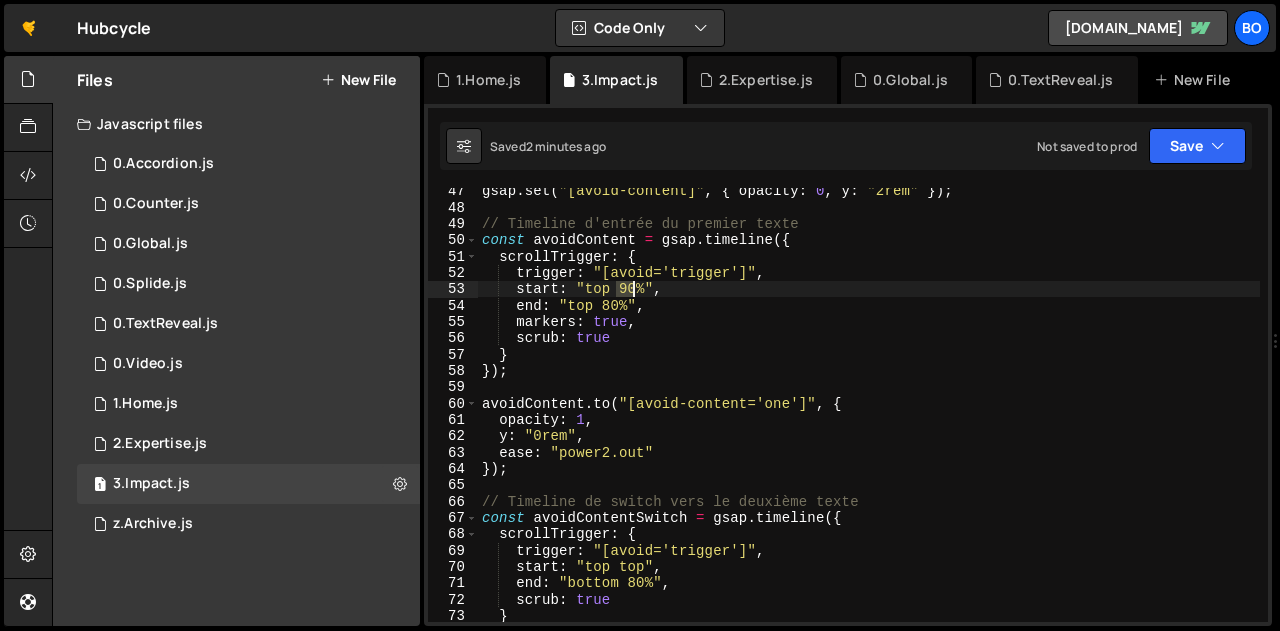 drag, startPoint x: 617, startPoint y: 287, endPoint x: 633, endPoint y: 288, distance: 16.03122 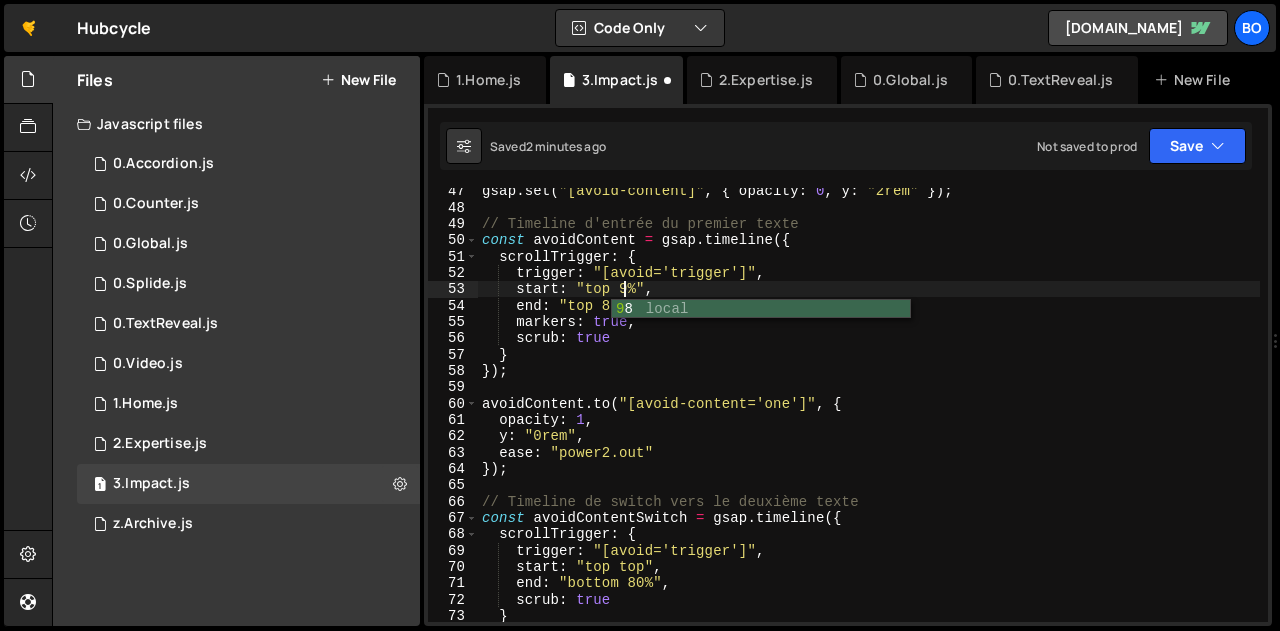 scroll, scrollTop: 0, scrollLeft: 10, axis: horizontal 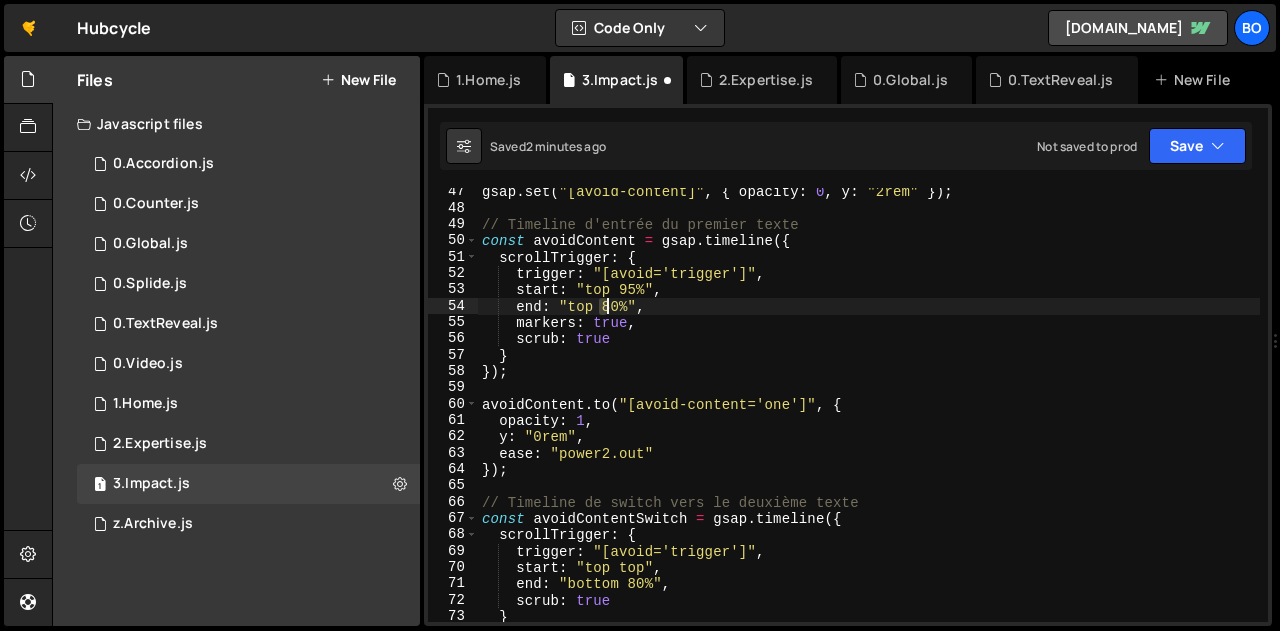 click on "gsap . set ( "[avoid-content]" ,   {   opacity :   0 ,   y :   "2rem"   }) ; // Timeline d'entrée du premier texte const   avoidContent   =   gsap . timeline ({    scrollTrigger :   {       trigger :   "[avoid='trigger']" ,       start :   "top 95%" ,       end :   "top 80%" ,       markers :   true ,       scrub :   true    } }) ; avoidContent . to ( "[avoid-content='one']" ,   {    opacity :   1 ,    y :   "0rem" ,    ease :   "power2.out" }) ; // Timeline de switch vers le deuxième texte const   avoidContentSwitch   =   gsap . timeline ({    scrollTrigger :   {       trigger :   "[avoid='trigger']" ,       start :   "top top" ,       end :   "bottom 80%" ,       scrub :   true    } }) ;" at bounding box center [869, 417] 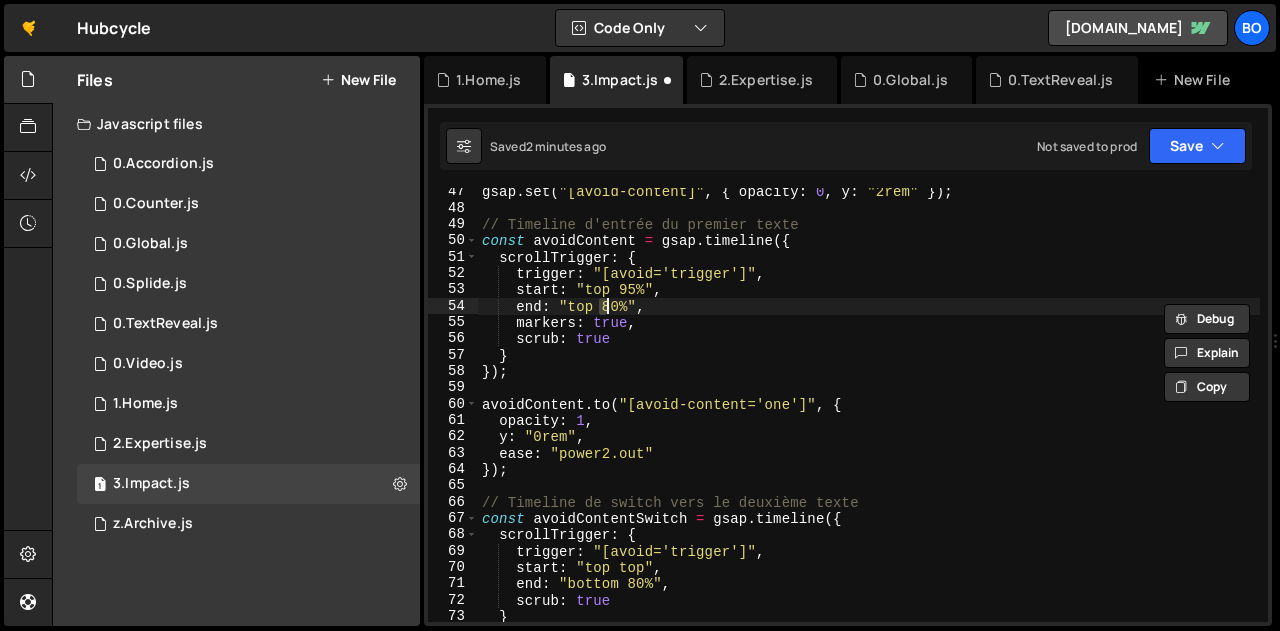 scroll, scrollTop: 0, scrollLeft: 9, axis: horizontal 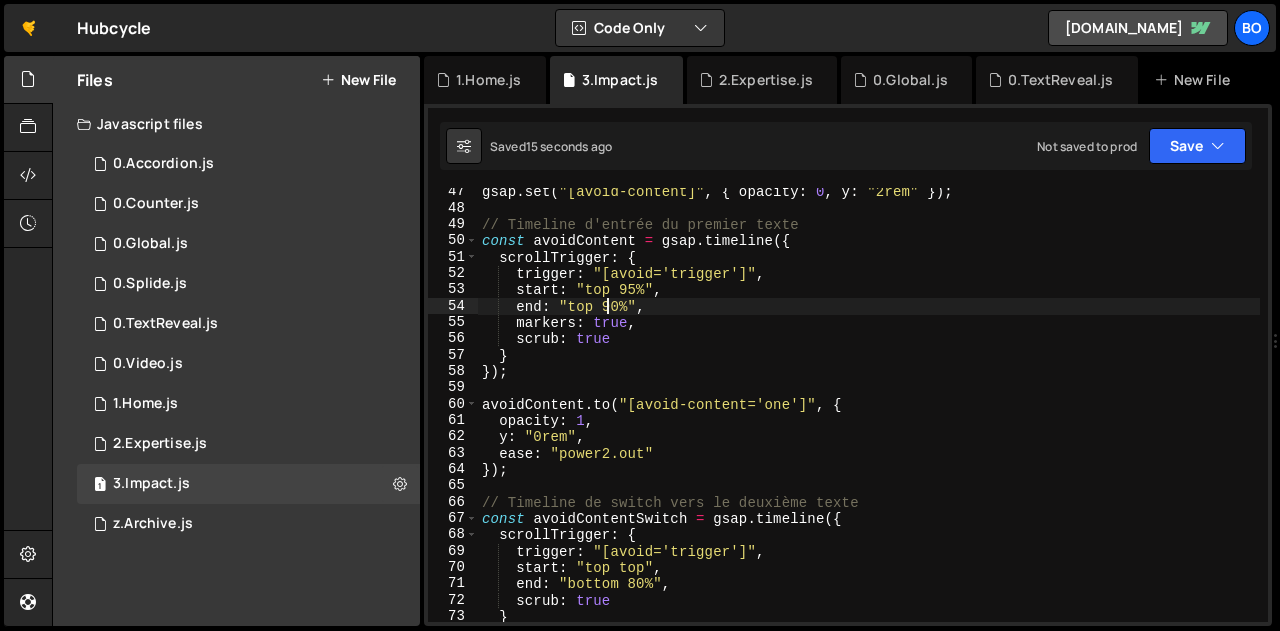 click on "gsap . set ( "[avoid-content]" ,   {   opacity :   0 ,   y :   "2rem"   }) ; // Timeline d'entrée du premier texte const   avoidContent   =   gsap . timeline ({    scrollTrigger :   {       trigger :   "[avoid='trigger']" ,       start :   "top 95%" ,       end :   "top 90%" ,       markers :   true ,       scrub :   true    } }) ; avoidContent . to ( "[avoid-content='one']" ,   {    opacity :   1 ,    y :   "0rem" ,    ease :   "power2.out" }) ; // Timeline de switch vers le deuxième texte const   avoidContentSwitch   =   gsap . timeline ({    scrollTrigger :   {       trigger :   "[avoid='trigger']" ,       start :   "top top" ,       end :   "bottom 80%" ,       scrub :   true    } }) ;" at bounding box center [869, 417] 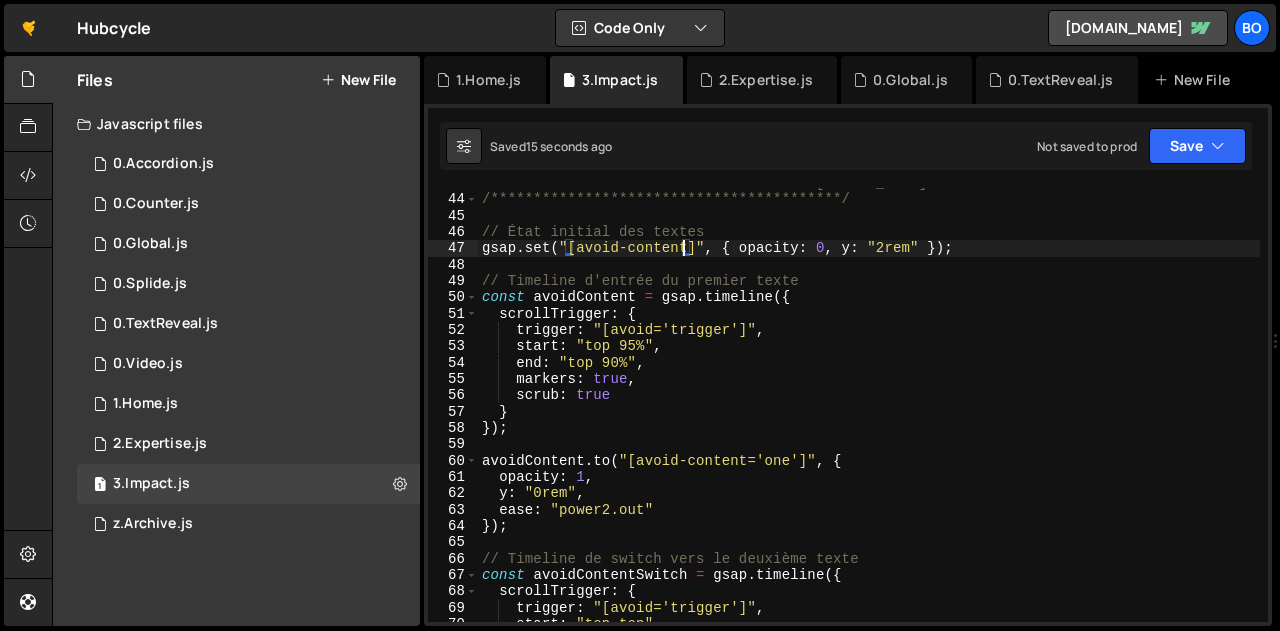 scroll, scrollTop: 695, scrollLeft: 0, axis: vertical 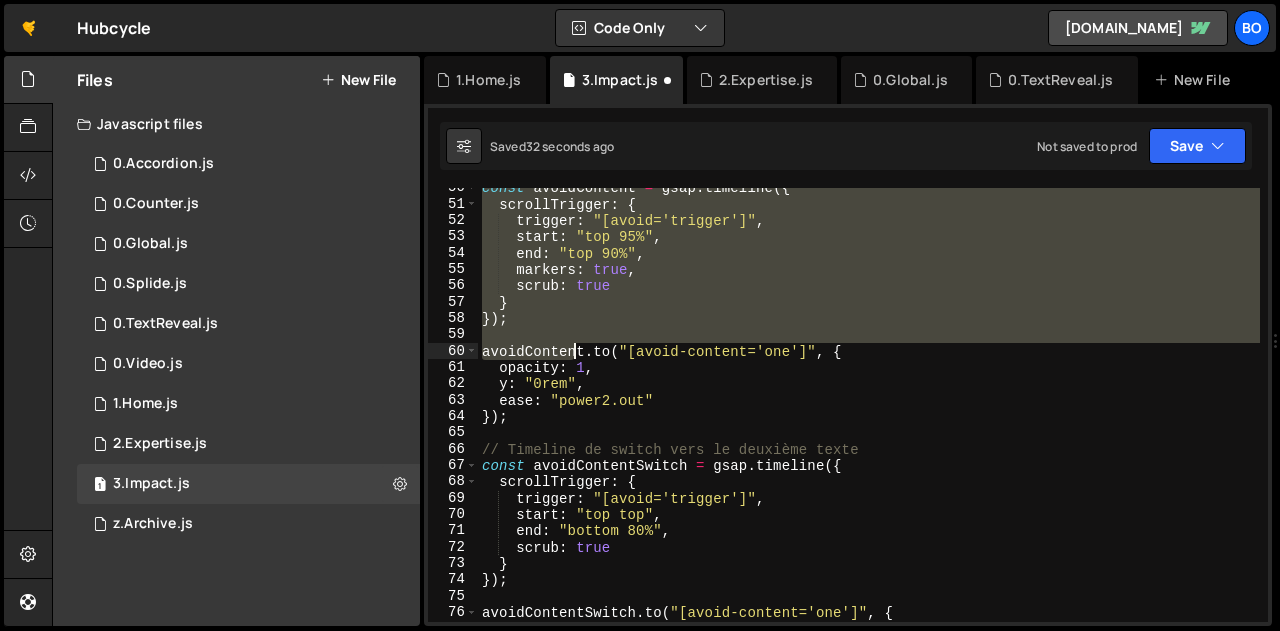 drag, startPoint x: 481, startPoint y: 277, endPoint x: 570, endPoint y: 357, distance: 119.67038 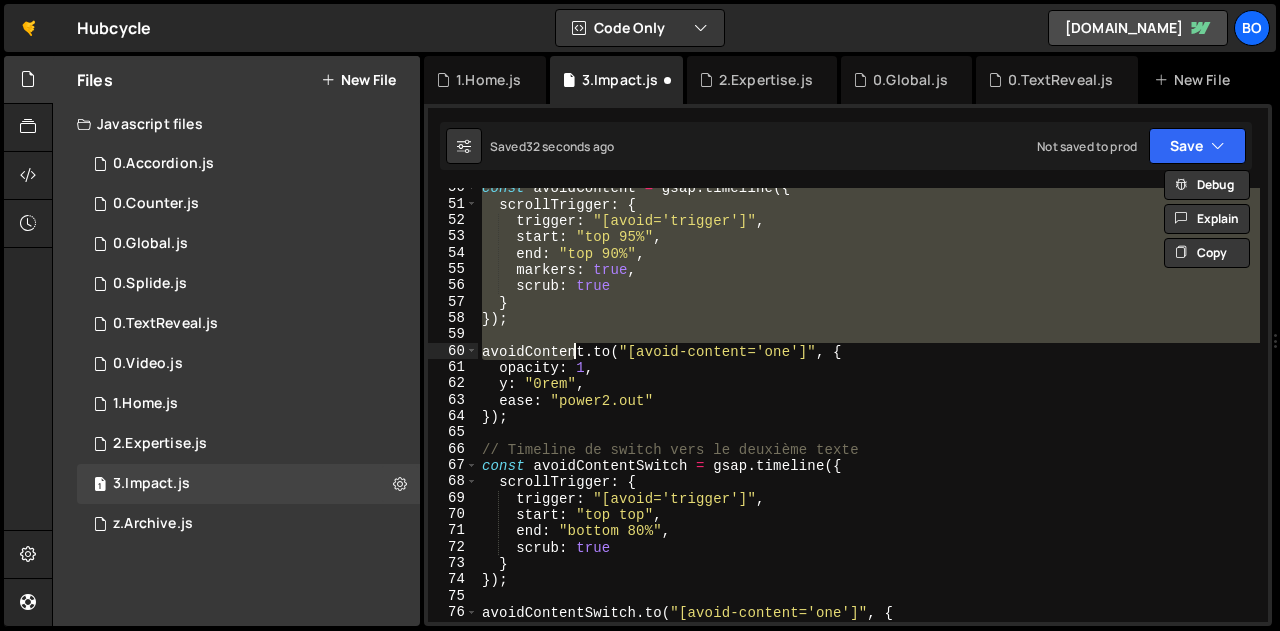 type on "[DOMAIN_NAME]("[avoid-content='one']", {" 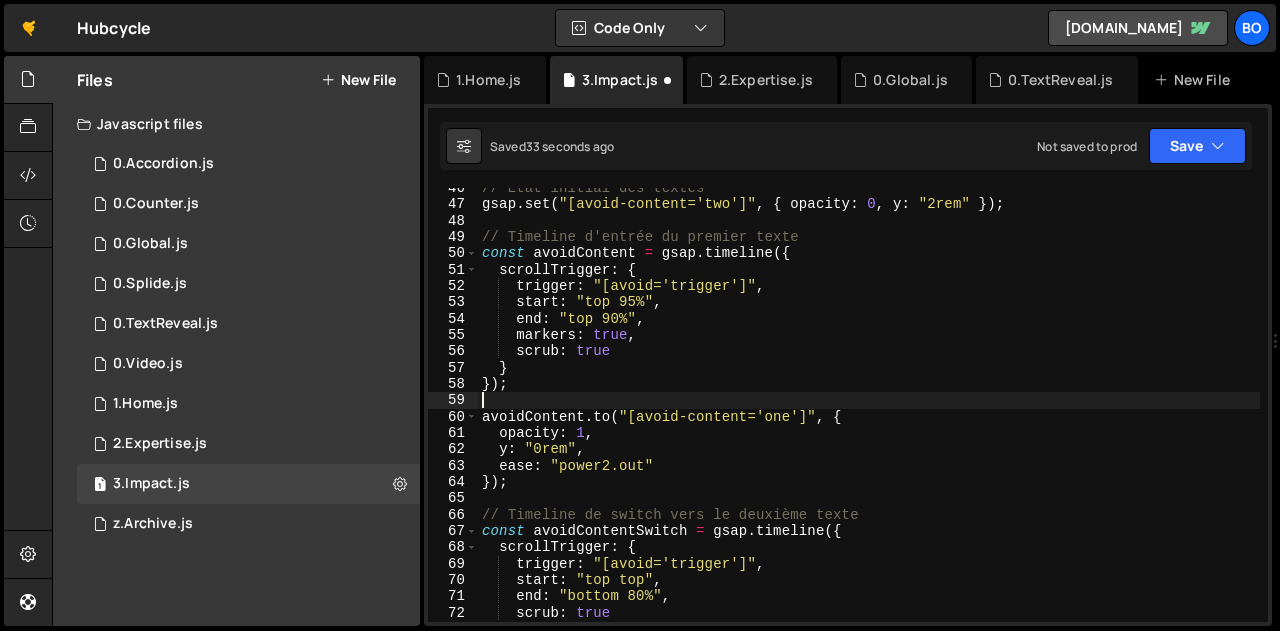 scroll, scrollTop: 742, scrollLeft: 0, axis: vertical 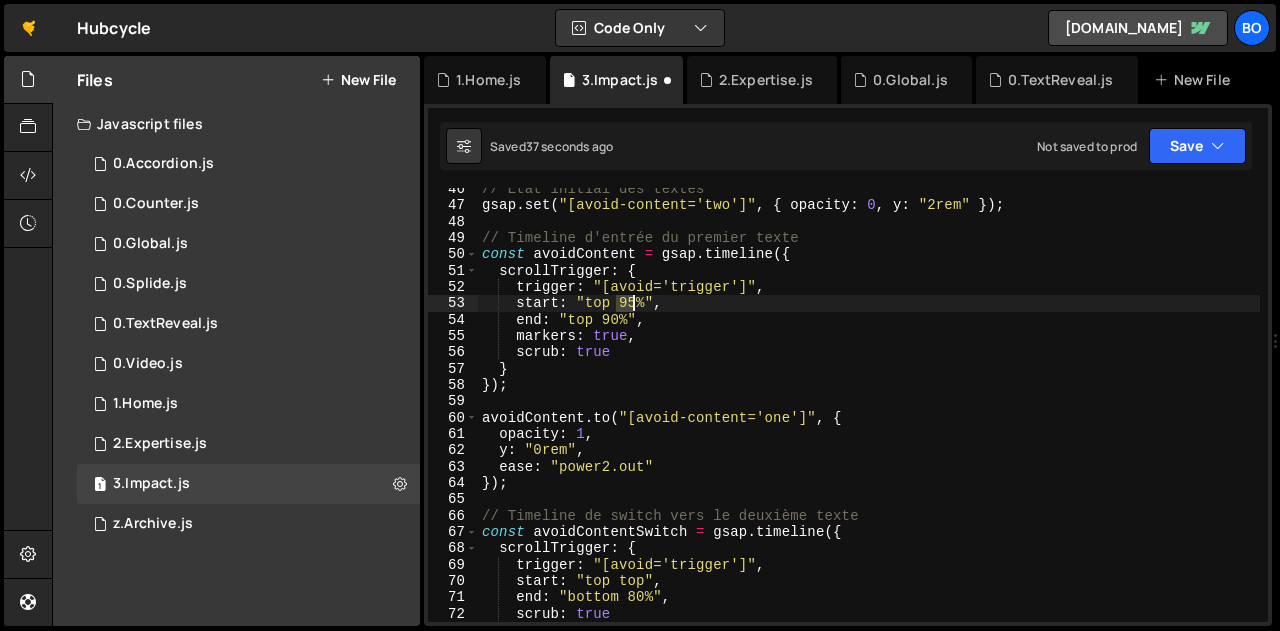 drag, startPoint x: 616, startPoint y: 301, endPoint x: 633, endPoint y: 304, distance: 17.262676 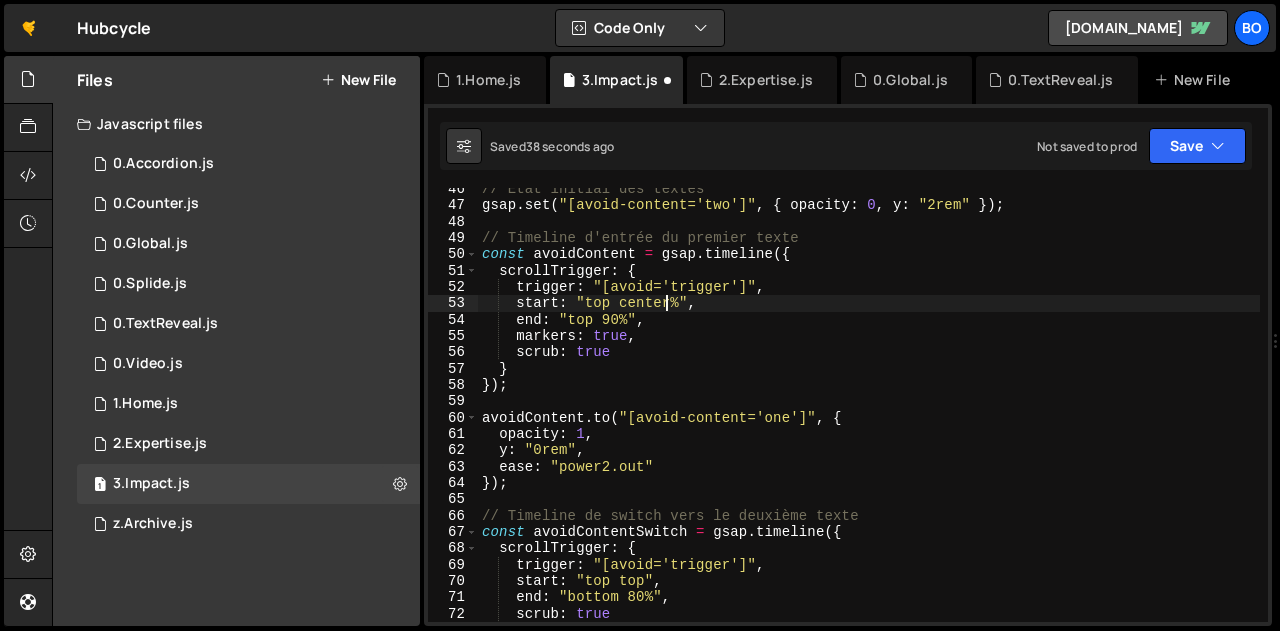 scroll, scrollTop: 0, scrollLeft: 12, axis: horizontal 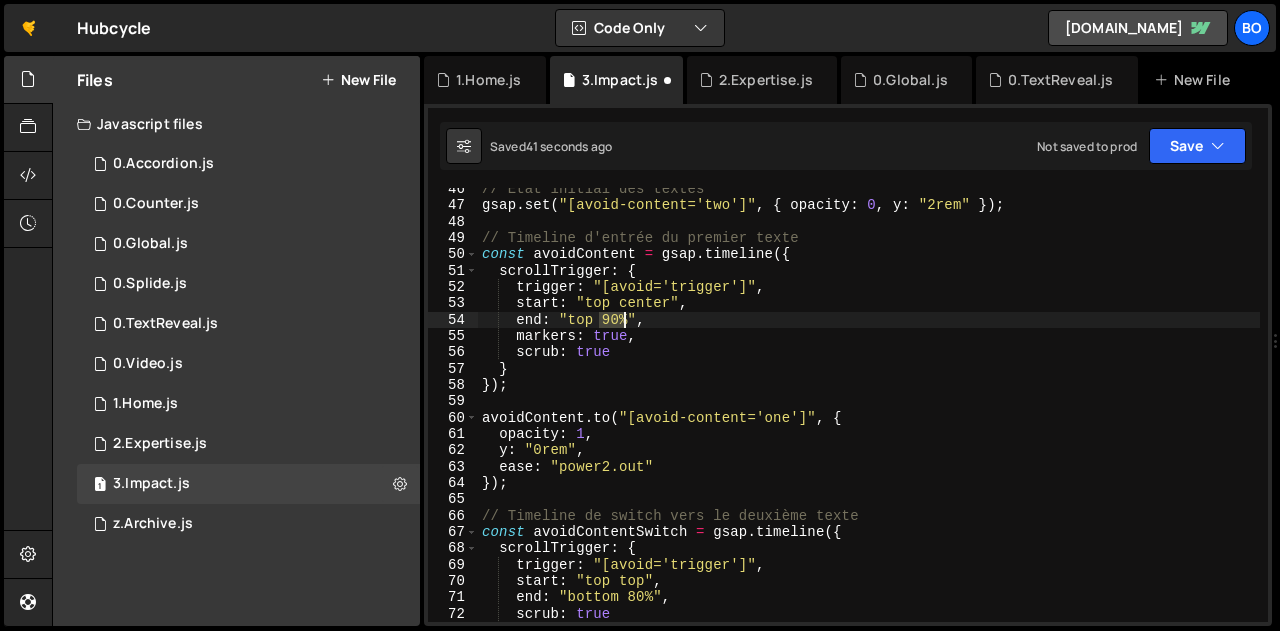 drag, startPoint x: 598, startPoint y: 317, endPoint x: 621, endPoint y: 320, distance: 23.194826 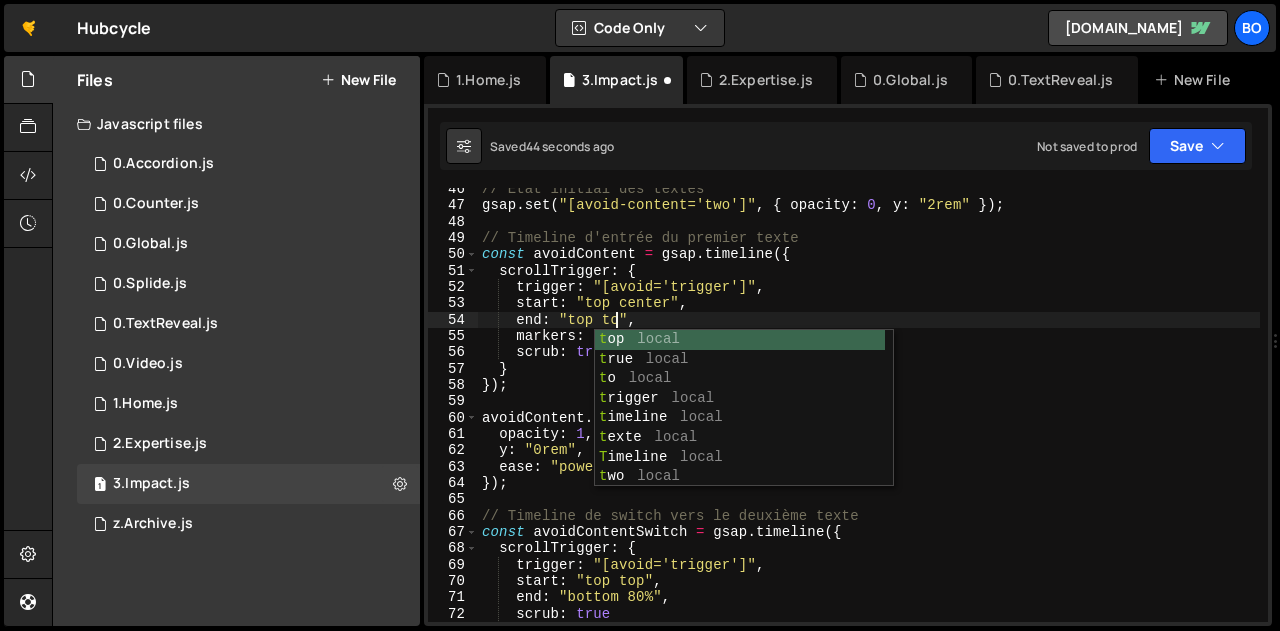 scroll, scrollTop: 0, scrollLeft: 9, axis: horizontal 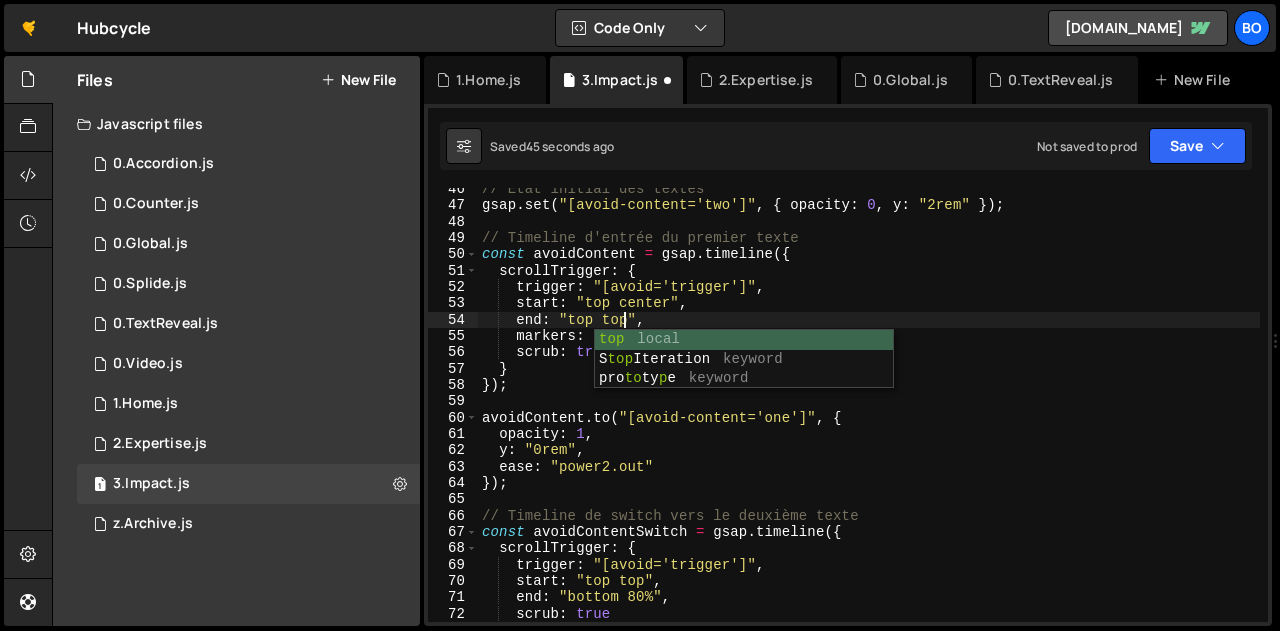 click on "// État initial des textes gsap . set ( "[avoid-content='two']" ,   {   opacity :   0 ,   y :   "2rem"   }) ; // Timeline d'entrée du premier texte const   avoidContent   =   gsap . timeline ({    scrollTrigger :   {       trigger :   "[avoid='trigger']" ,       start :   "top center" ,       end :   "top top" ,       markers :   true ,       scrub :   true    } }) ; avoidContent . to ( "[avoid-content='one']" ,   {    opacity :   1 ,    y :   "0rem" ,    ease :   "power2.out" }) ; // Timeline de switch vers le deuxième texte const   avoidContentSwitch   =   gsap . timeline ({    scrollTrigger :   {       trigger :   "[avoid='trigger']" ,       start :   "top top" ,       end :   "bottom 80%" ,       scrub :   true    }" at bounding box center [869, 414] 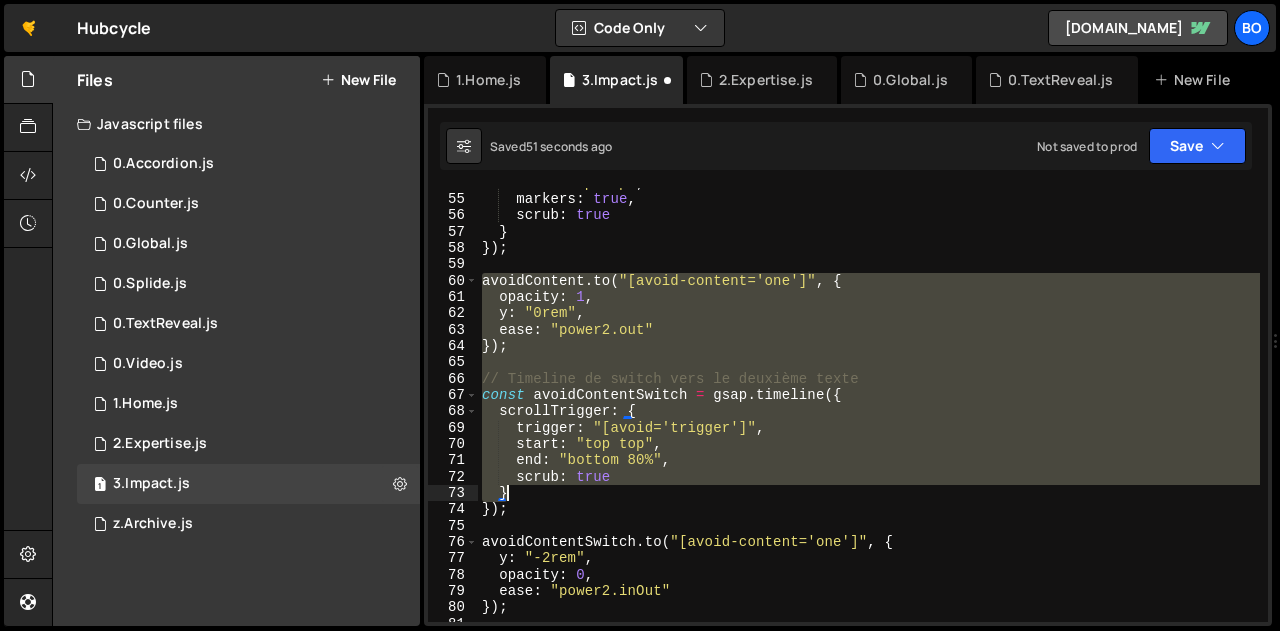 scroll, scrollTop: 879, scrollLeft: 0, axis: vertical 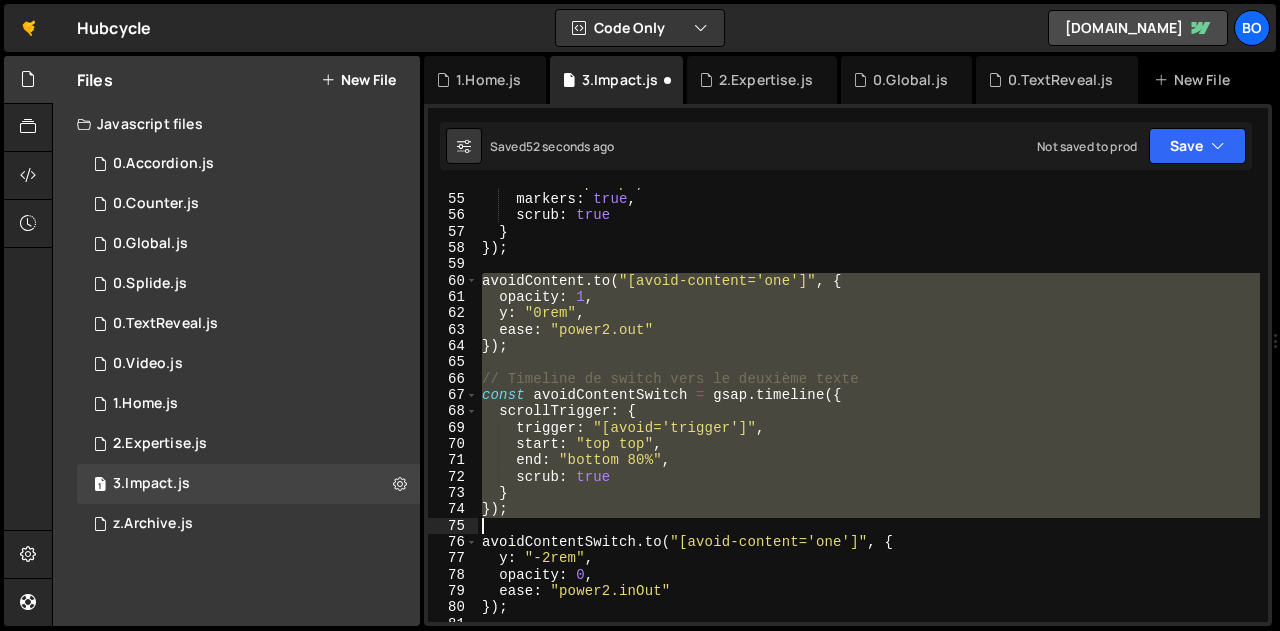 drag, startPoint x: 482, startPoint y: 415, endPoint x: 524, endPoint y: 519, distance: 112.1606 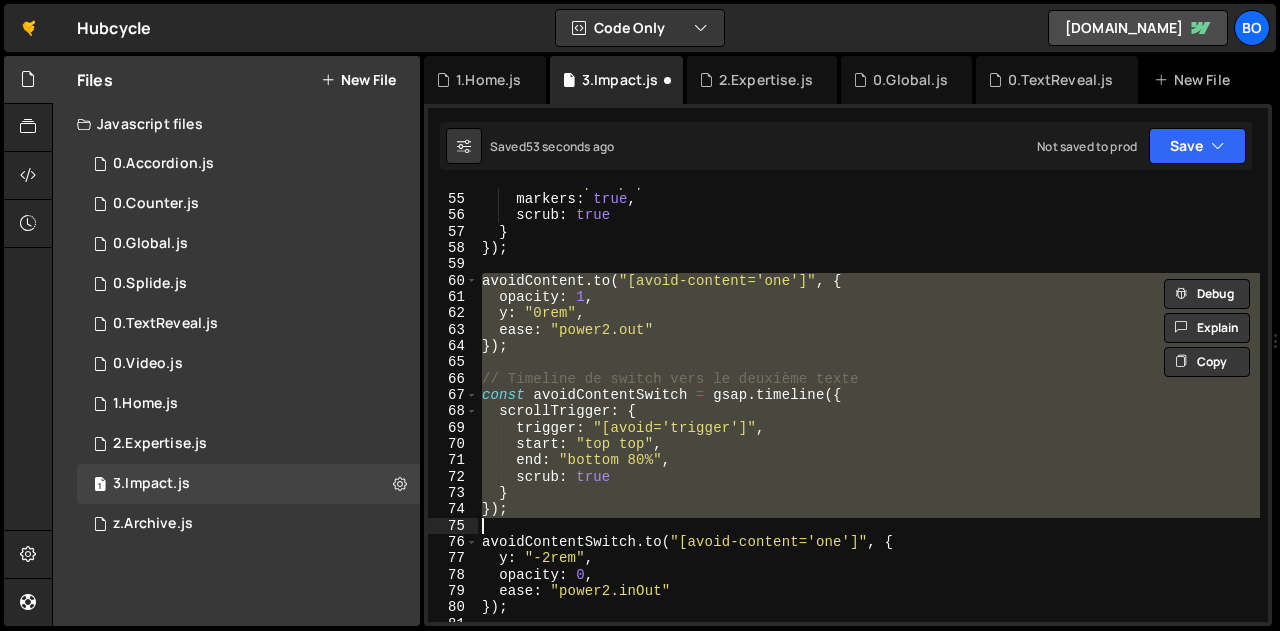 scroll, scrollTop: 0, scrollLeft: 0, axis: both 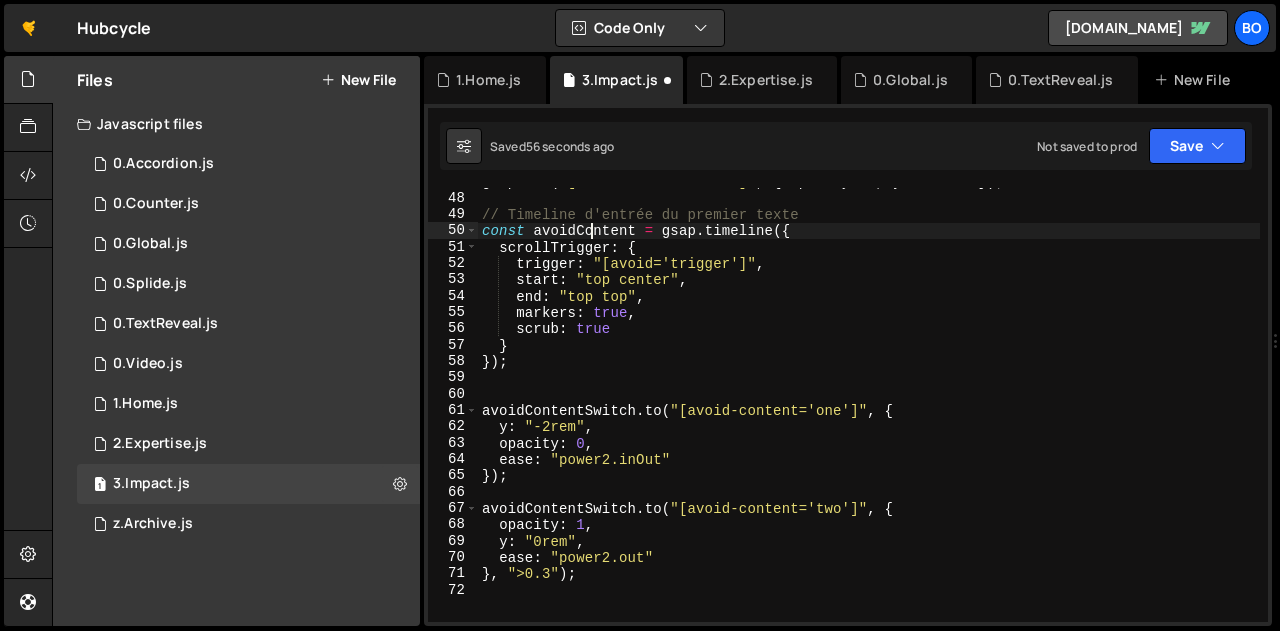 click on "gsap . set ( "[avoid-content='two']" ,   {   opacity :   0 ,   y :   "2rem"   }) ; // Timeline d'entrée du premier texte const   avoidContent   =   gsap . timeline ({    scrollTrigger :   {       trigger :   "[avoid='trigger']" ,       start :   "top center" ,       end :   "top top" ,       markers :   true ,       scrub :   true    } }) ; avoidContentSwitch . to ( "[avoid-content='one']" ,   {    y :   "-2rem" ,    opacity :   0 ,    ease :   "power2.inOut" }) ; avoidContentSwitch . to ( "[avoid-content='two']" ,   {    opacity :   1 ,    y :   "0rem" ,    ease :   "power2.out" } ,   ">0.3" ) ;" at bounding box center [869, 407] 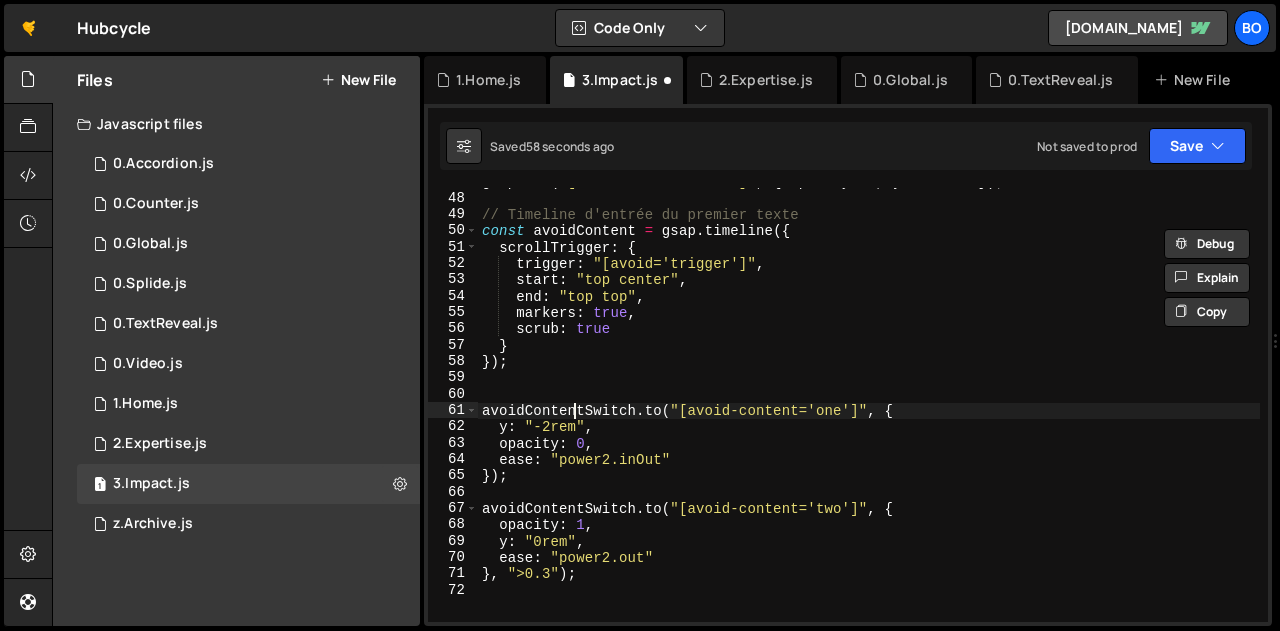 click on "gsap . set ( "[avoid-content='two']" ,   {   opacity :   0 ,   y :   "2rem"   }) ; // Timeline d'entrée du premier texte const   avoidContent   =   gsap . timeline ({    scrollTrigger :   {       trigger :   "[avoid='trigger']" ,       start :   "top center" ,       end :   "top top" ,       markers :   true ,       scrub :   true    } }) ; avoidContentSwitch . to ( "[avoid-content='one']" ,   {    y :   "-2rem" ,    opacity :   0 ,    ease :   "power2.inOut" }) ; avoidContentSwitch . to ( "[avoid-content='two']" ,   {    opacity :   1 ,    y :   "0rem" ,    ease :   "power2.out" } ,   ">0.3" ) ;" at bounding box center (869, 407) 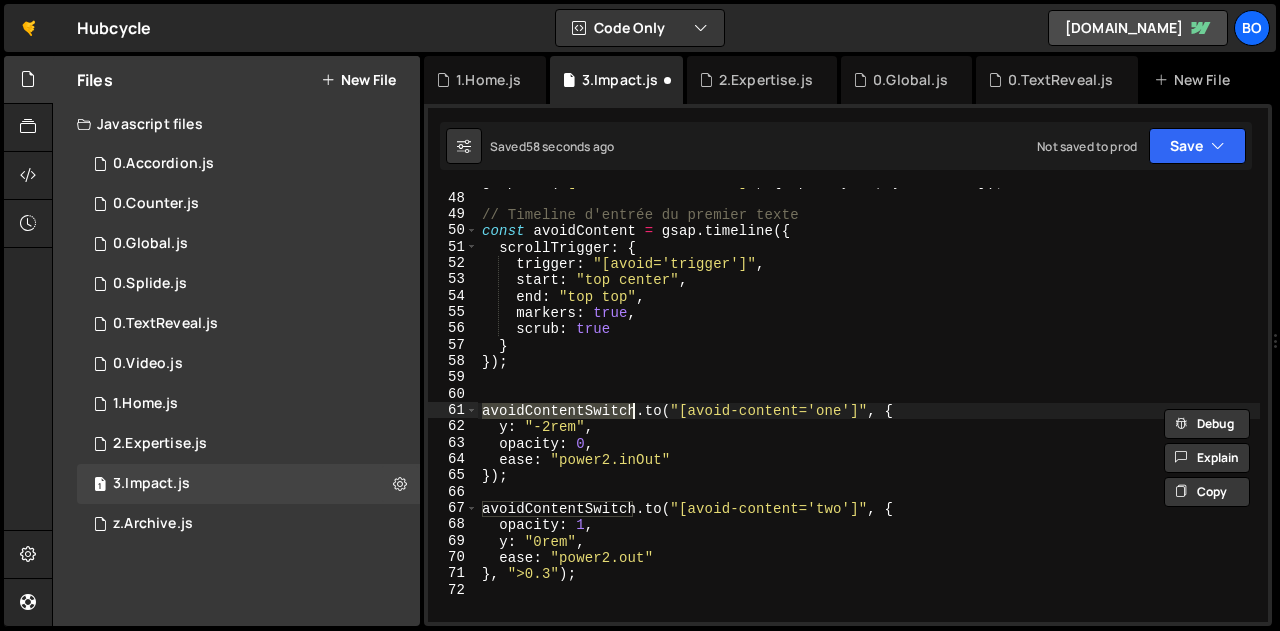 paste 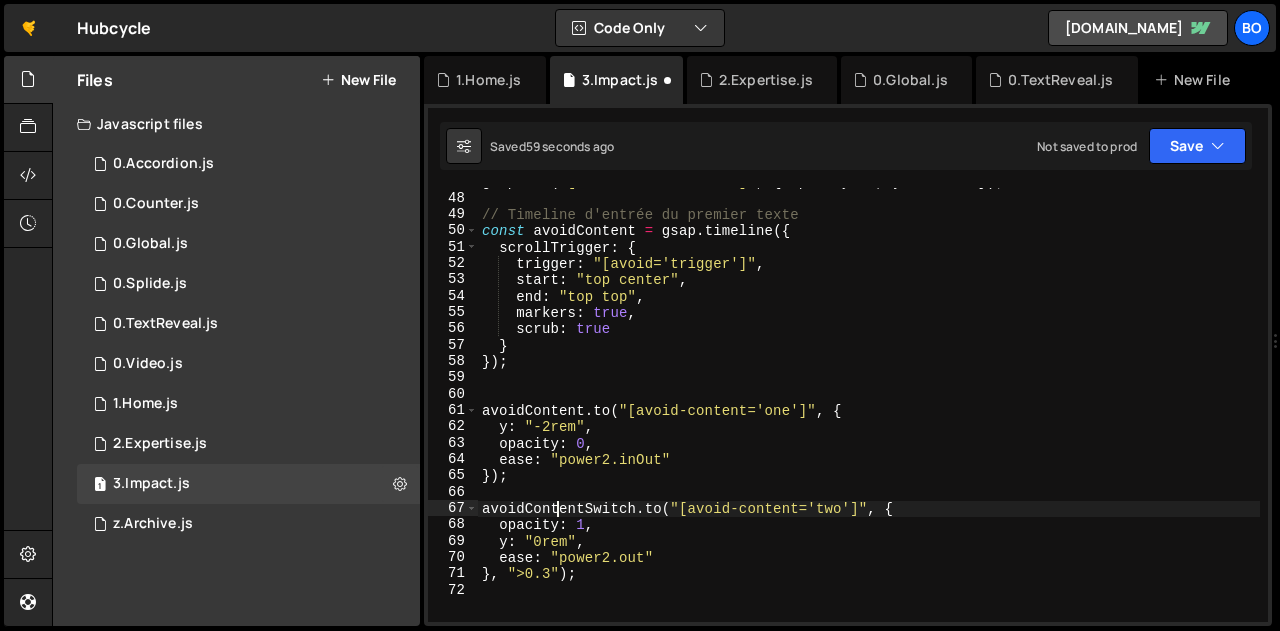 click on "gsap . set ( "[avoid-content='two']" ,   {   opacity :   0 ,   y :   "2rem"   }) ; // Timeline d'entrée du premier texte const   avoidContent   =   gsap . timeline ({    scrollTrigger :   {       trigger :   "[avoid='trigger']" ,       start :   "top center" ,       end :   "top top" ,       markers :   true ,       scrub :   true    } }) ; avoidContent . to ( "[avoid-content='one']" ,   {    y :   "-2rem" ,    opacity :   0 ,    ease :   "power2.inOut" }) ; avoidContentSwitch . to ( "[avoid-content='two']" ,   {    opacity :   1 ,    y :   "0rem" ,    ease :   "power2.out" } ,   ">0.3" ) ;" at bounding box center [869, 407] 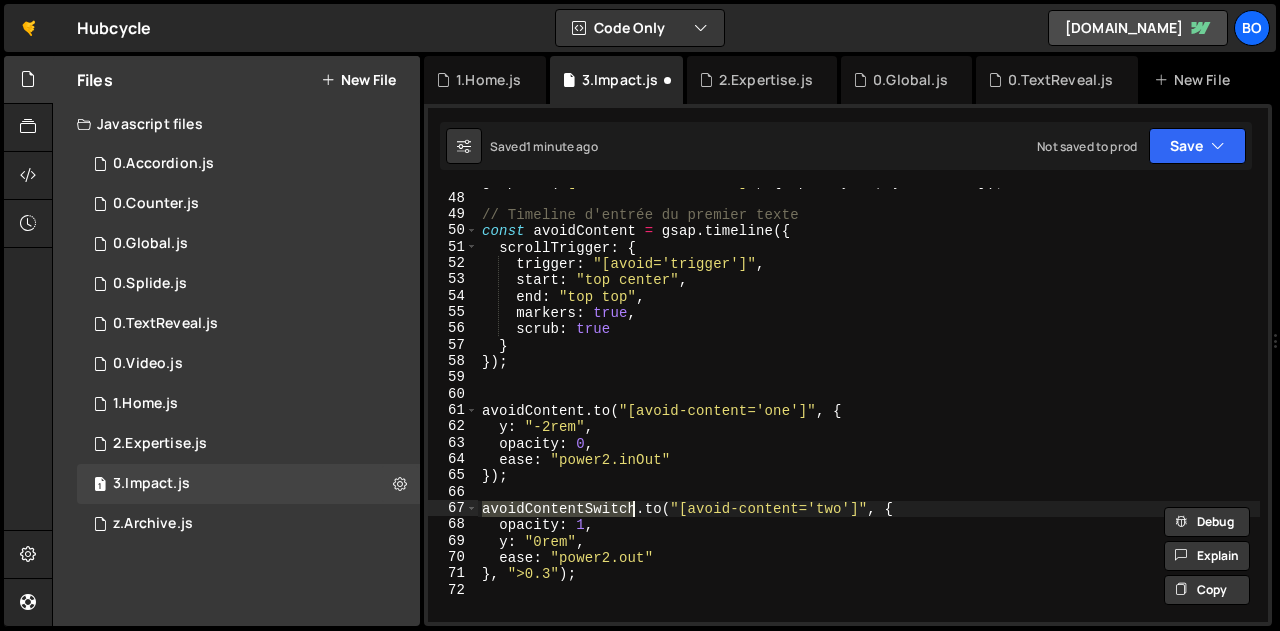 paste 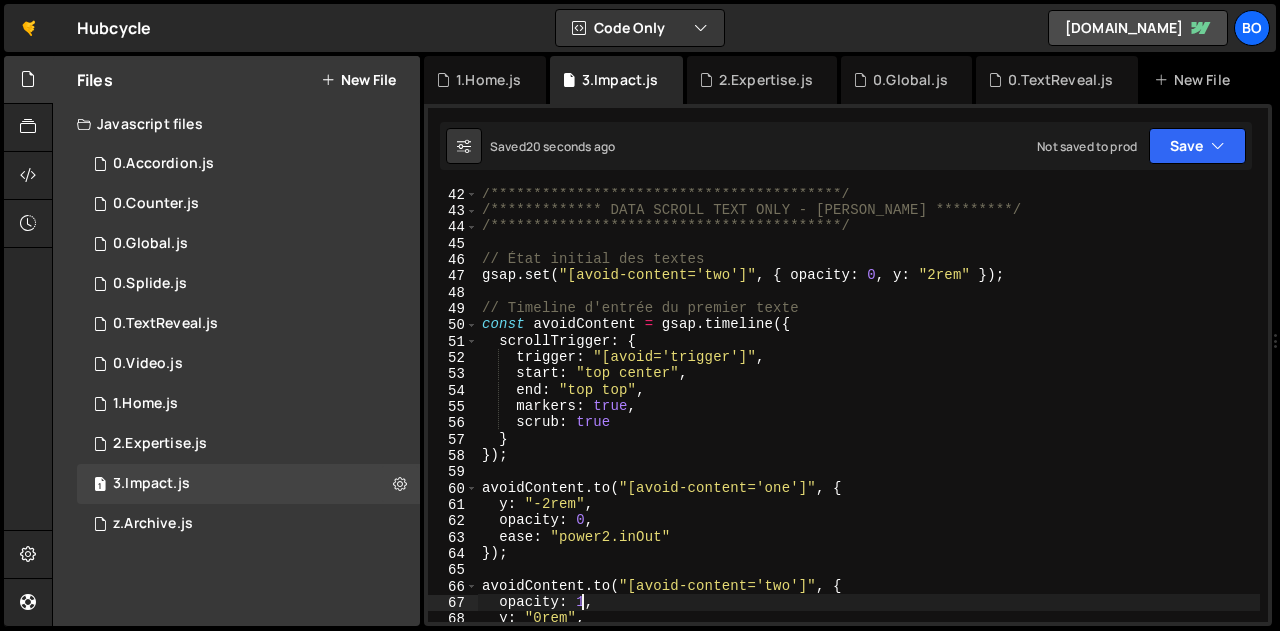 click on "**********" at bounding box center [869, 419] 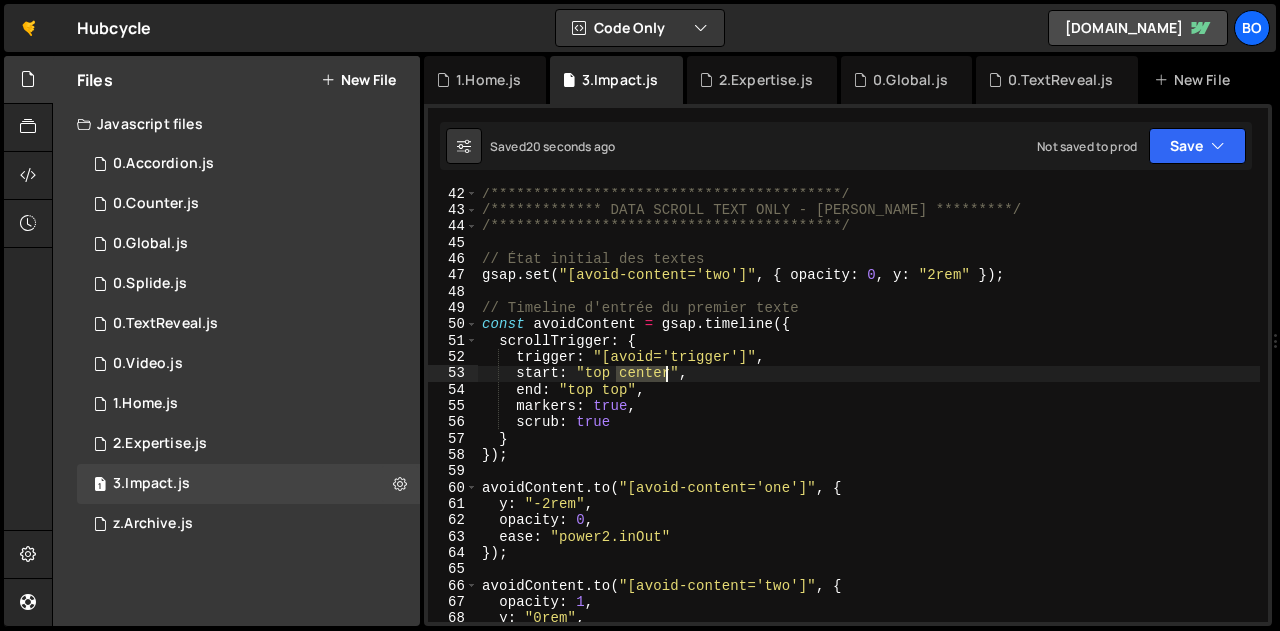 click on "**********" at bounding box center [869, 419] 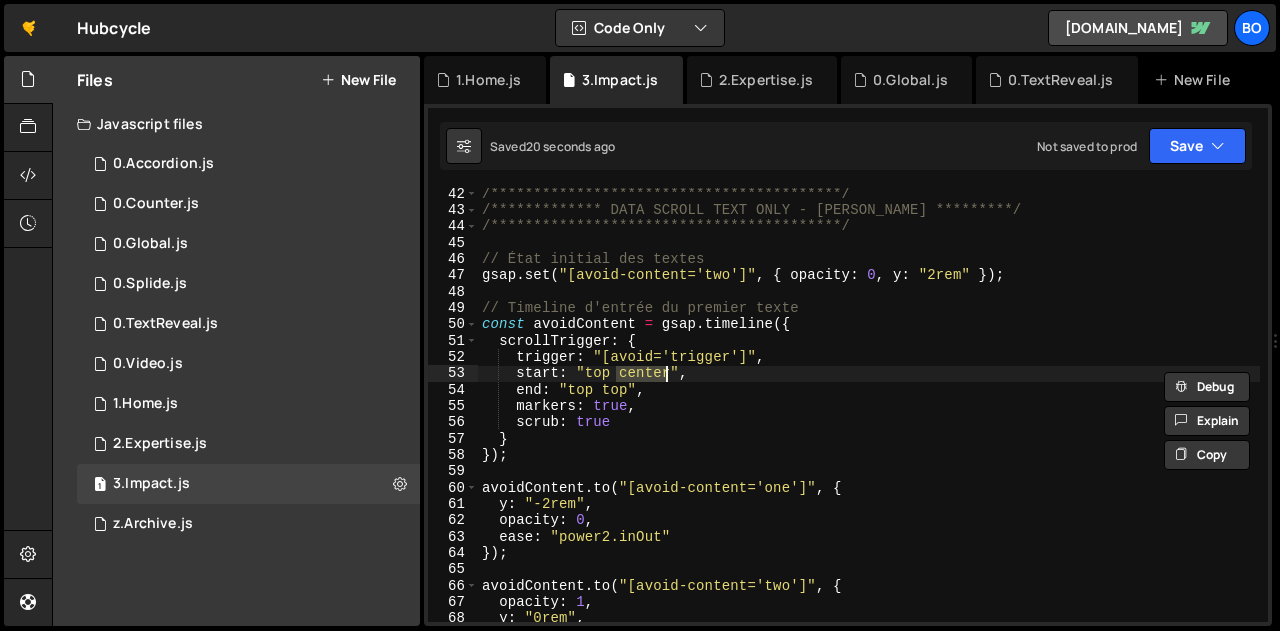 scroll, scrollTop: 672, scrollLeft: 0, axis: vertical 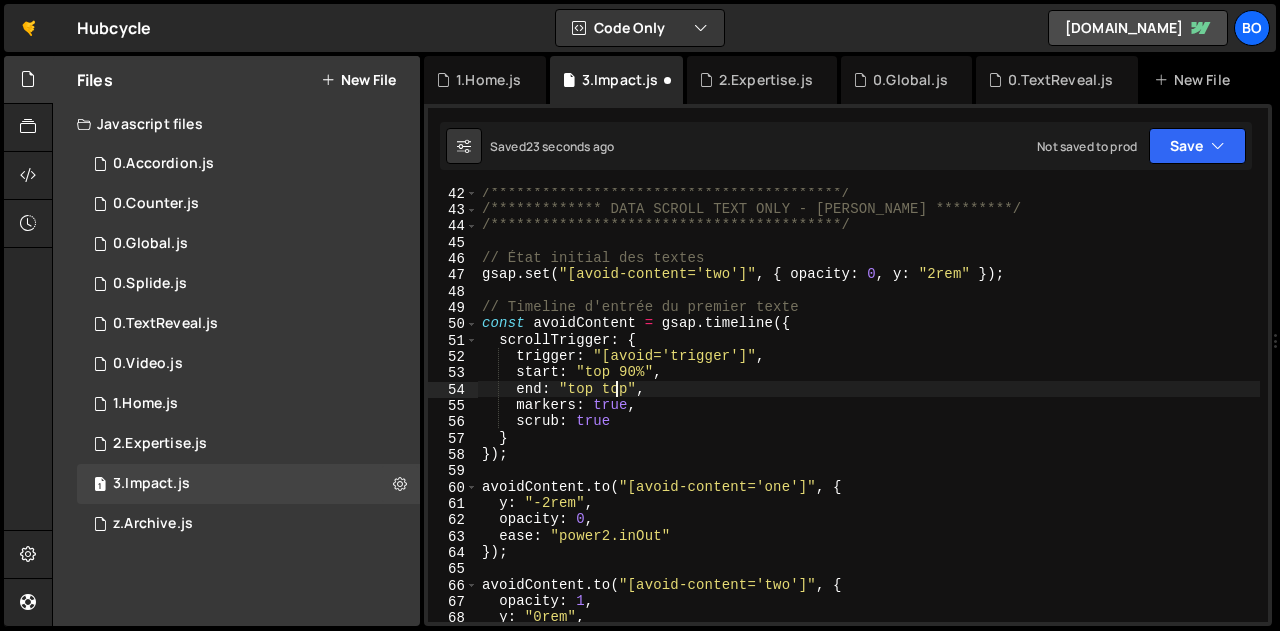click on "**********" at bounding box center [869, 418] 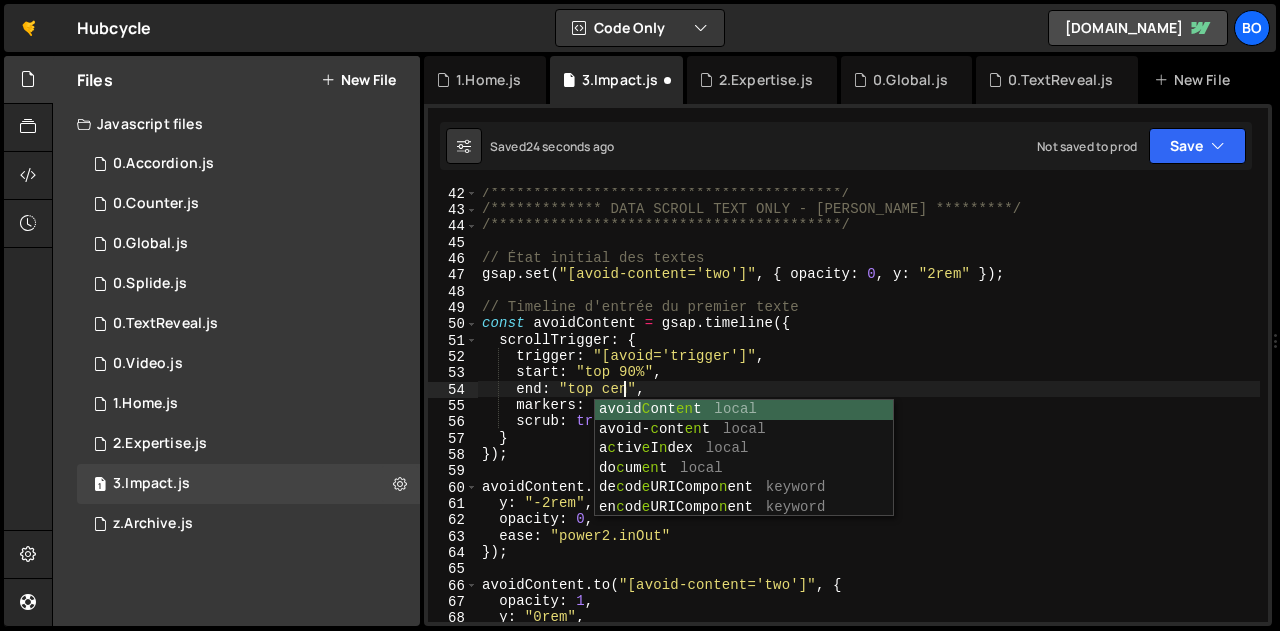 scroll, scrollTop: 0, scrollLeft: 11, axis: horizontal 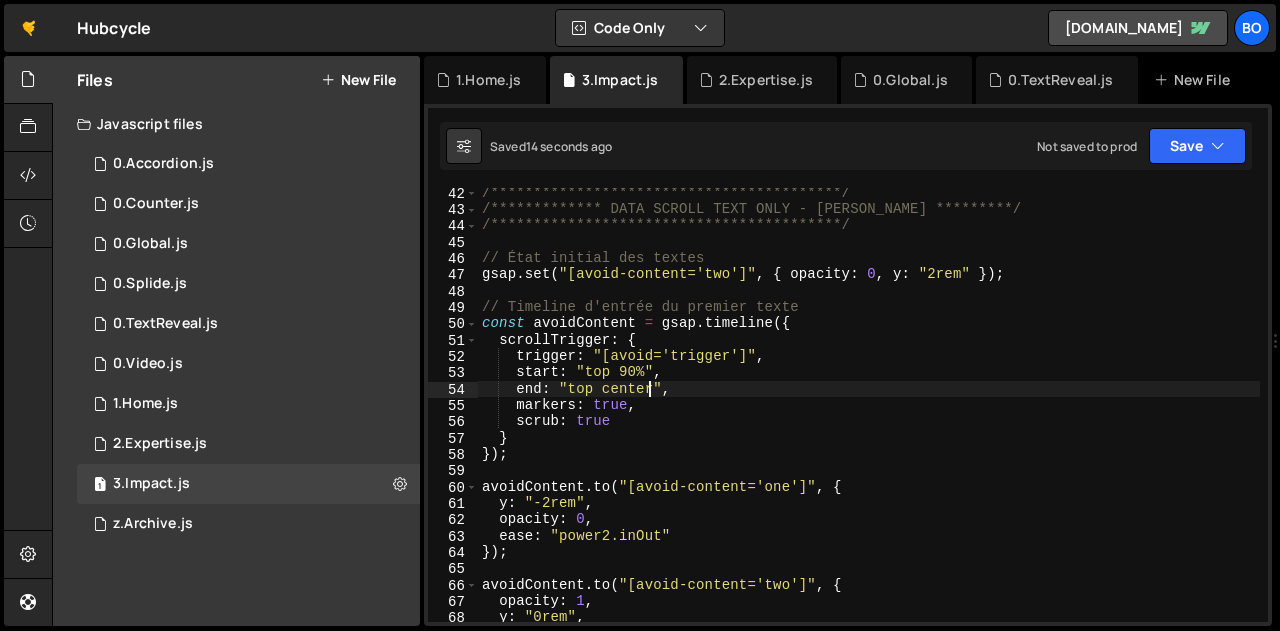 click on "**********" at bounding box center [869, 418] 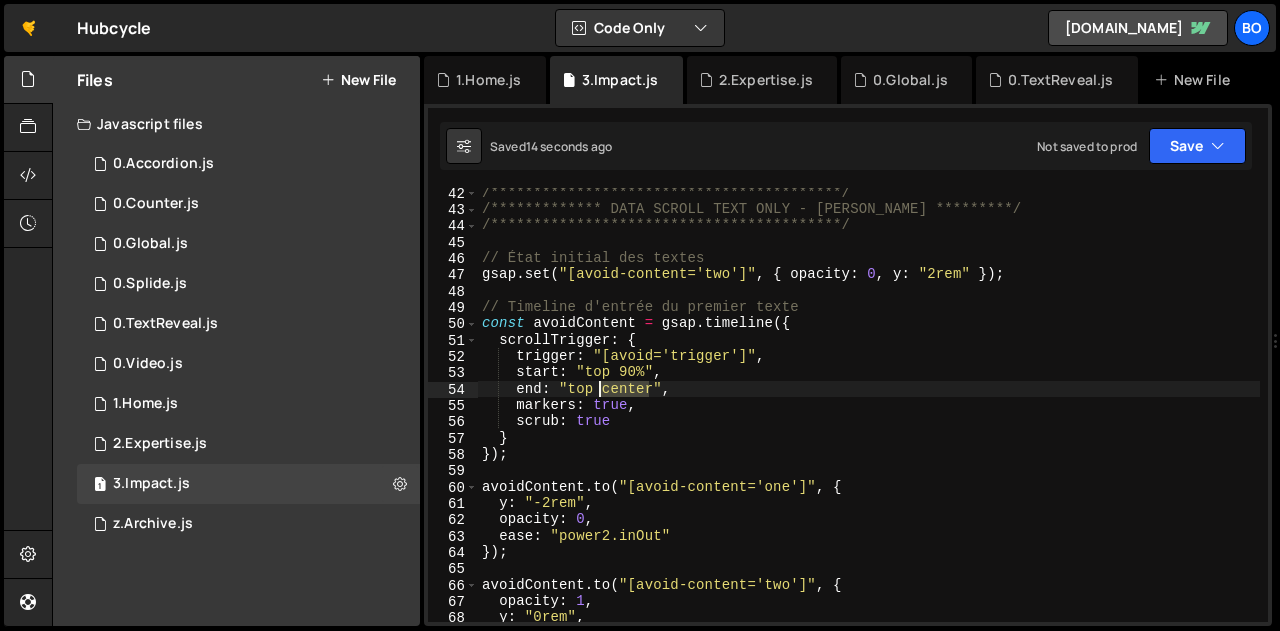 click on "**********" at bounding box center [869, 418] 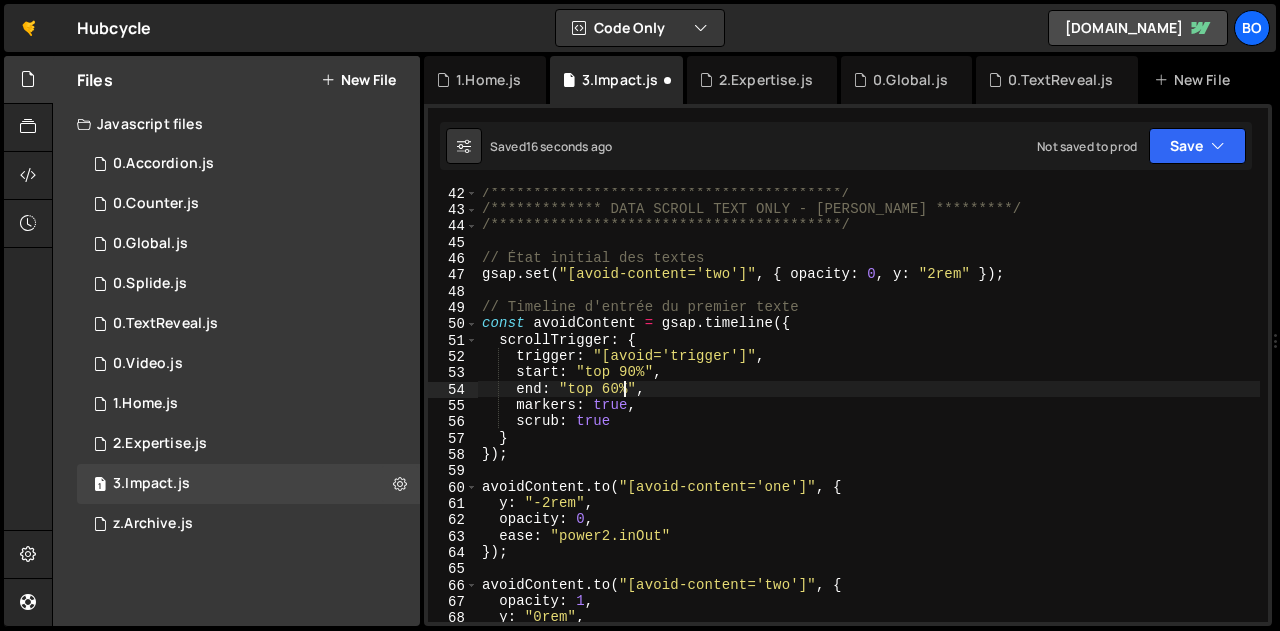 scroll, scrollTop: 0, scrollLeft: 9, axis: horizontal 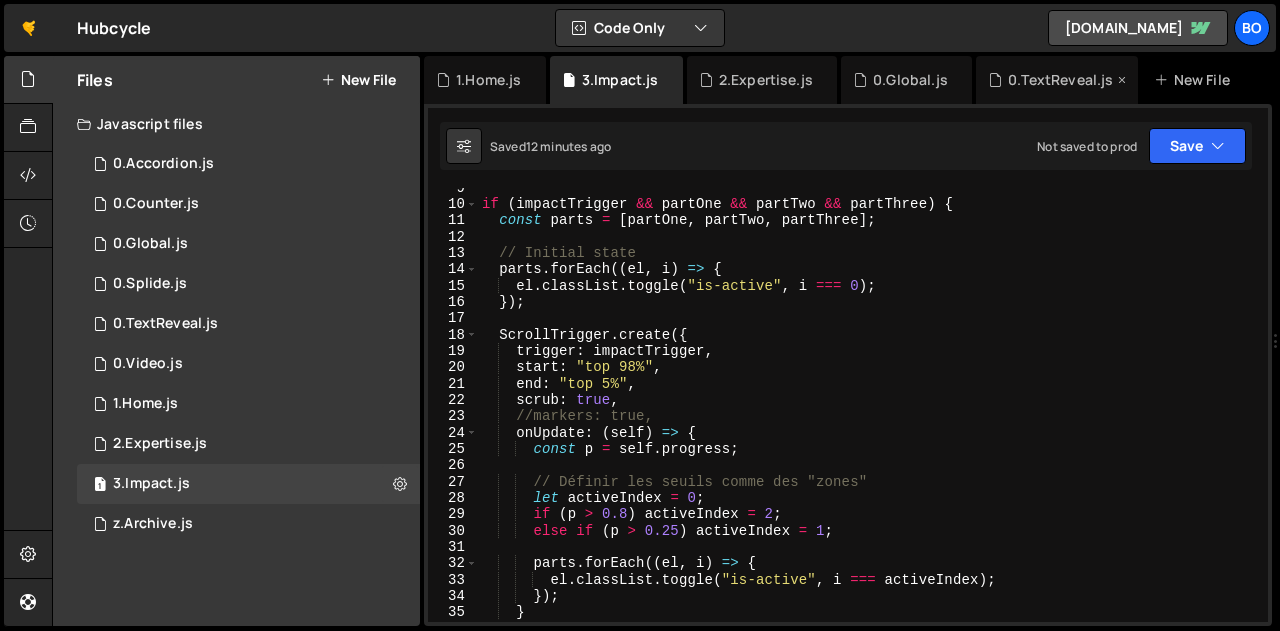 click on "0.TextReveal.js" at bounding box center (1060, 80) 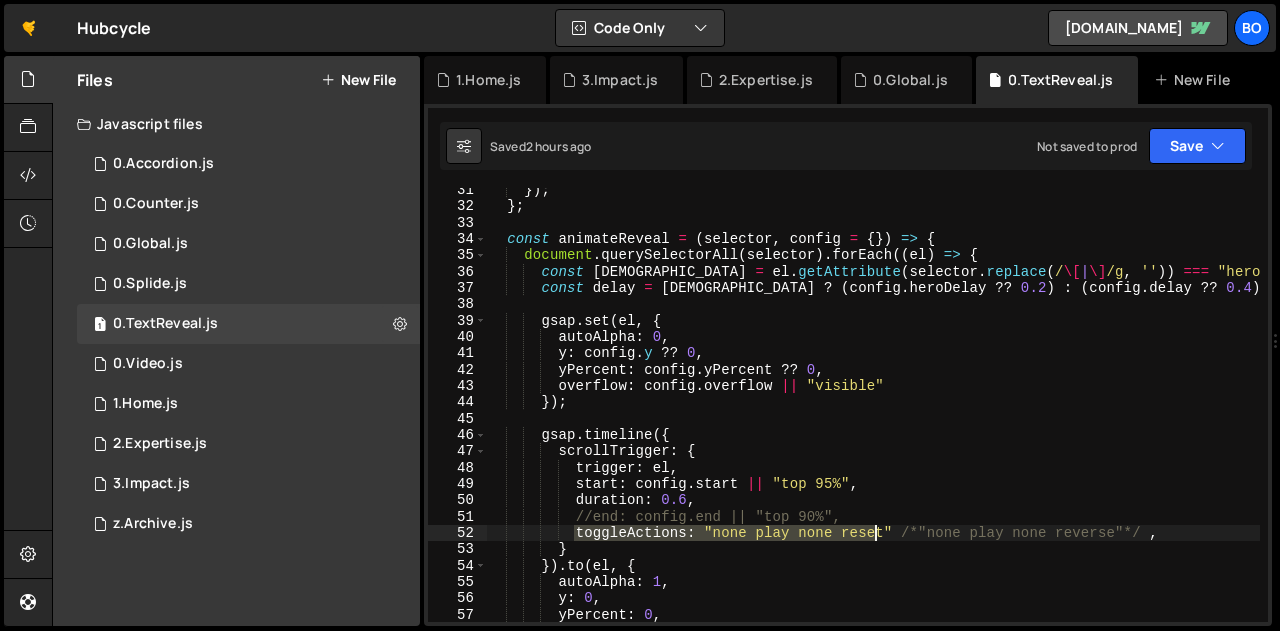 scroll, scrollTop: 496, scrollLeft: 0, axis: vertical 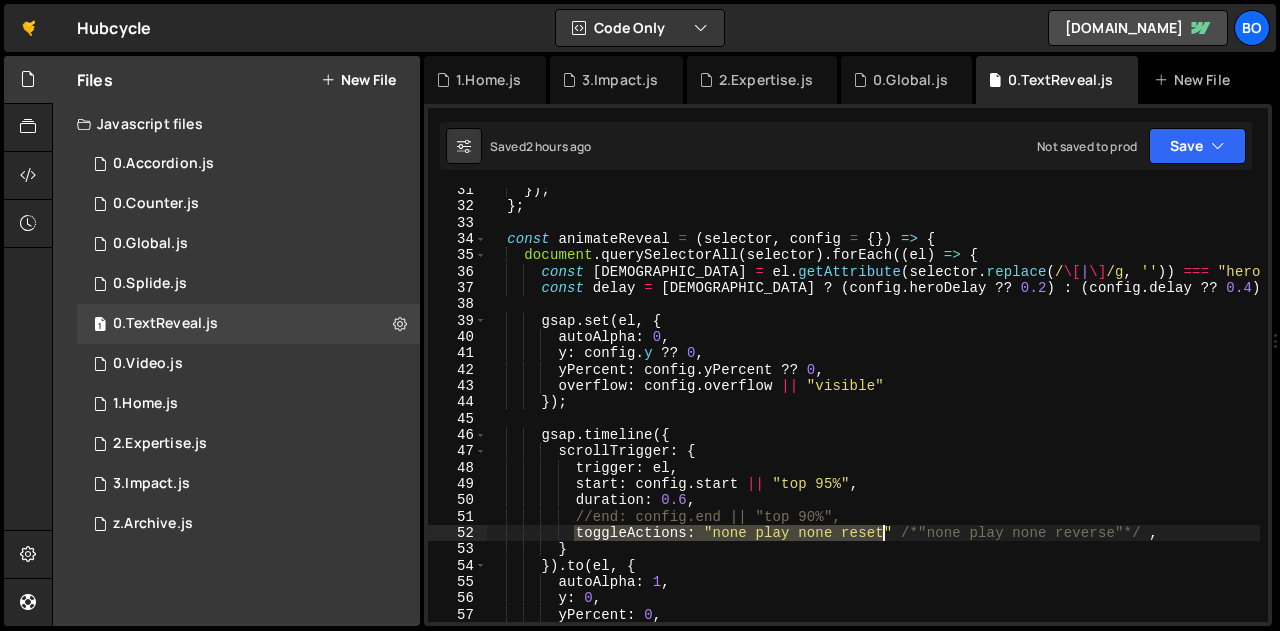 drag, startPoint x: 572, startPoint y: 531, endPoint x: 884, endPoint y: 530, distance: 312.00162 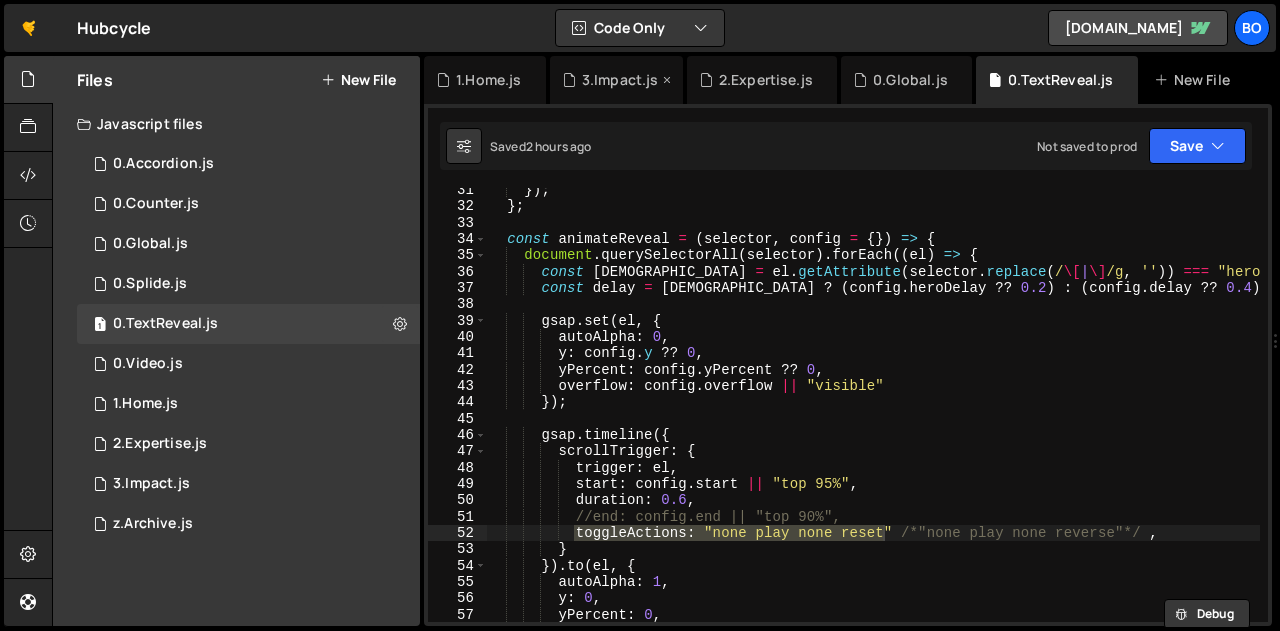 click on "3.Impact.js" at bounding box center (620, 80) 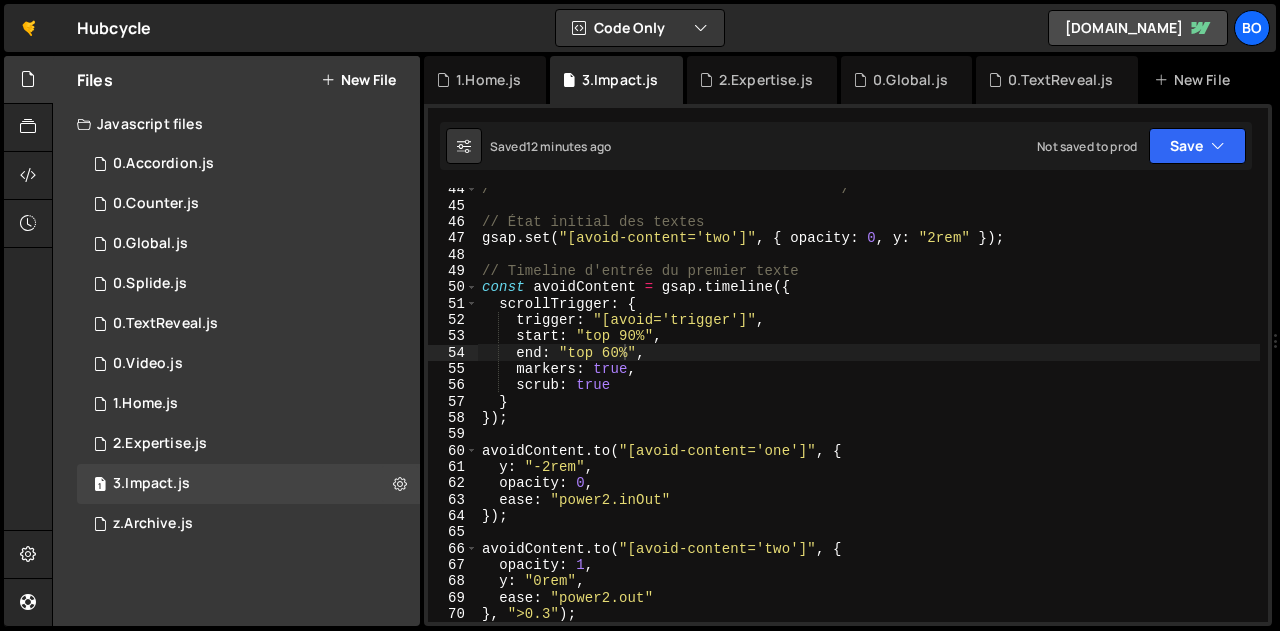 scroll, scrollTop: 709, scrollLeft: 0, axis: vertical 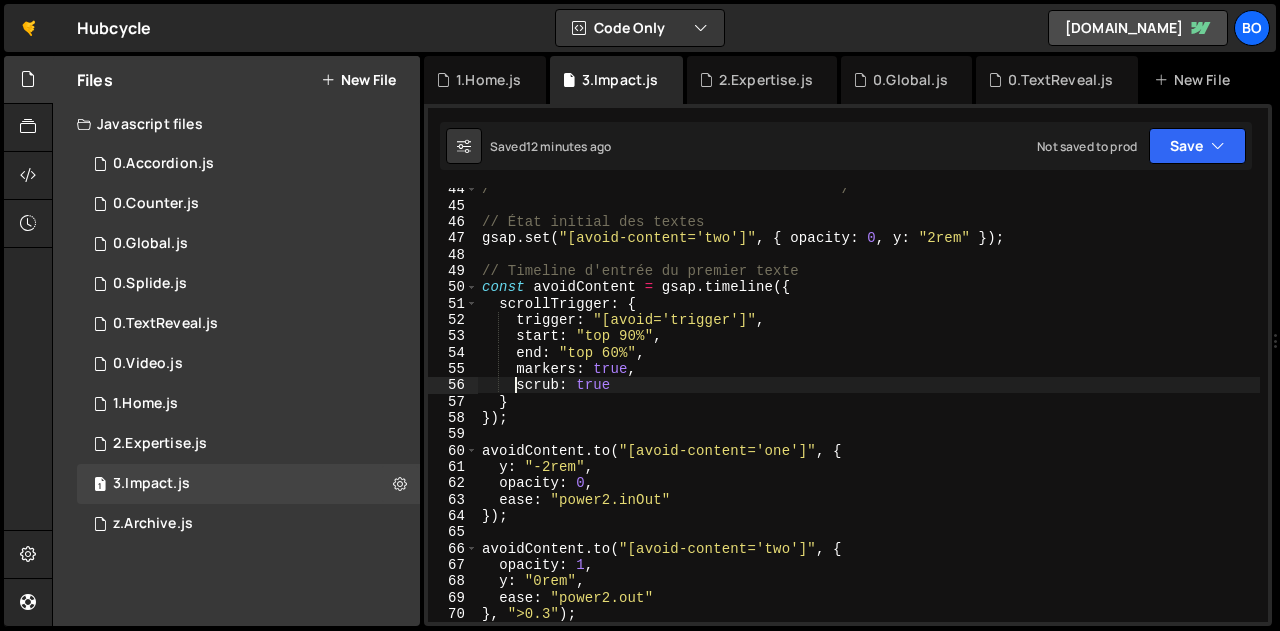 type on "//scrub: true" 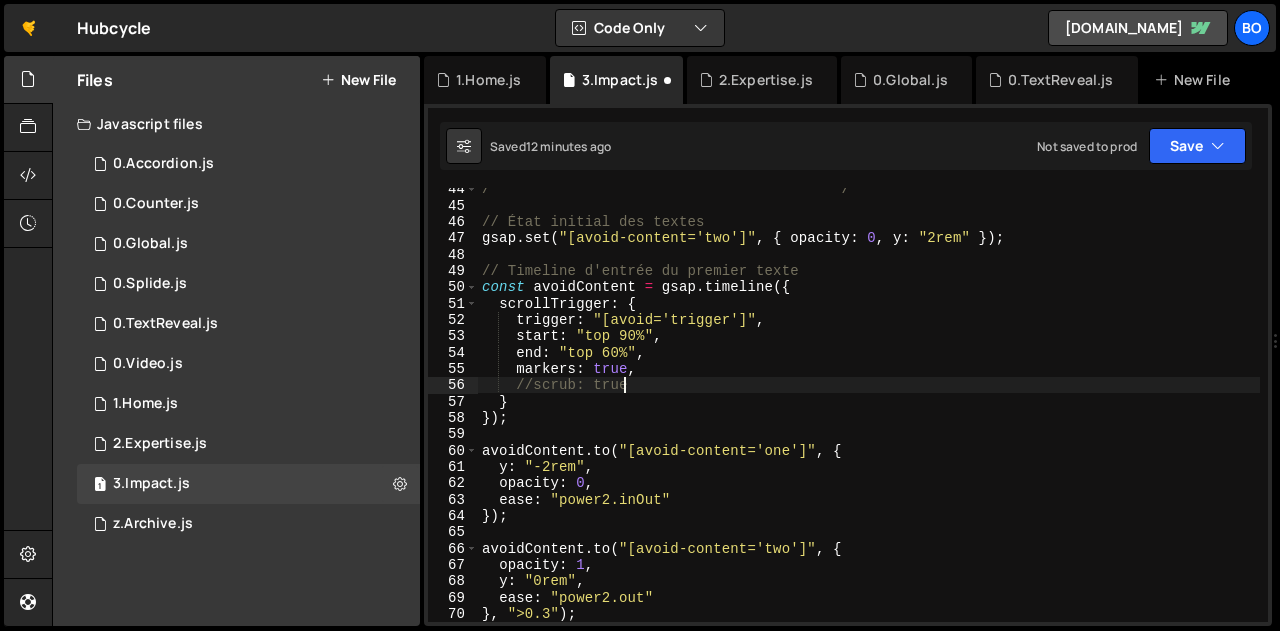 click on "**********" at bounding box center [869, 414] 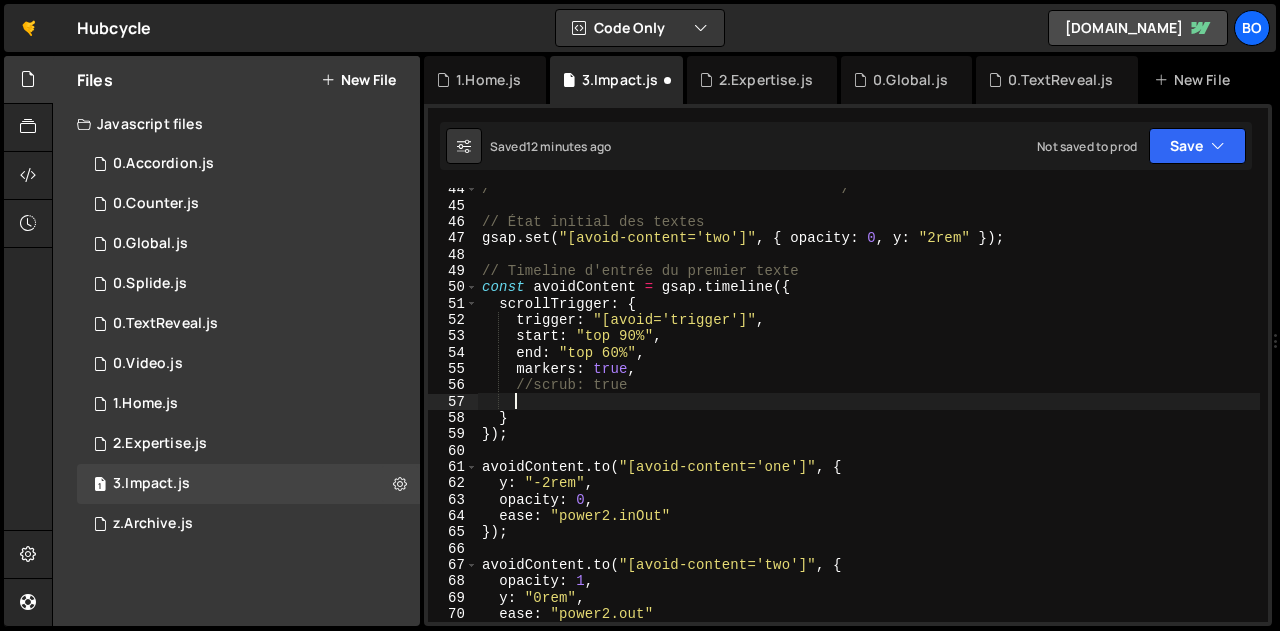 paste on "toggleActions: "none play none reset"" 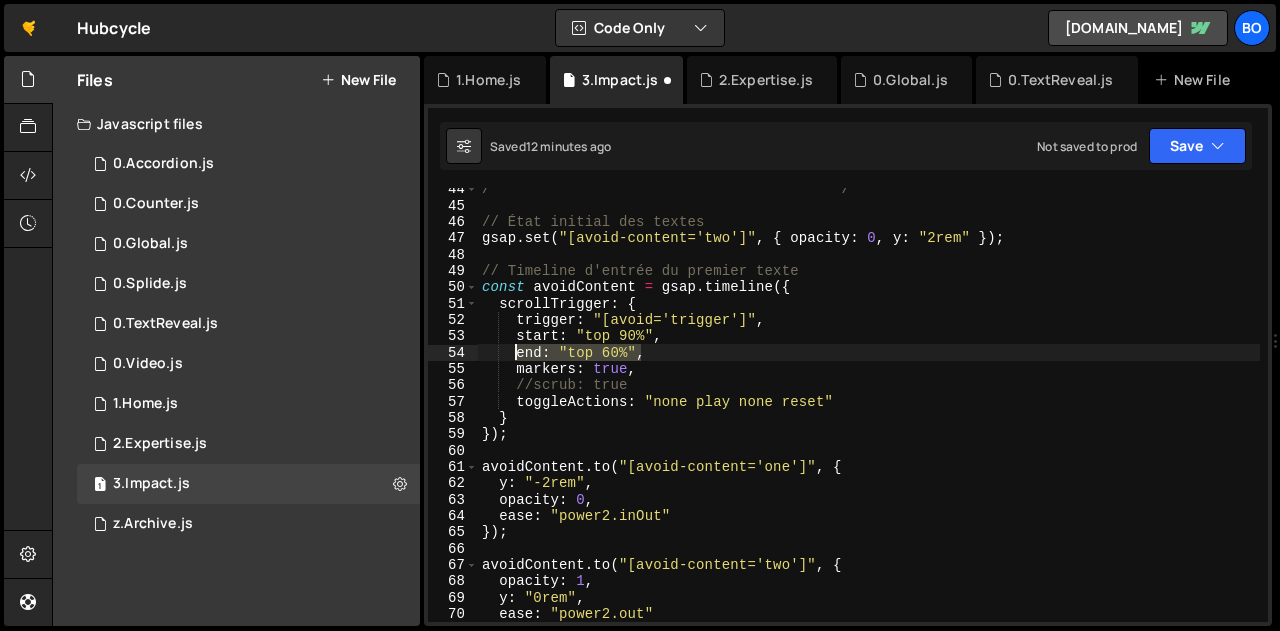 drag, startPoint x: 643, startPoint y: 352, endPoint x: 514, endPoint y: 354, distance: 129.0155 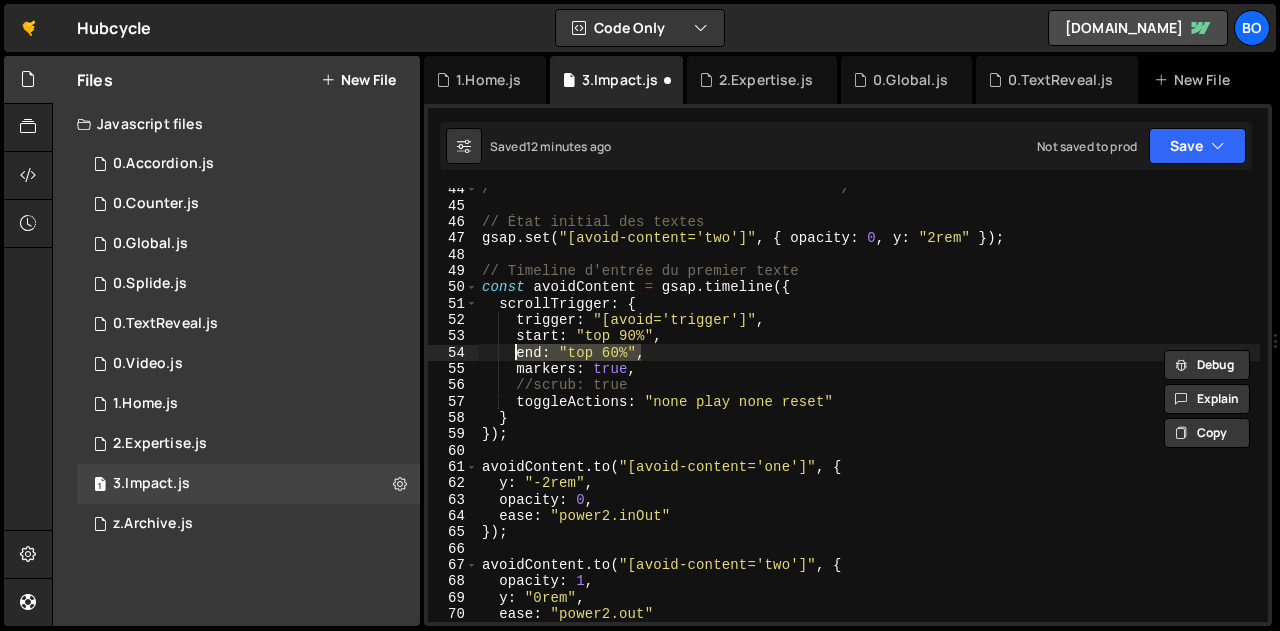 click on "**********" at bounding box center (869, 405) 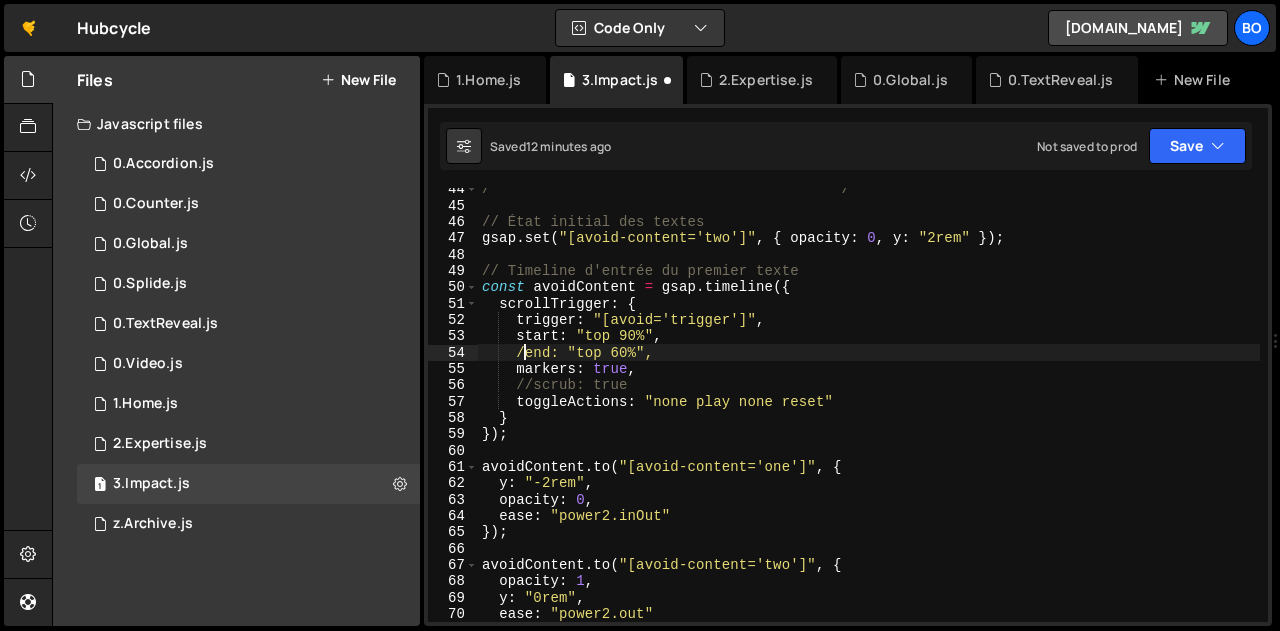scroll, scrollTop: 0, scrollLeft: 3, axis: horizontal 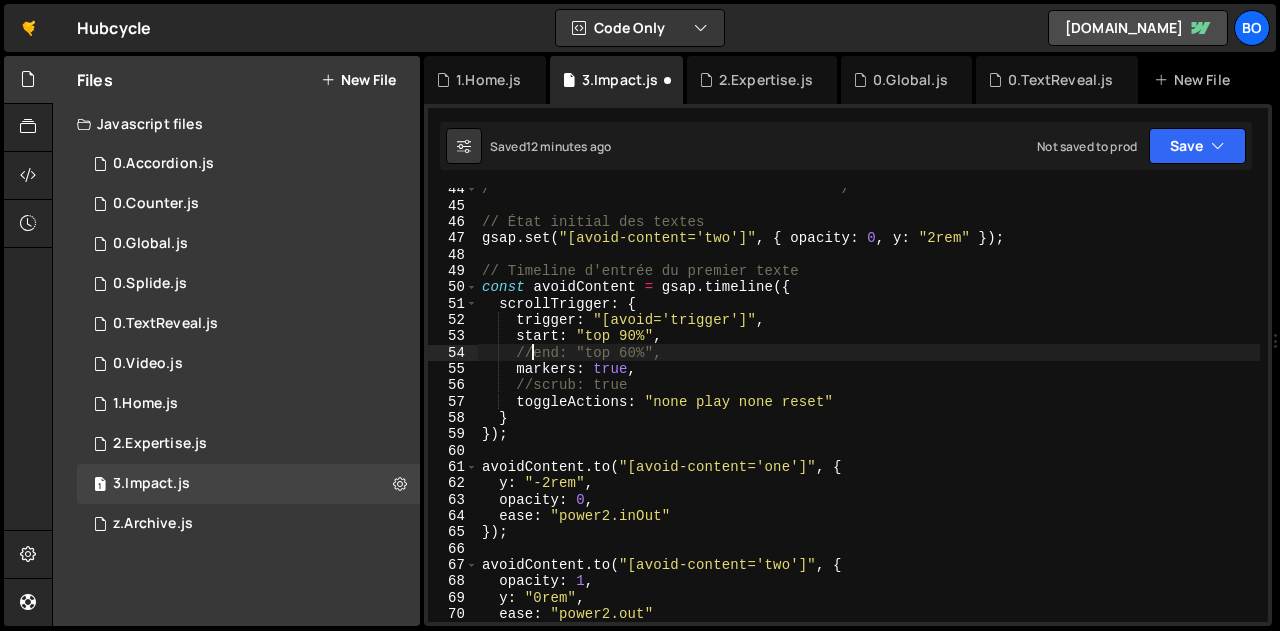 click on "**********" at bounding box center (869, 414) 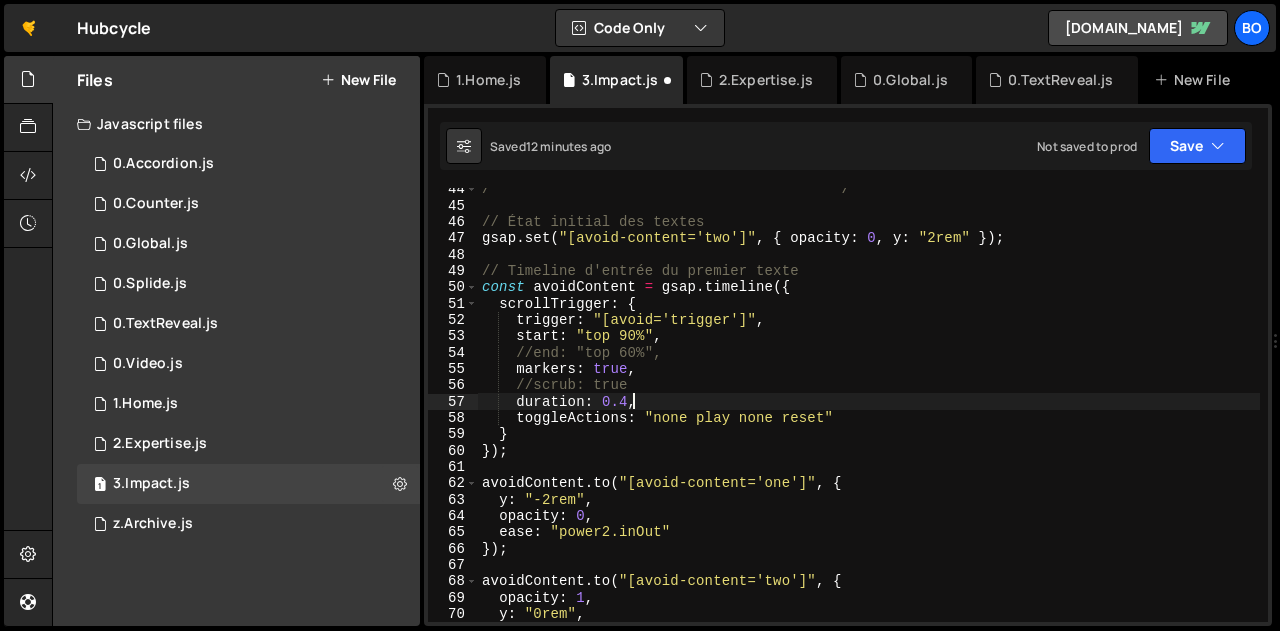 scroll, scrollTop: 0, scrollLeft: 9, axis: horizontal 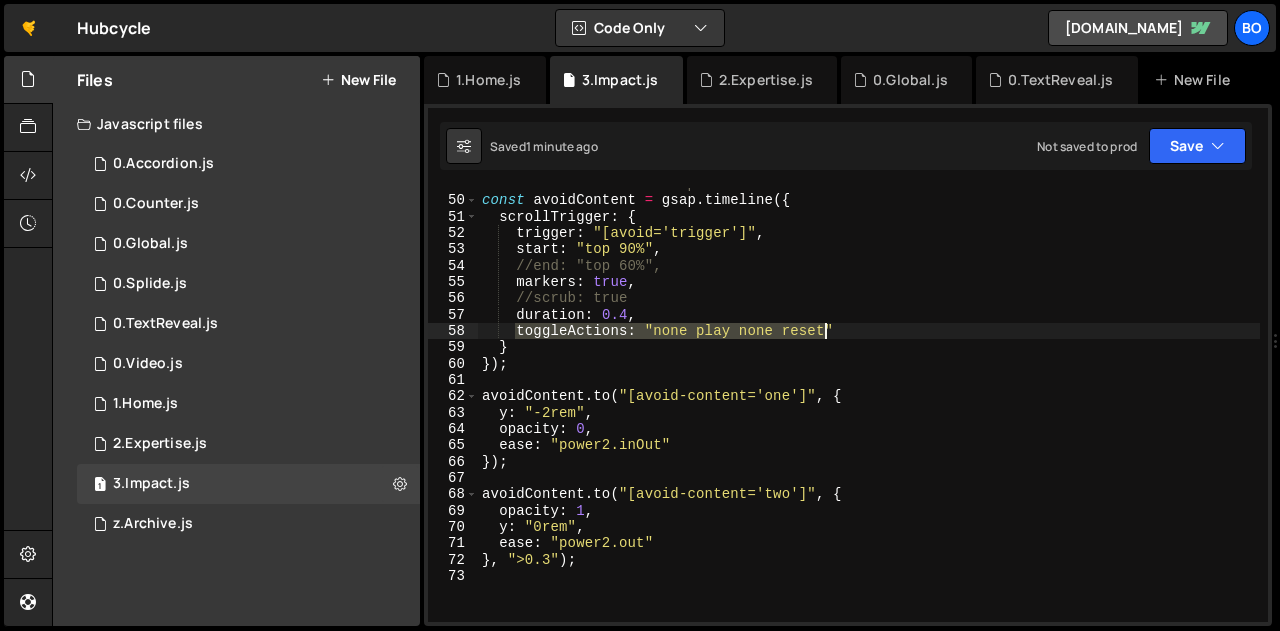 drag, startPoint x: 517, startPoint y: 329, endPoint x: 857, endPoint y: 327, distance: 340.0059 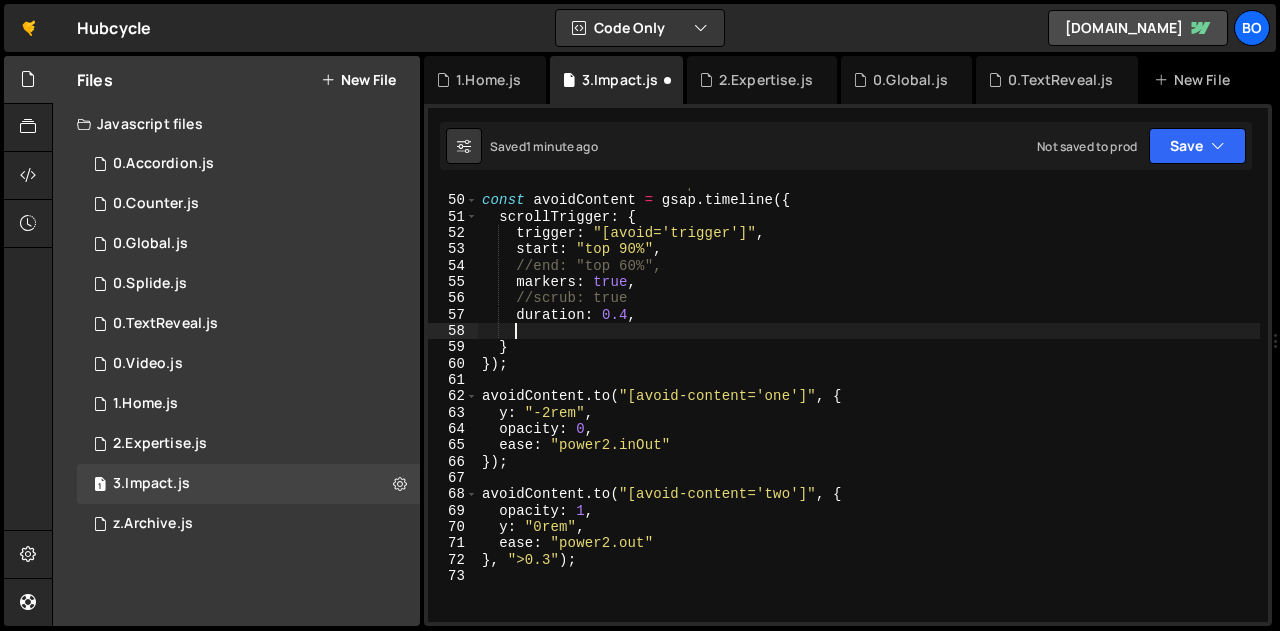 scroll, scrollTop: 0, scrollLeft: 1, axis: horizontal 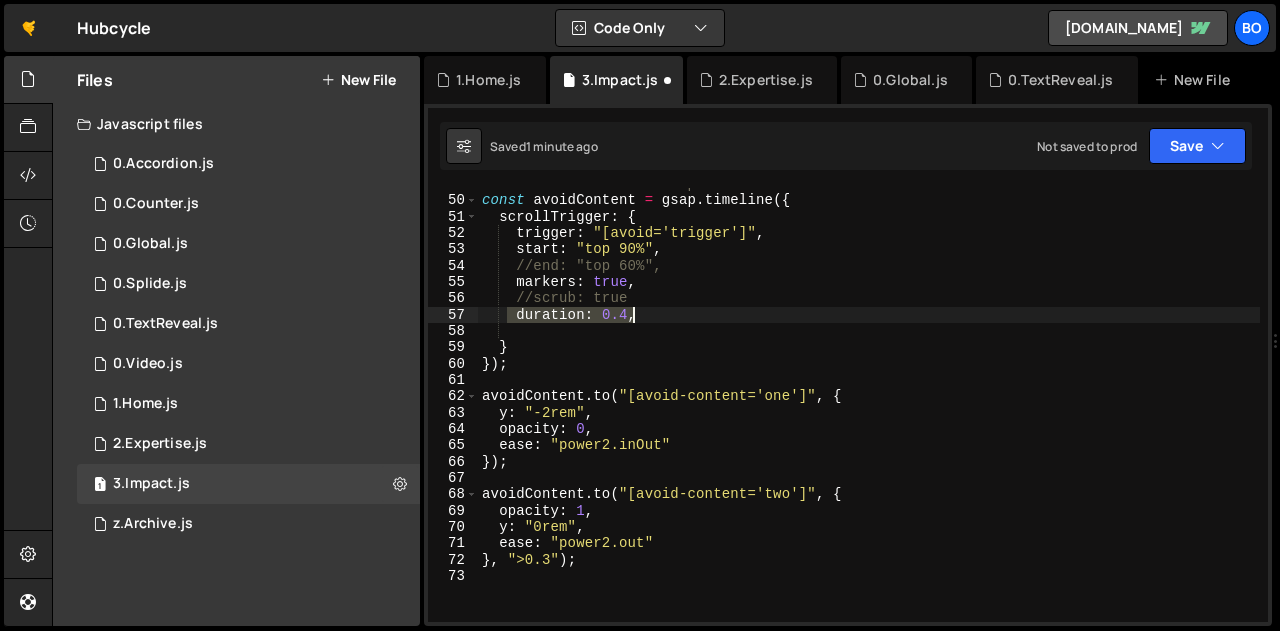 drag, startPoint x: 510, startPoint y: 322, endPoint x: 661, endPoint y: 319, distance: 151.0298 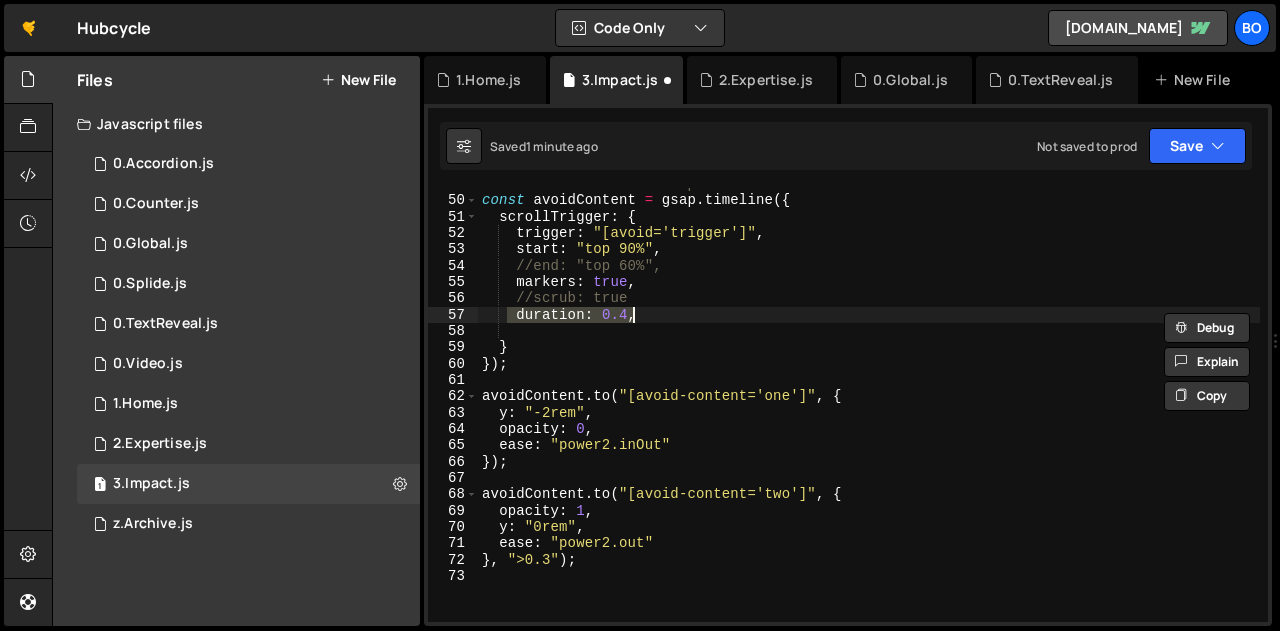 scroll, scrollTop: 0, scrollLeft: 0, axis: both 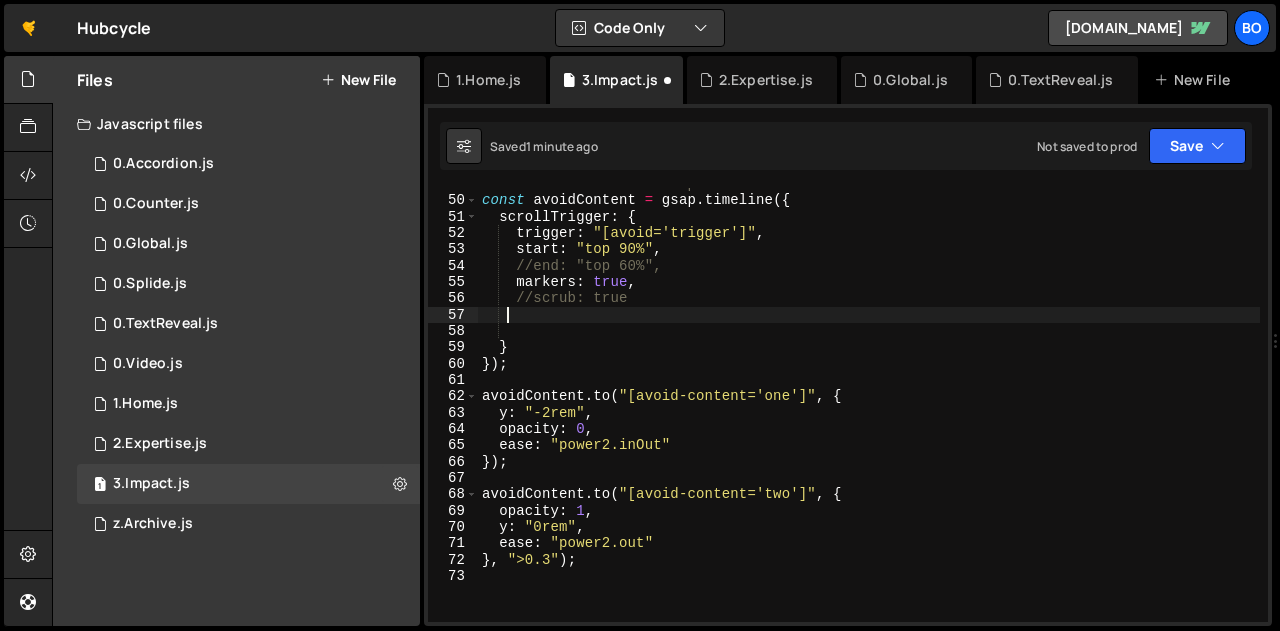 click on "// Timeline d'entrée du premier texte const   avoidContent   =   gsap . timeline ({    scrollTrigger :   {       trigger :   "[avoid='trigger']" ,       start :   "top 90%" ,       //end: "top 60%",       markers :   true ,       //scrub: true               } }) ; avoidContent . to ( "[avoid-content='one']" ,   {    y :   "-2rem" ,    opacity :   0 ,    ease :   "power2.inOut" }) ; avoidContent . to ( "[avoid-content='two']" ,   {    opacity :   1 ,    y :   "0rem" ,    ease :   "power2.out" } ,   ">0.3" ) ;" at bounding box center (869, 409) 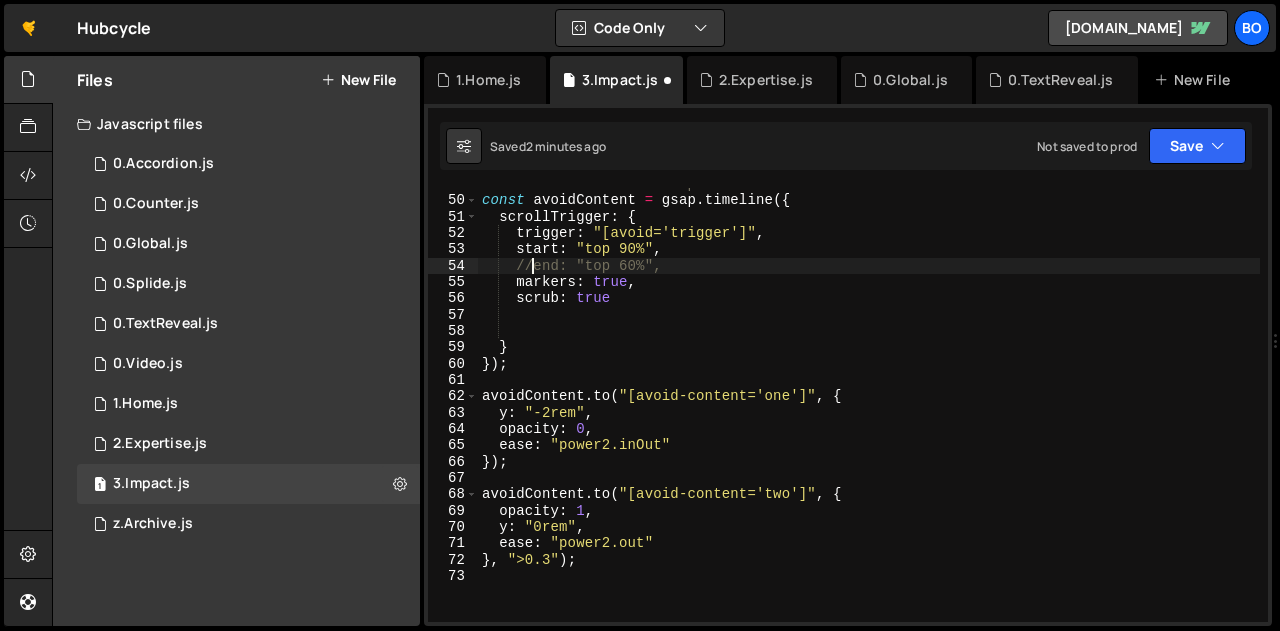 click on "// Timeline d'entrée du premier texte const   avoidContent   =   gsap . timeline ({    scrollTrigger :   {       trigger :   "[avoid='trigger']" ,       start :   "top 90%" ,       //end: "top 60%",       markers :   true ,       scrub :   true               } }) ; avoidContent . to ( "[avoid-content='one']" ,   {    y :   "-2rem" ,    opacity :   0 ,    ease :   "power2.inOut" }) ; avoidContent . to ( "[avoid-content='two']" ,   {    opacity :   1 ,    y :   "0rem" ,    ease :   "power2.out" } ,   ">0.3" ) ;" at bounding box center (869, 409) 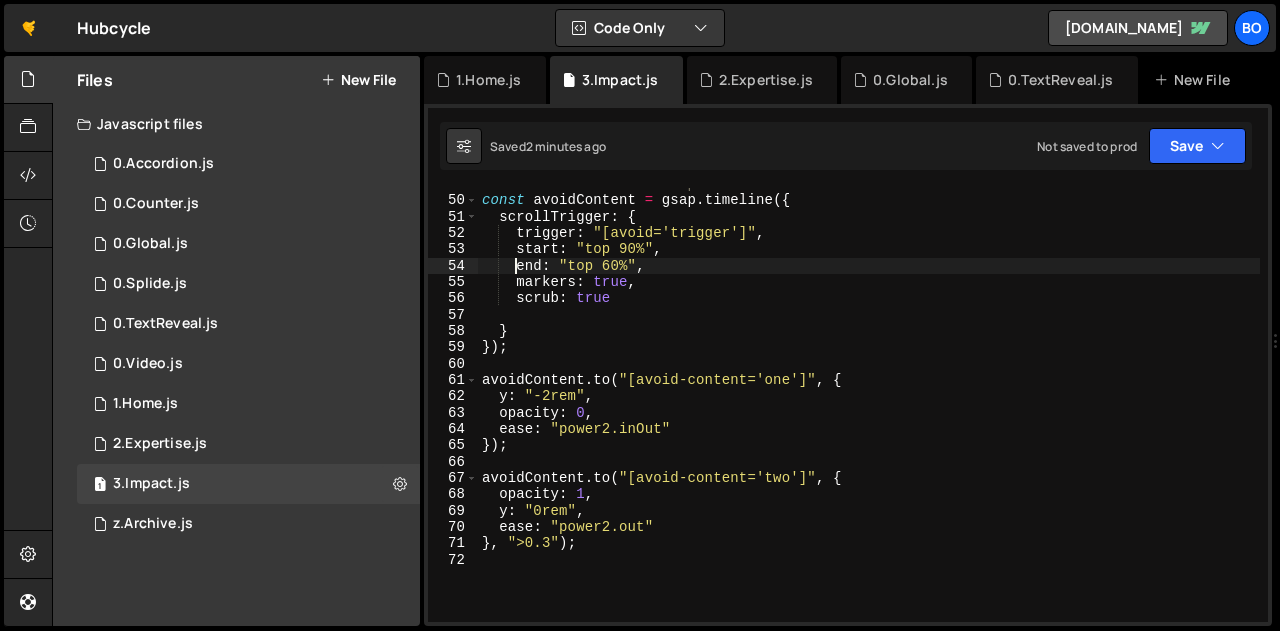 click on "// Timeline d'entrée du premier texte const   avoidContent   =   gsap . timeline ({    scrollTrigger :   {       trigger :   "[avoid='trigger']" ,       start :   "top 90%" ,       end :   "top 60%" ,       markers :   true ,       scrub :   true    } }) ; avoidContent . to ( "[avoid-content='one']" ,   {    y :   "-2rem" ,    opacity :   0 ,    ease :   "power2.inOut" }) ; avoidContent . to ( "[avoid-content='two']" ,   {    opacity :   1 ,    y :   "0rem" ,    ease :   "power2.out" } ,   ">0.3" ) ;" at bounding box center (869, 409) 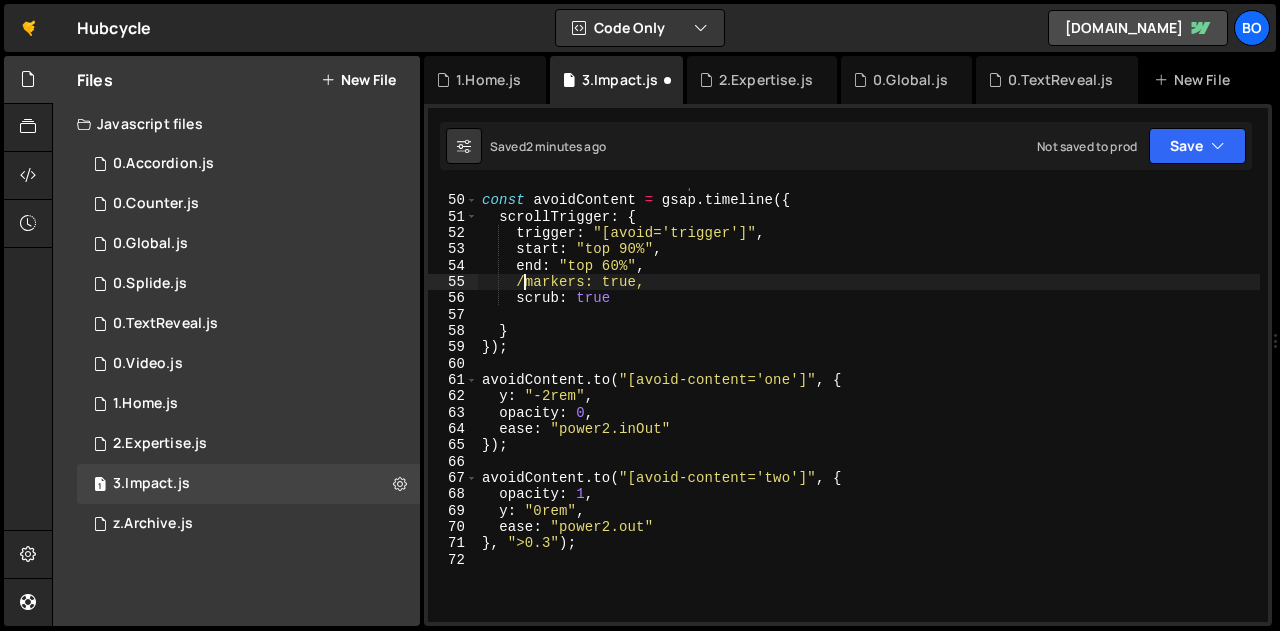 scroll, scrollTop: 0, scrollLeft: 3, axis: horizontal 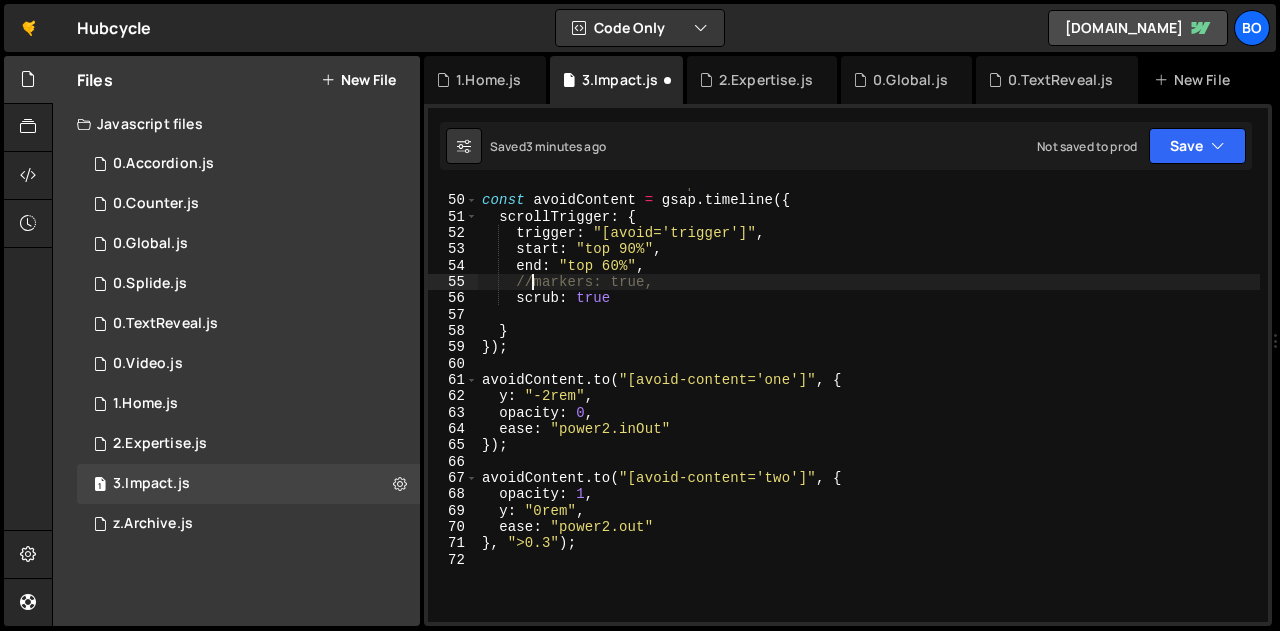 click on "// Timeline d'entrée du premier texte const   avoidContent   =   gsap . timeline ({    scrollTrigger :   {       trigger :   "[avoid='trigger']" ,       start :   "top 90%" ,       end :   "top 60%" ,       //markers: true,       scrub :   true    } }) ; avoidContent . to ( "[avoid-content='one']" ,   {    y :   "-2rem" ,    opacity :   0 ,    ease :   "power2.inOut" }) ; avoidContent . to ( "[avoid-content='two']" ,   {    opacity :   1 ,    y :   "0rem" ,    ease :   "power2.out" } ,   ">0.3" ) ;" at bounding box center [869, 409] 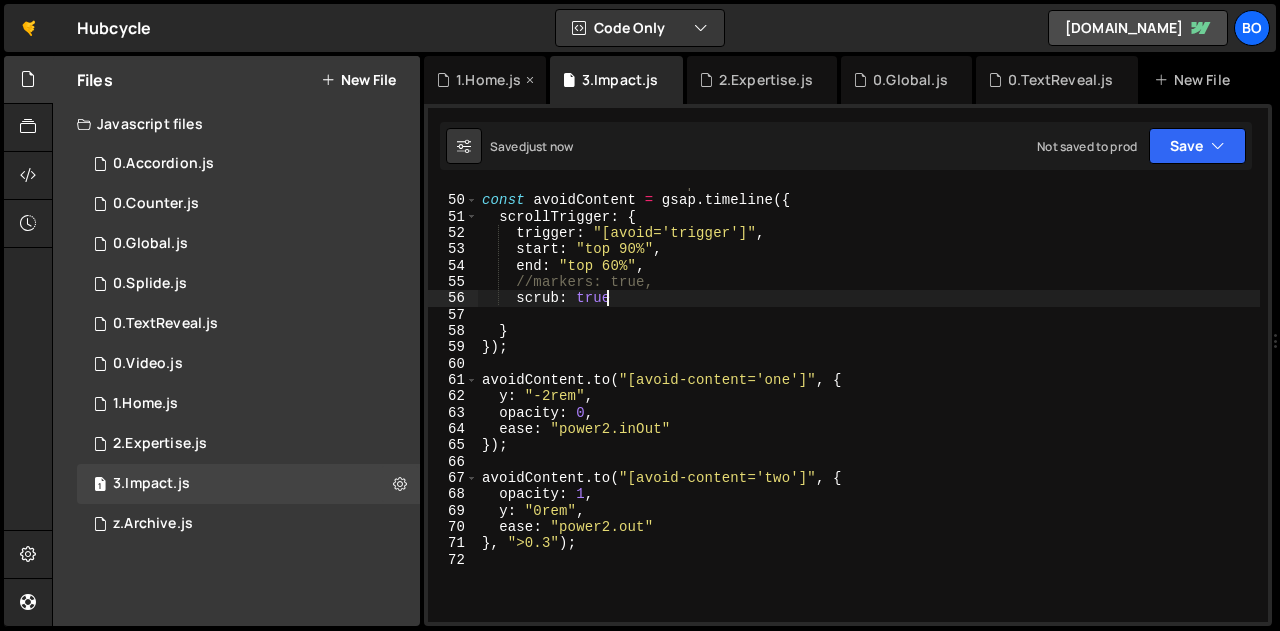 click on "1.Home.js" at bounding box center (488, 80) 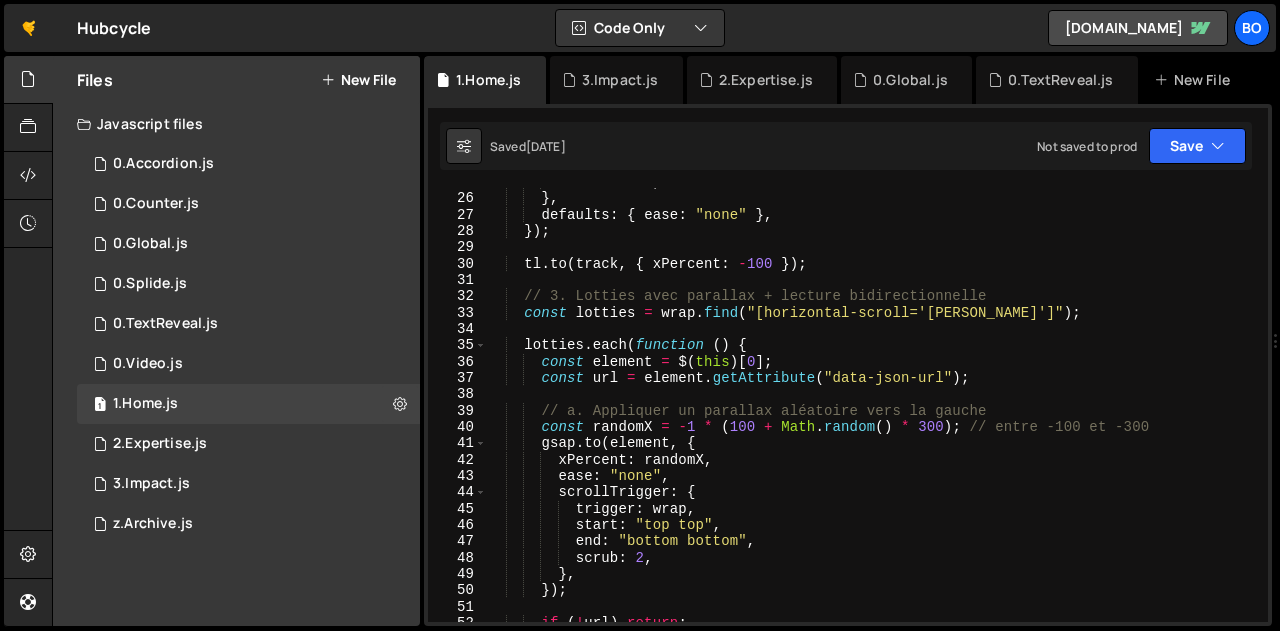 scroll, scrollTop: 405, scrollLeft: 0, axis: vertical 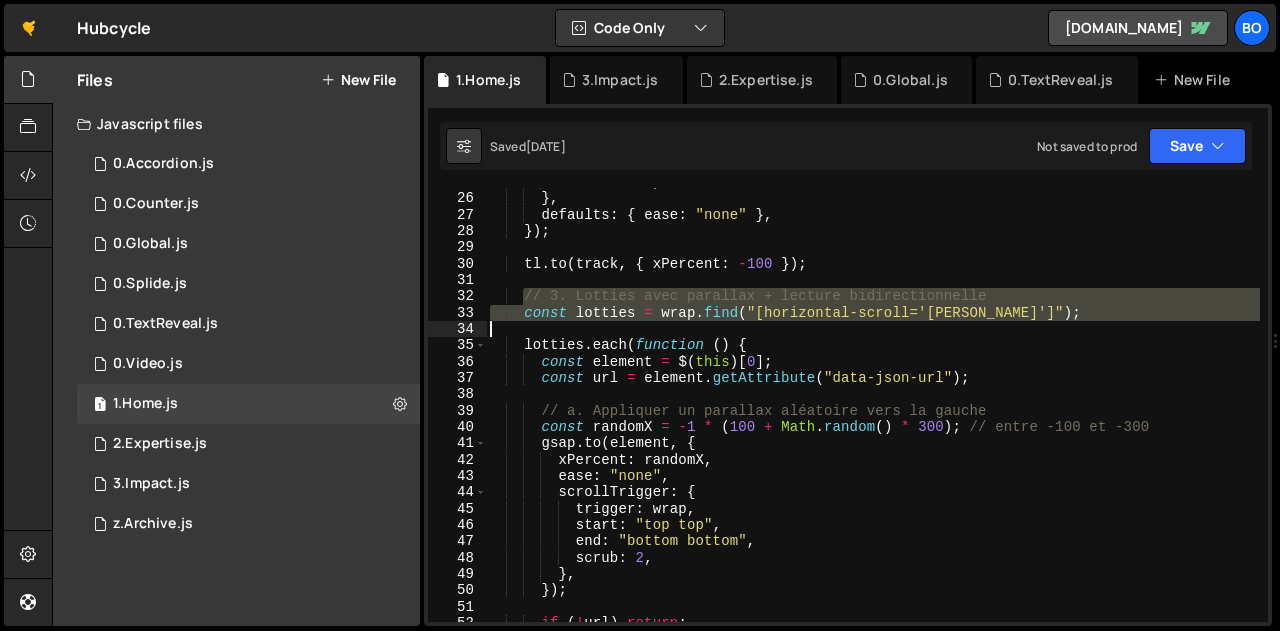 drag, startPoint x: 523, startPoint y: 297, endPoint x: 573, endPoint y: 322, distance: 55.9017 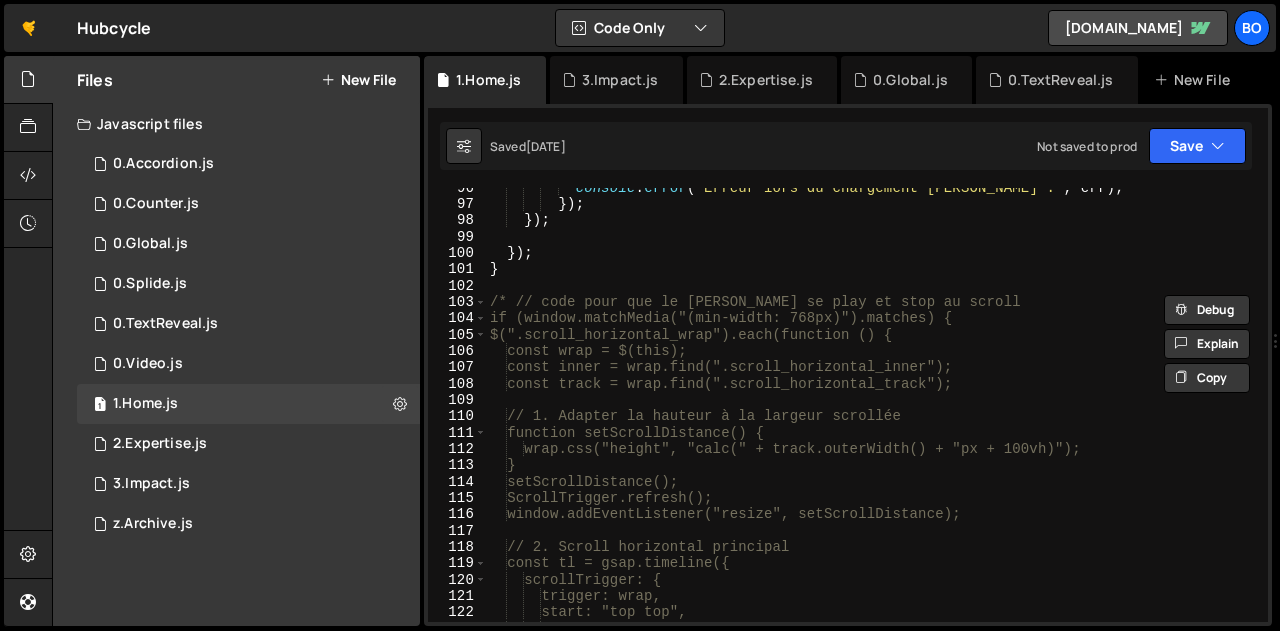 scroll, scrollTop: 1567, scrollLeft: 0, axis: vertical 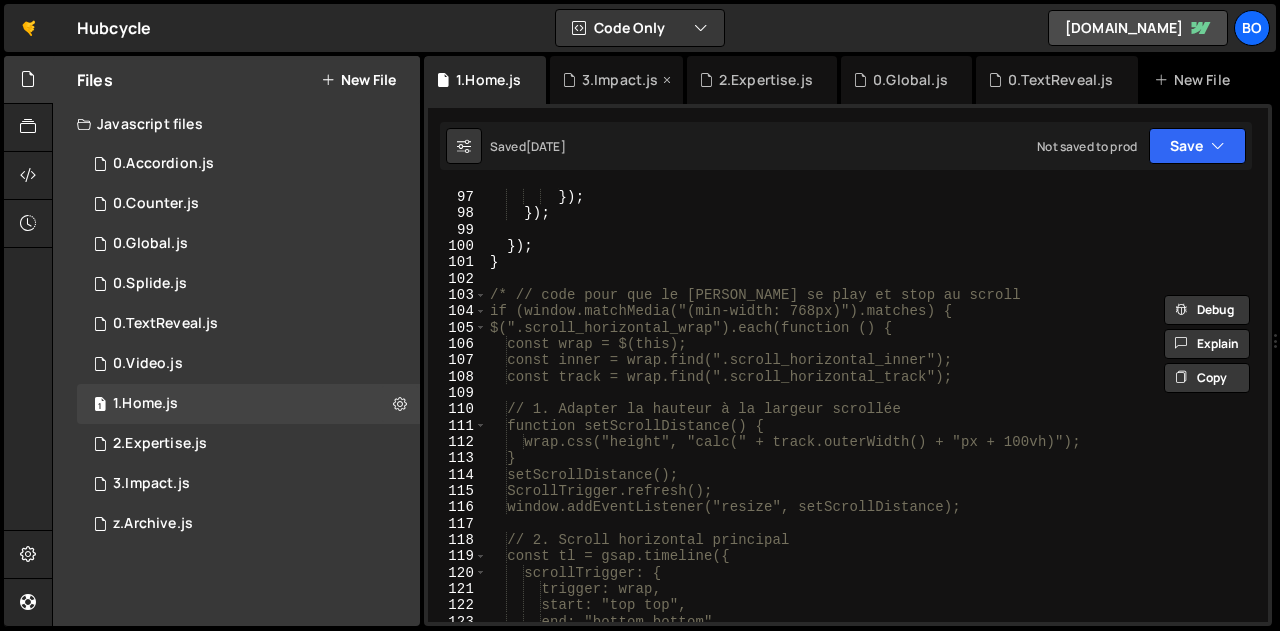 click on "3.Impact.js" at bounding box center [620, 80] 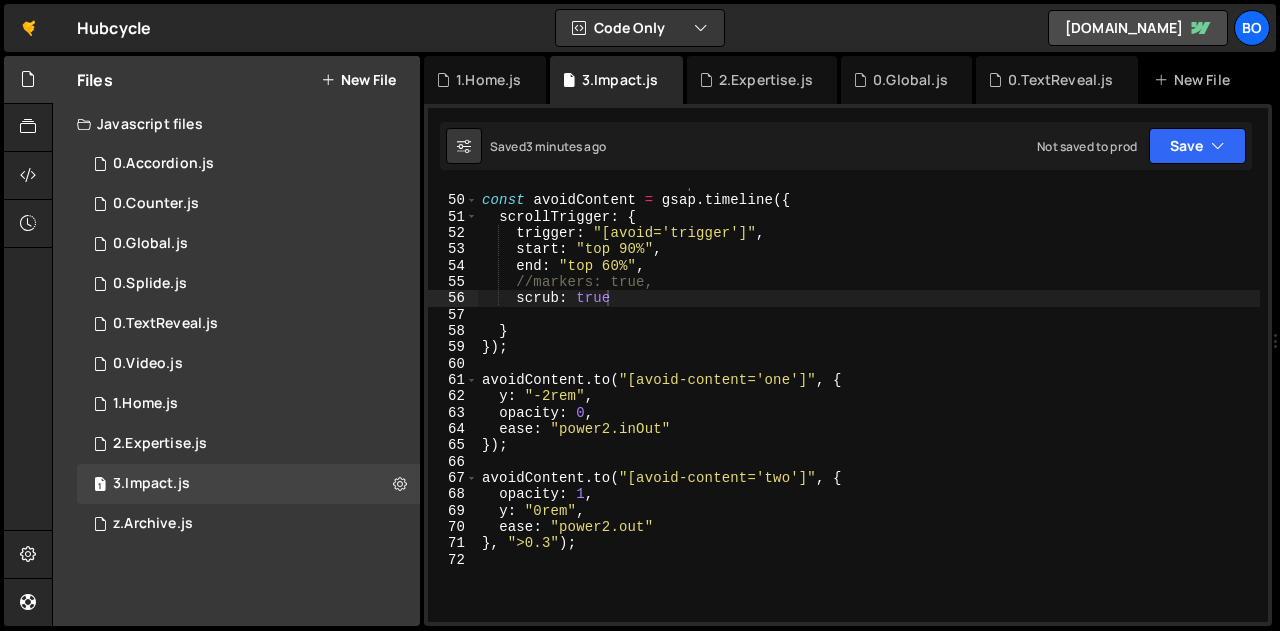 scroll, scrollTop: 796, scrollLeft: 0, axis: vertical 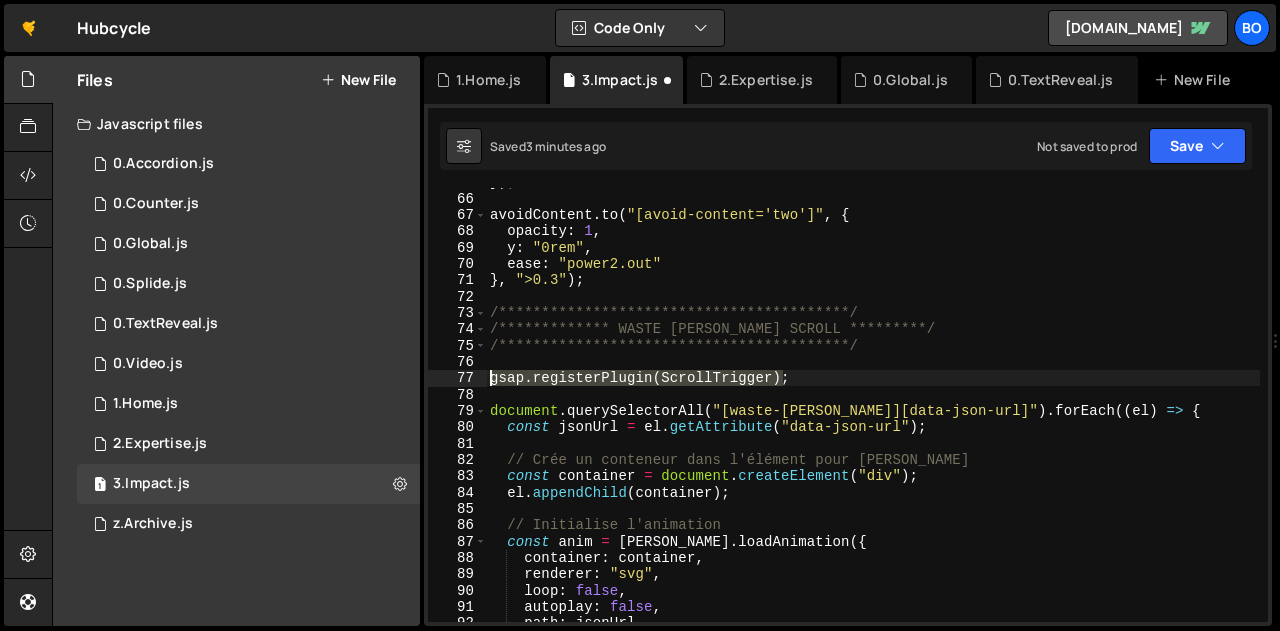 drag, startPoint x: 743, startPoint y: 379, endPoint x: 474, endPoint y: 374, distance: 269.04648 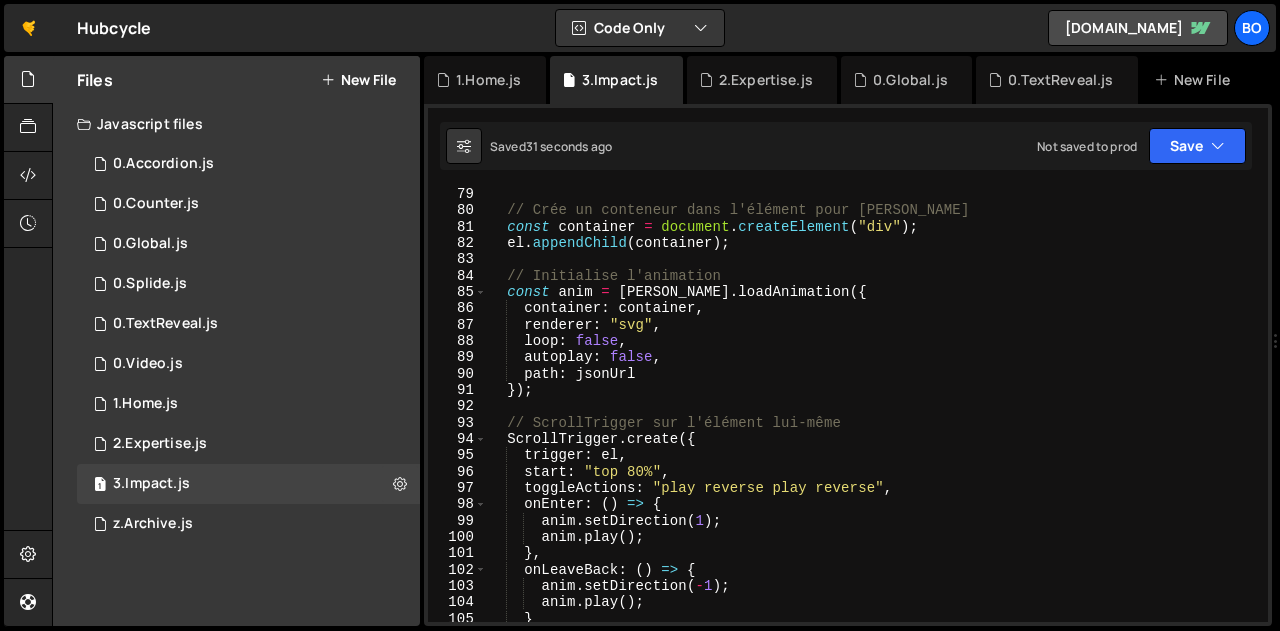 scroll, scrollTop: 1276, scrollLeft: 0, axis: vertical 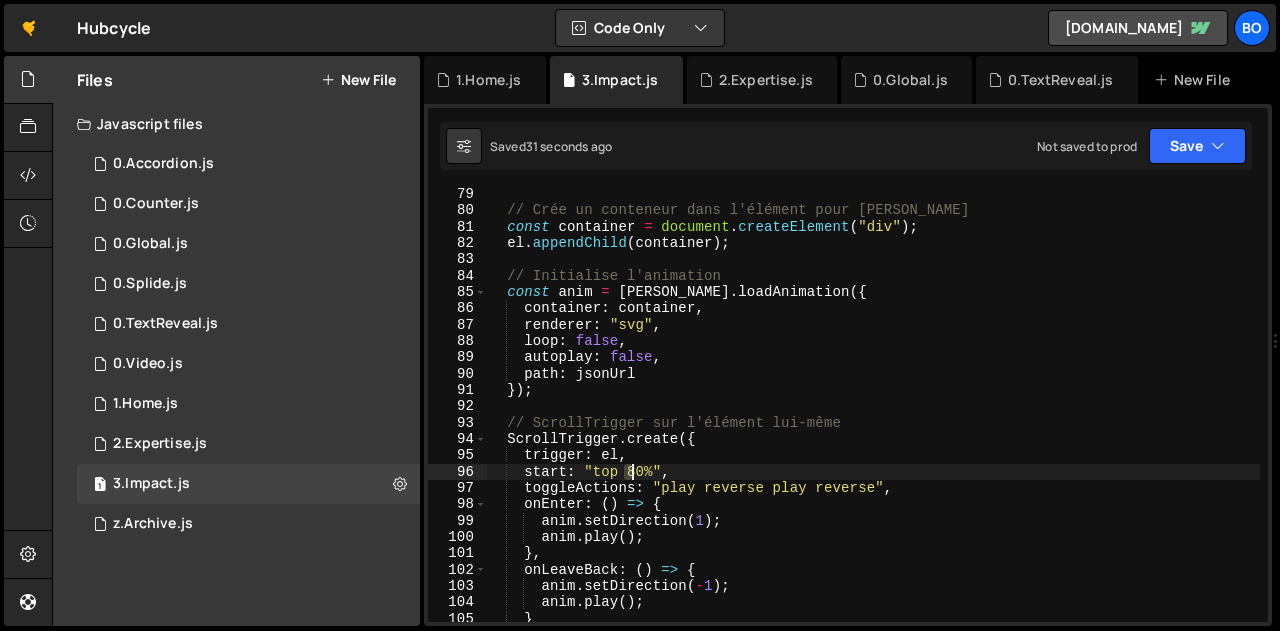 click on "// Crée un conteneur dans l'élément pour [PERSON_NAME]    const   container   =   document . createElement ( "div" ) ;    el . appendChild ( container ) ;    // Initialise l'animation    const   anim   =   [PERSON_NAME] . loadAnimation ({       container :   container ,       renderer :   "svg" ,       loop :   false ,       autoplay :   false ,       path :   jsonUrl    }) ;    // ScrollTrigger sur l'élément lui-même    ScrollTrigger . create ({       trigger :   el ,       start :   "top 80%" ,       toggleActions :   "play reverse play reverse" ,       onEnter :   ( )   =>   {          anim . setDirection ( 1 ) ;          anim . play ( ) ;       } ,       onLeaveBack :   ( )   =>   {          anim . setDirection ( - 1 ) ;          anim . play ( ) ;       }    }) ;" at bounding box center [873, 419] 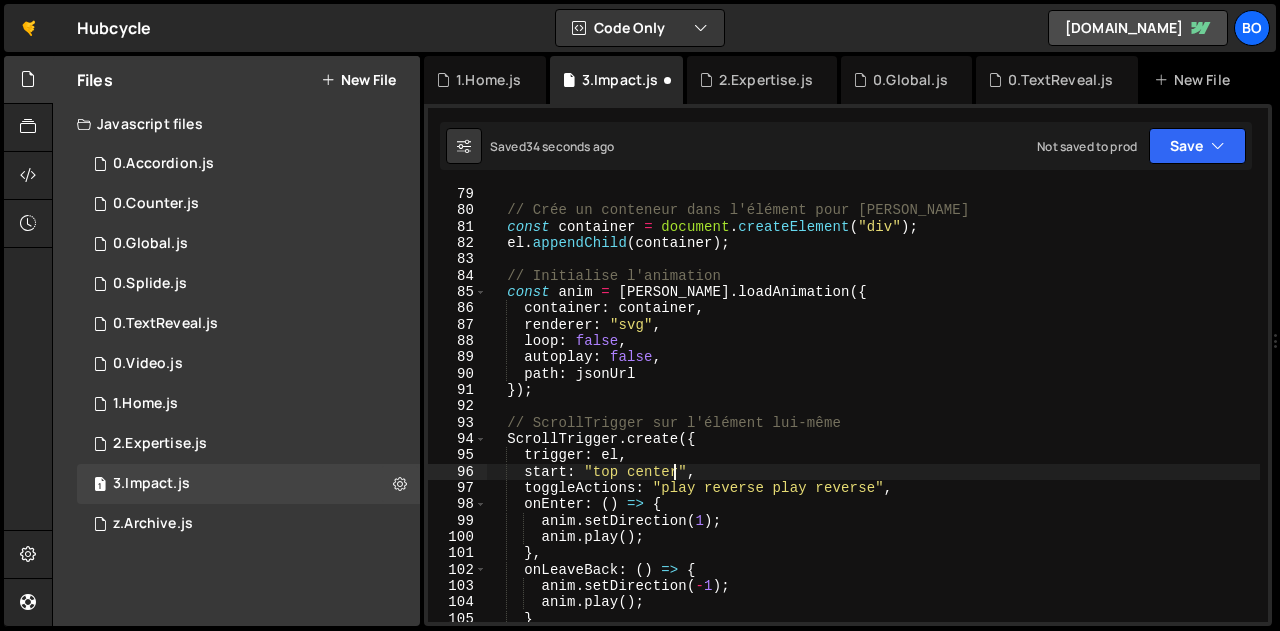 scroll, scrollTop: 0, scrollLeft: 12, axis: horizontal 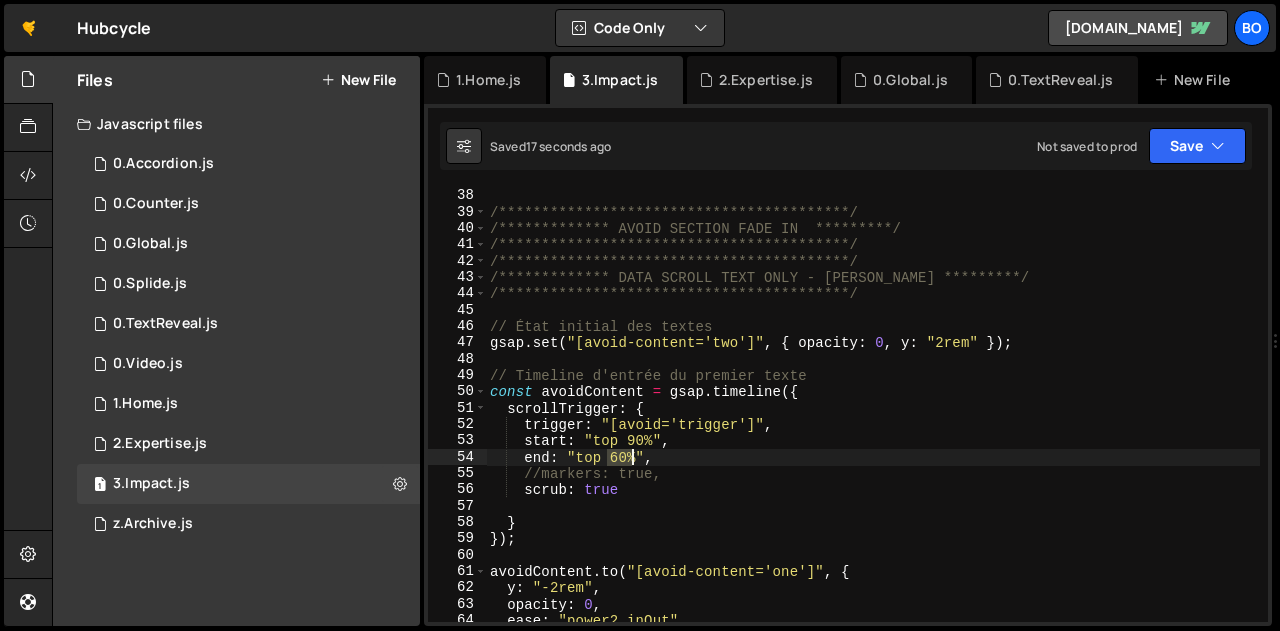 drag, startPoint x: 608, startPoint y: 456, endPoint x: 633, endPoint y: 455, distance: 25.019993 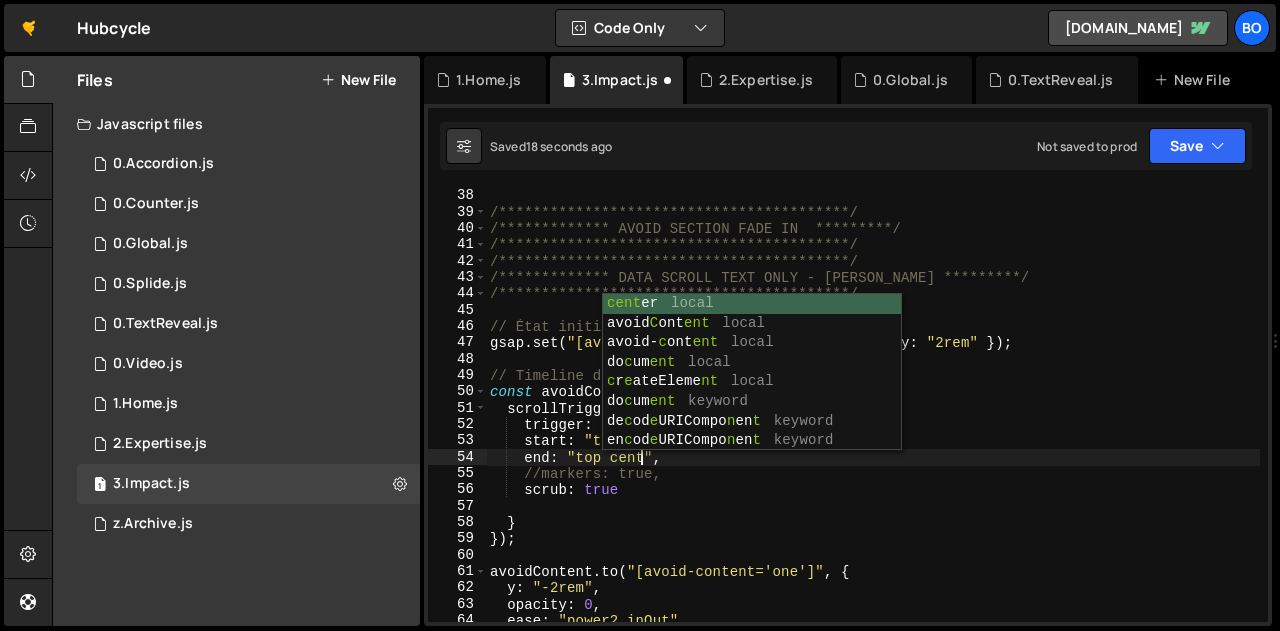 scroll, scrollTop: 0, scrollLeft: 11, axis: horizontal 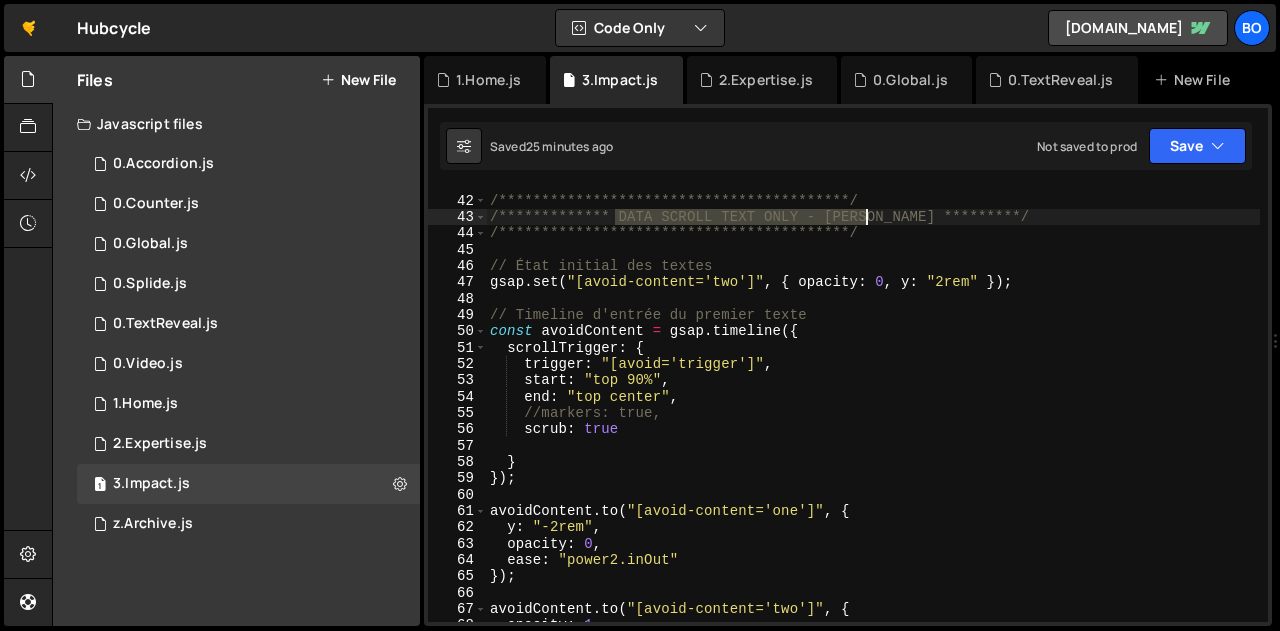 drag, startPoint x: 613, startPoint y: 218, endPoint x: 863, endPoint y: 220, distance: 250.008 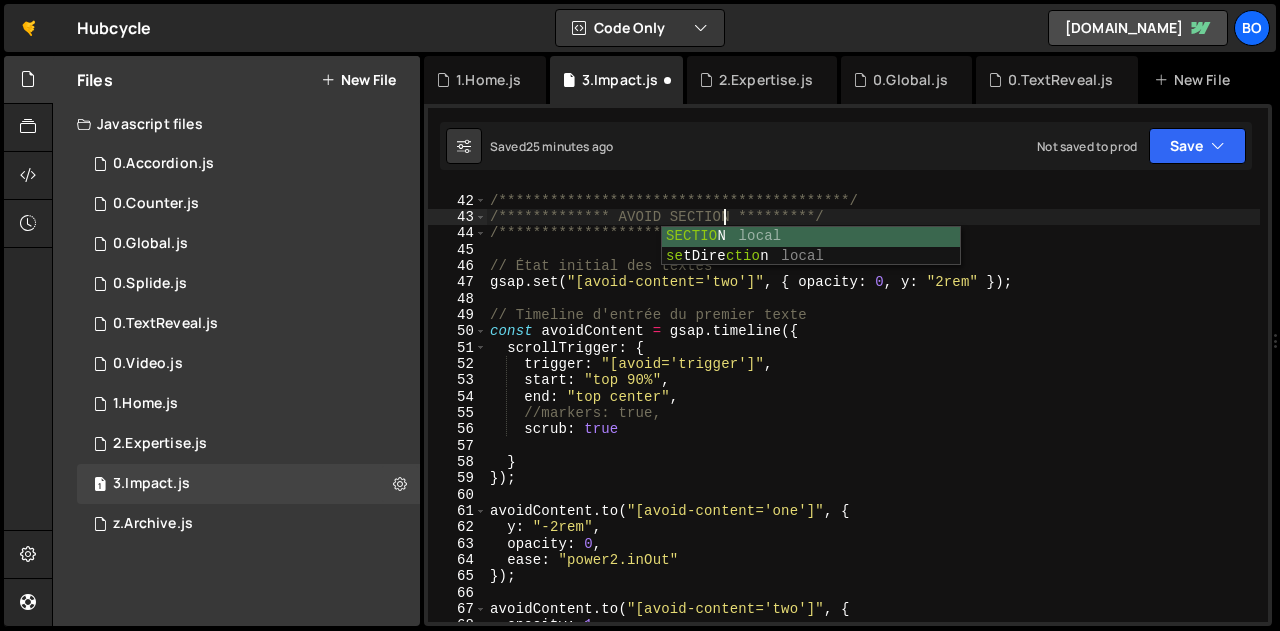 scroll, scrollTop: 0, scrollLeft: 16, axis: horizontal 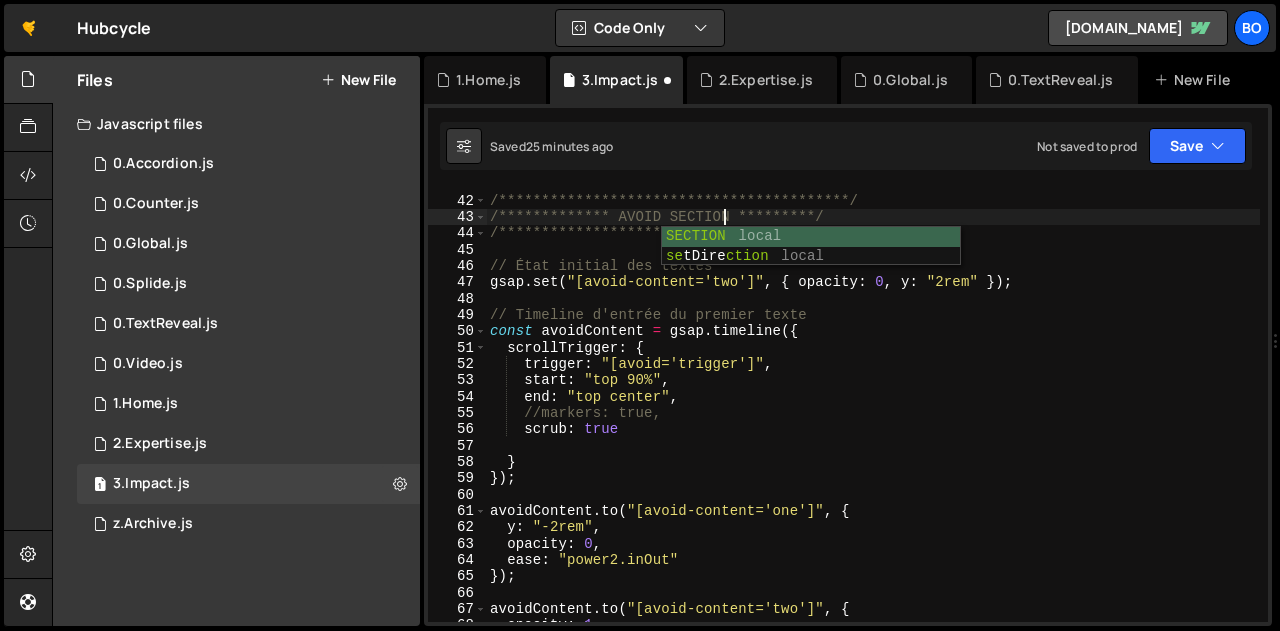 click on "**********" 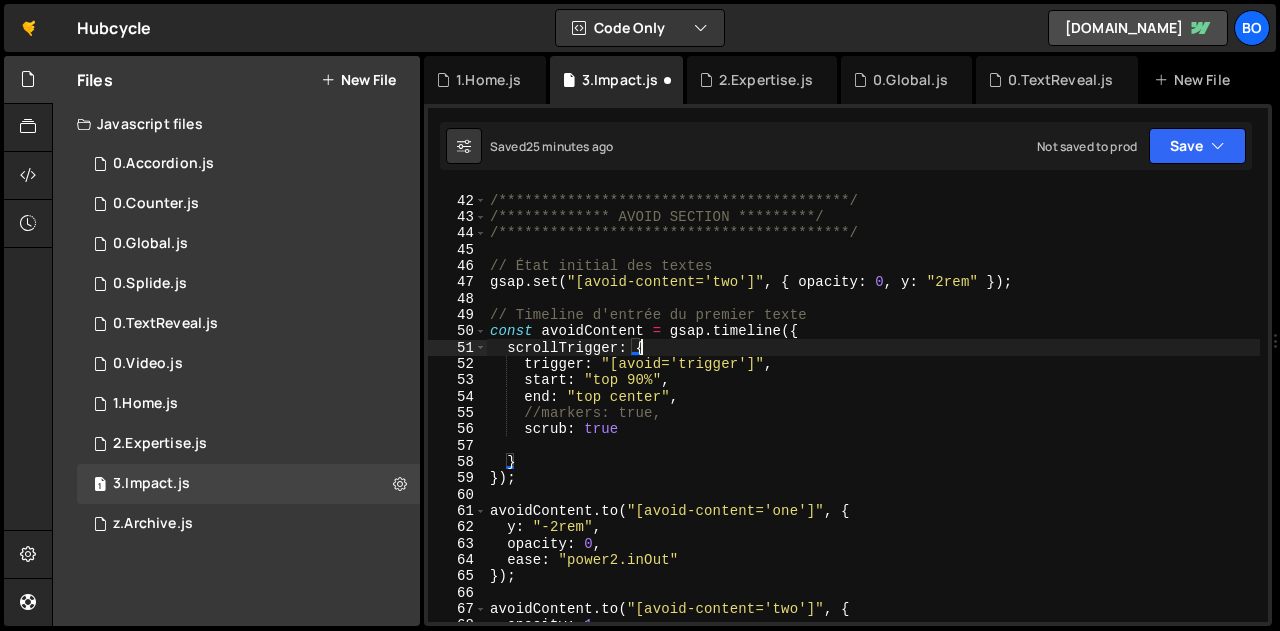 scroll, scrollTop: 0, scrollLeft: 9, axis: horizontal 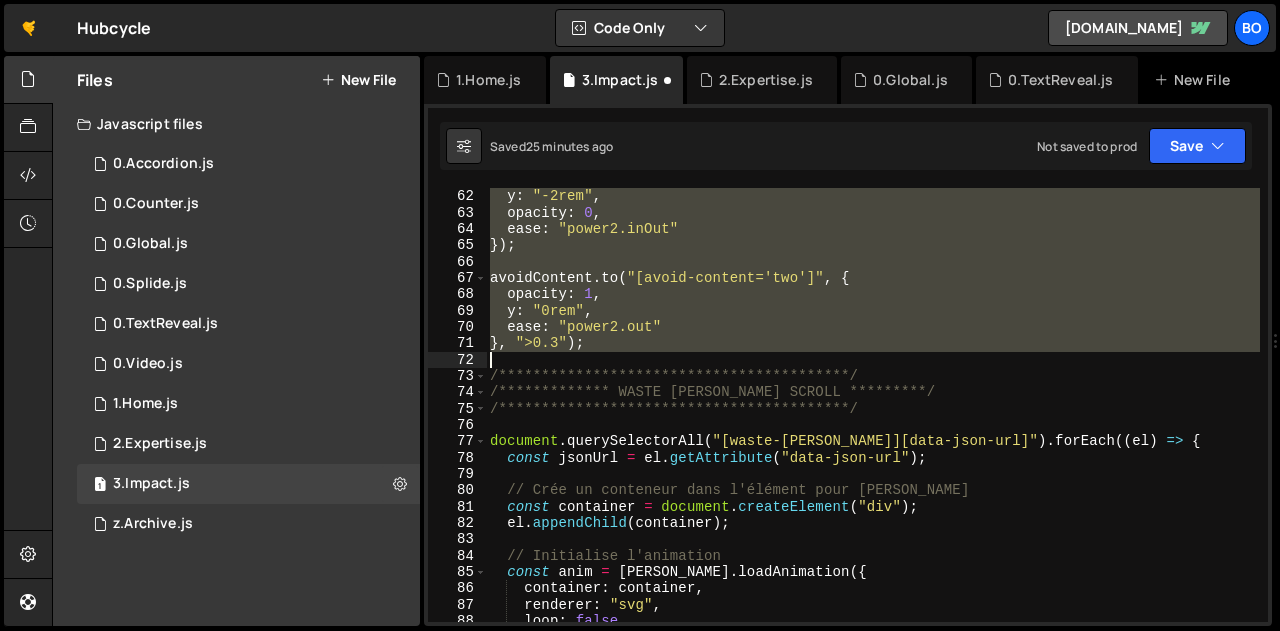 drag, startPoint x: 487, startPoint y: 263, endPoint x: 621, endPoint y: 363, distance: 167.20049 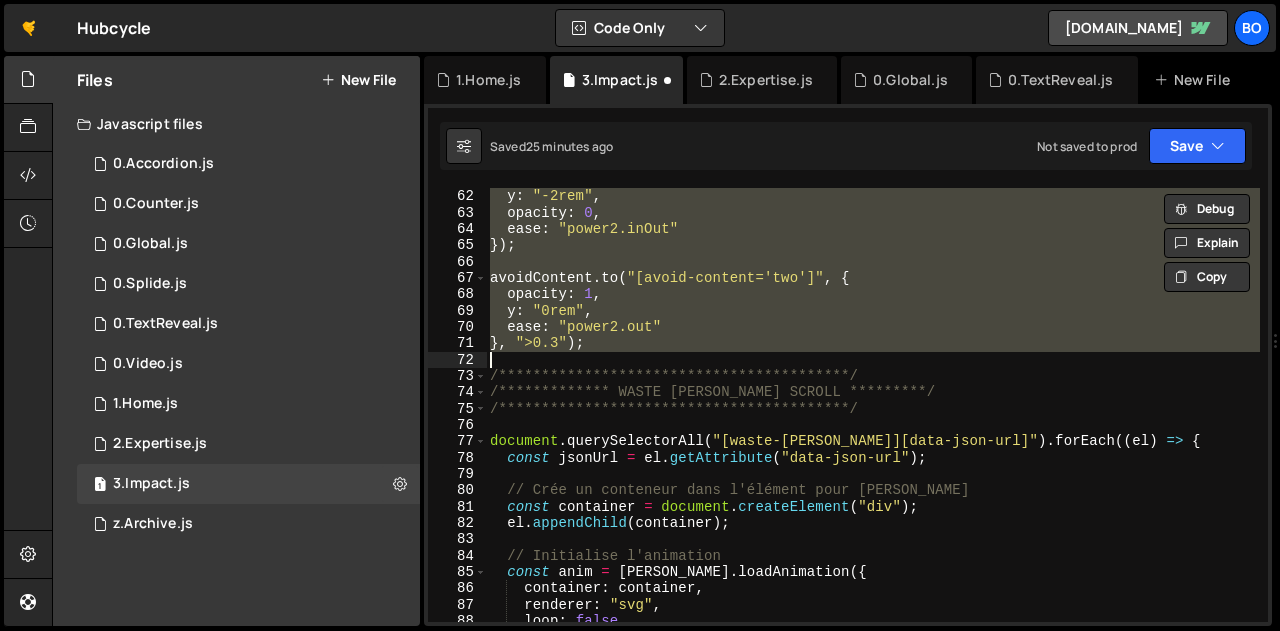 scroll, scrollTop: 0, scrollLeft: 5, axis: horizontal 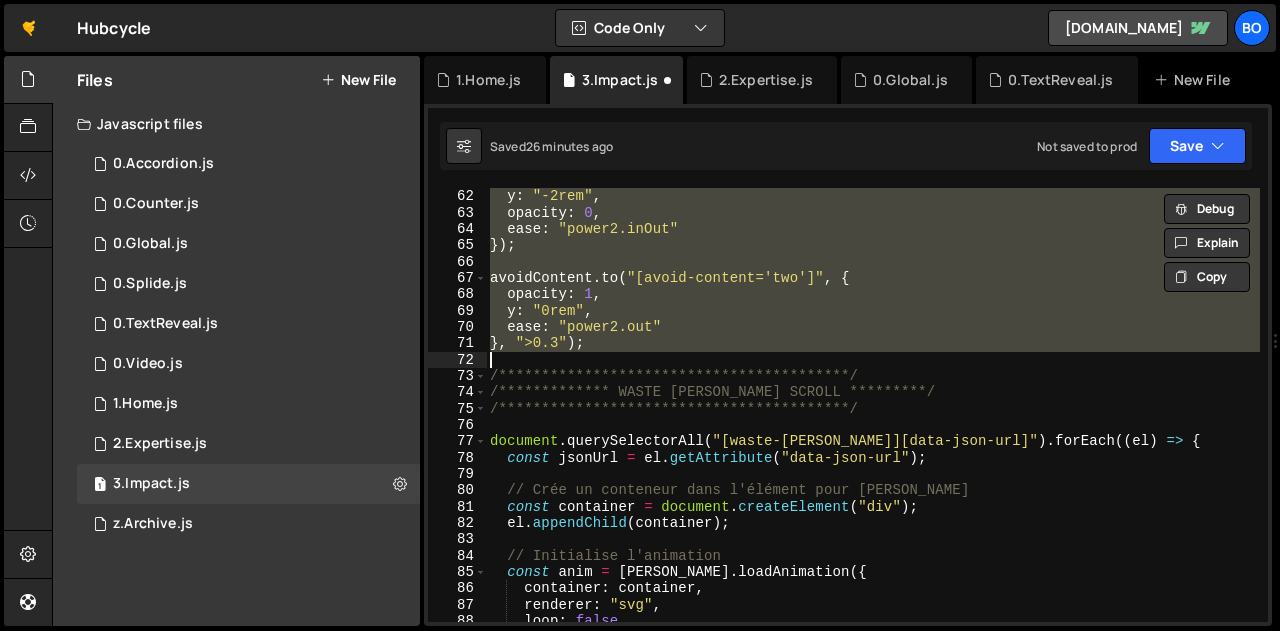 paste 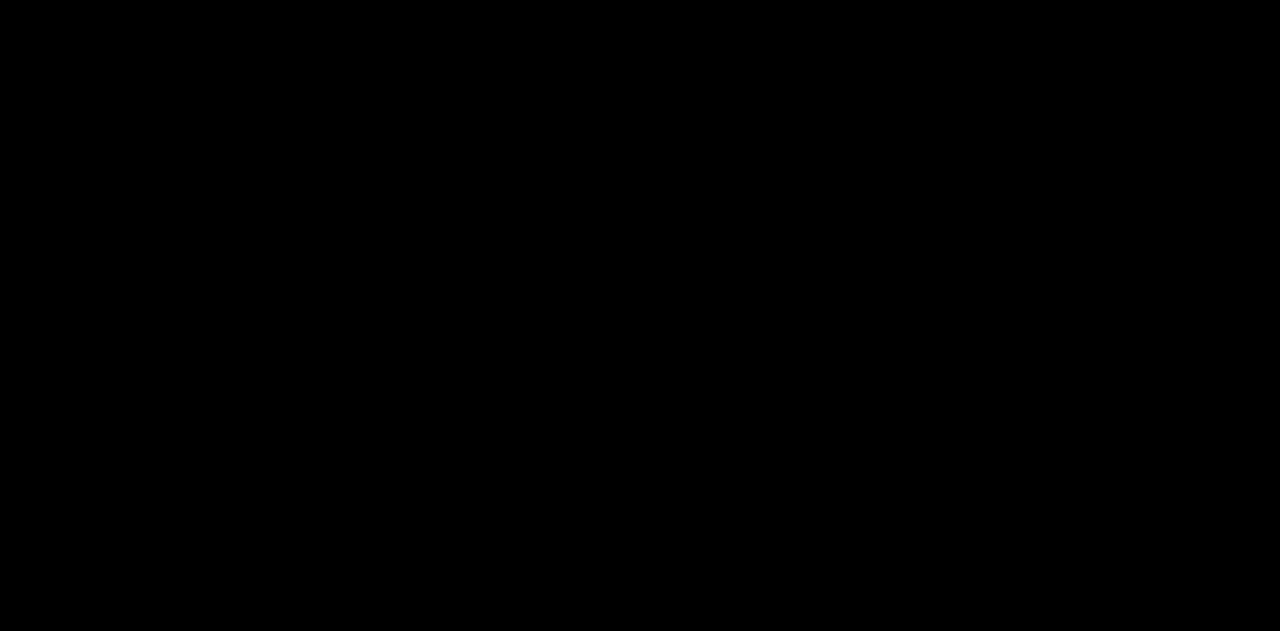scroll, scrollTop: 0, scrollLeft: 0, axis: both 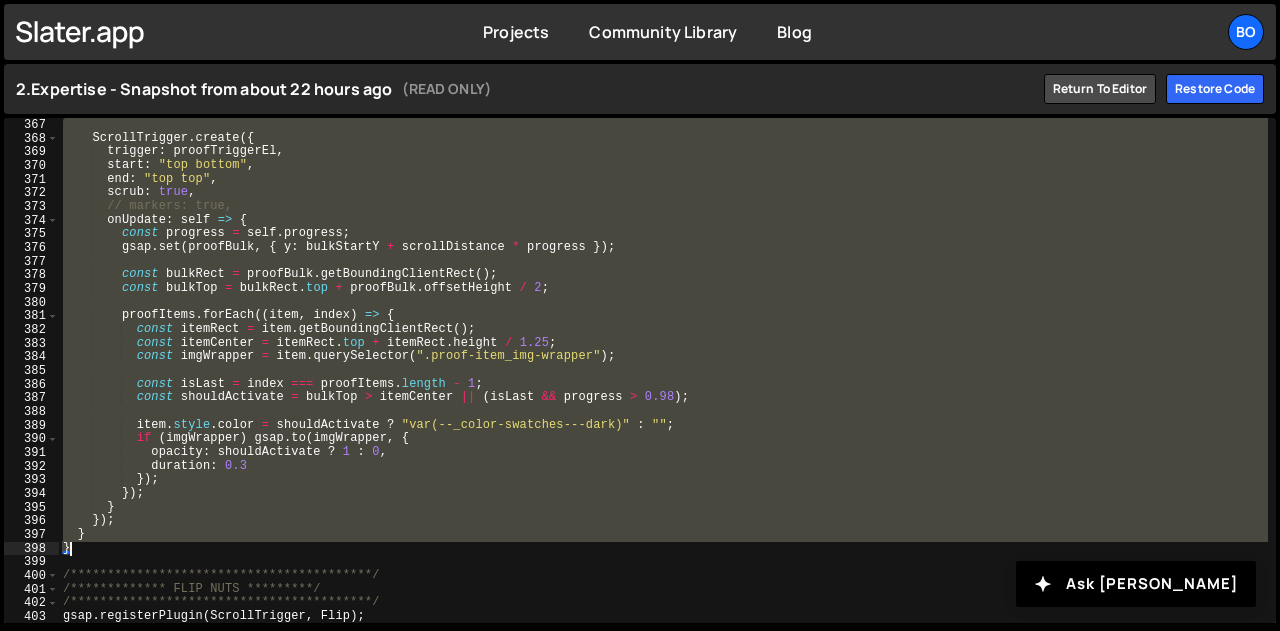 drag, startPoint x: 64, startPoint y: 297, endPoint x: 279, endPoint y: 548, distance: 330.49356 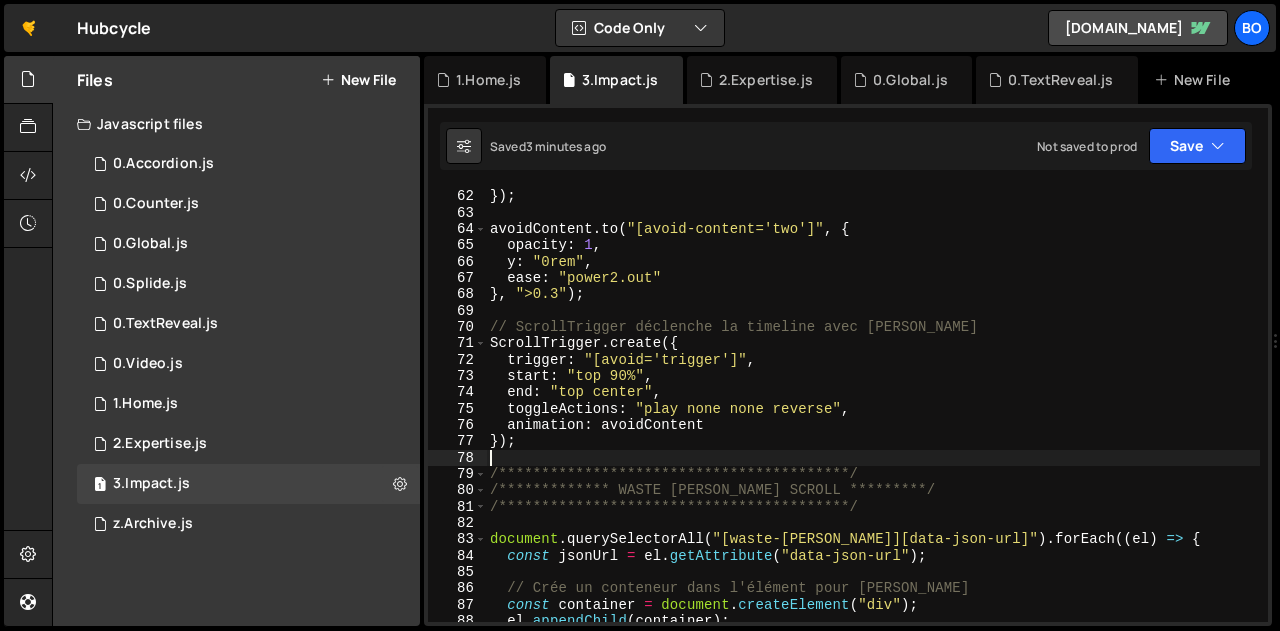 scroll, scrollTop: 0, scrollLeft: 0, axis: both 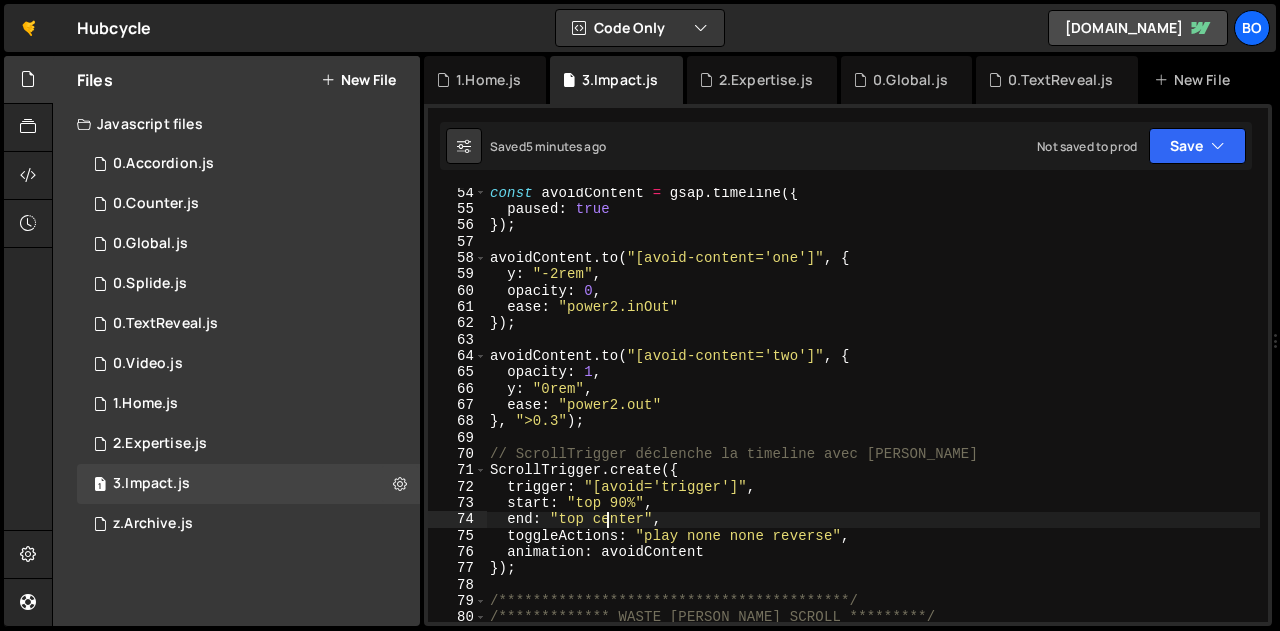click on "**********" at bounding box center (873, 418) 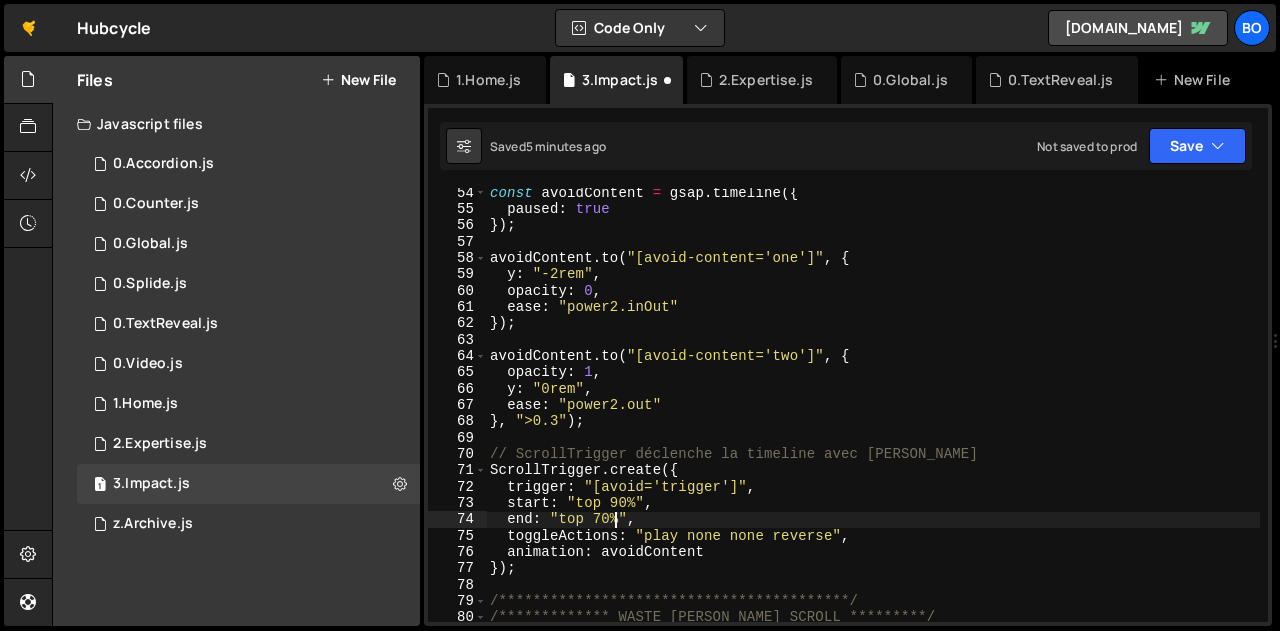 scroll, scrollTop: 0, scrollLeft: 8, axis: horizontal 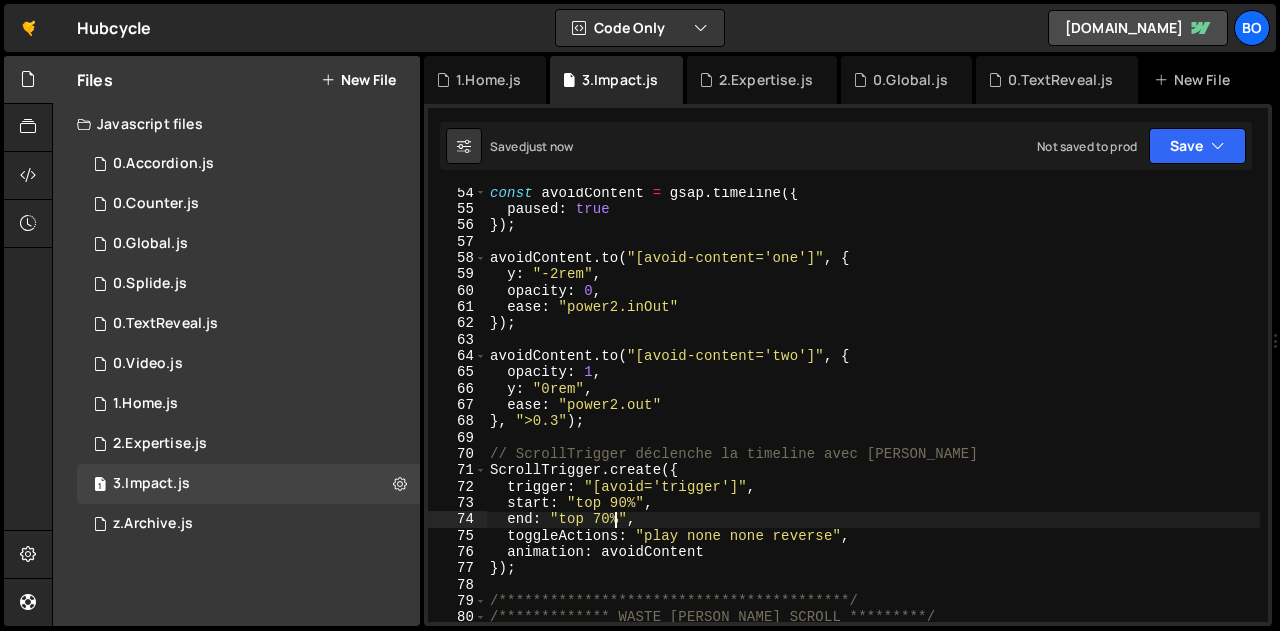 type on "end: "top 70%"," 